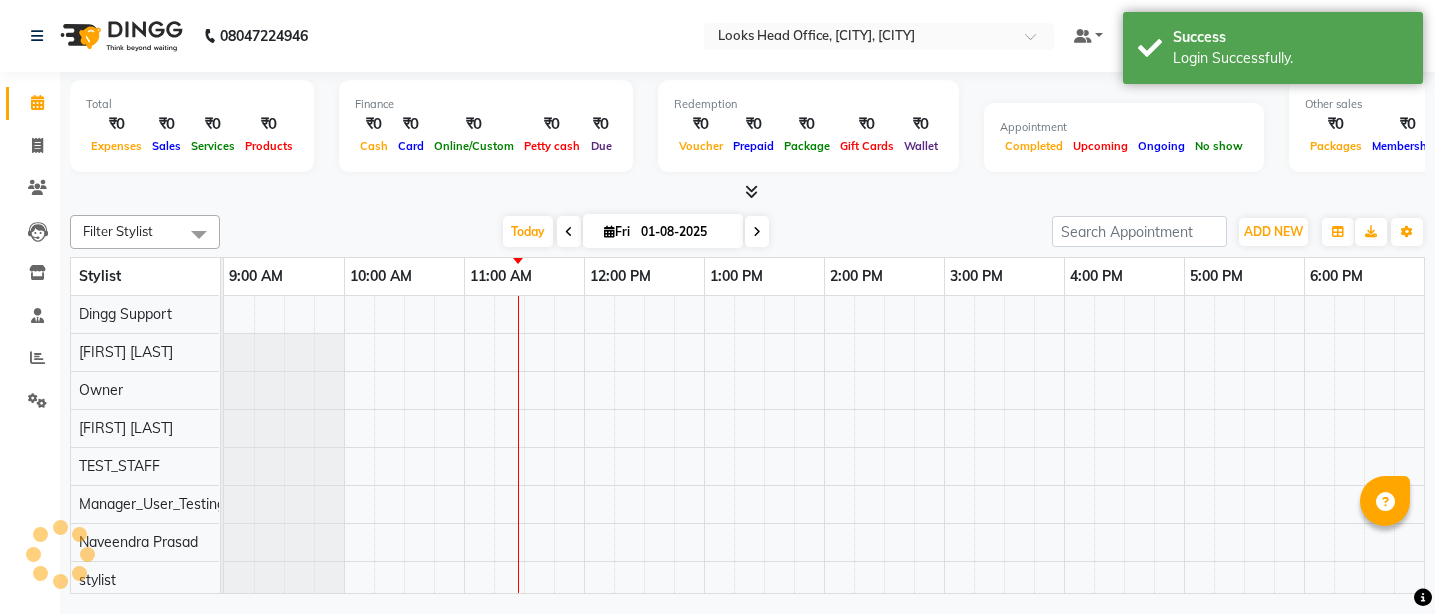 scroll, scrollTop: 0, scrollLeft: 0, axis: both 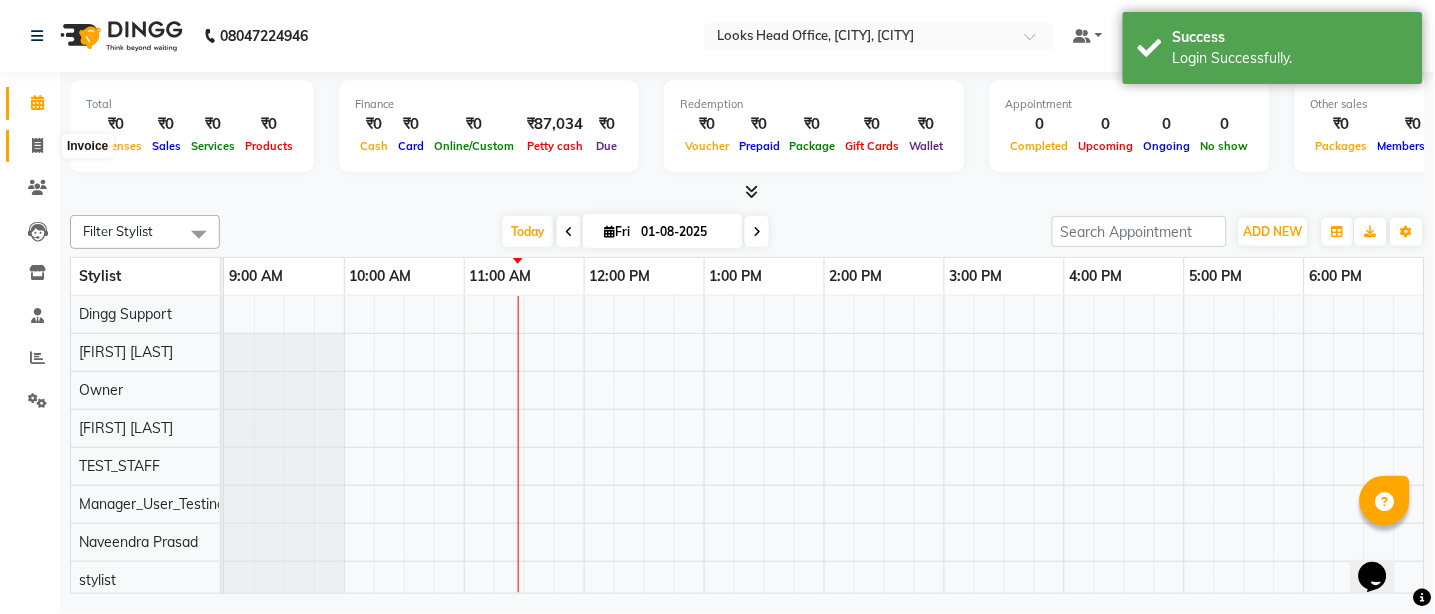 click 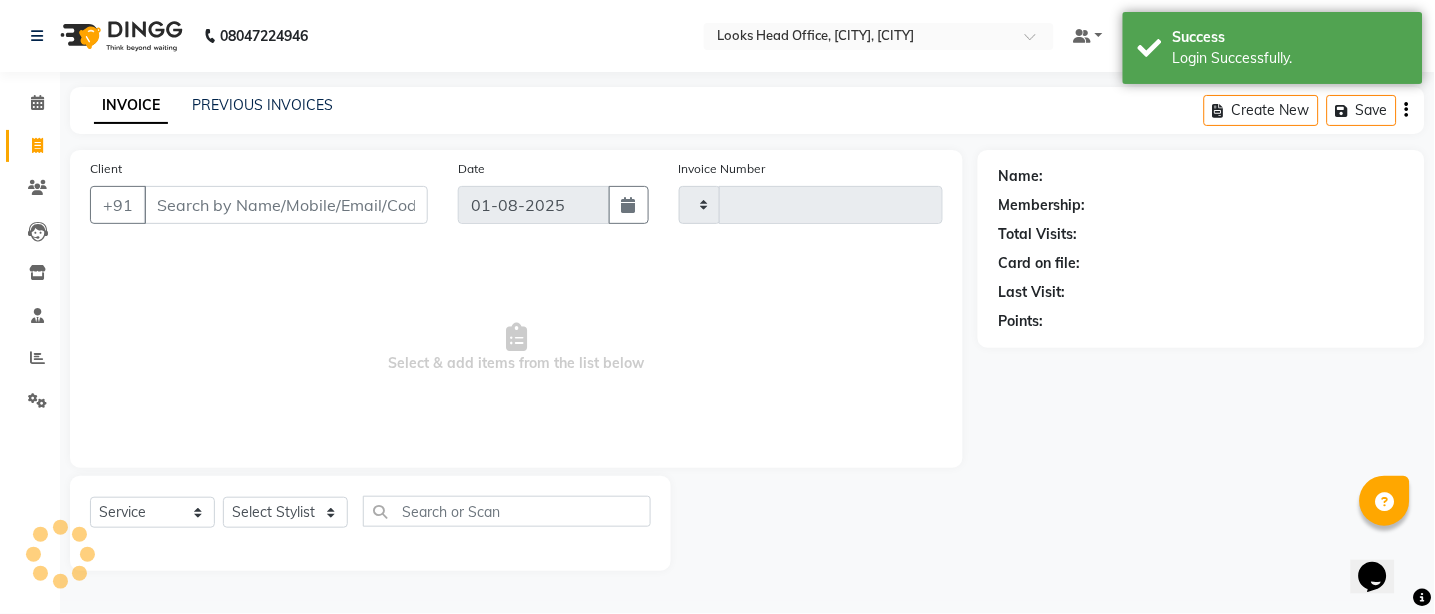 type on "0033" 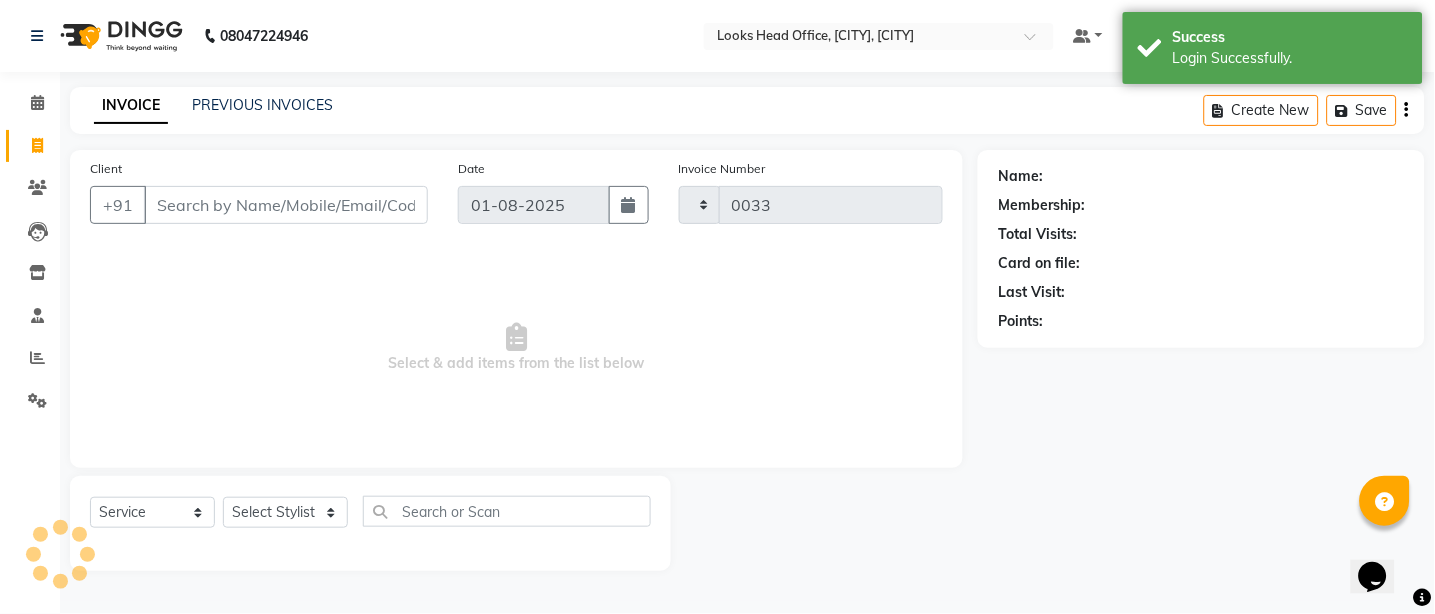 select on "4313" 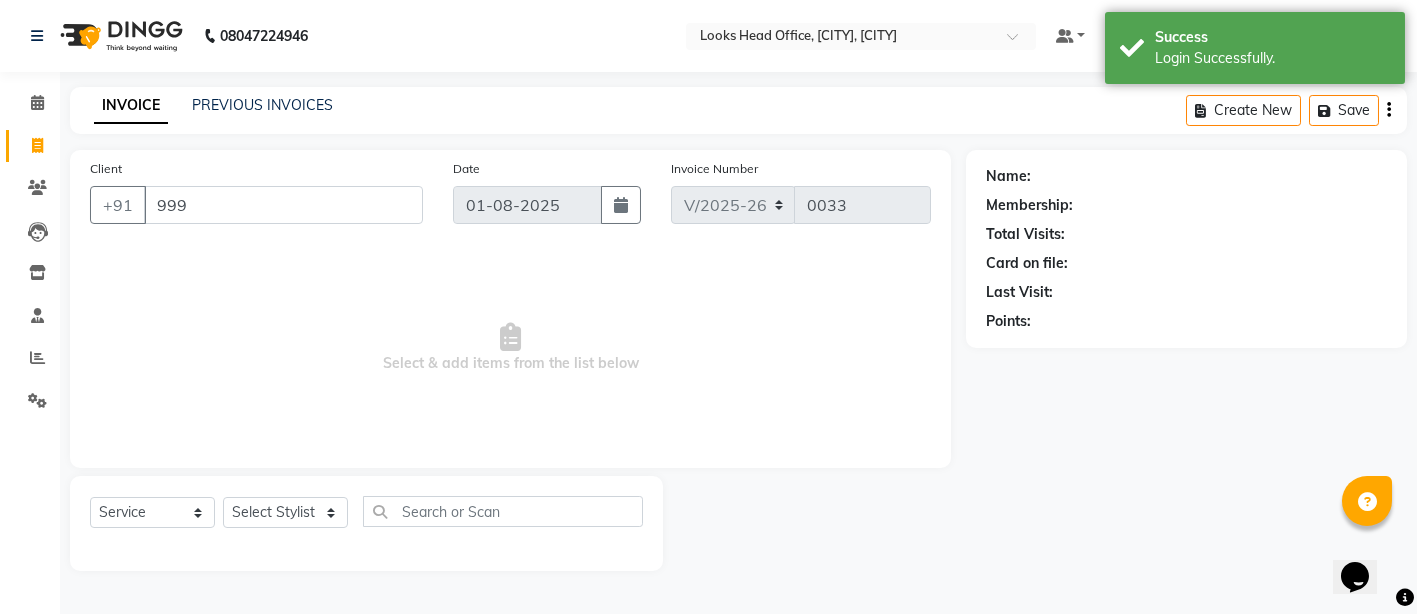 type on "9999" 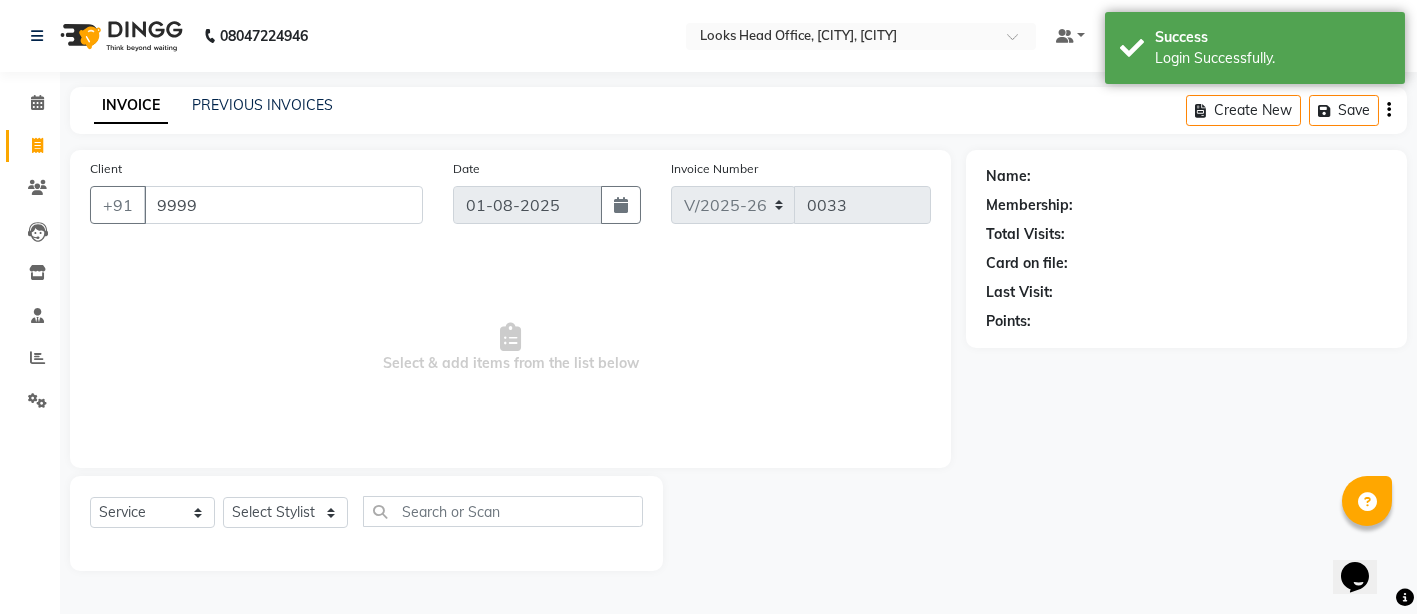 select on "35844" 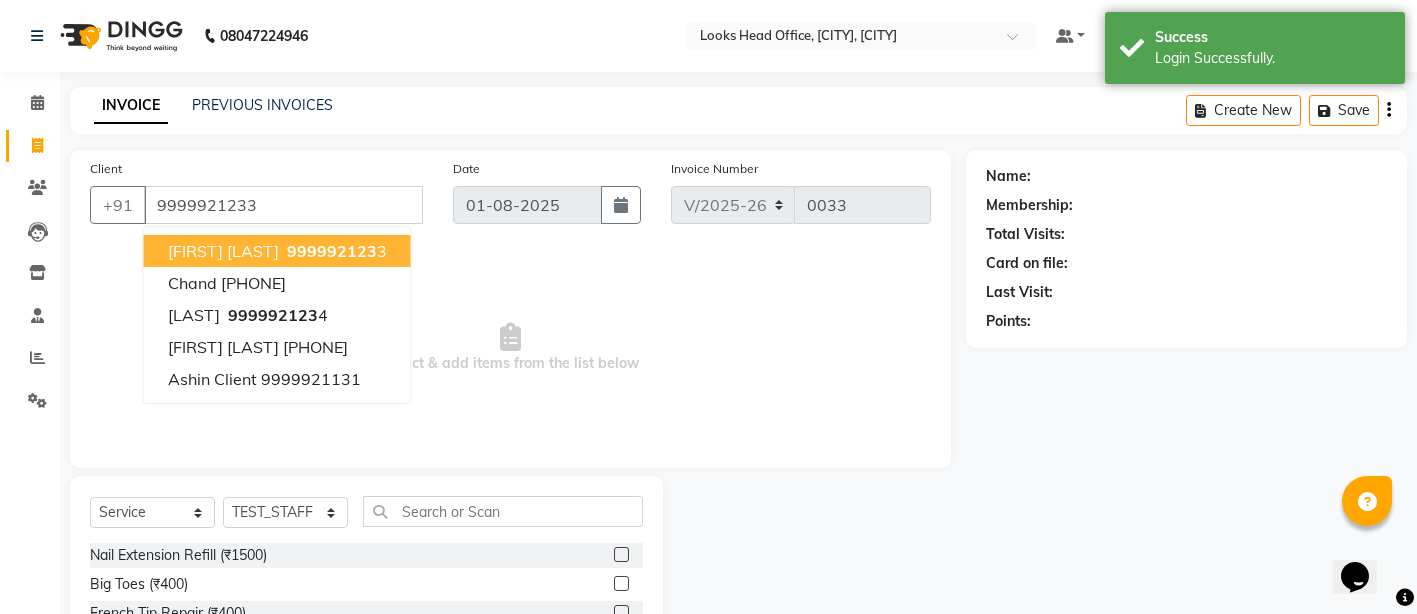 type on "9999921233" 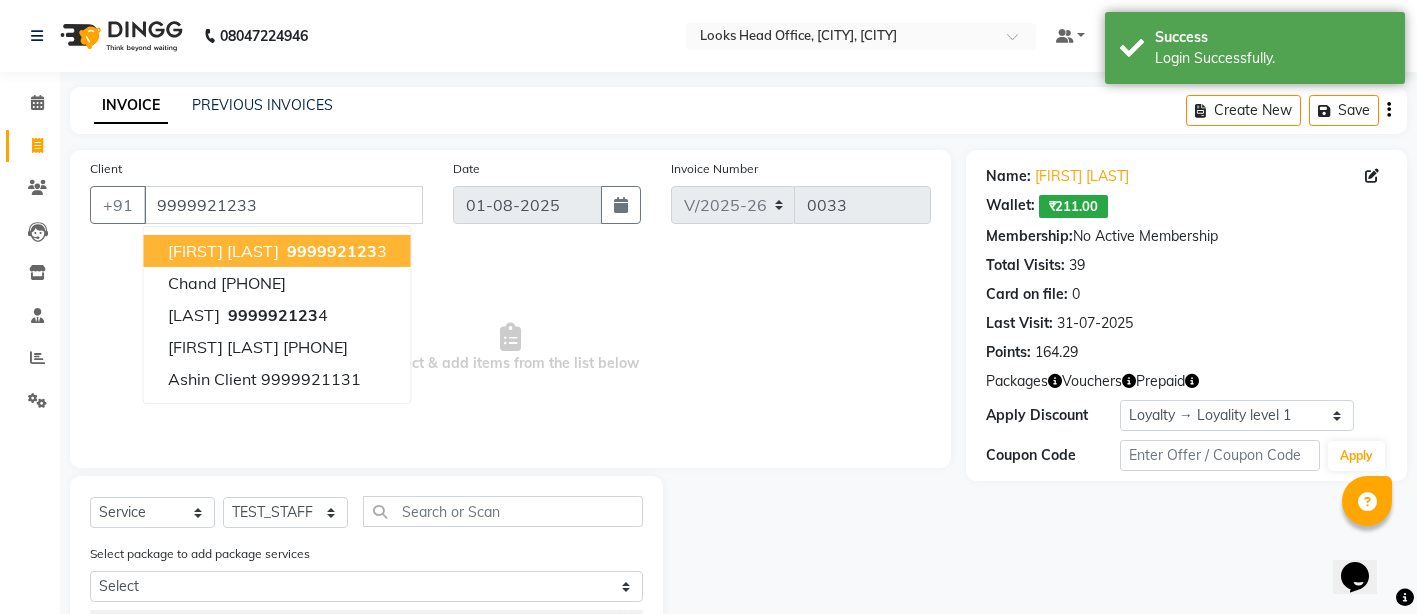 click on "999992123" at bounding box center (332, 251) 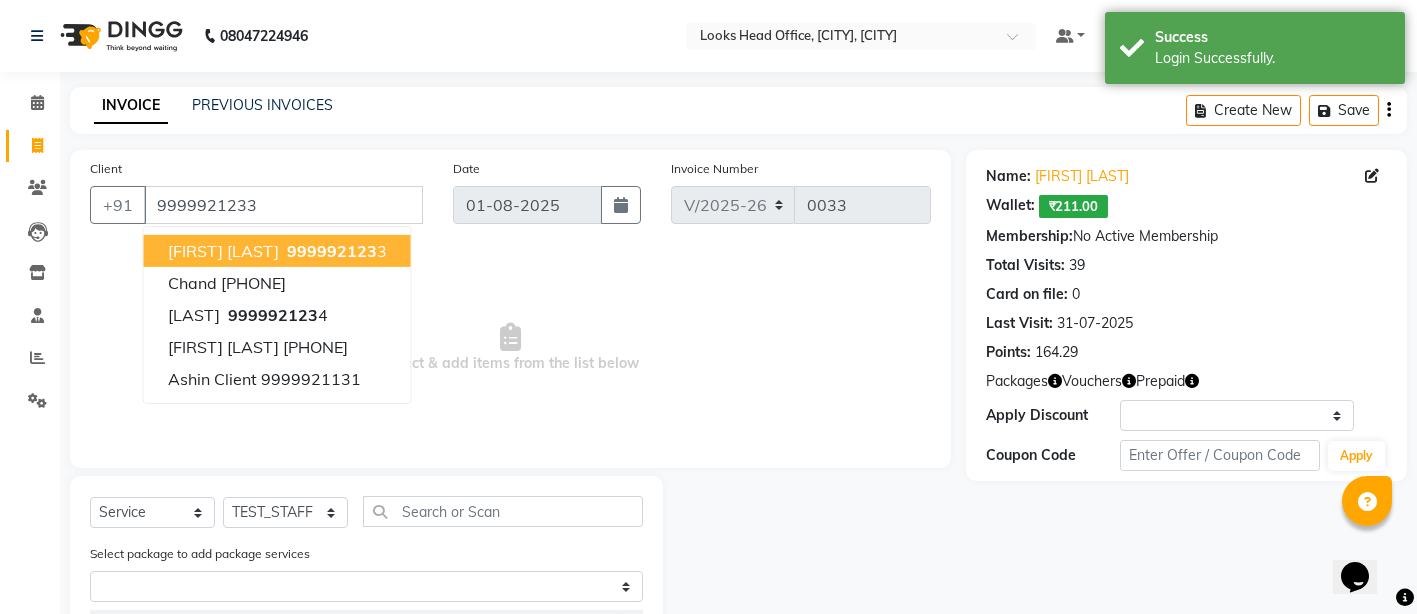 select on "1: Object" 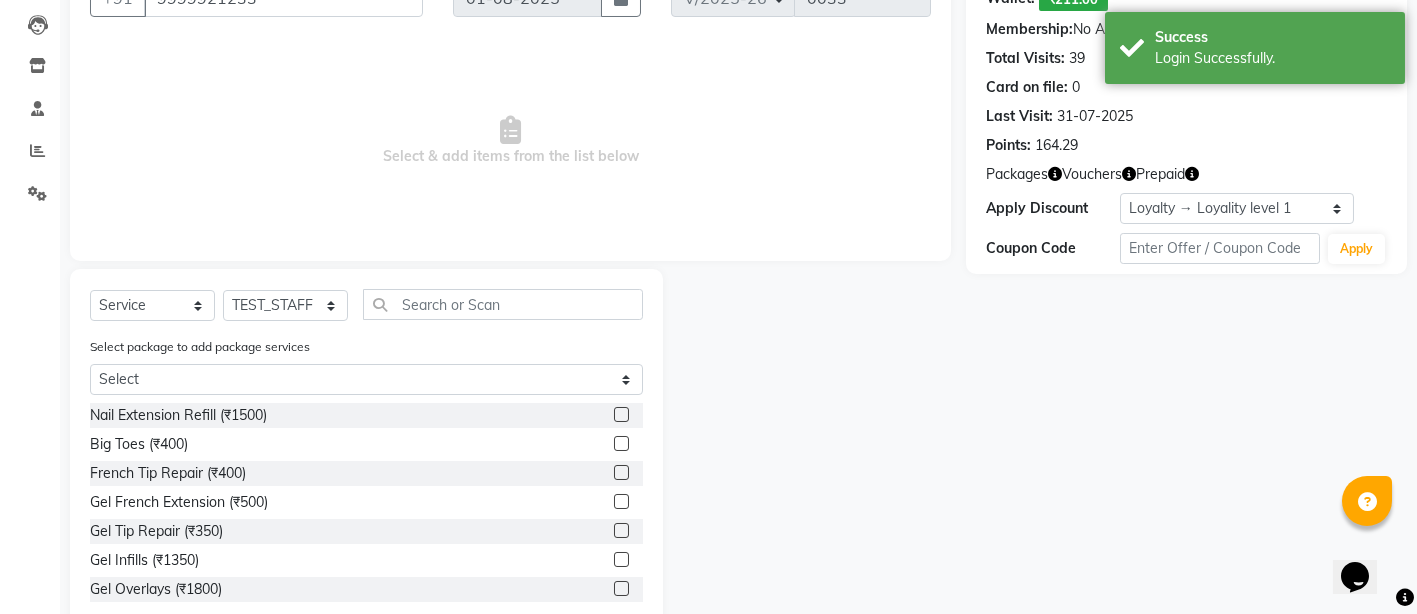 scroll, scrollTop: 253, scrollLeft: 0, axis: vertical 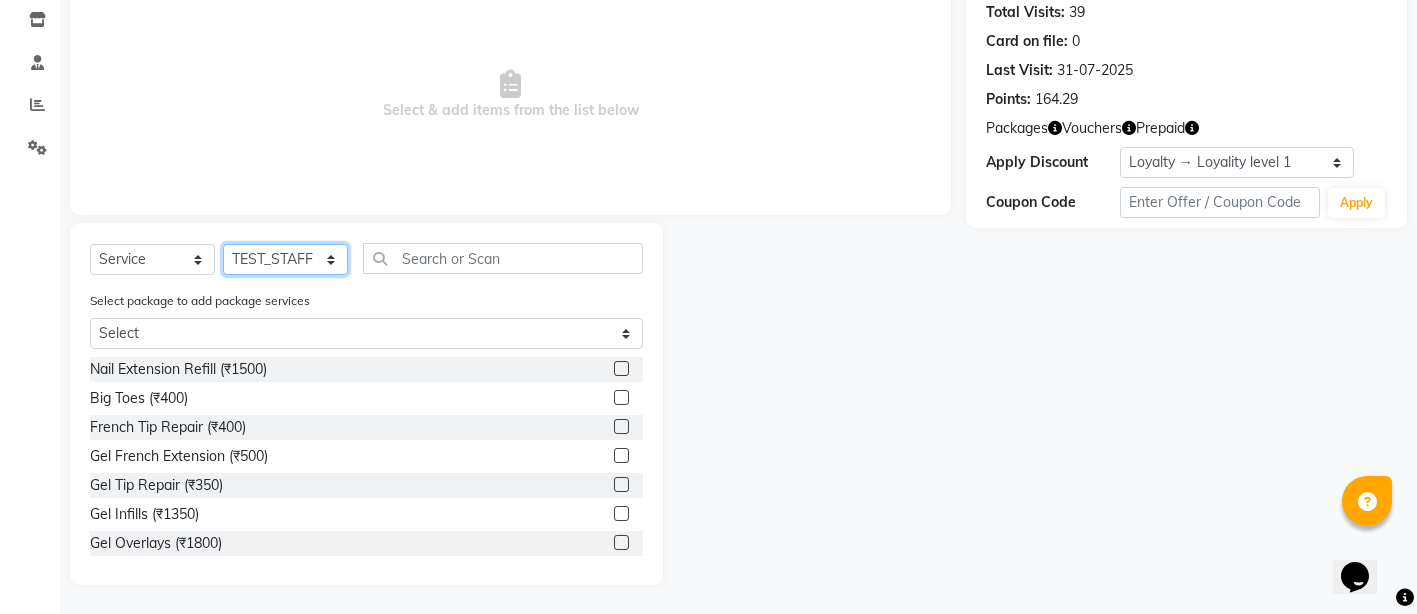 click on "Select Stylist Accounts Reports [FIRST] [LAST] [FIRST] [LAST] [EMAIL] Dingg Support Employee1 [PERSON] Manager_User_Testing [PERSON] [PERSON] Owner [PERSON] [PERSON] [PERSON] [PERSON] [PERSON] [PERSON] [PERSON] [PERSON] [PERSON] [PERSON]" 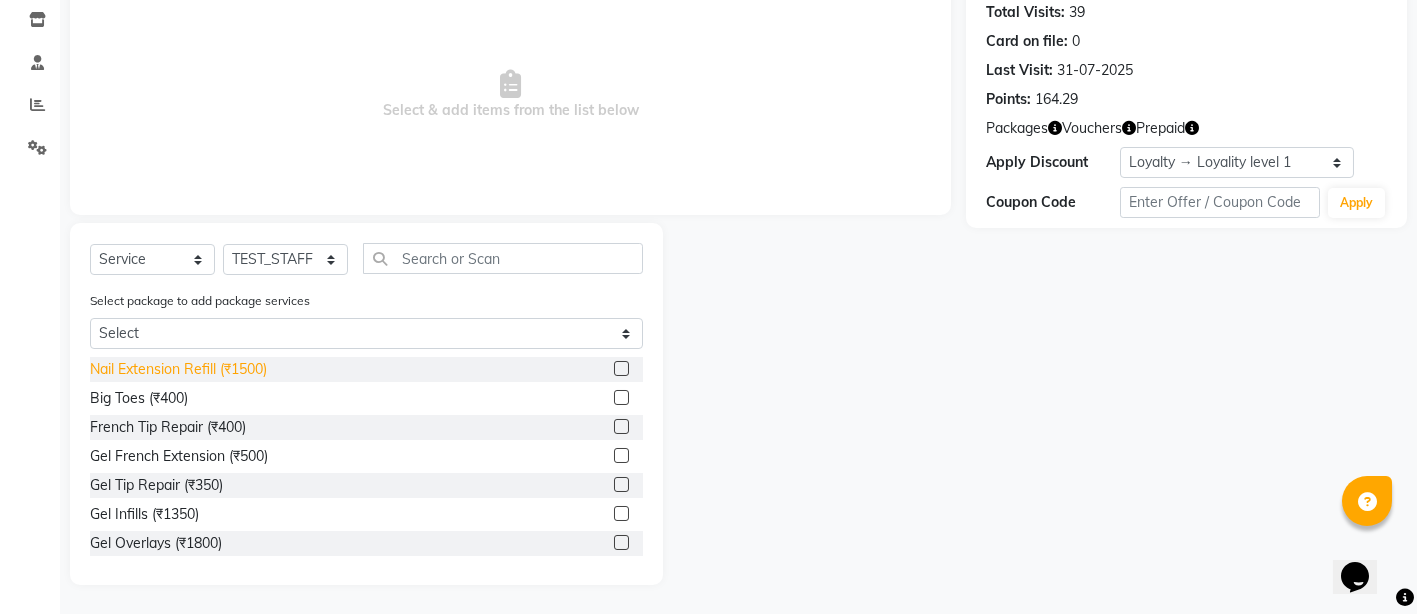 click on "Nail Extension Refill (₹1500)" 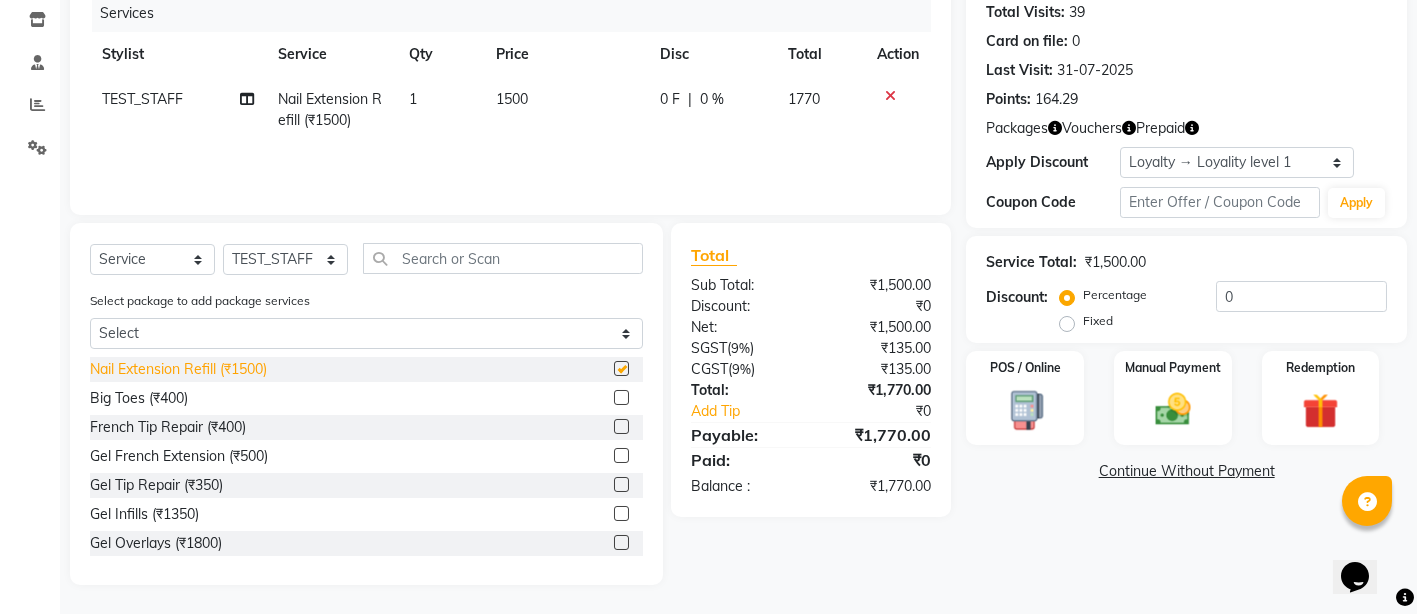 checkbox on "false" 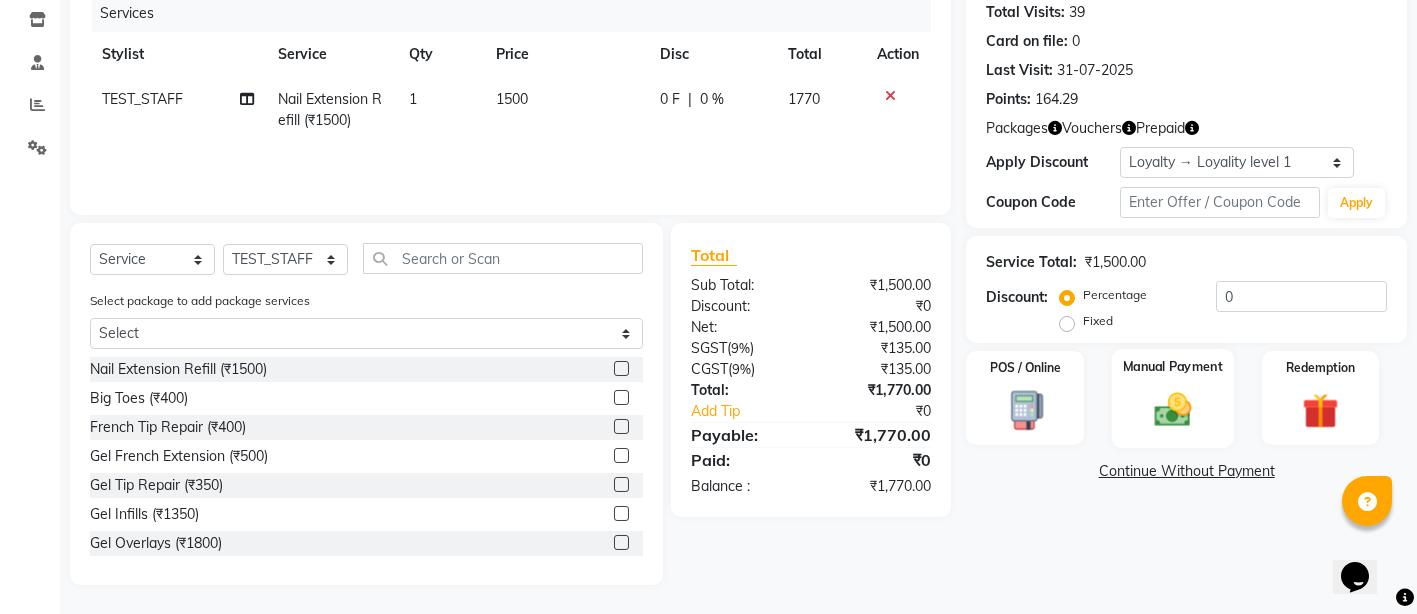 click 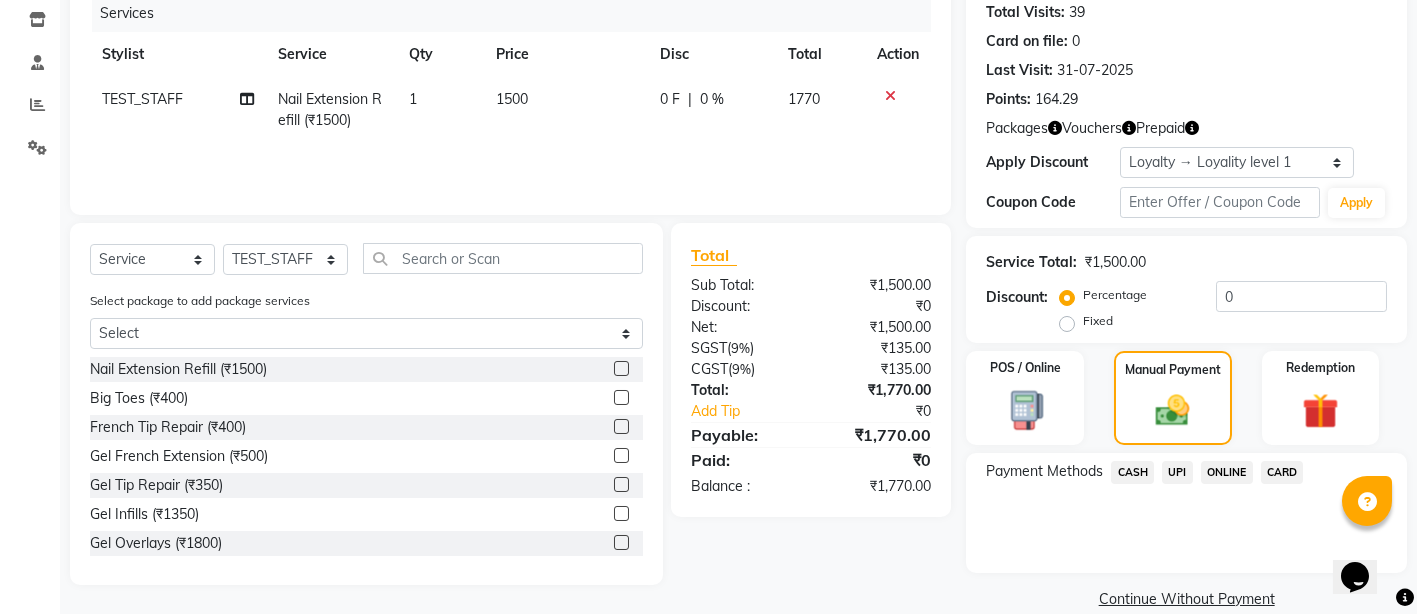 click on "UPI" 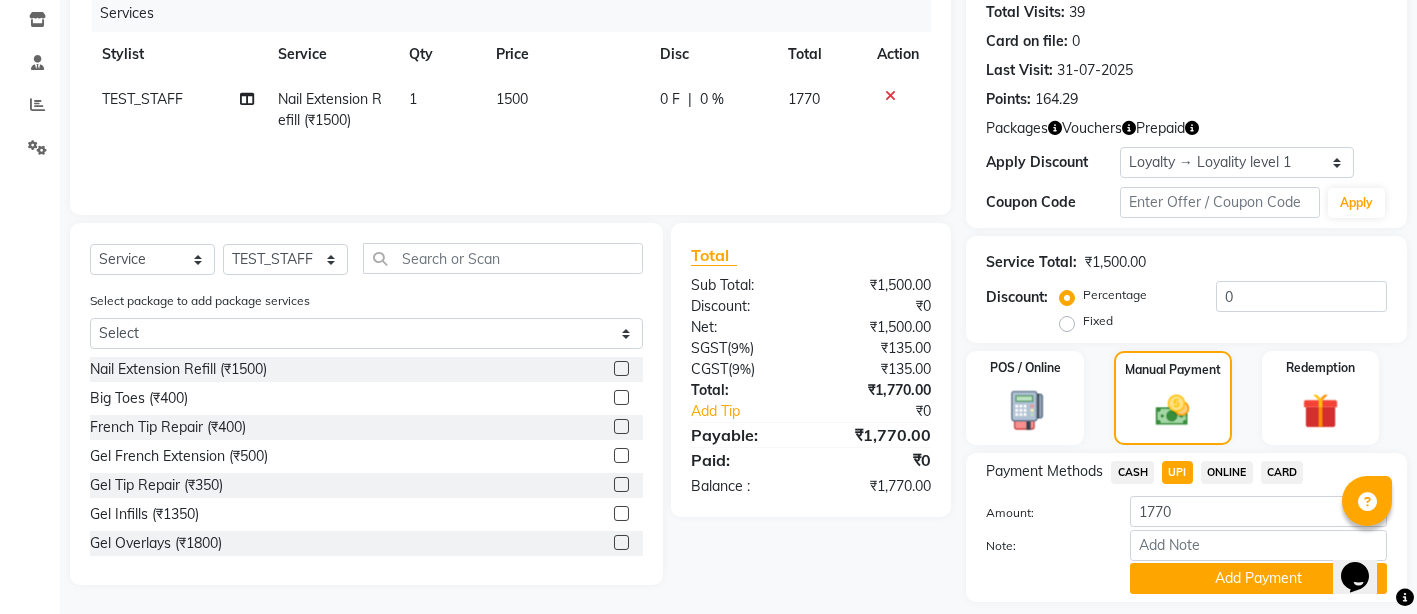 scroll, scrollTop: 313, scrollLeft: 0, axis: vertical 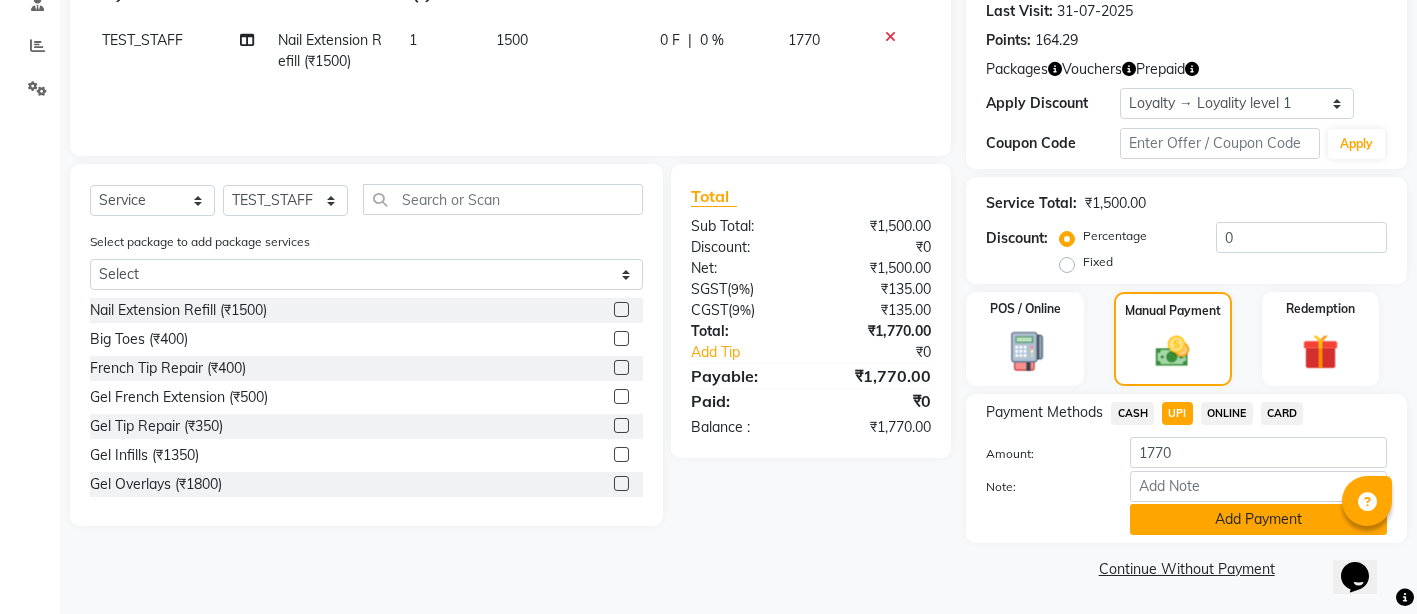click on "Add Payment" 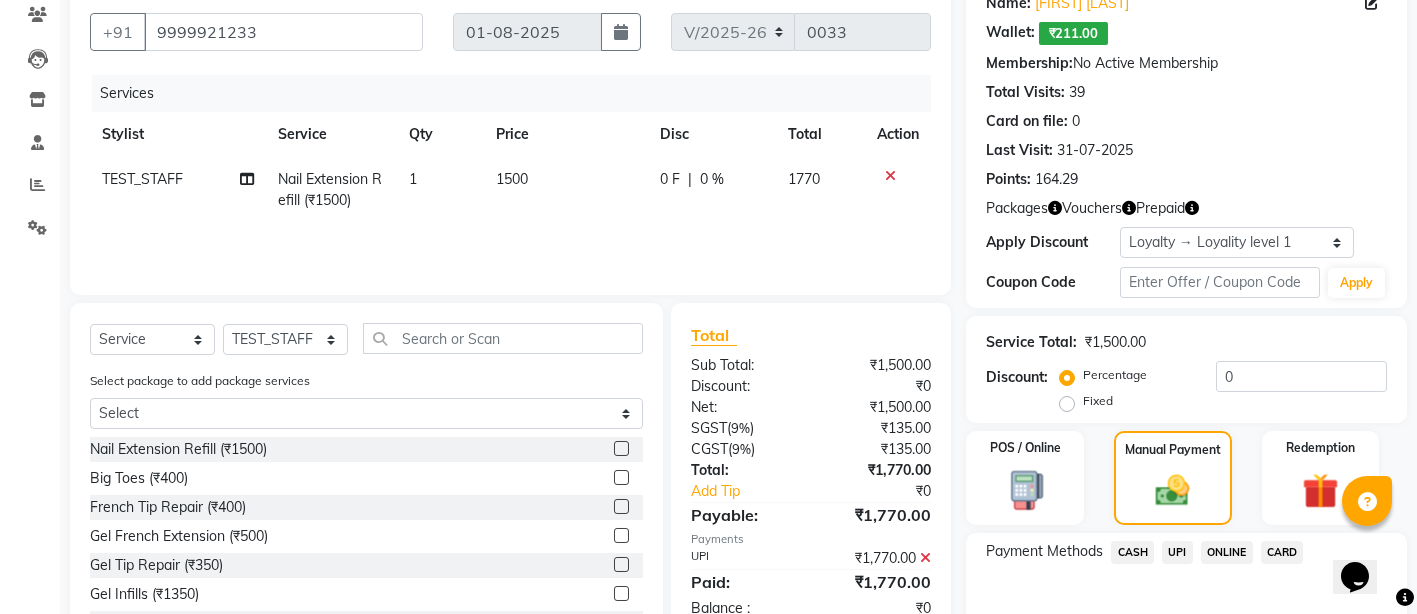 scroll, scrollTop: 0, scrollLeft: 0, axis: both 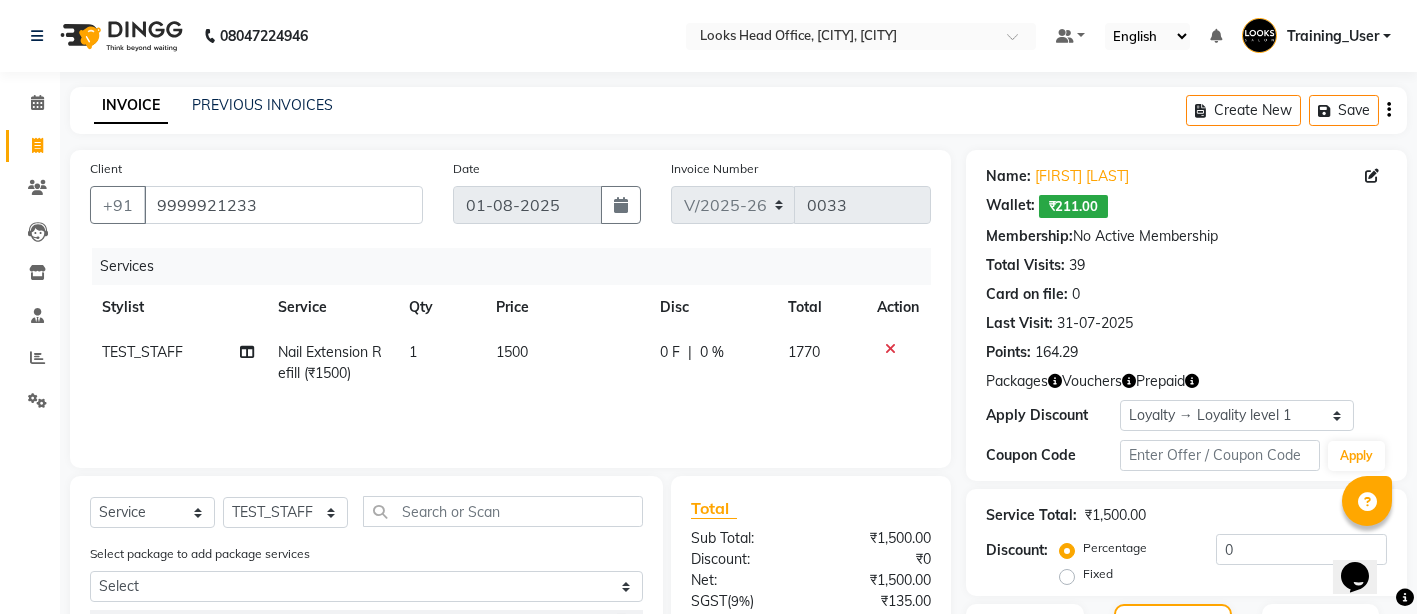 drag, startPoint x: 1079, startPoint y: 350, endPoint x: 1040, endPoint y: 348, distance: 39.051247 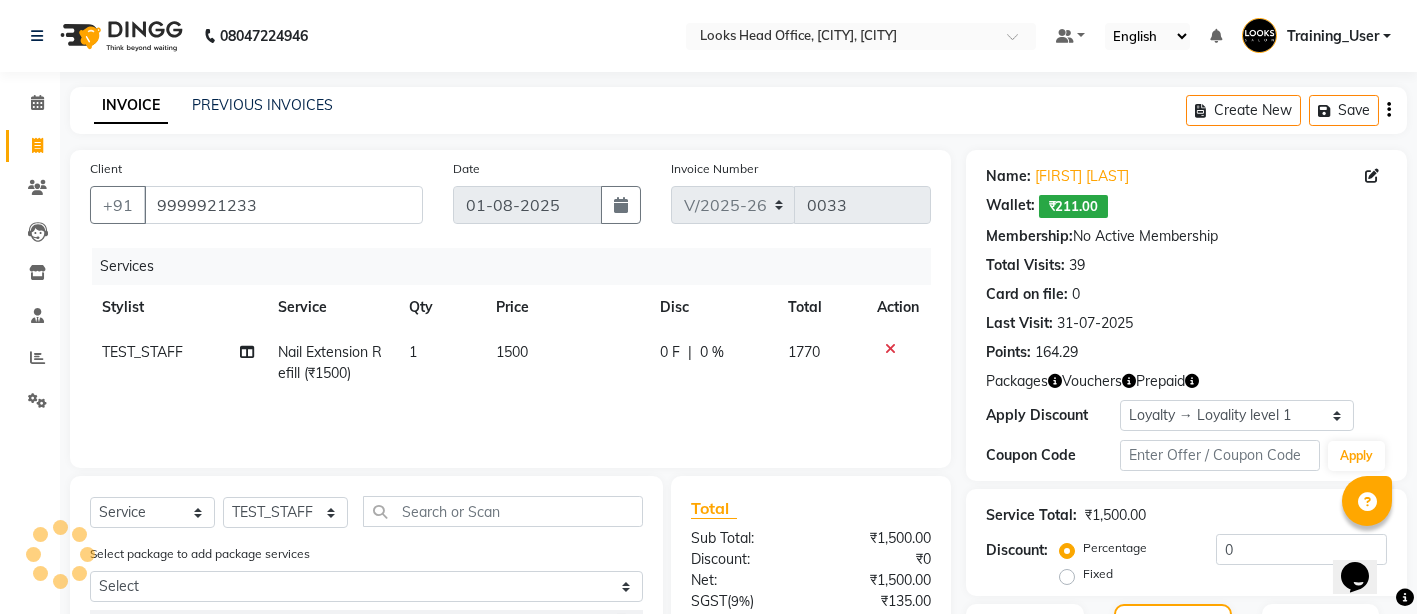 click on "Points:   164.29" 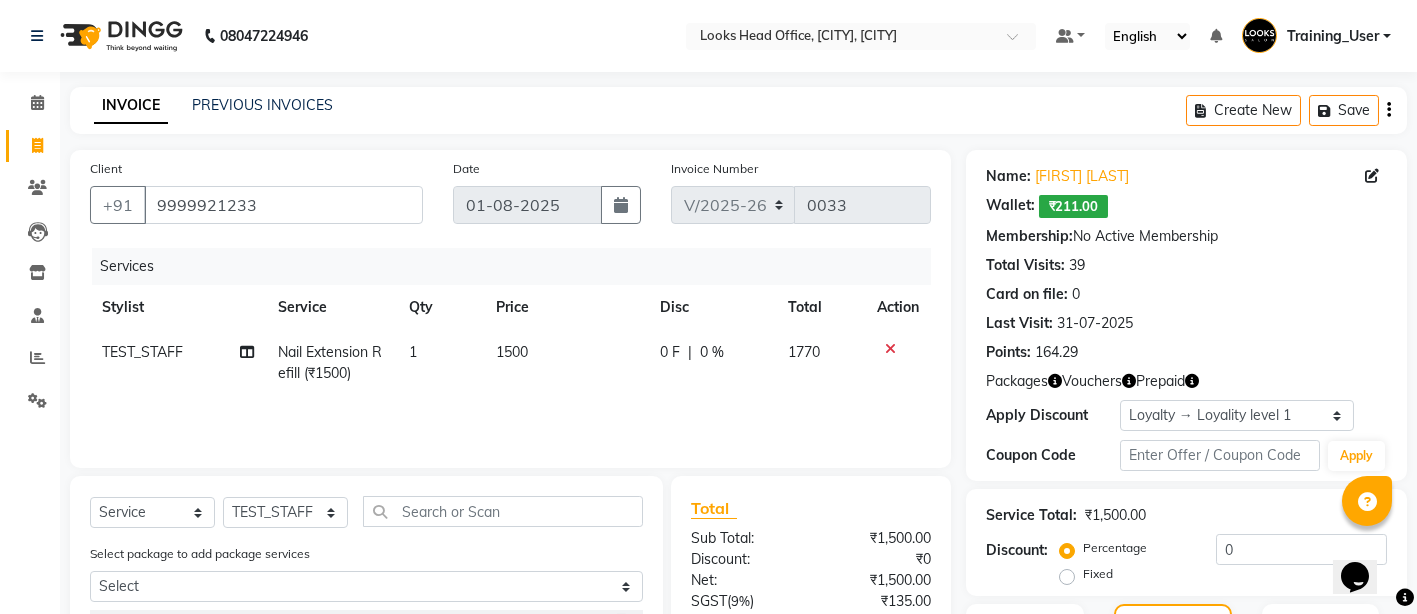 click on "Points:   164.29" 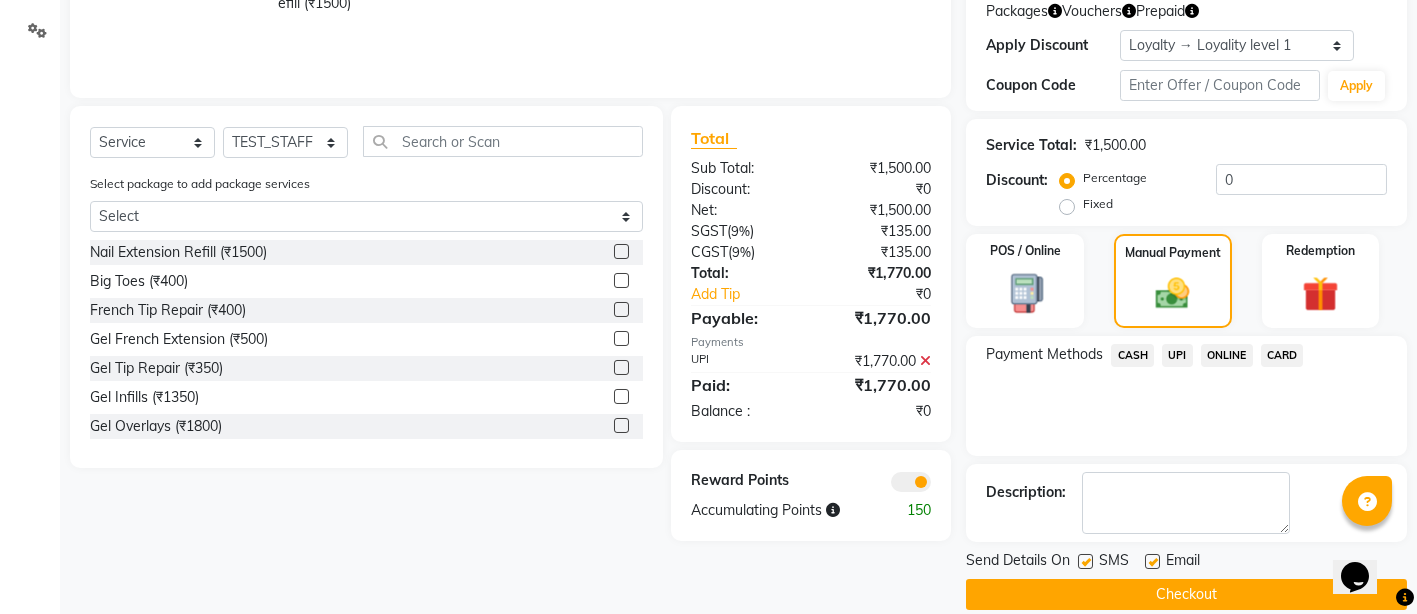 scroll, scrollTop: 396, scrollLeft: 0, axis: vertical 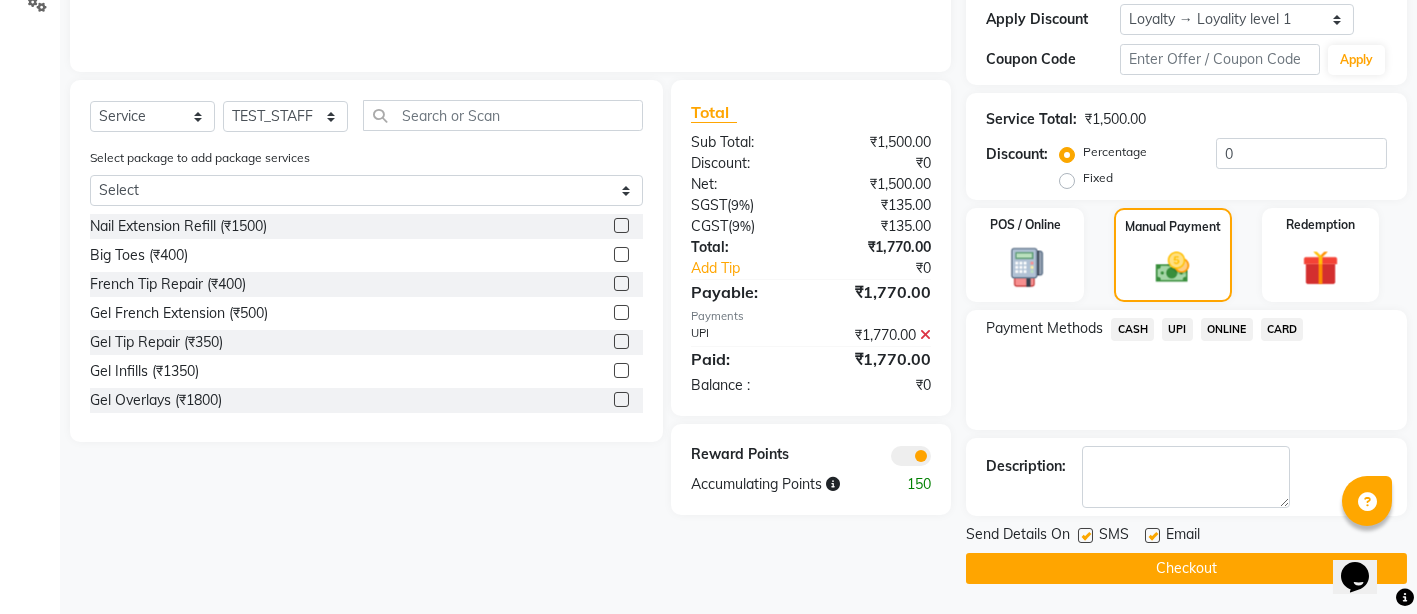click 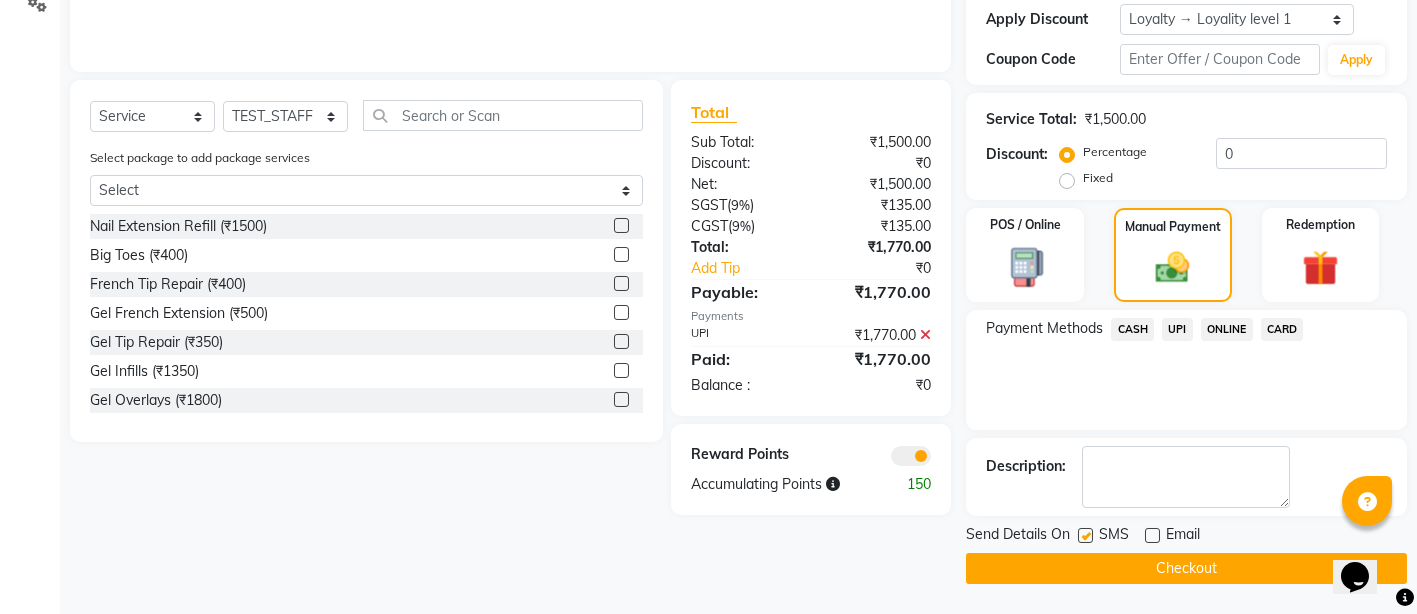 click 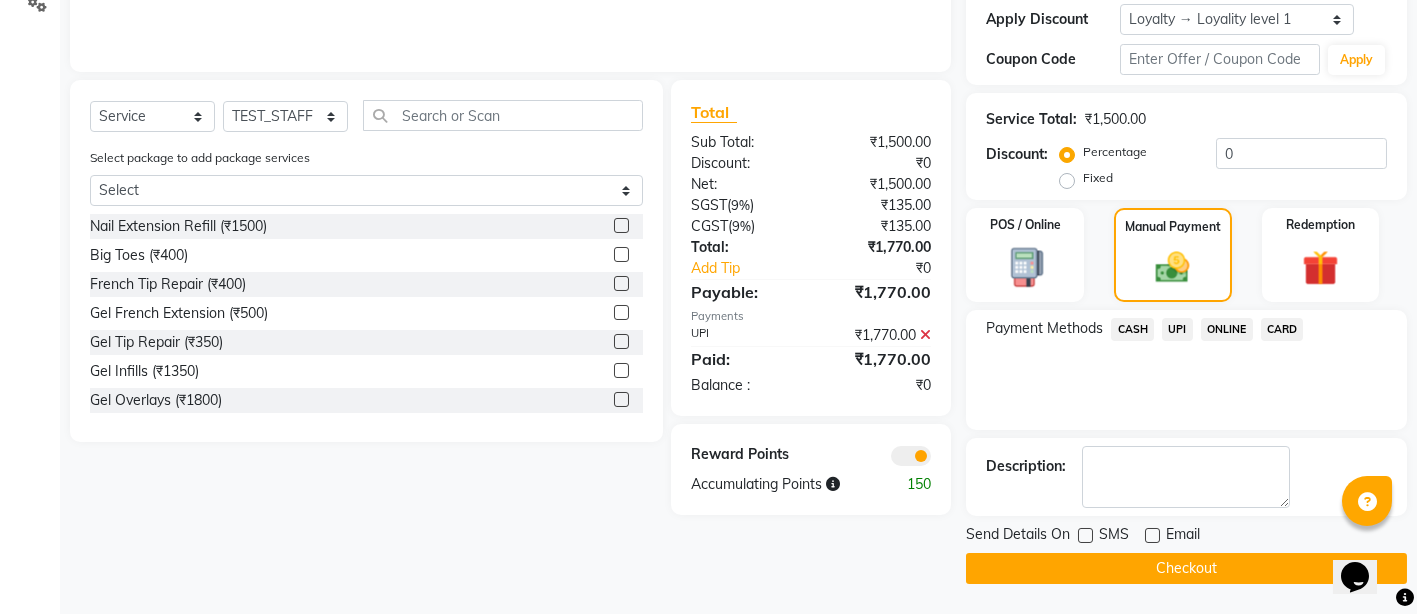 click on "Checkout" 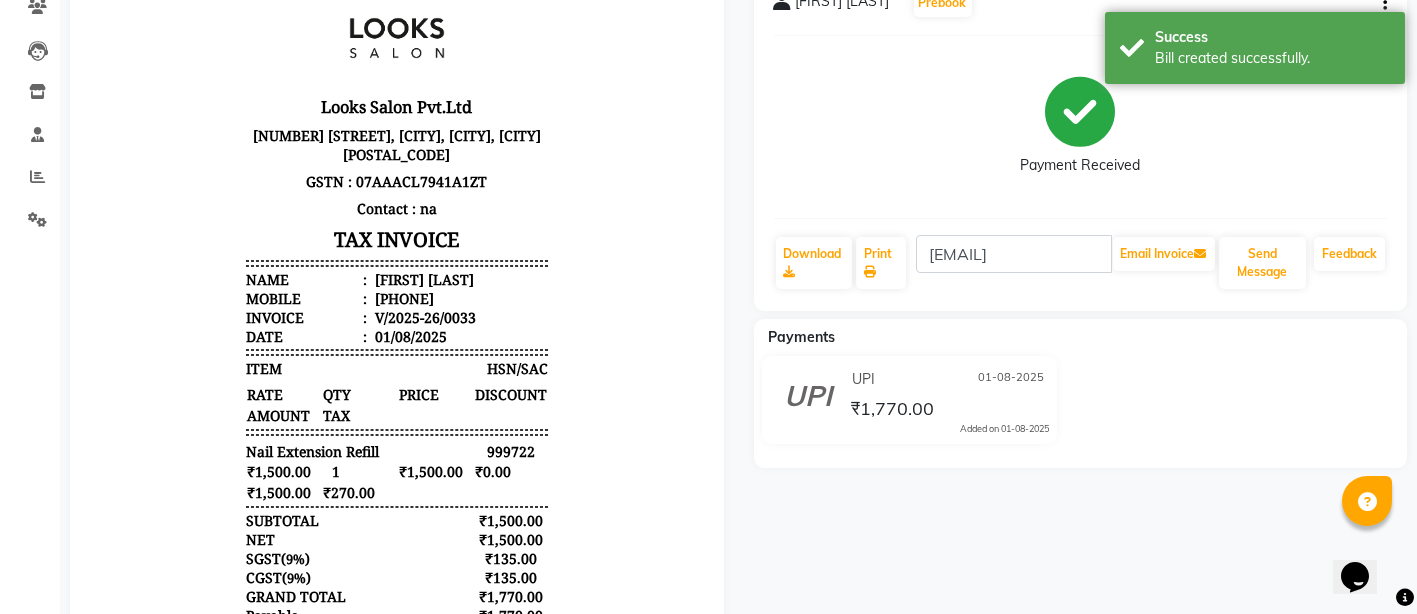scroll, scrollTop: 49, scrollLeft: 0, axis: vertical 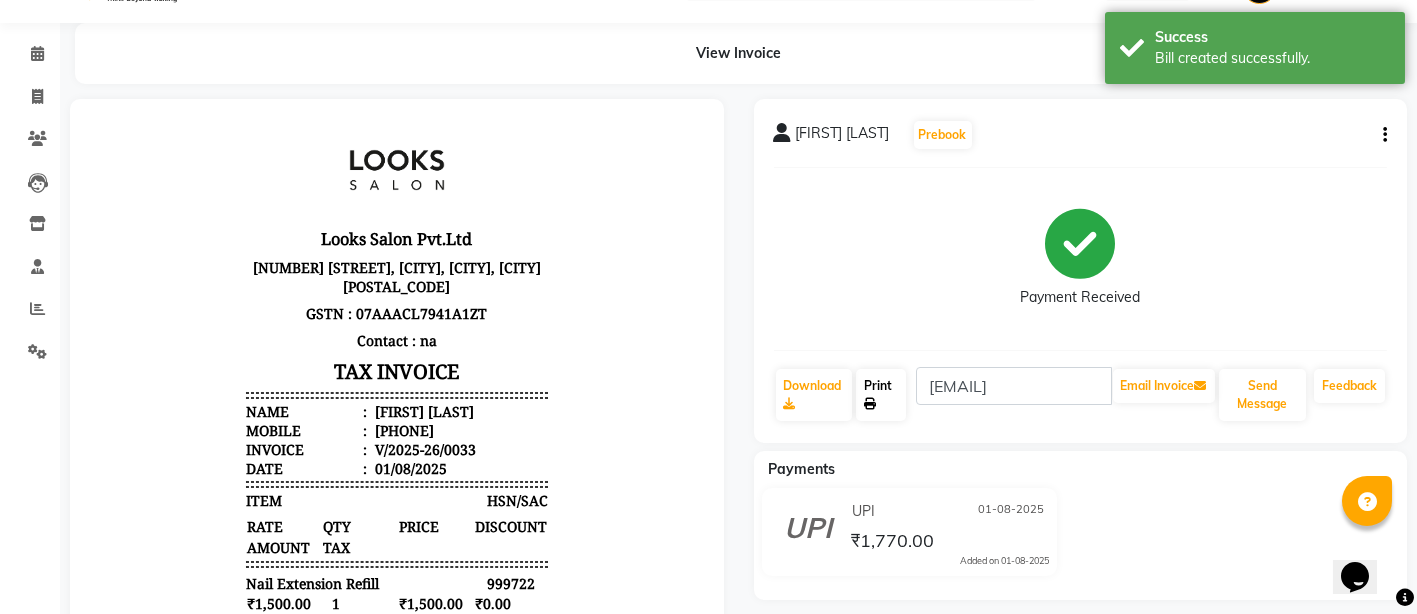 click on "Print" 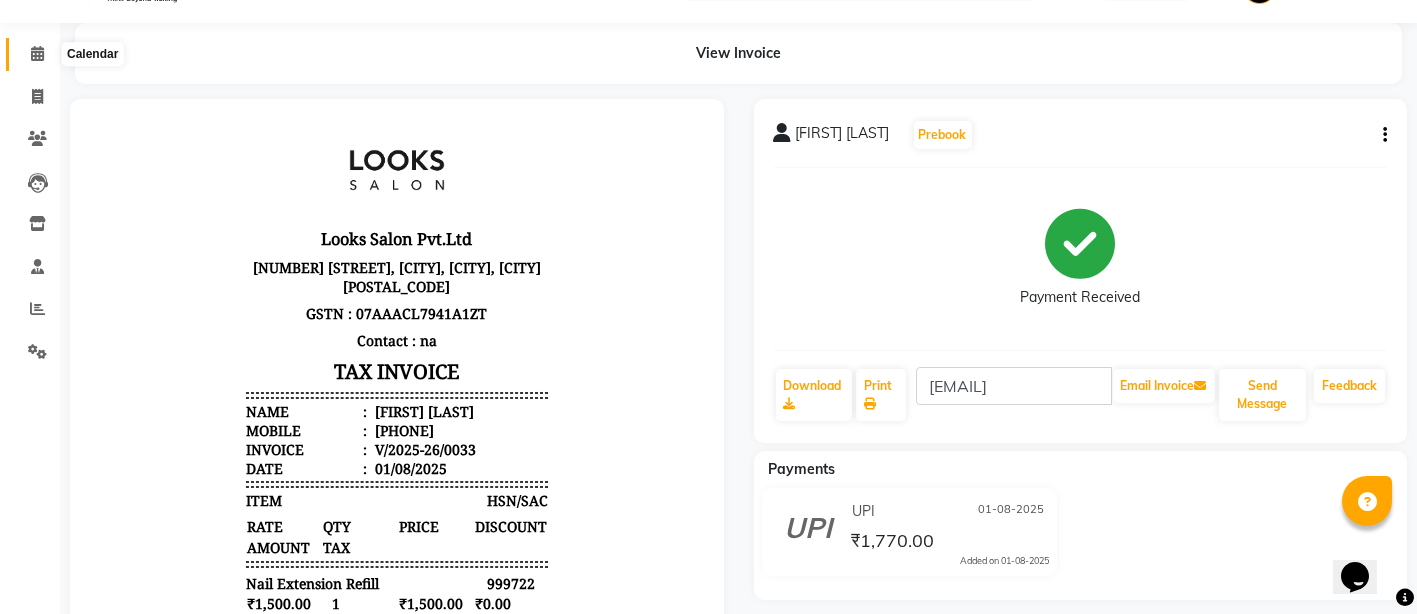 click 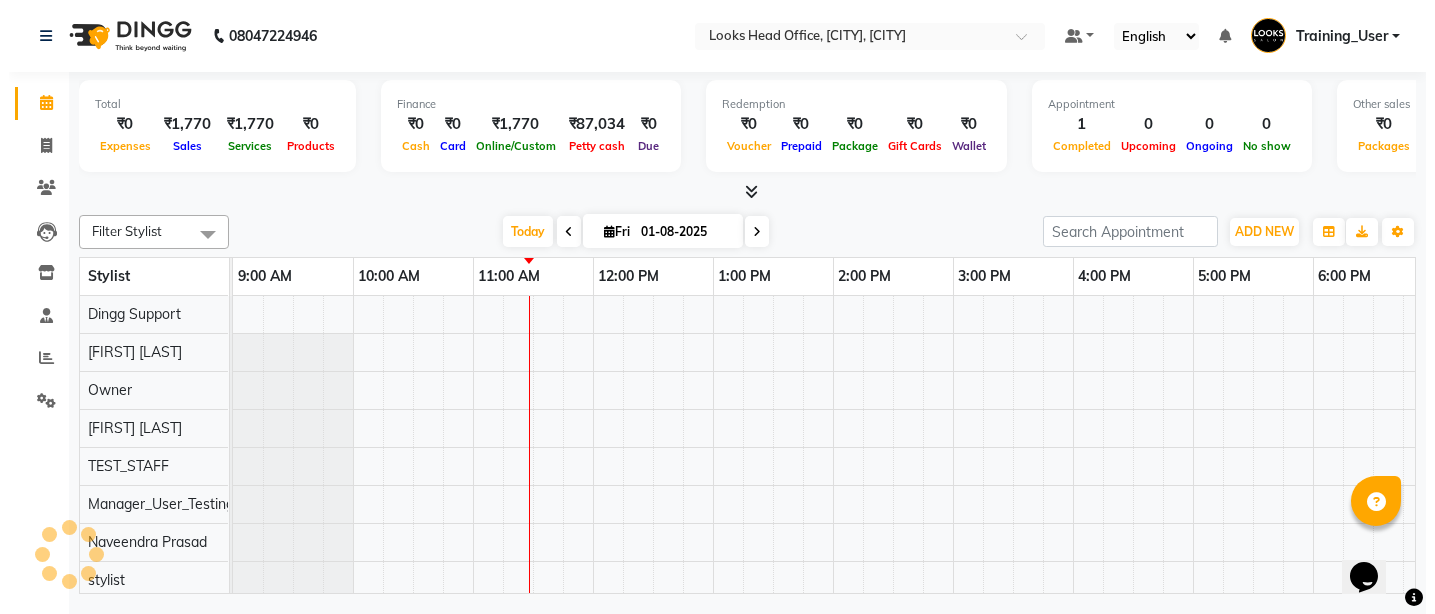 scroll, scrollTop: 0, scrollLeft: 0, axis: both 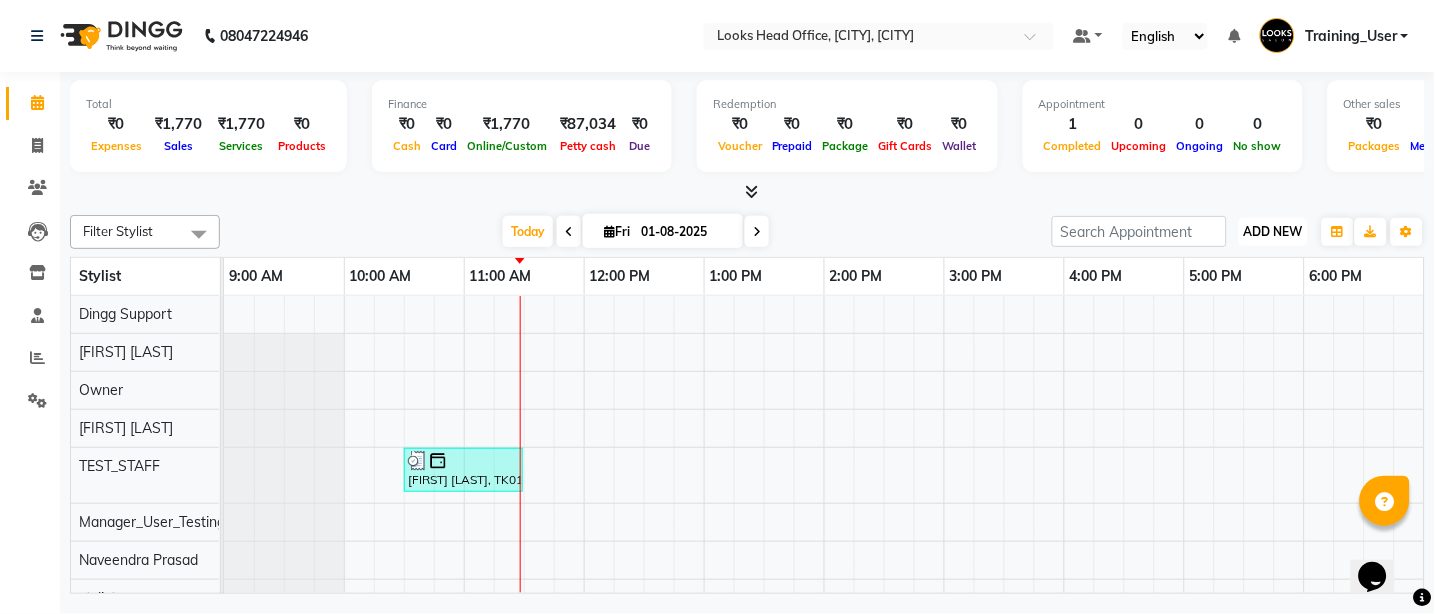click on "ADD NEW" at bounding box center [1273, 231] 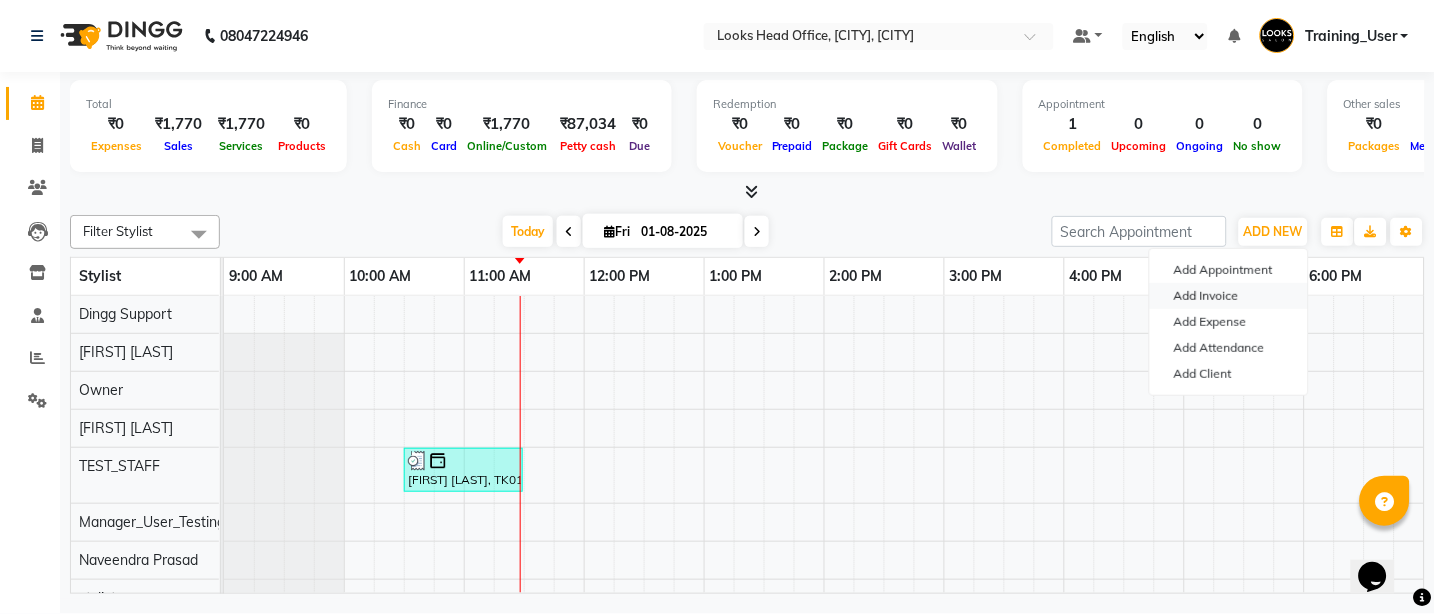 click on "Add Invoice" at bounding box center [1229, 296] 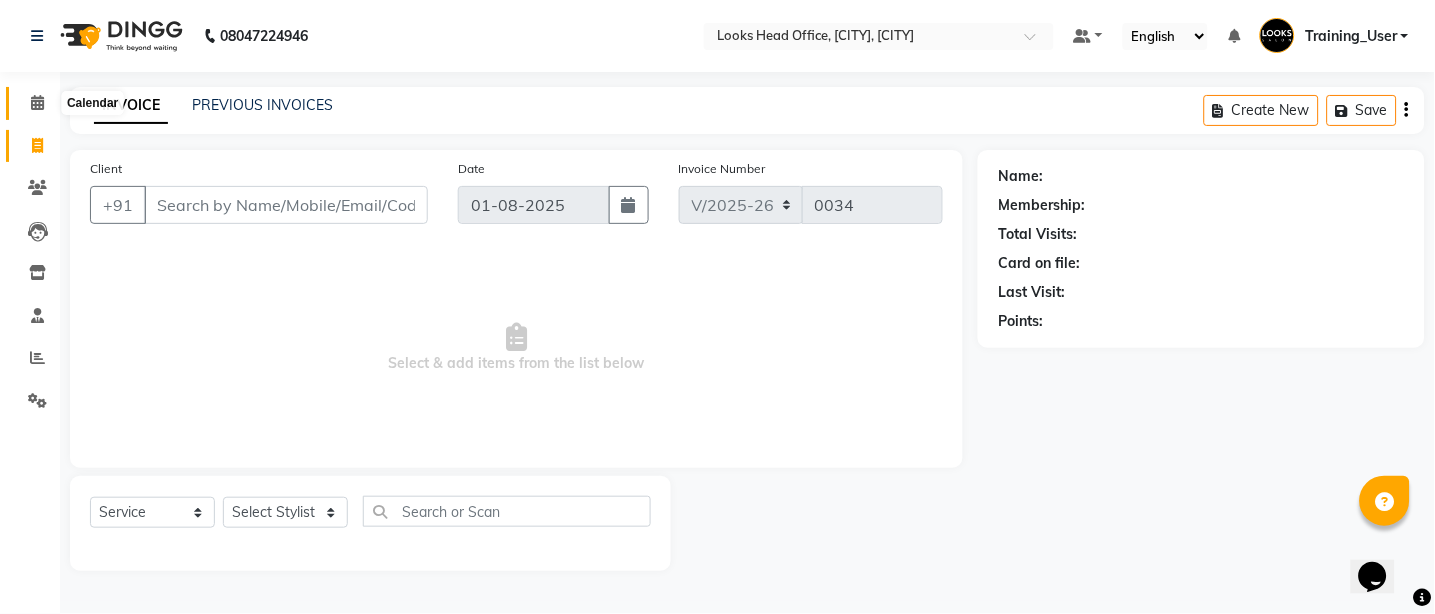 click 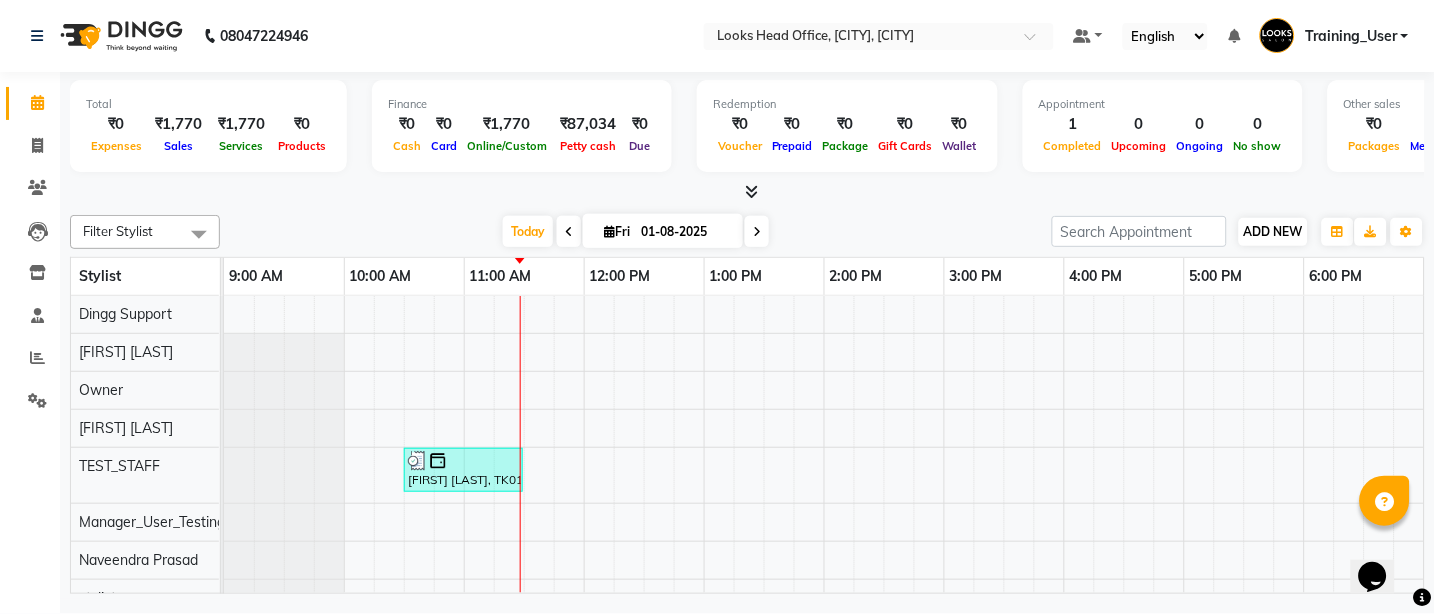 scroll, scrollTop: 0, scrollLeft: 0, axis: both 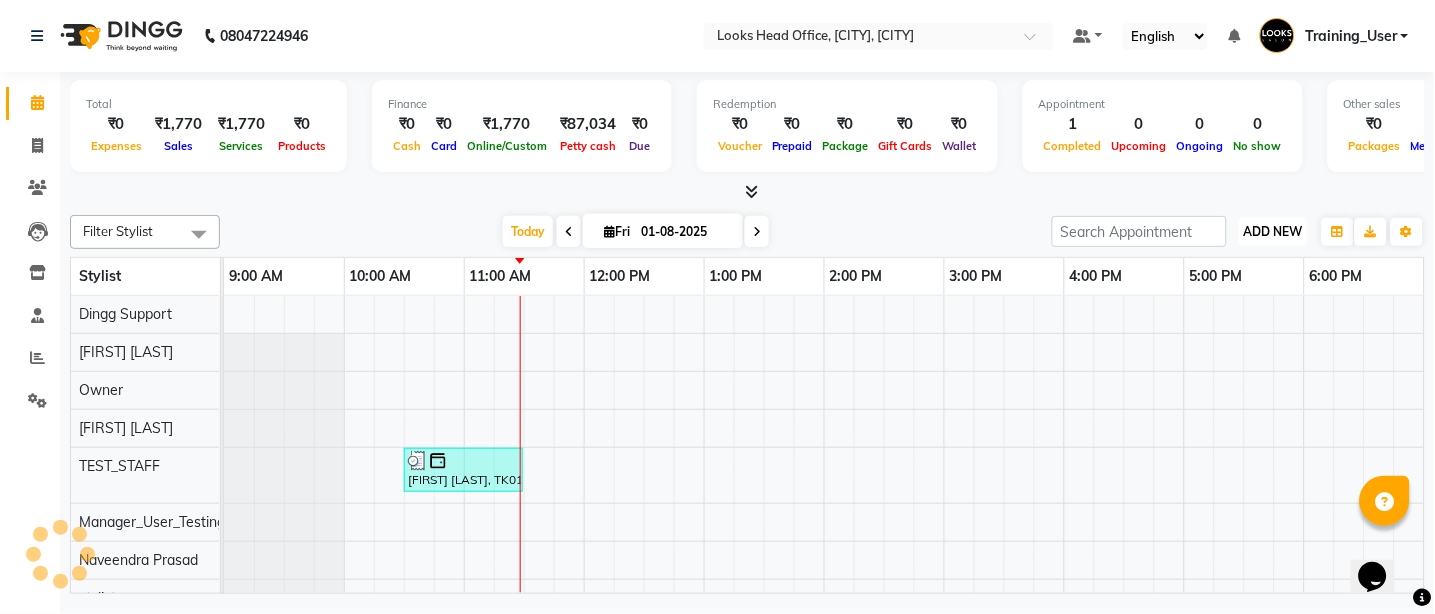 click on "ADD NEW" at bounding box center [1273, 231] 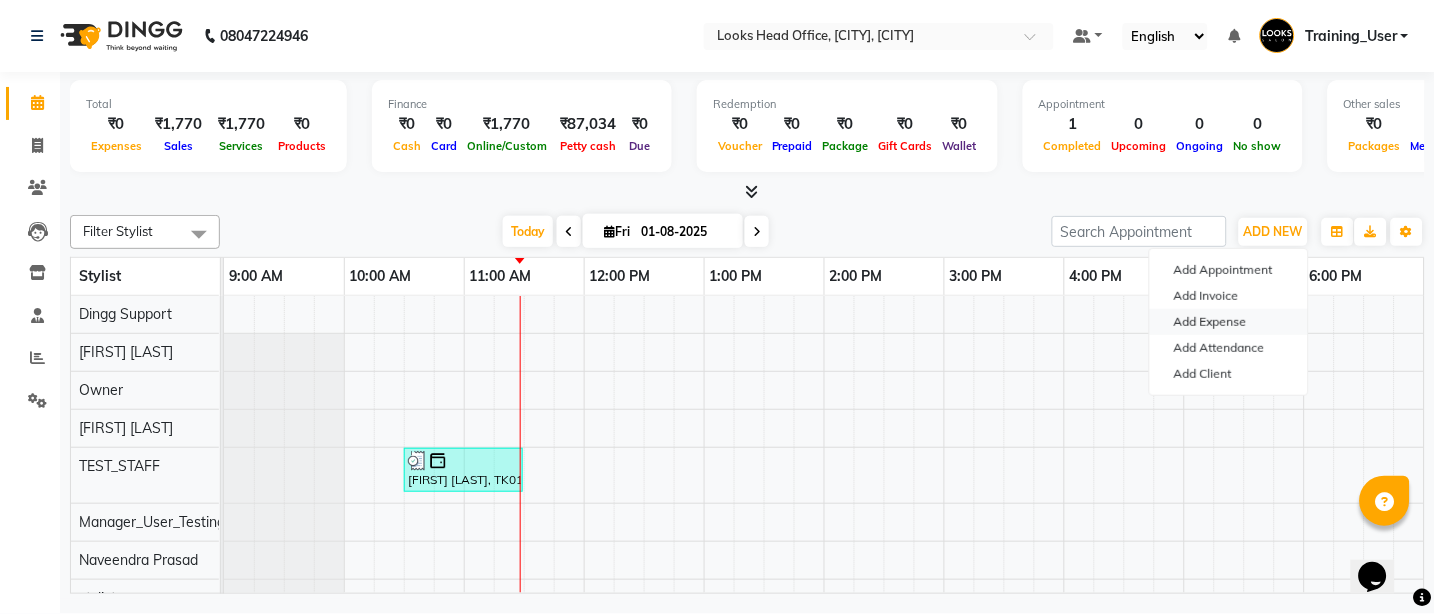 click on "Add Expense" at bounding box center [1229, 322] 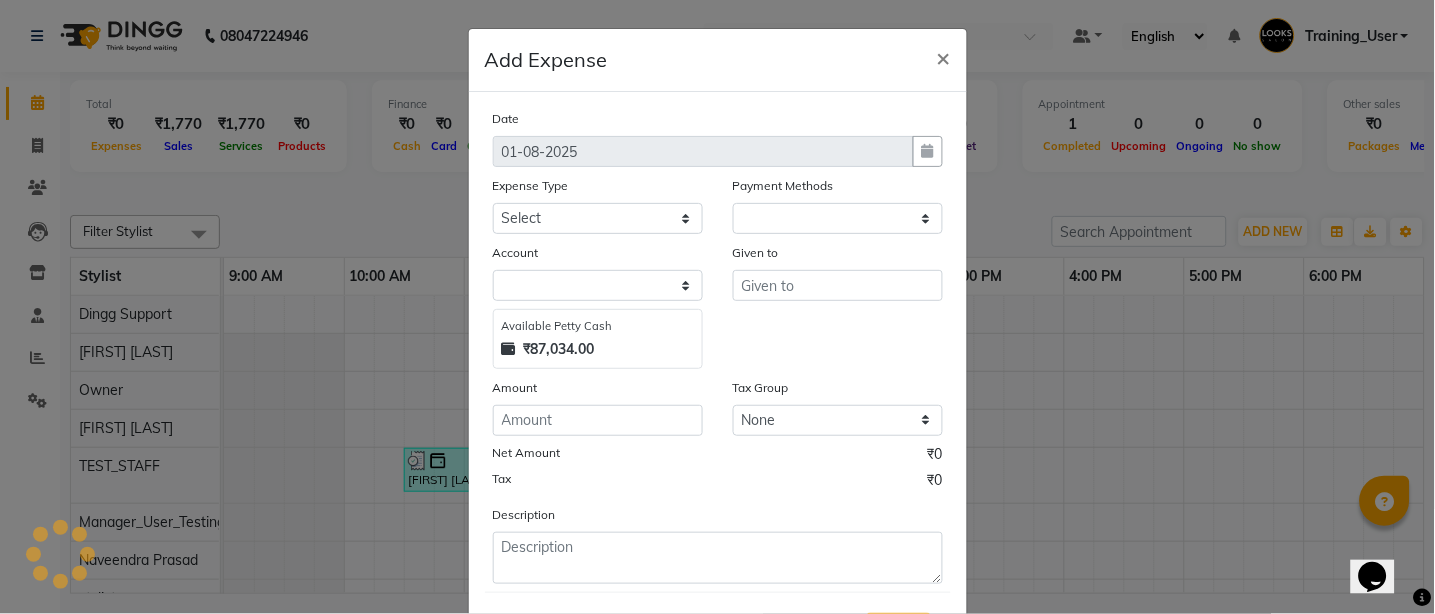 select on "1" 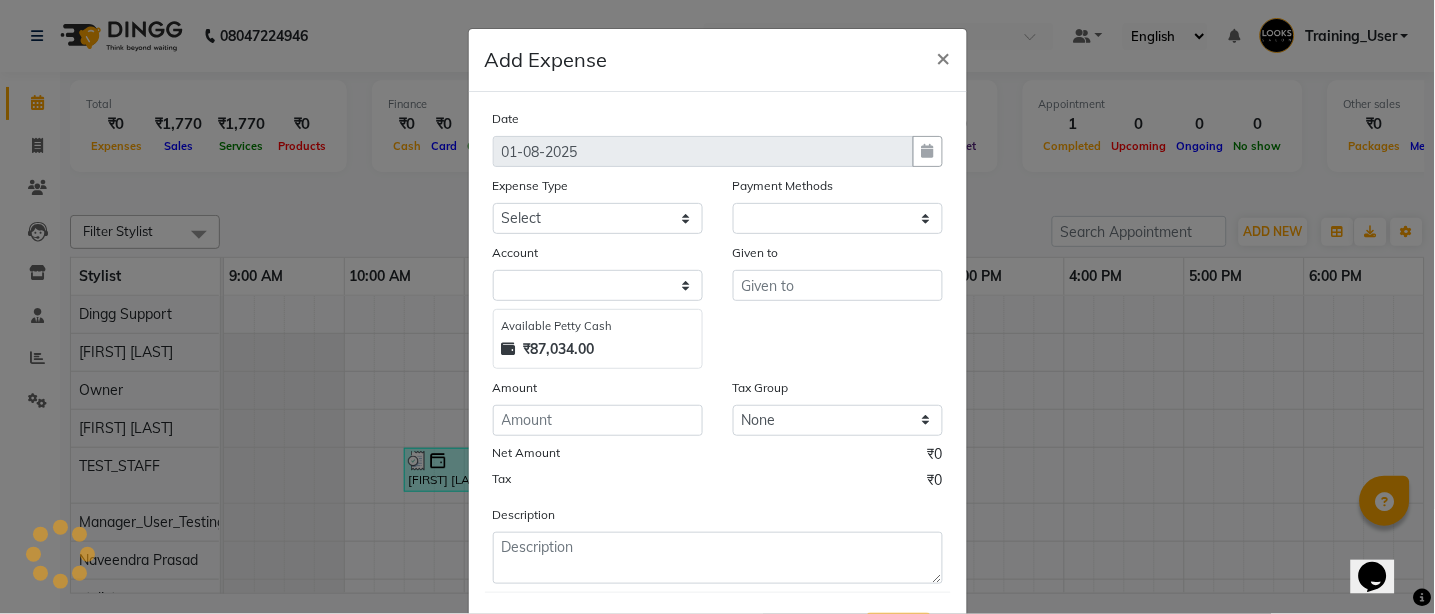 select on "3118" 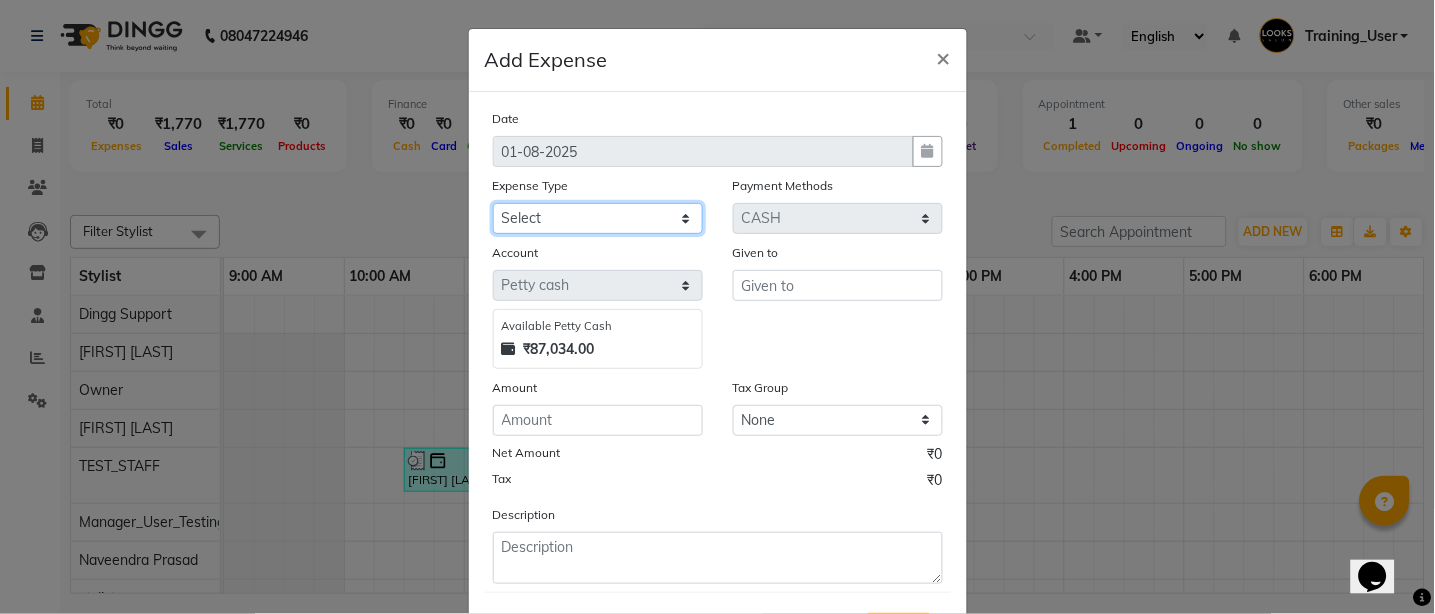 click on "Select BANK DEPOSIT Cash change Cash Handover CLIENT WELFARE CONSUMABLES Convyance to staff Counter sale Entertainment General Expense INTERNET WIFI BILL Laundry Bill Laundry Service milk Miscellaneous Office Upkeep Pantry Payment Pedicure Incentive Prepaid Card Incentives Printing And Stationery Product Incentive purchase Refferal Incentive Repair And Maintenance Salary Salary advance Service incentive staff accommodation STAFF WELFARE TIP CREDIT CARD Tip Online TIP UPI Travelling And Conveyance WATER BILL" 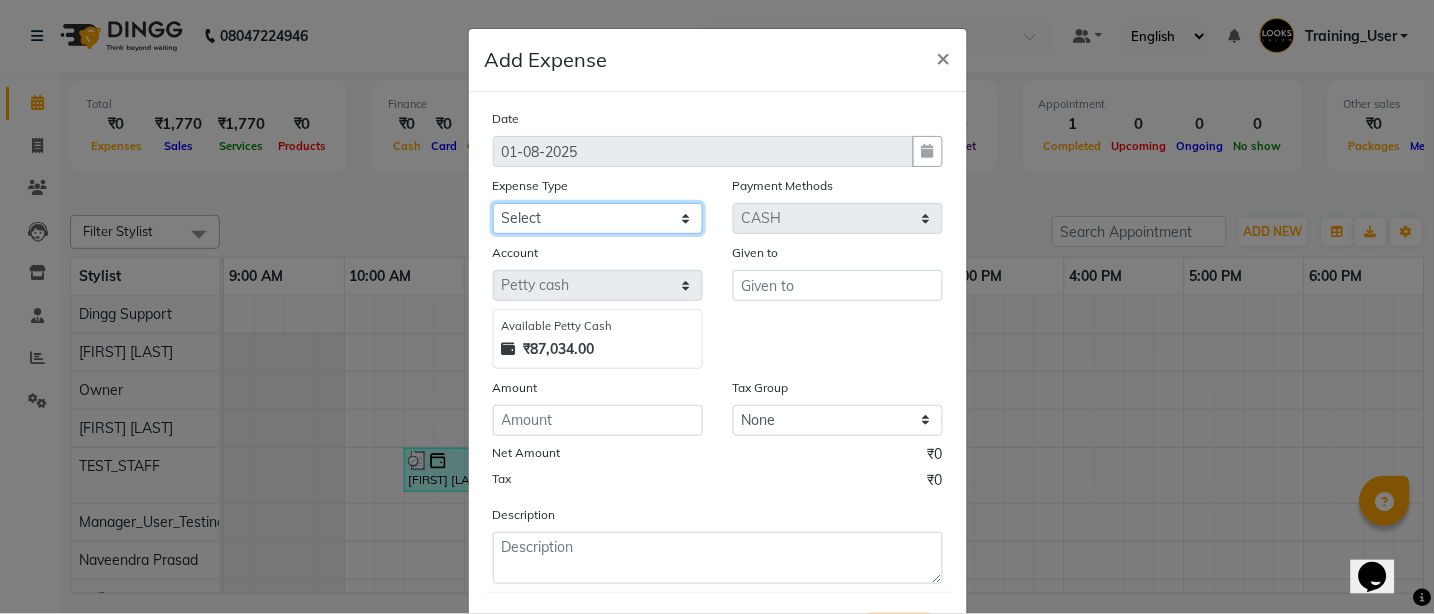 select on "23704" 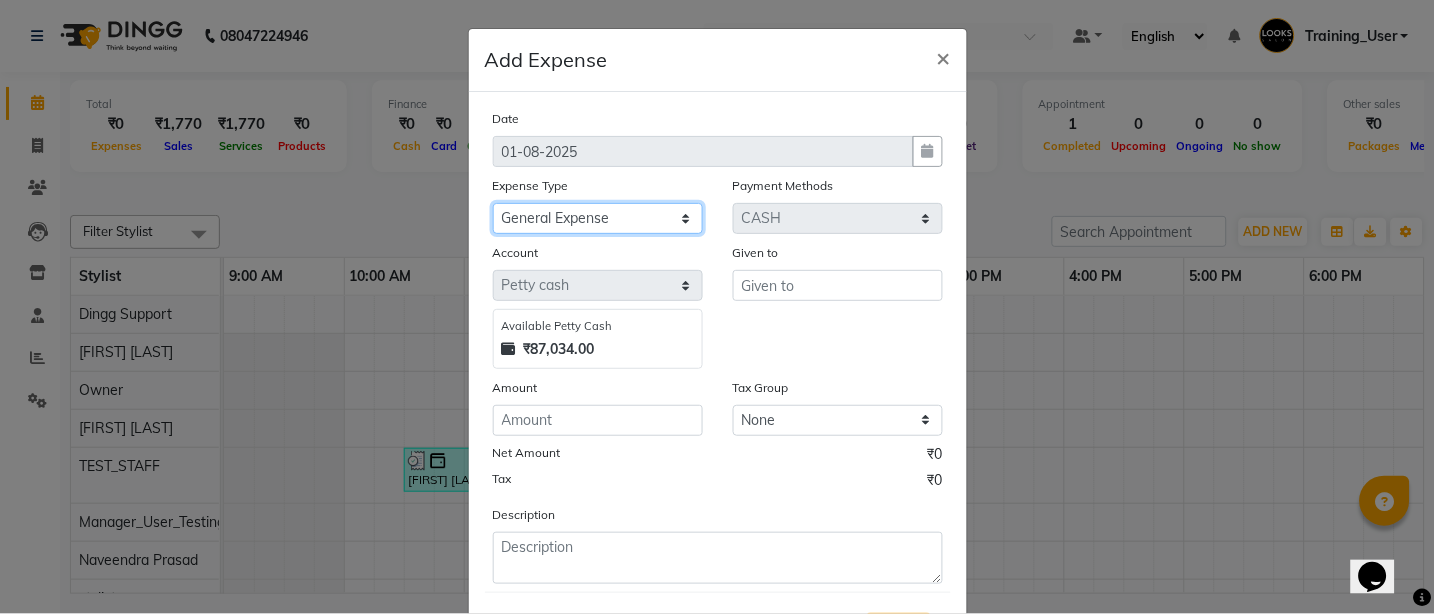 click on "Select BANK DEPOSIT Cash change Cash Handover CLIENT WELFARE CONSUMABLES Convyance to staff Counter sale Entertainment General Expense INTERNET WIFI BILL Laundry Bill Laundry Service milk Miscellaneous Office Upkeep Pantry Payment Pedicure Incentive Prepaid Card Incentives Printing And Stationery Product Incentive purchase Refferal Incentive Repair And Maintenance Salary Salary advance Service incentive staff accommodation STAFF WELFARE TIP CREDIT CARD Tip Online TIP UPI Travelling And Conveyance WATER BILL" 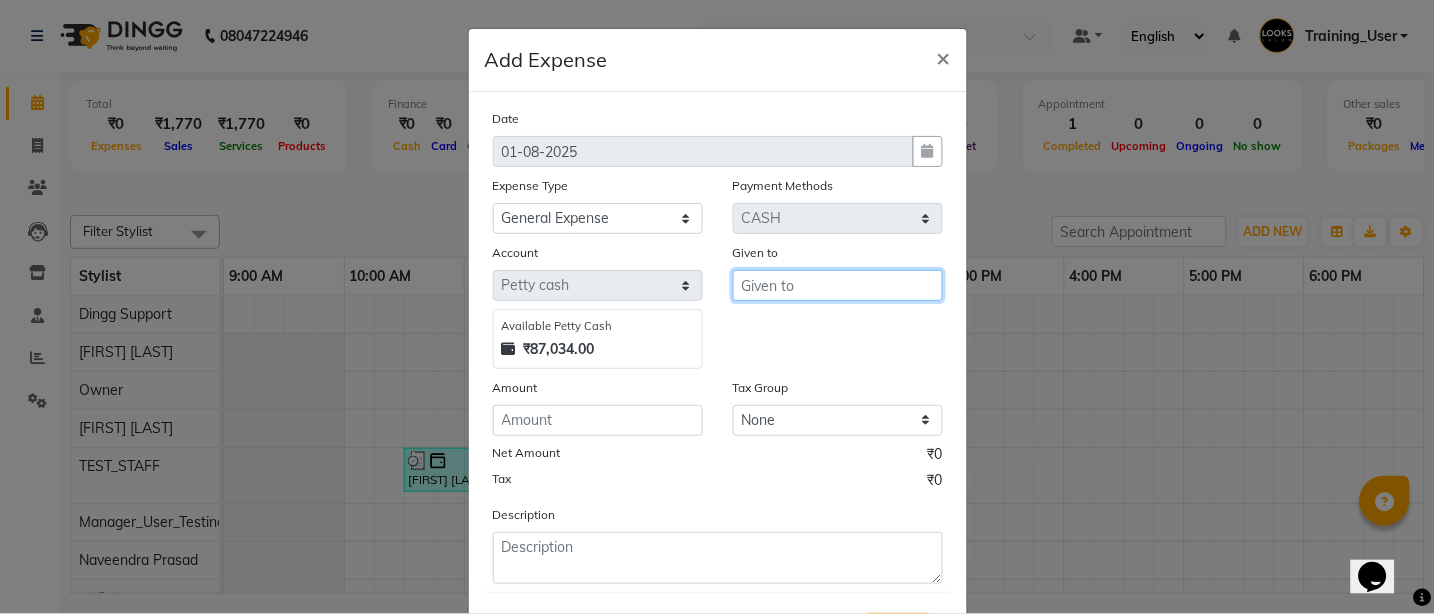 click at bounding box center [838, 285] 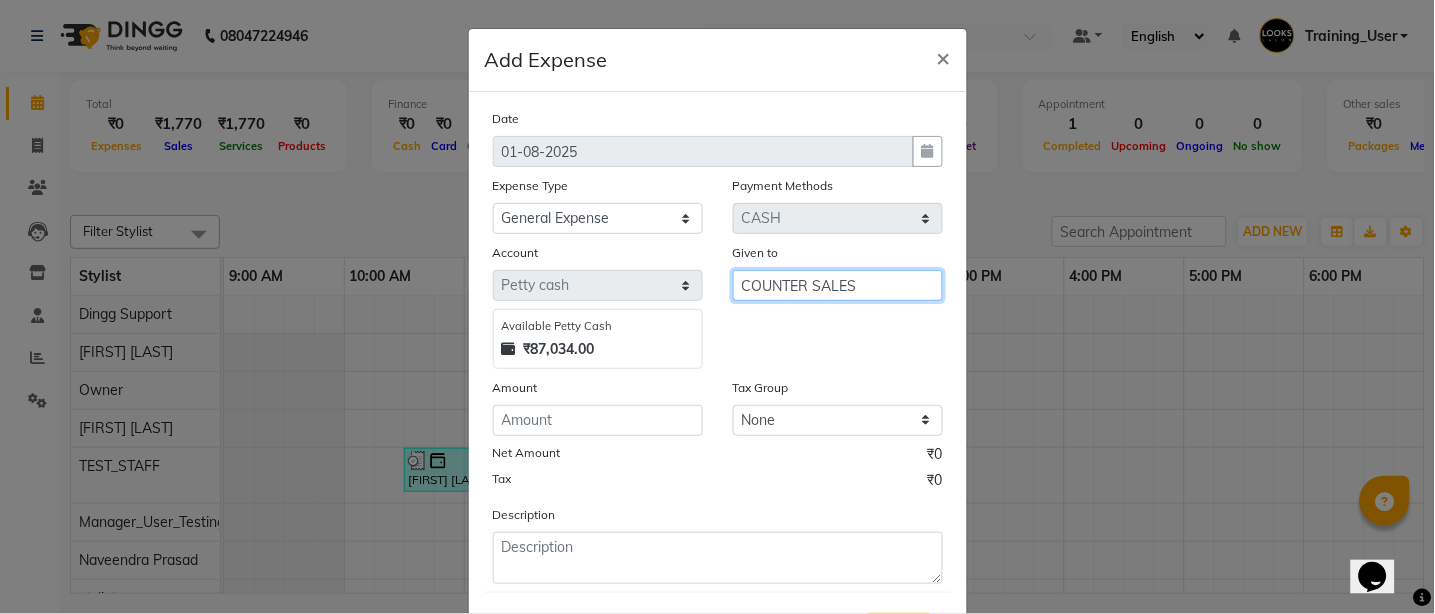 type on "COUNTER SALES" 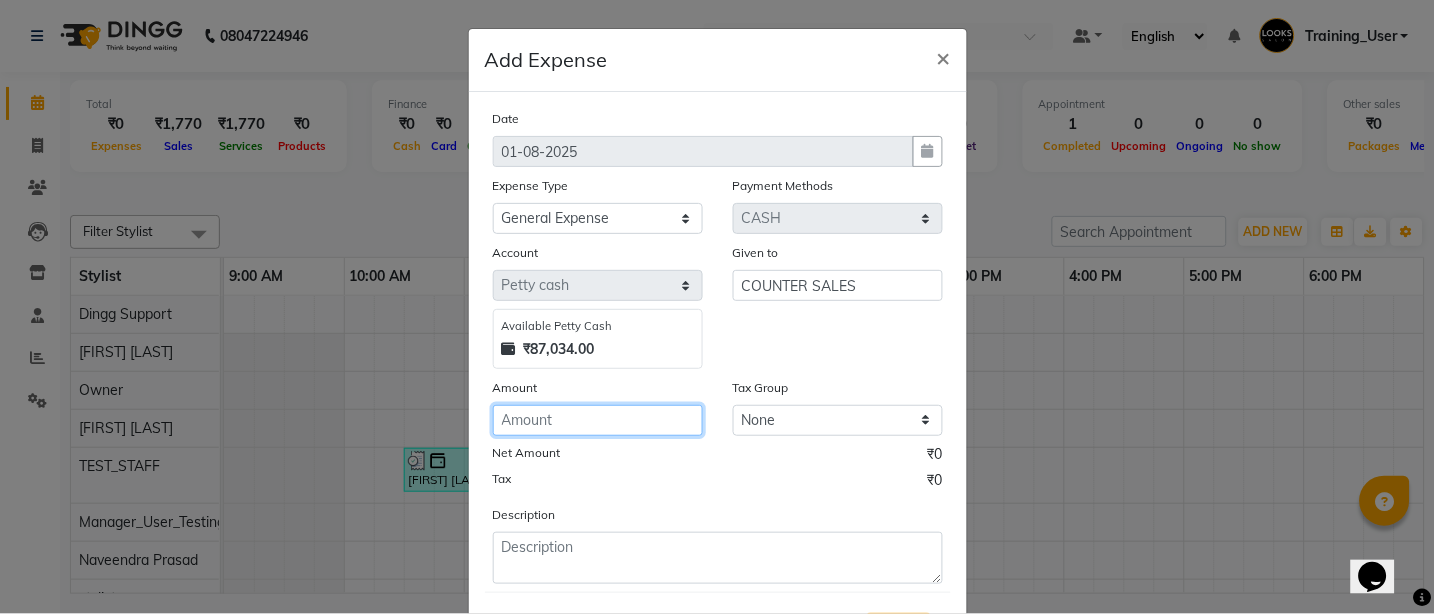 click 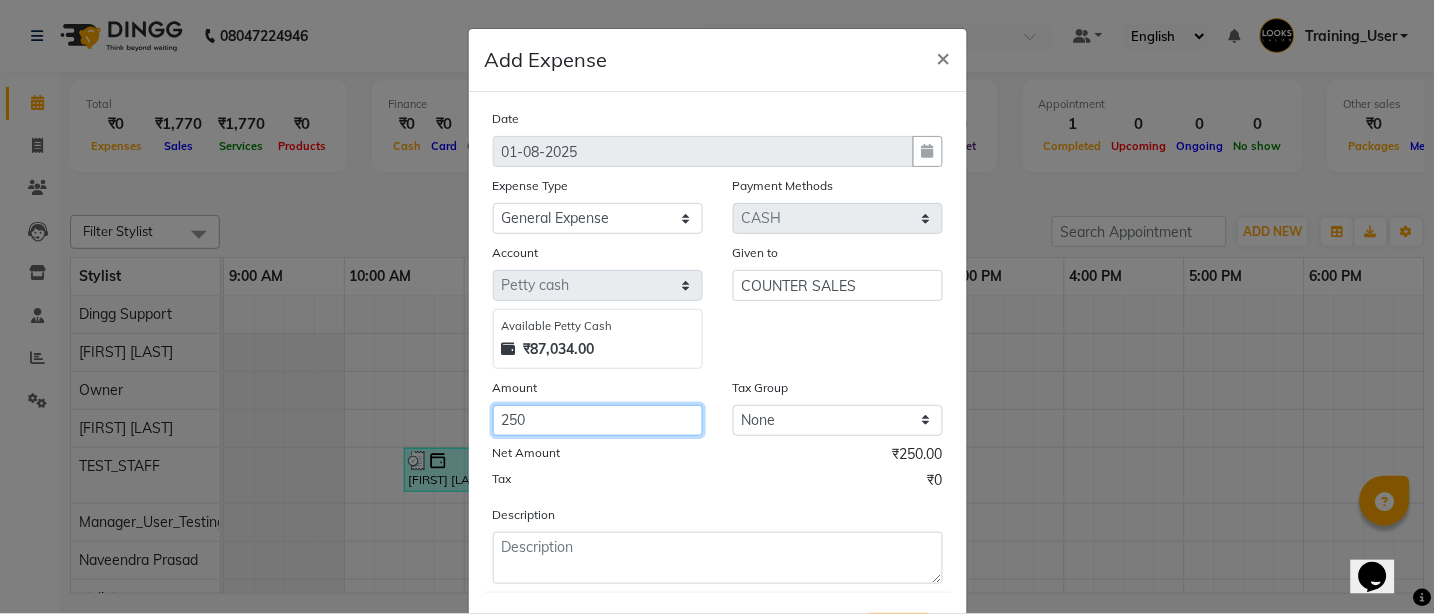 type on "250" 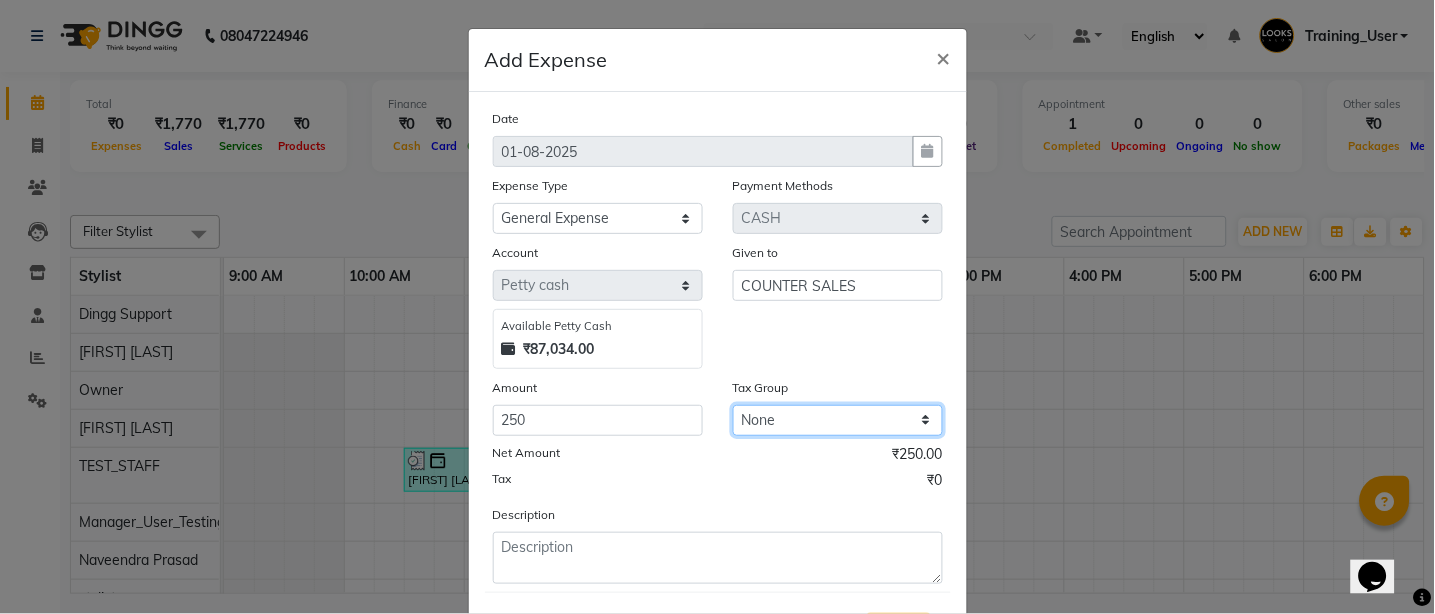 click on "None 5%GST  12%GST 18%GST" 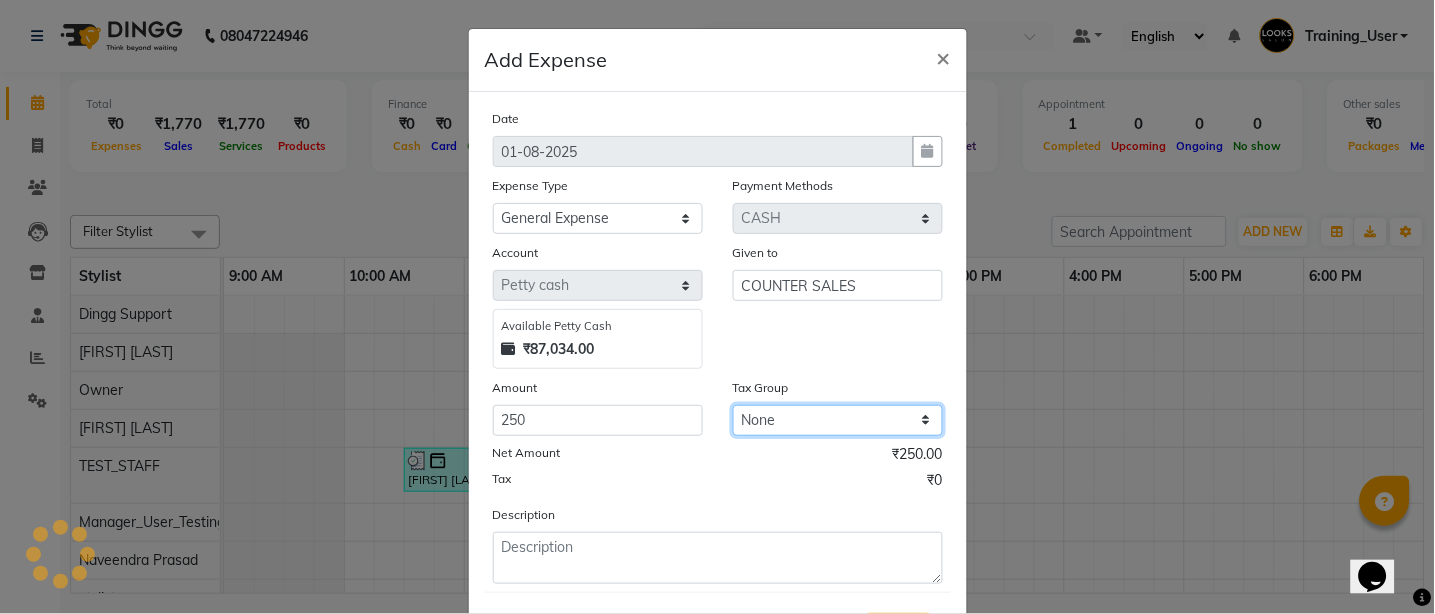 click on "None 5%GST  12%GST 18%GST" 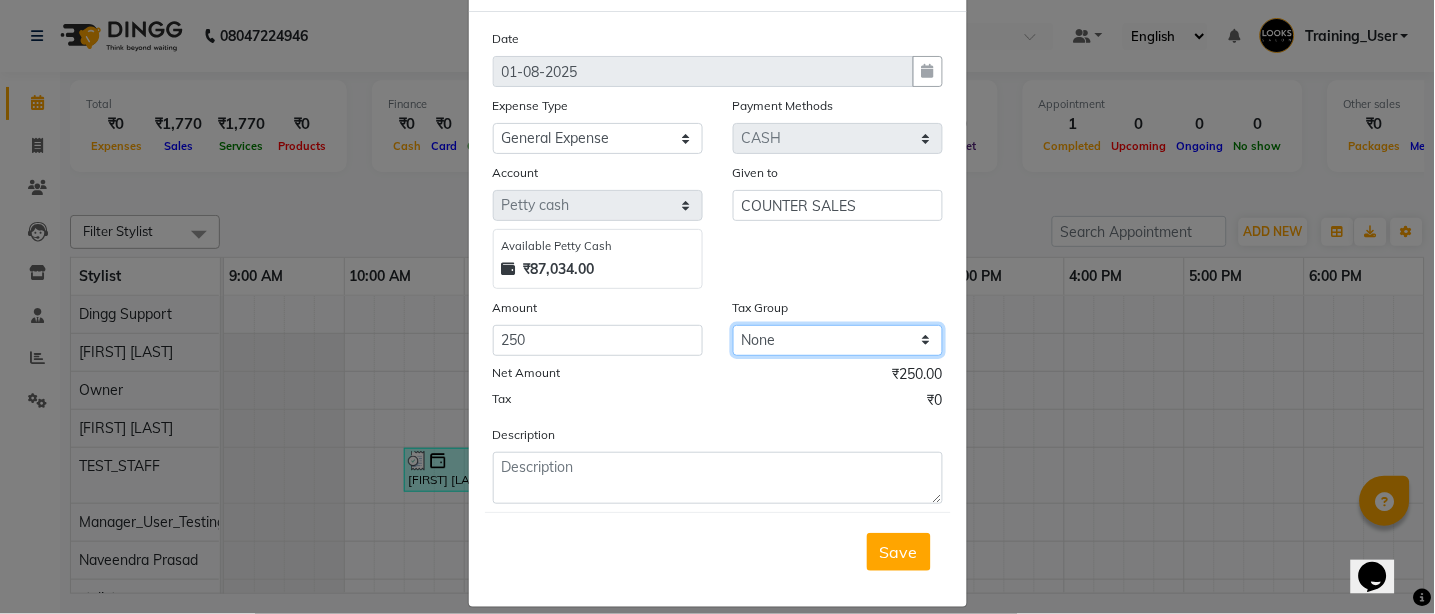 scroll, scrollTop: 101, scrollLeft: 0, axis: vertical 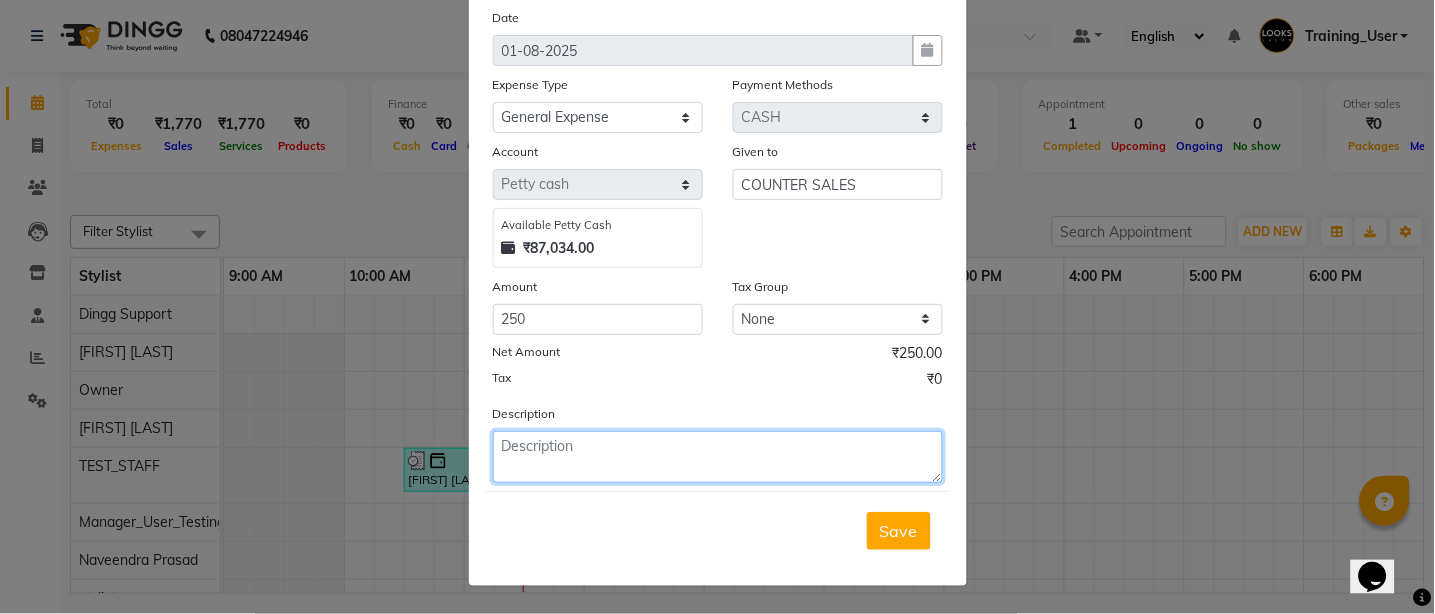 click 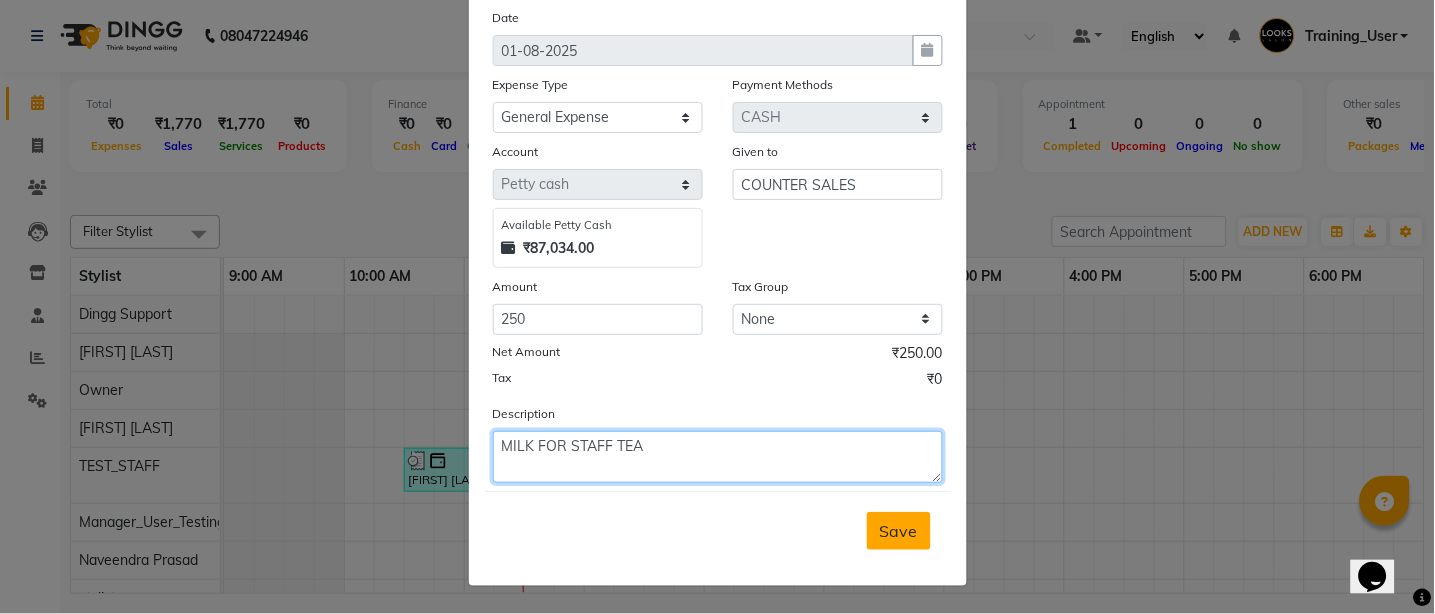 type on "MILK FOR STAFF TEA" 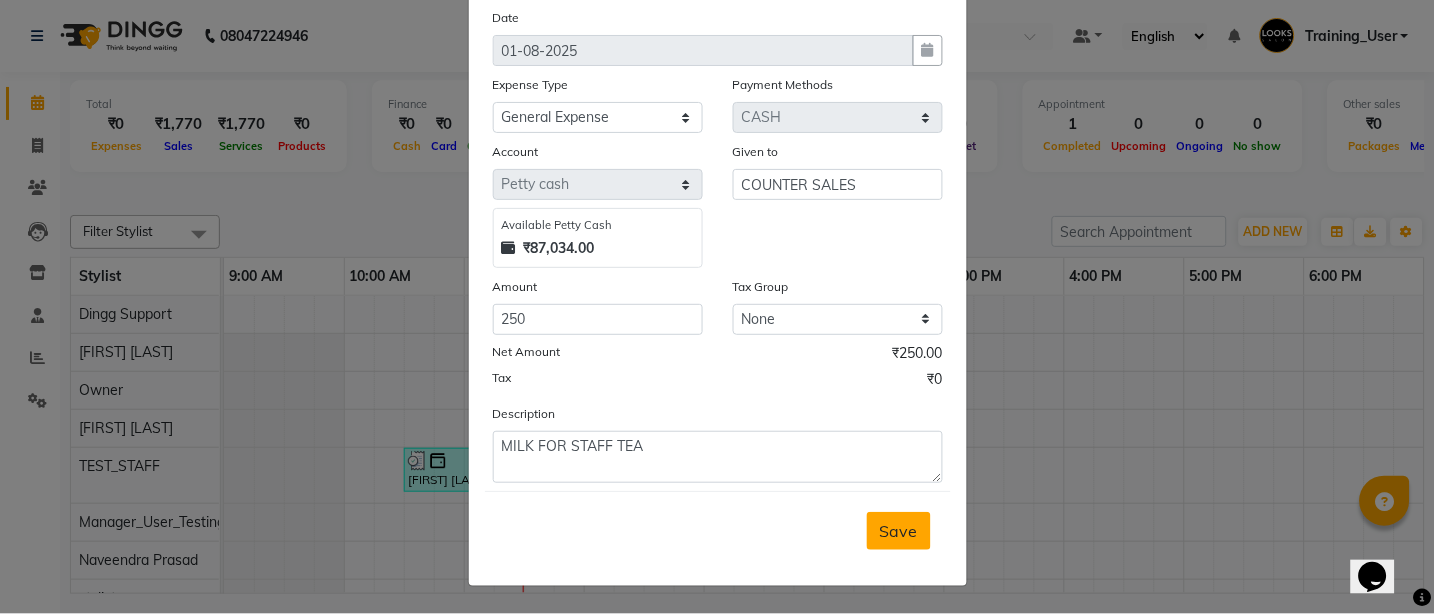 click on "Save" at bounding box center [899, 531] 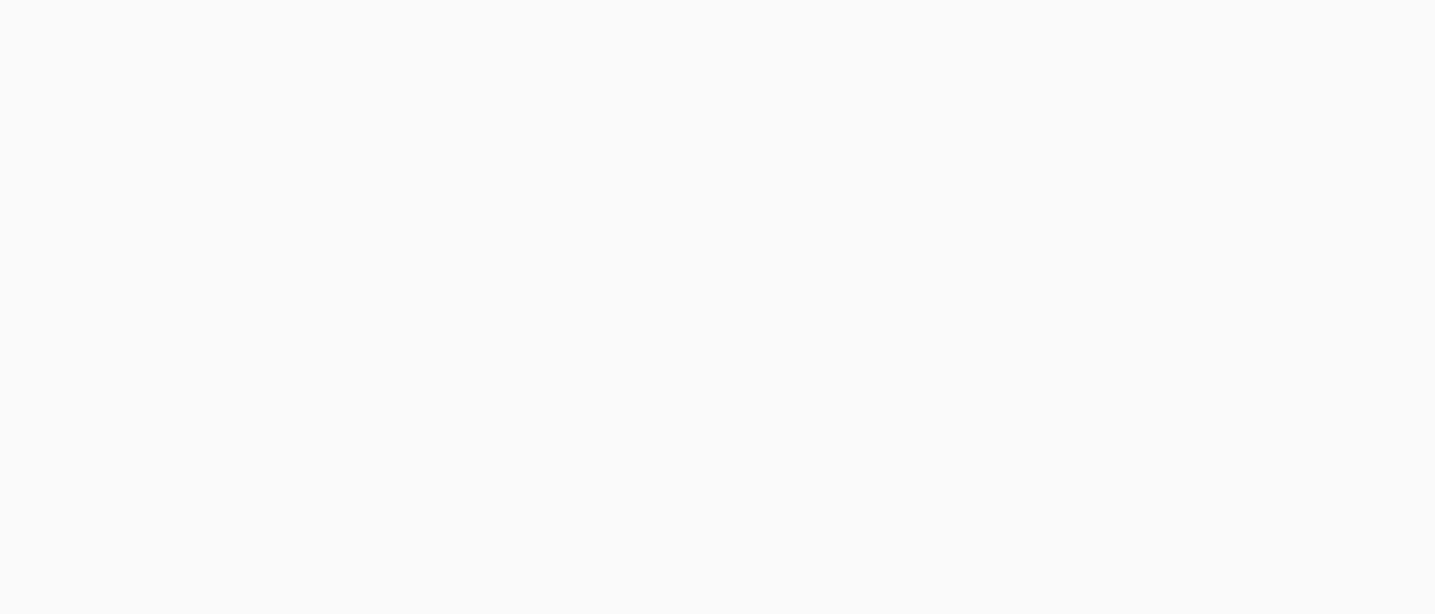 scroll, scrollTop: 0, scrollLeft: 0, axis: both 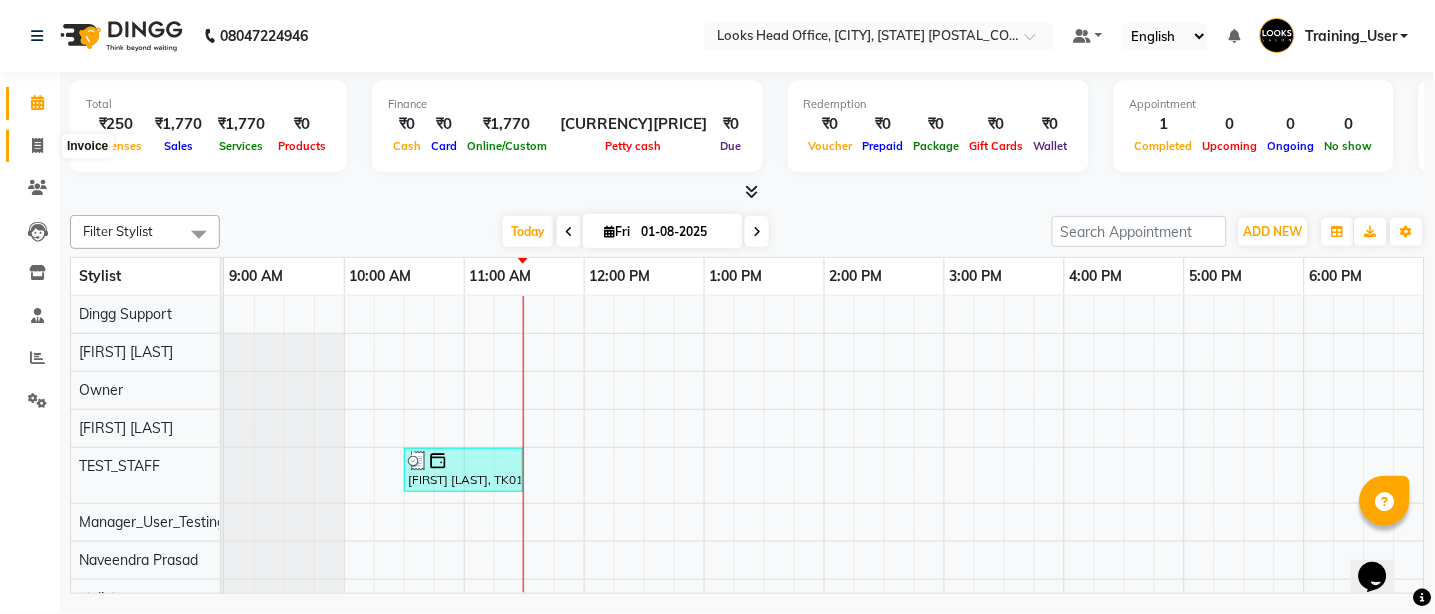 click 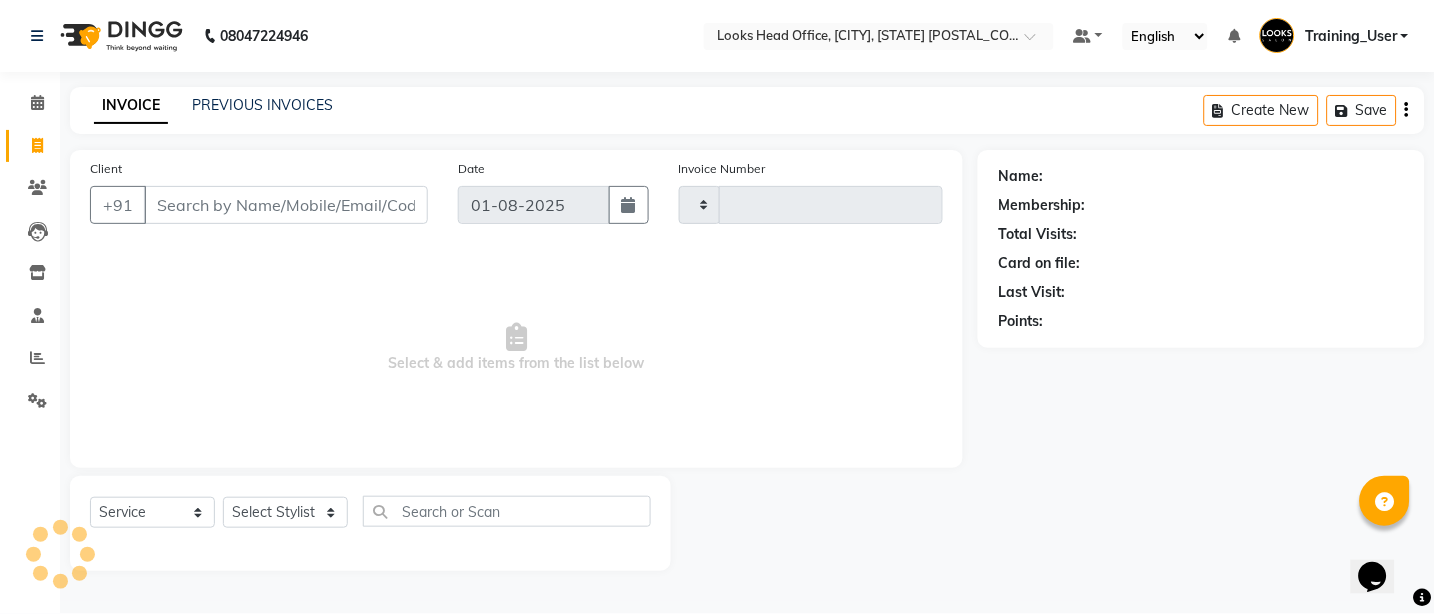 type on "0034" 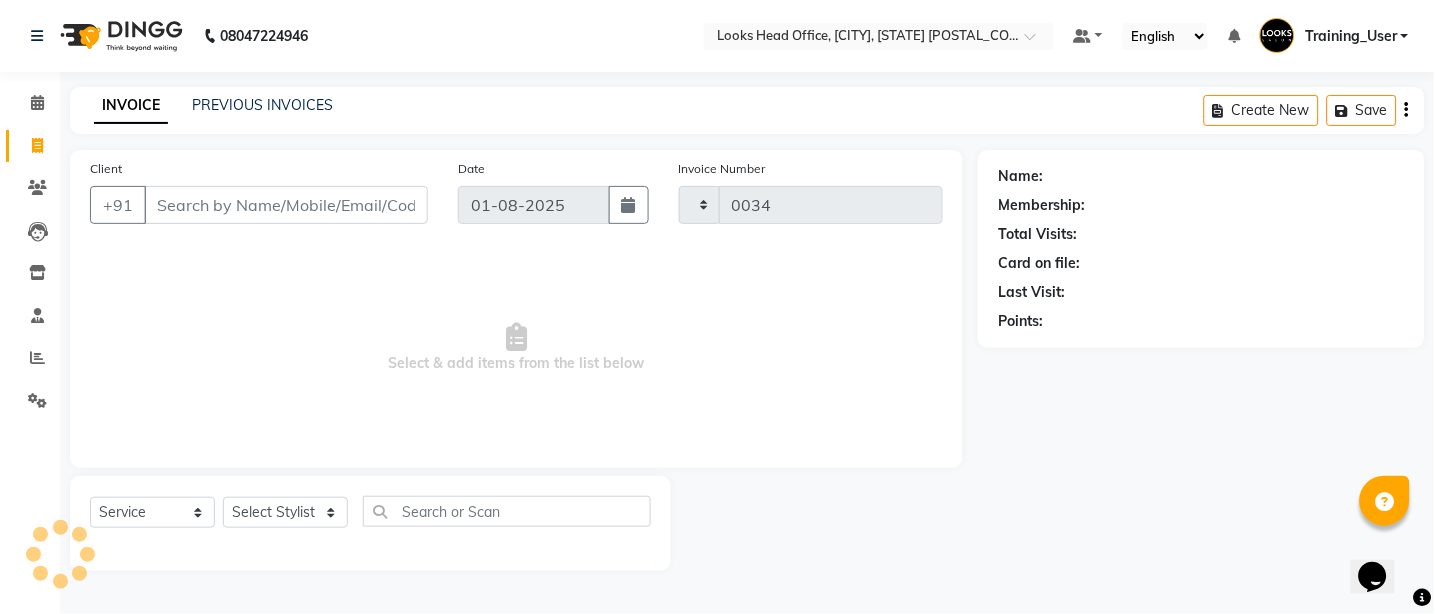 select on "4313" 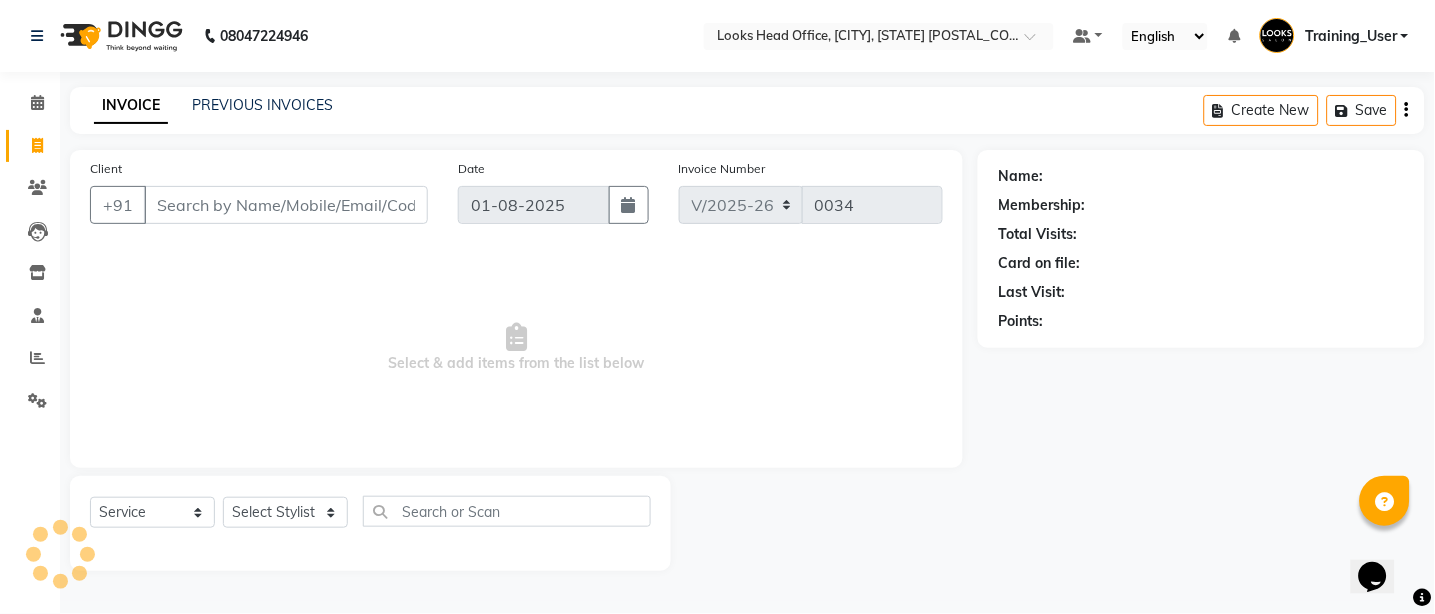 select on "35844" 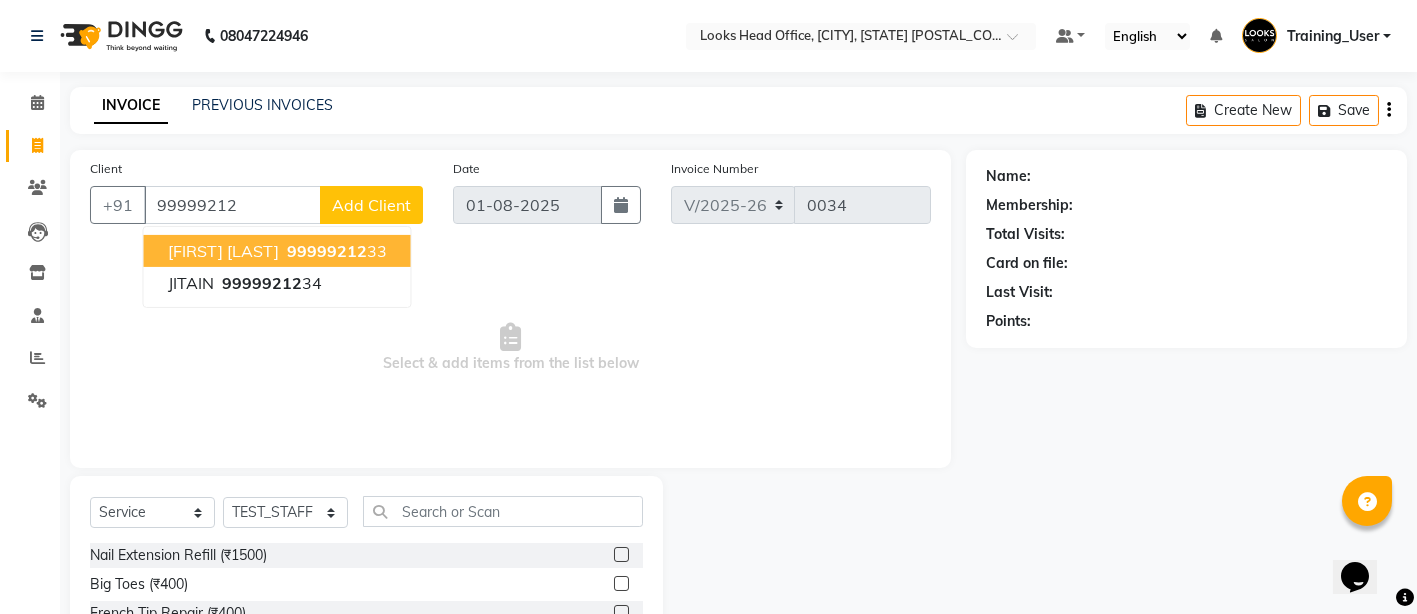 click on "[FIRST] [LAST]" at bounding box center (223, 251) 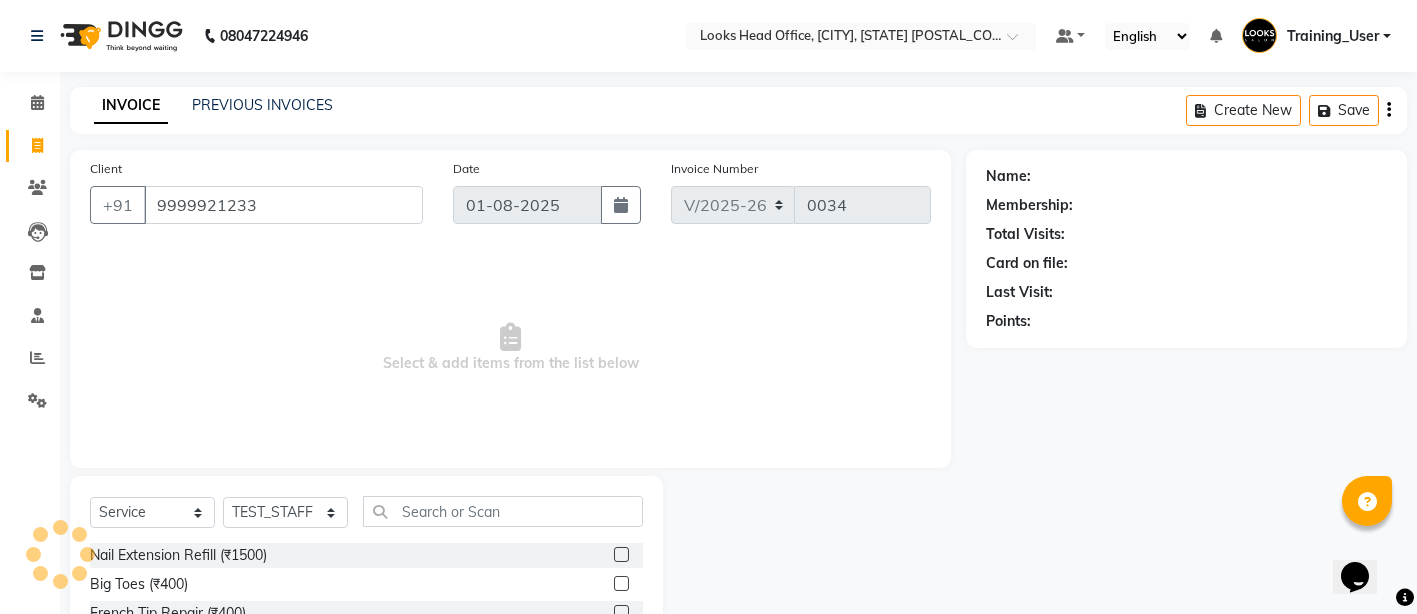 type on "9999921233" 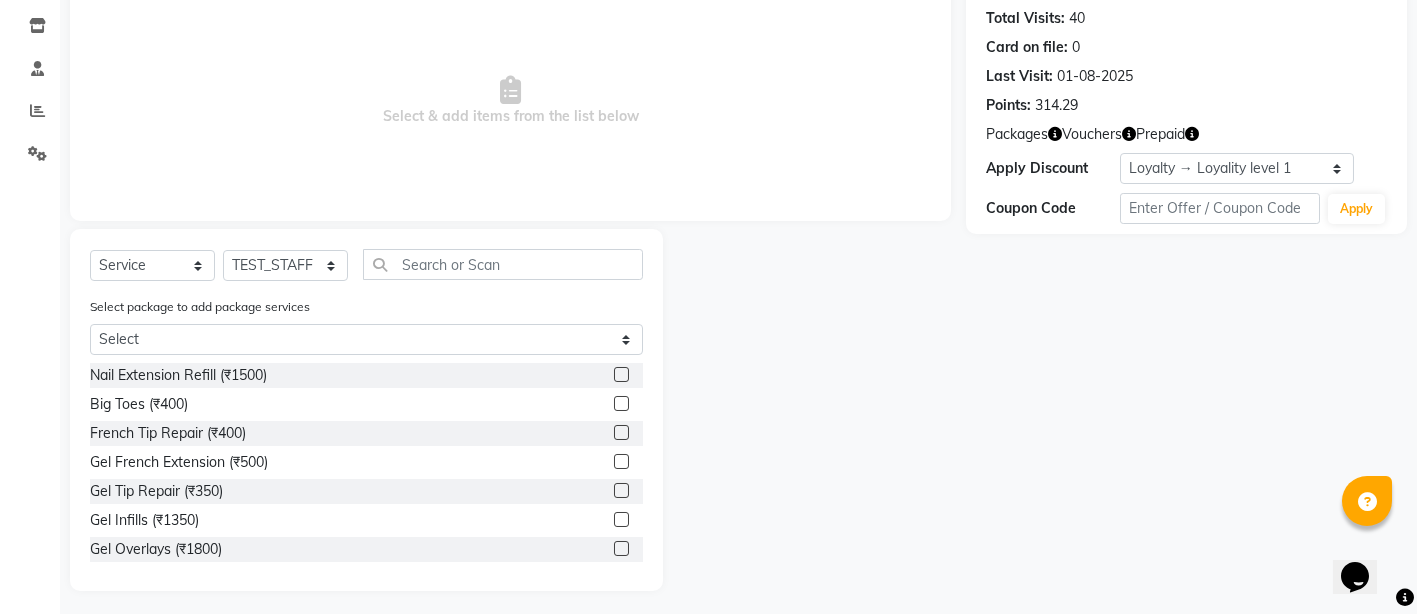 scroll, scrollTop: 253, scrollLeft: 0, axis: vertical 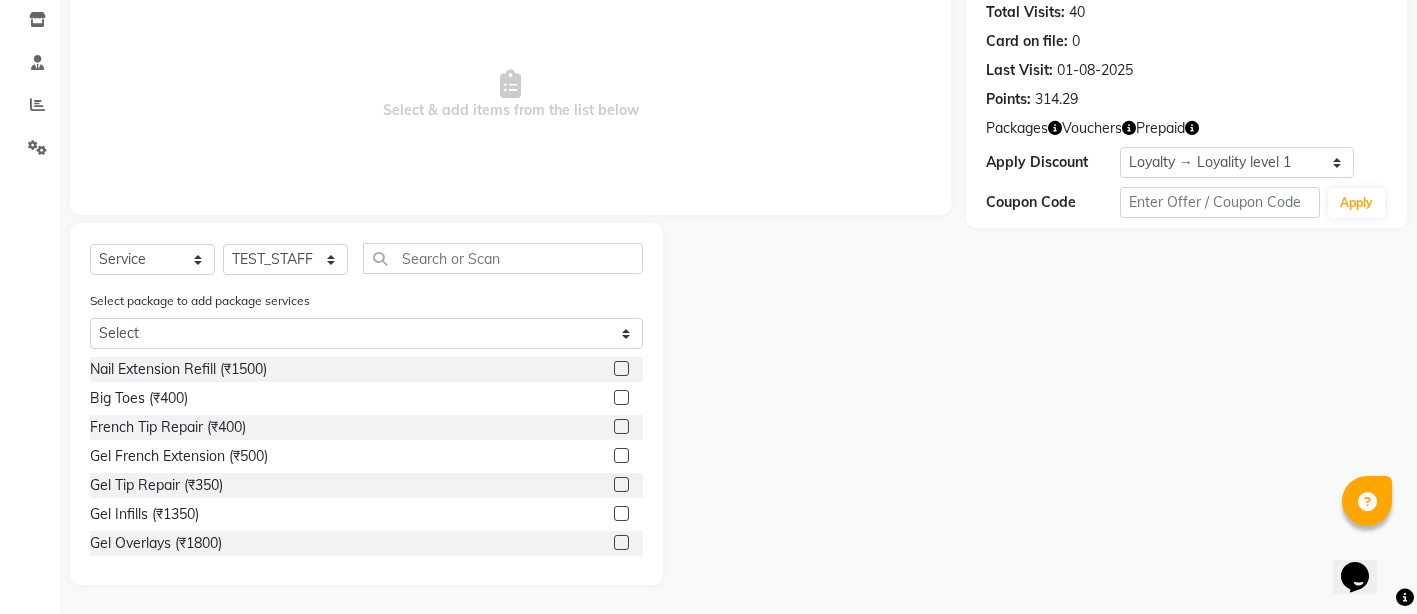 click 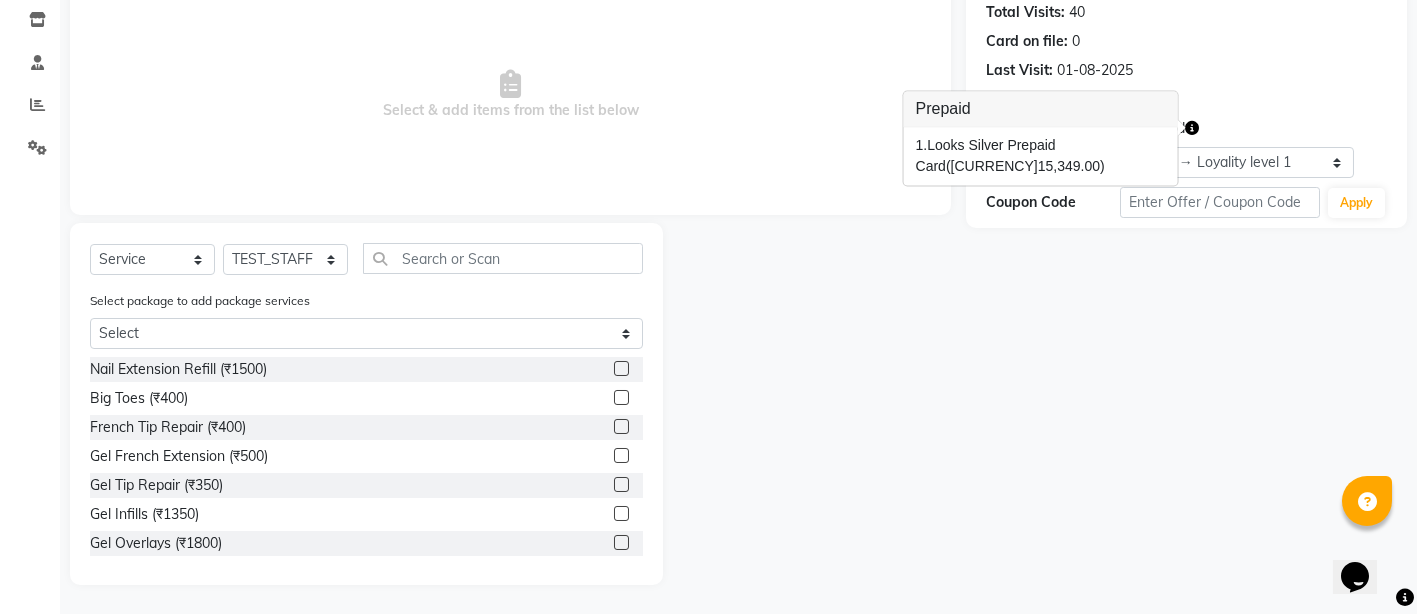 click on "Packages Vouchers Prepaid" 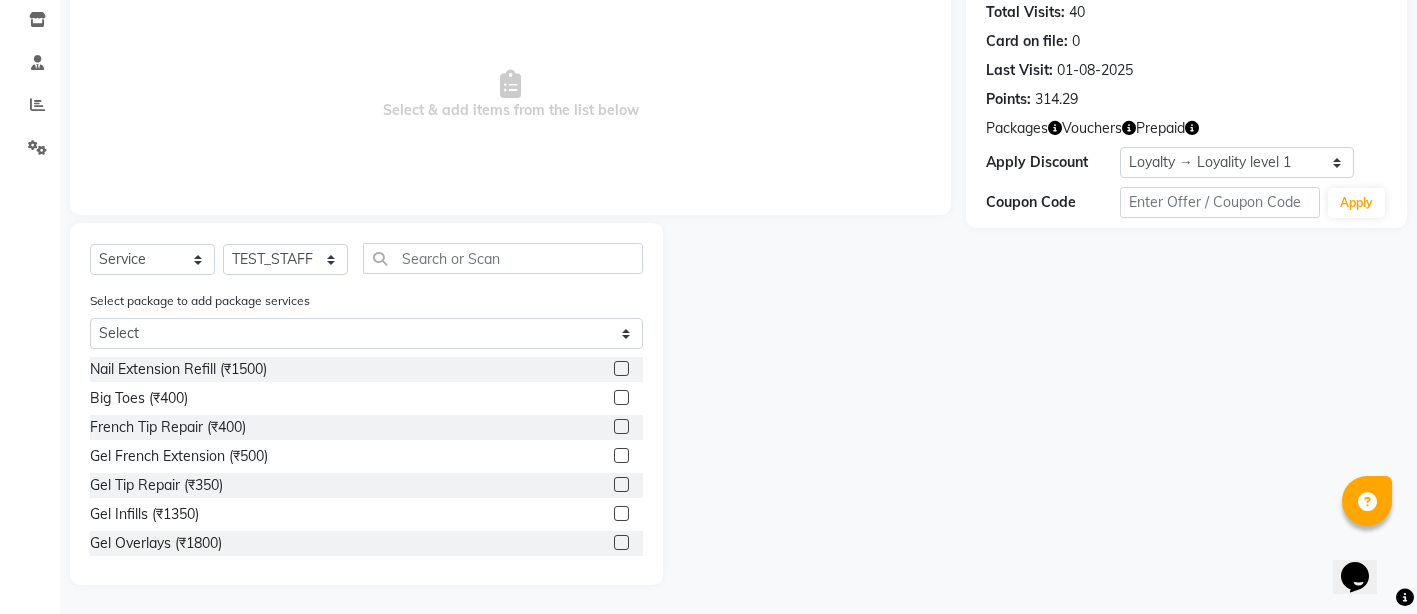 click 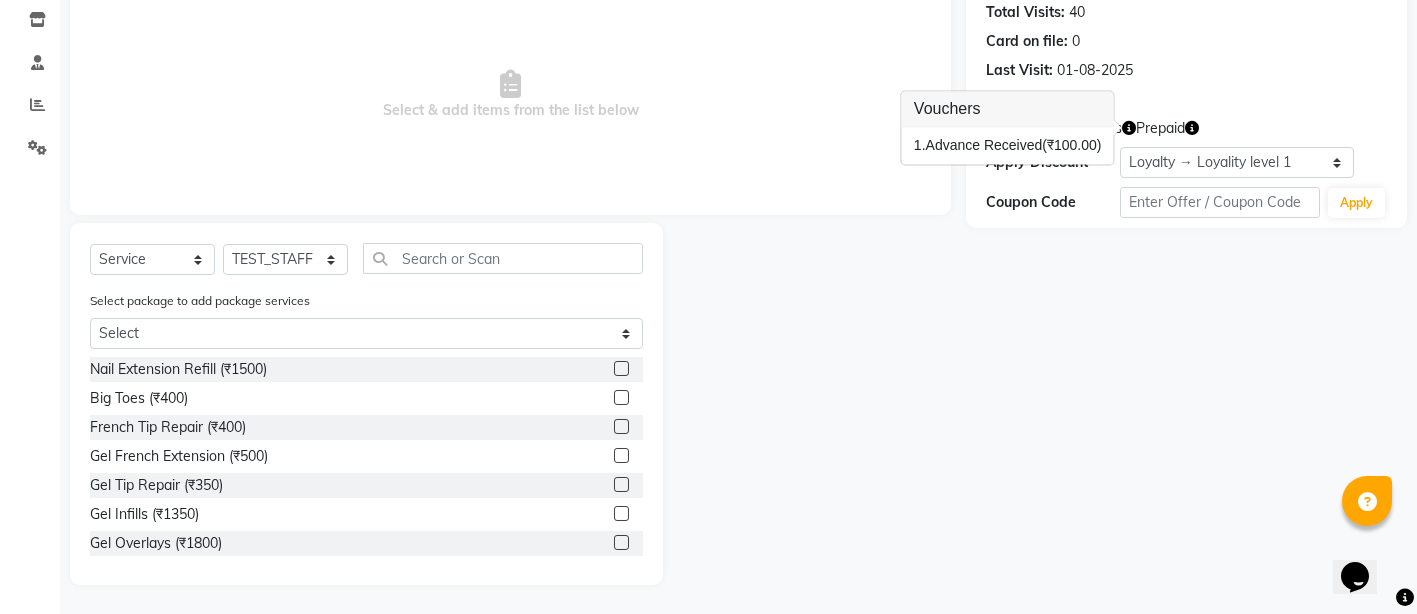 click 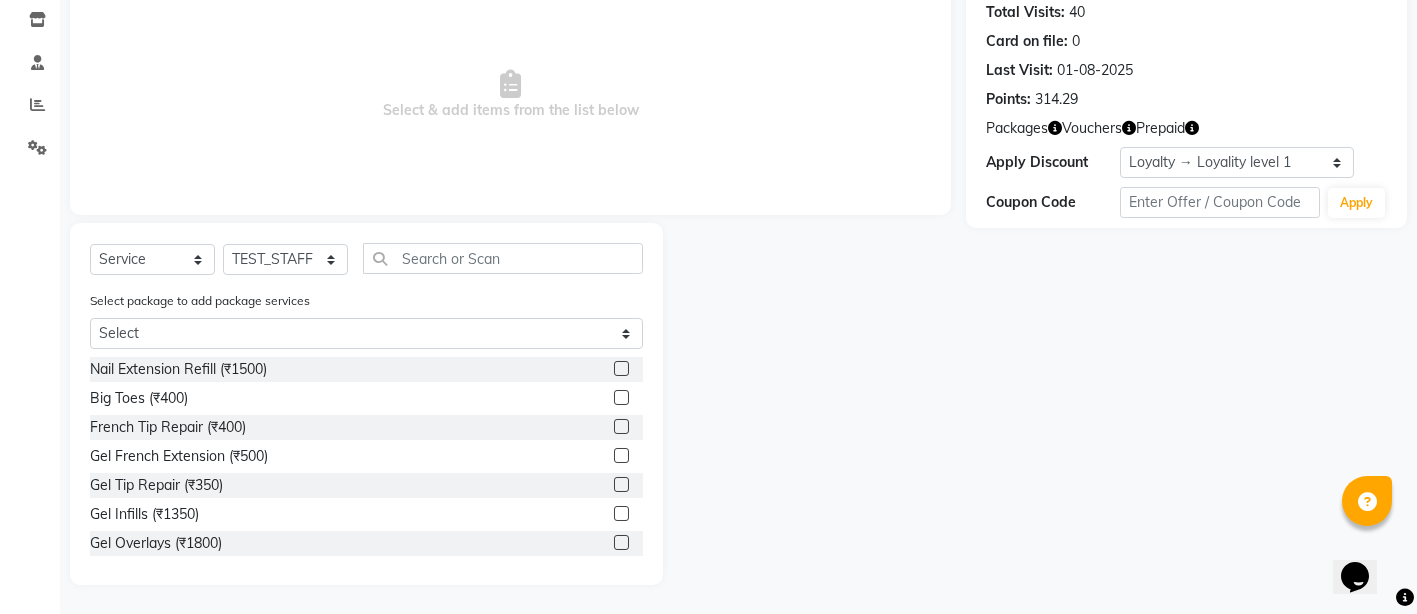 click 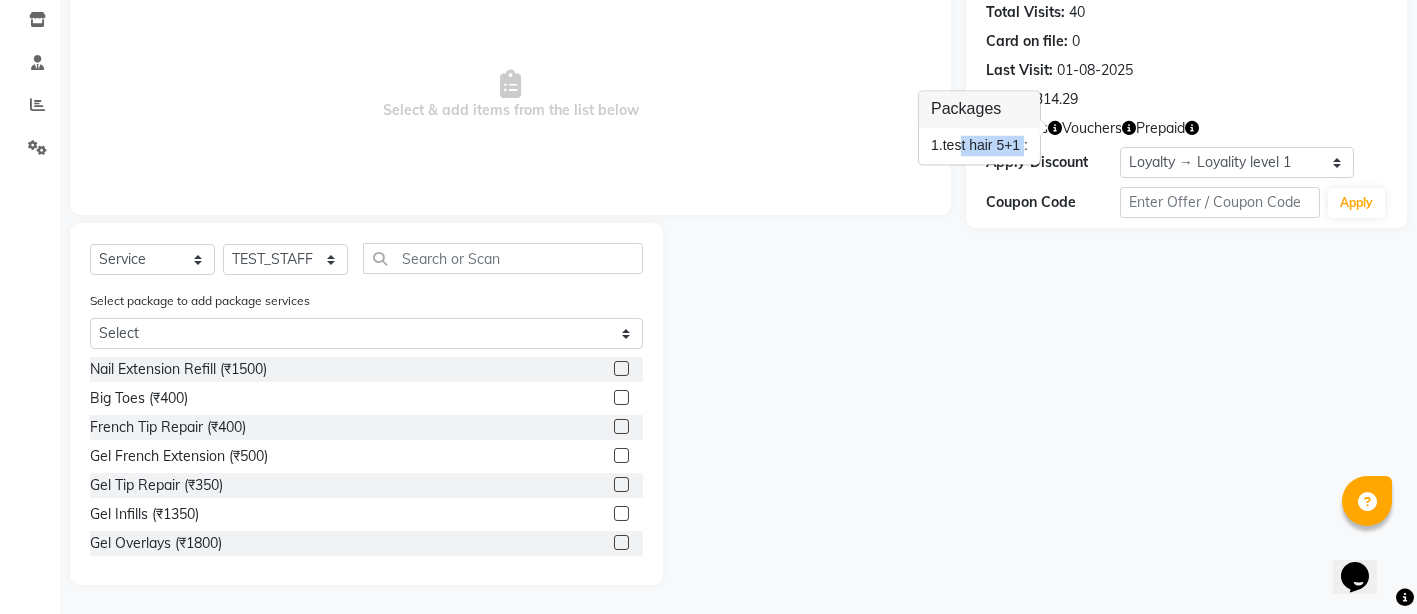 drag, startPoint x: 1021, startPoint y: 150, endPoint x: 956, endPoint y: 139, distance: 65.9242 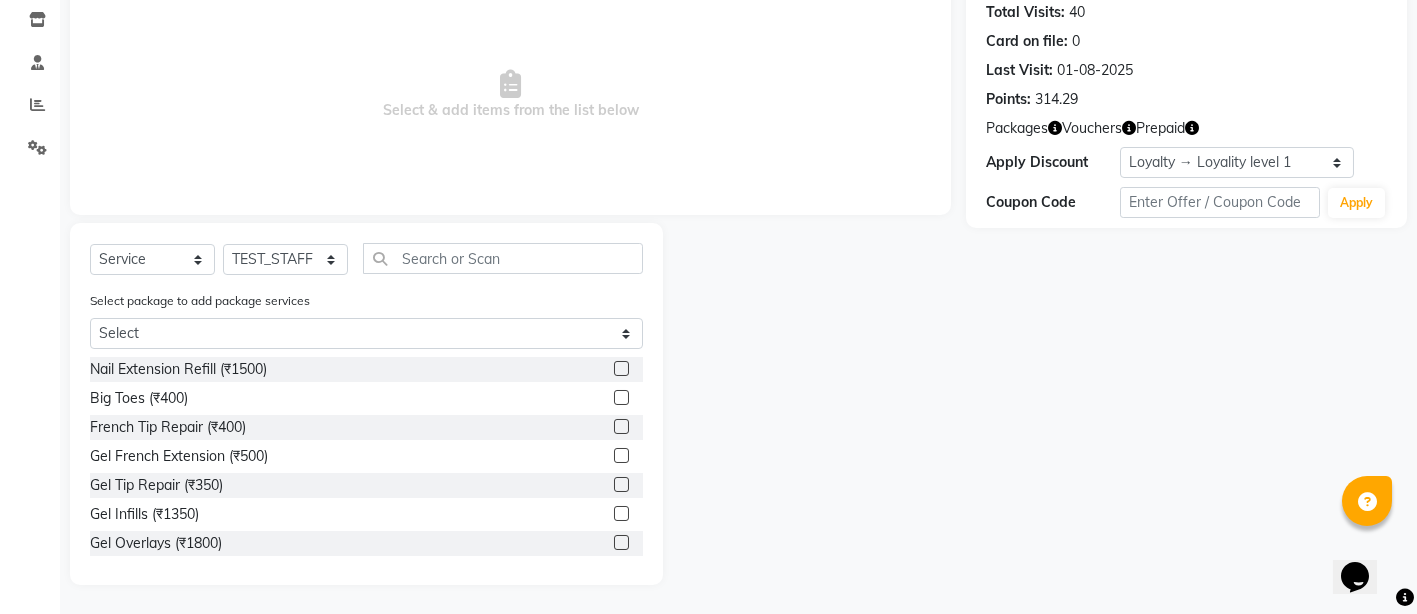 scroll, scrollTop: 128, scrollLeft: 0, axis: vertical 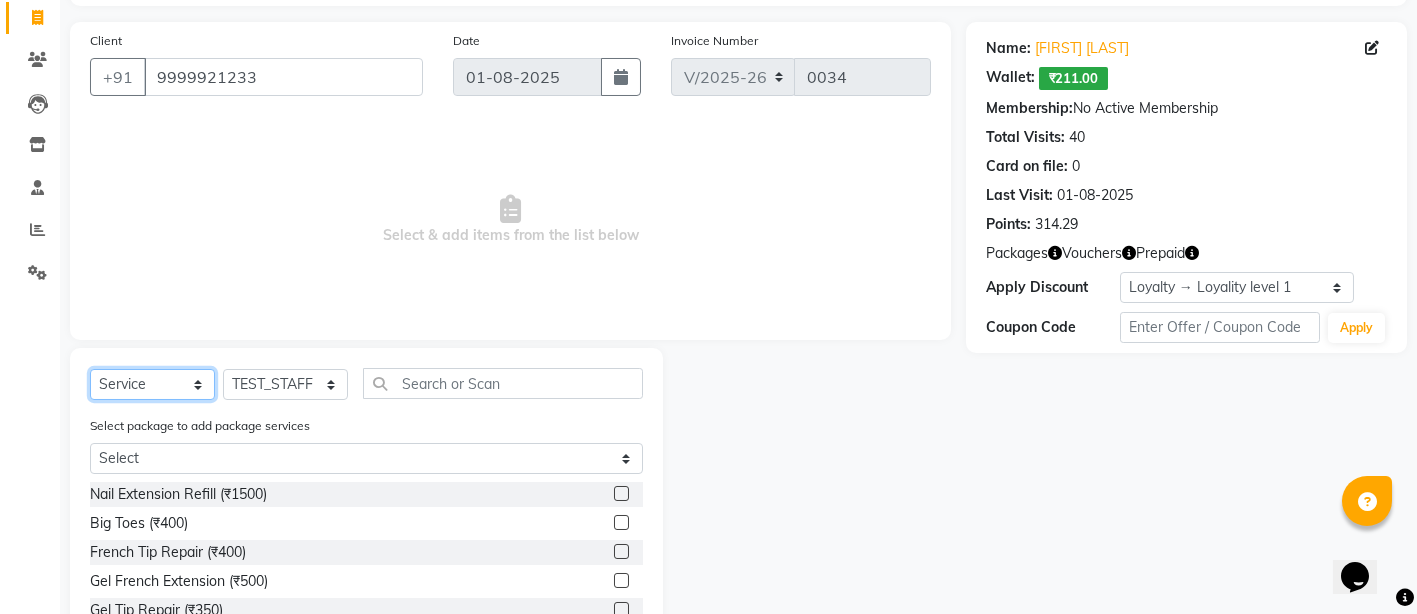 click on "Select  Service  Product  Membership  Package Voucher Prepaid Gift Card" 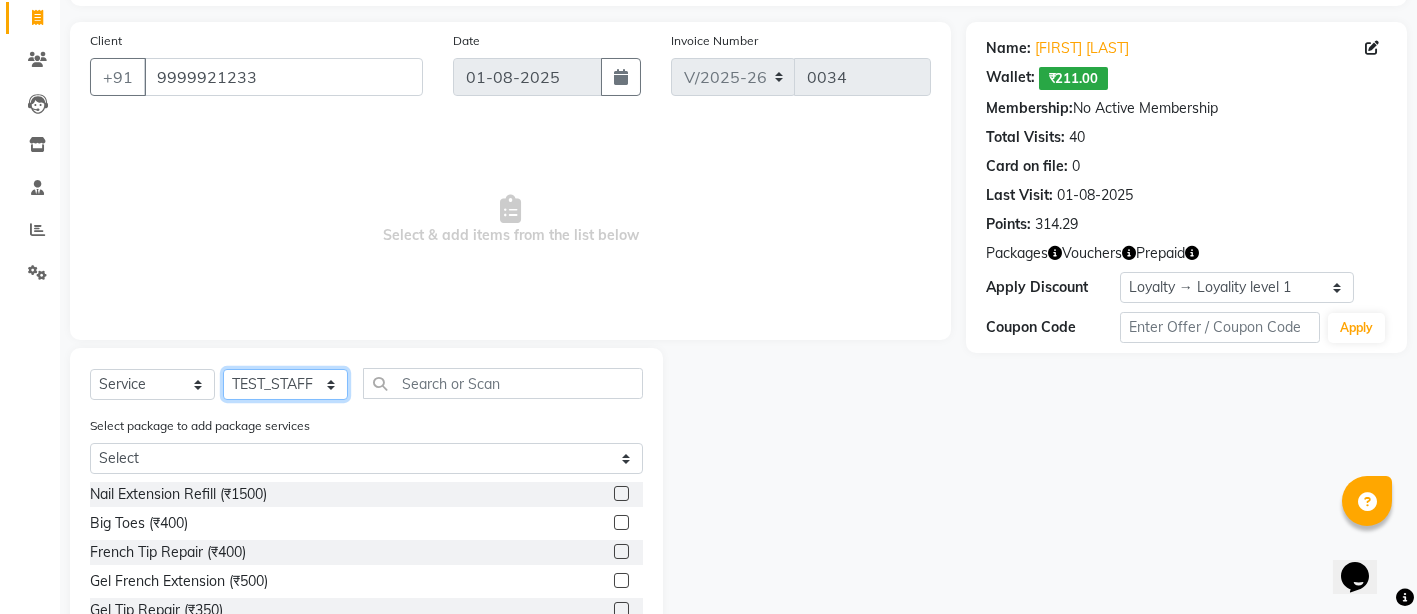 click on "Select Stylist Accounts Reports [FIRST] [LAST] [FIRST] [LAST] [EMAIL] Dingg Support Employee1 [PERSON] Manager_User_Testing [PERSON] [PERSON] Owner [PERSON] [PERSON] [PERSON] [PERSON] [PERSON] [PERSON] [PERSON] [PERSON] [PERSON] [PERSON]" 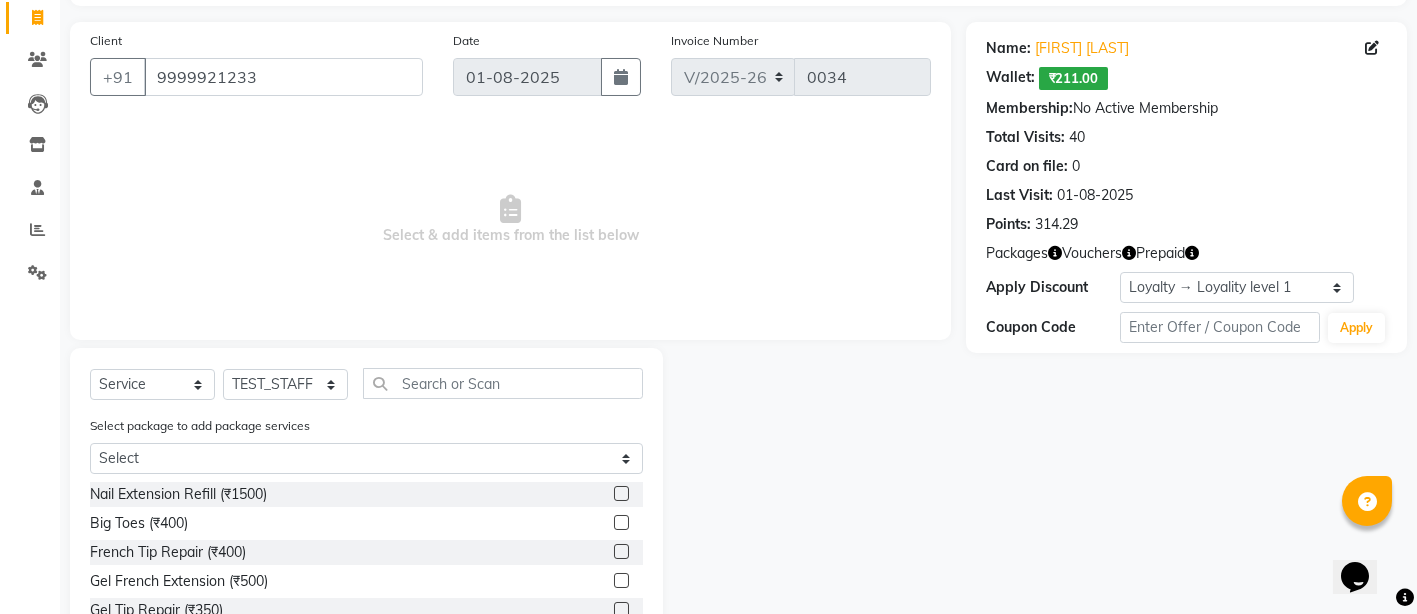 click on "Select  Service  Product  Membership  Package Voucher Prepaid Gift Card  Select Stylist Accounts Reports Ajay Choudhary Amrendra Singh Ashish Chaurasia Dingg Support Employee1 Kamal Sir Manager_User_Testing Mangesh Mishra Naveendra Prasad Owner Punam Sharma Samay Dutta SAMIR SRIVASTAVA Satish Shivam Dutta stylist TEST_STAFF Training Training_User" 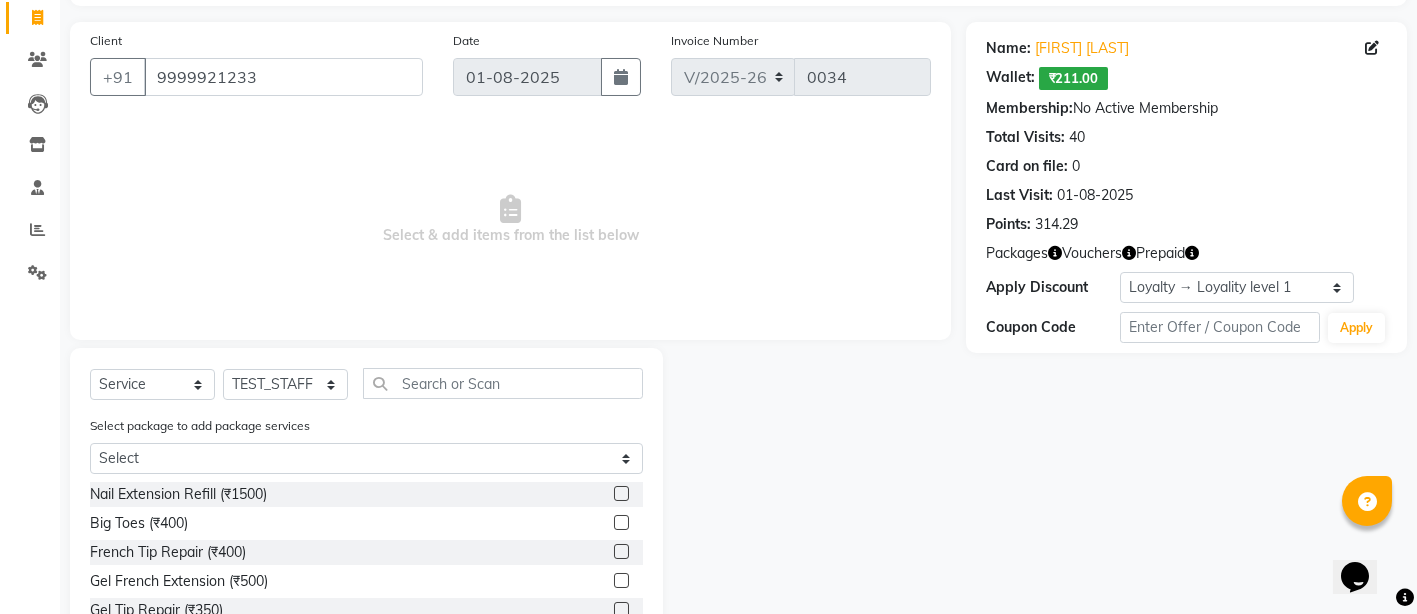 click on "Select  Service  Product  Membership  Package Voucher Prepaid Gift Card  Select Stylist Accounts Reports Ajay Choudhary Amrendra Singh Ashish Chaurasia Dingg Support Employee1 Kamal Sir Manager_User_Testing Mangesh Mishra Naveendra Prasad Owner Punam Sharma Samay Dutta SAMIR SRIVASTAVA Satish Shivam Dutta stylist TEST_STAFF Training Training_User" 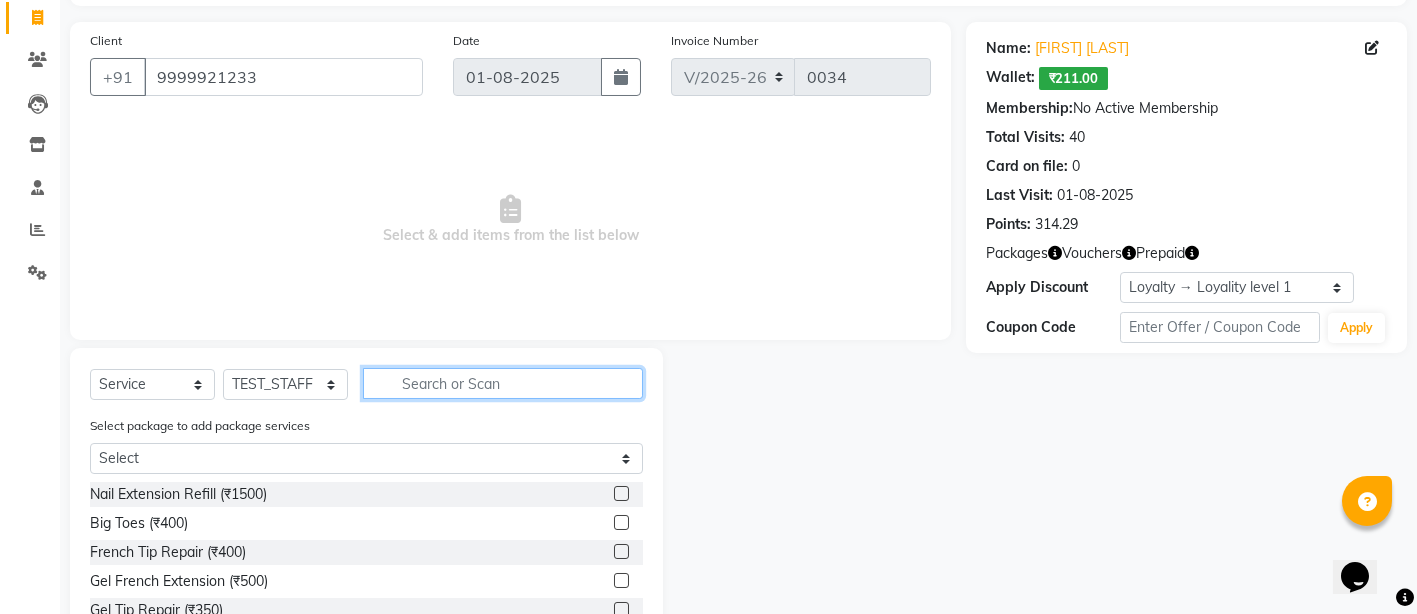 click 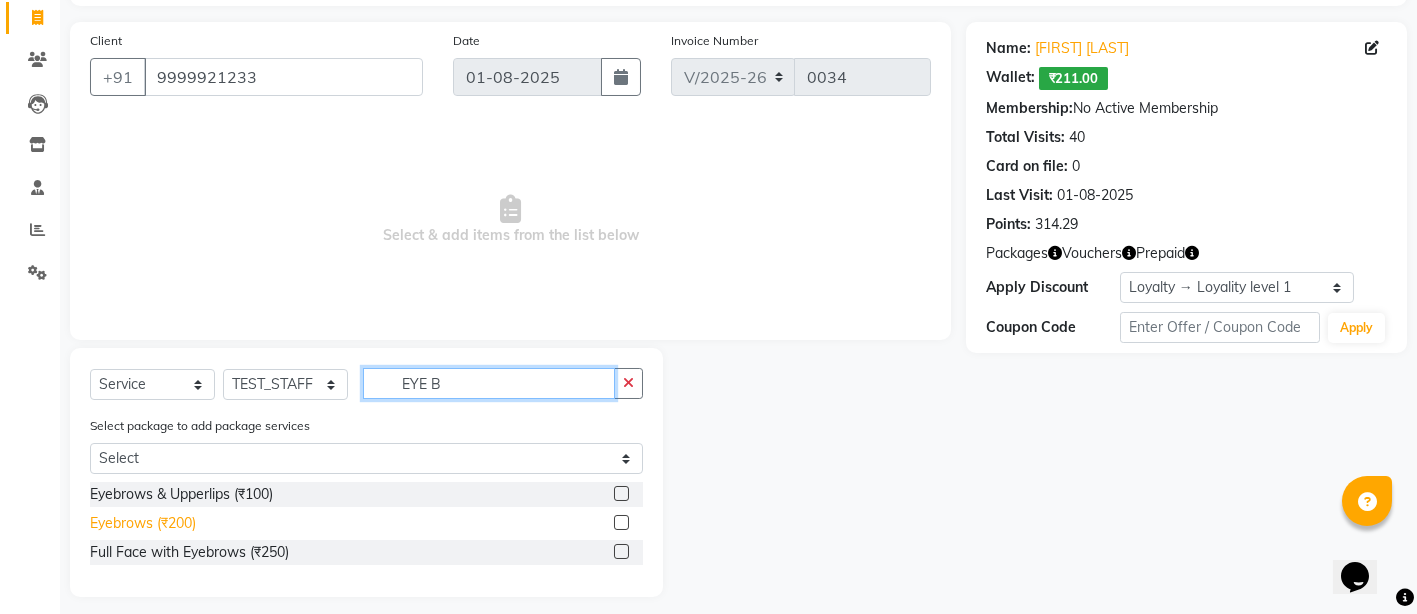type on "EYE B" 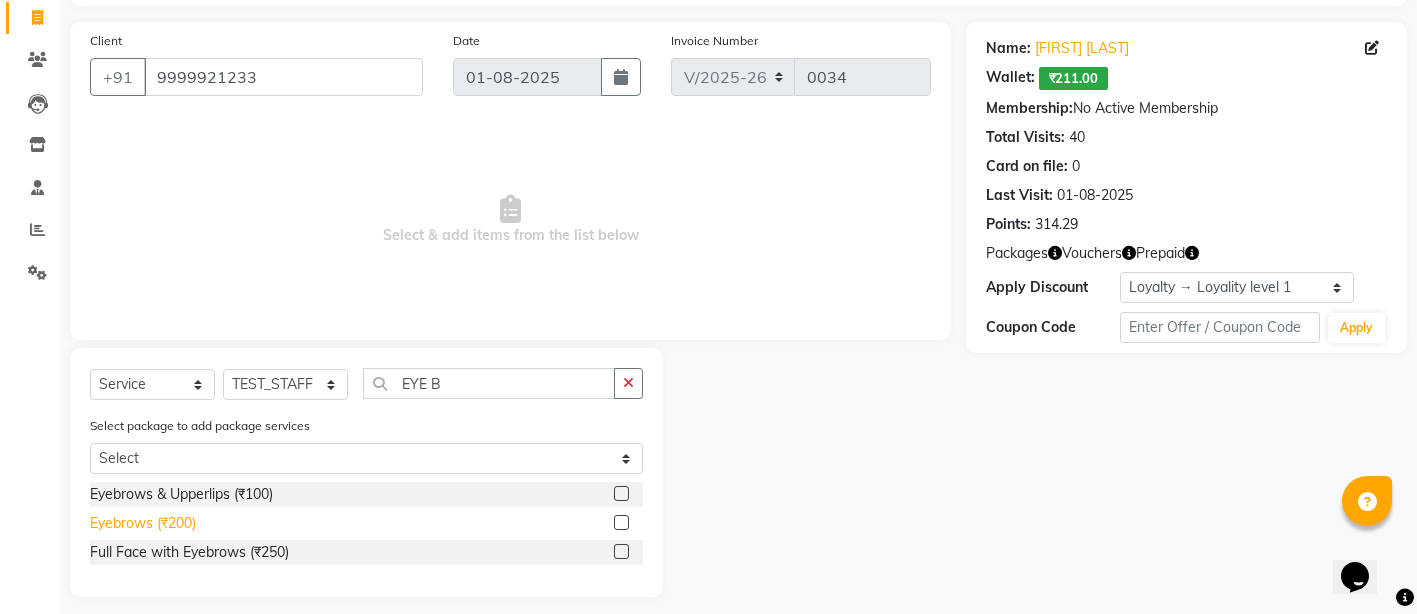 click on "Eyebrows (₹200)" 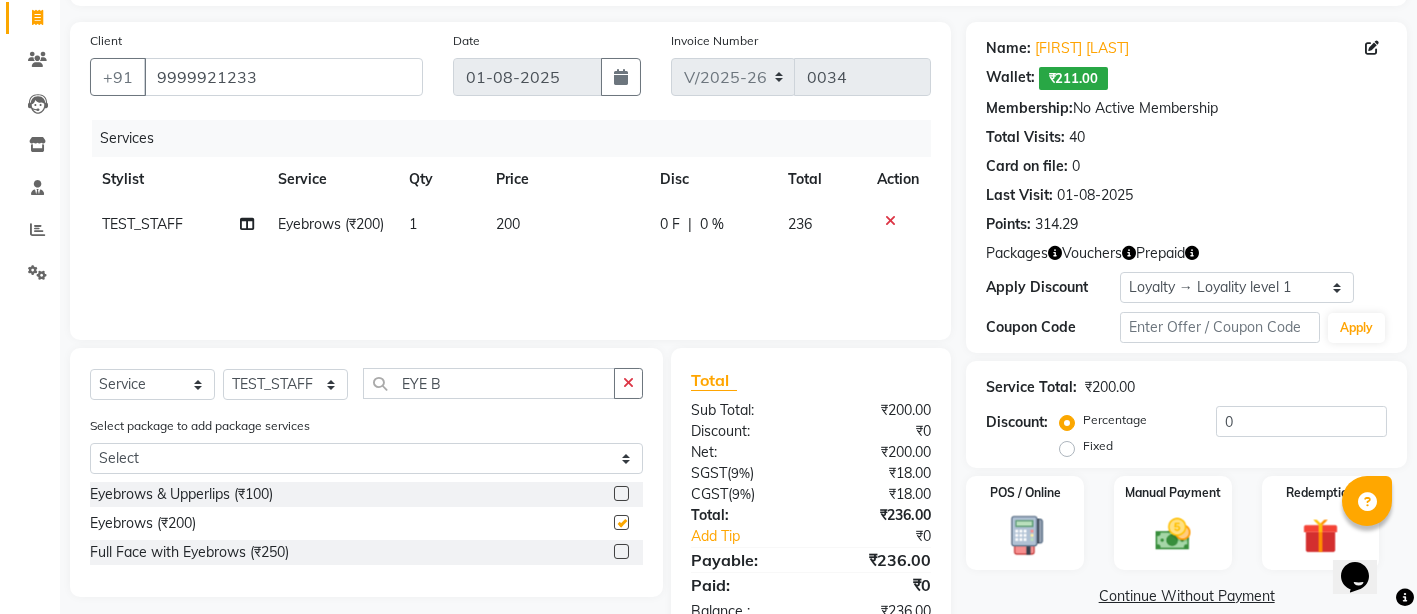 checkbox on "false" 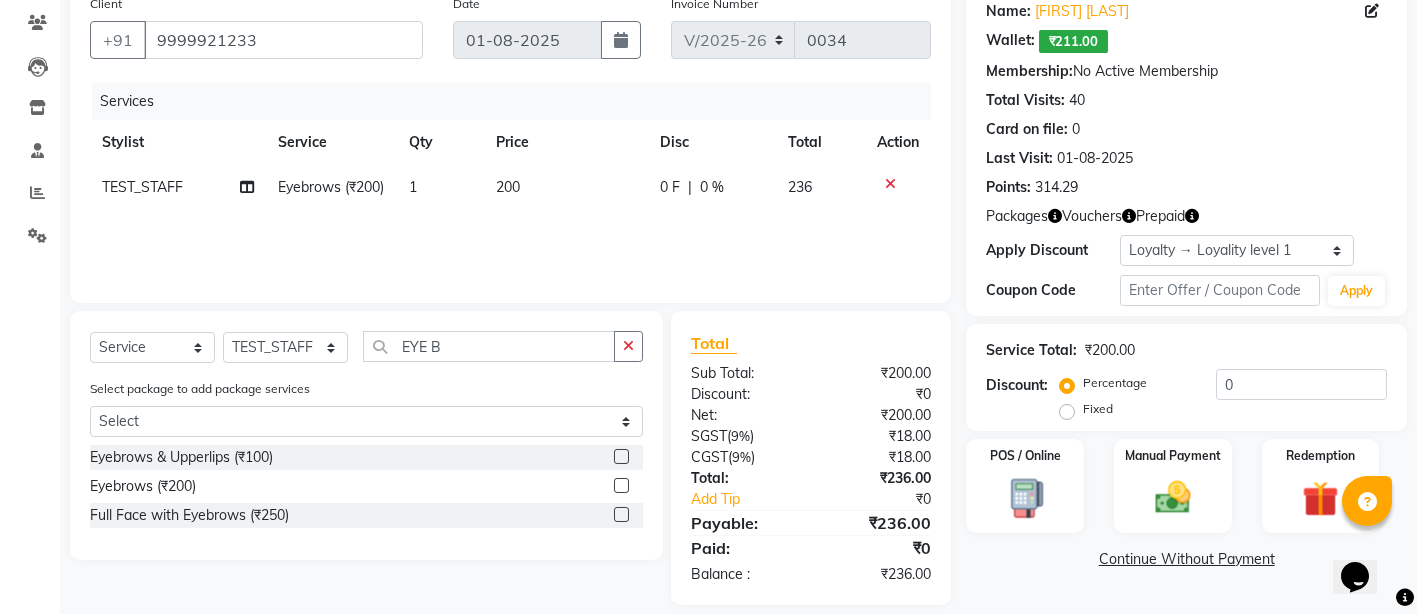 scroll, scrollTop: 185, scrollLeft: 0, axis: vertical 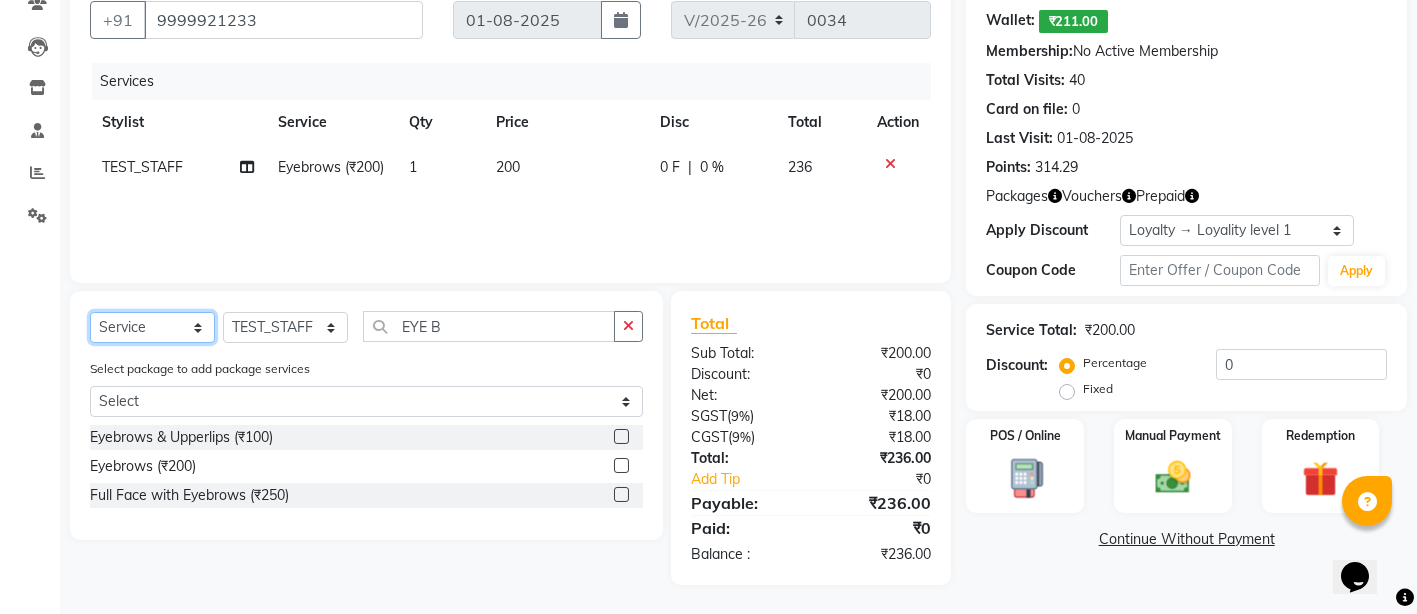click on "Select  Service  Product  Membership  Package Voucher Prepaid Gift Card" 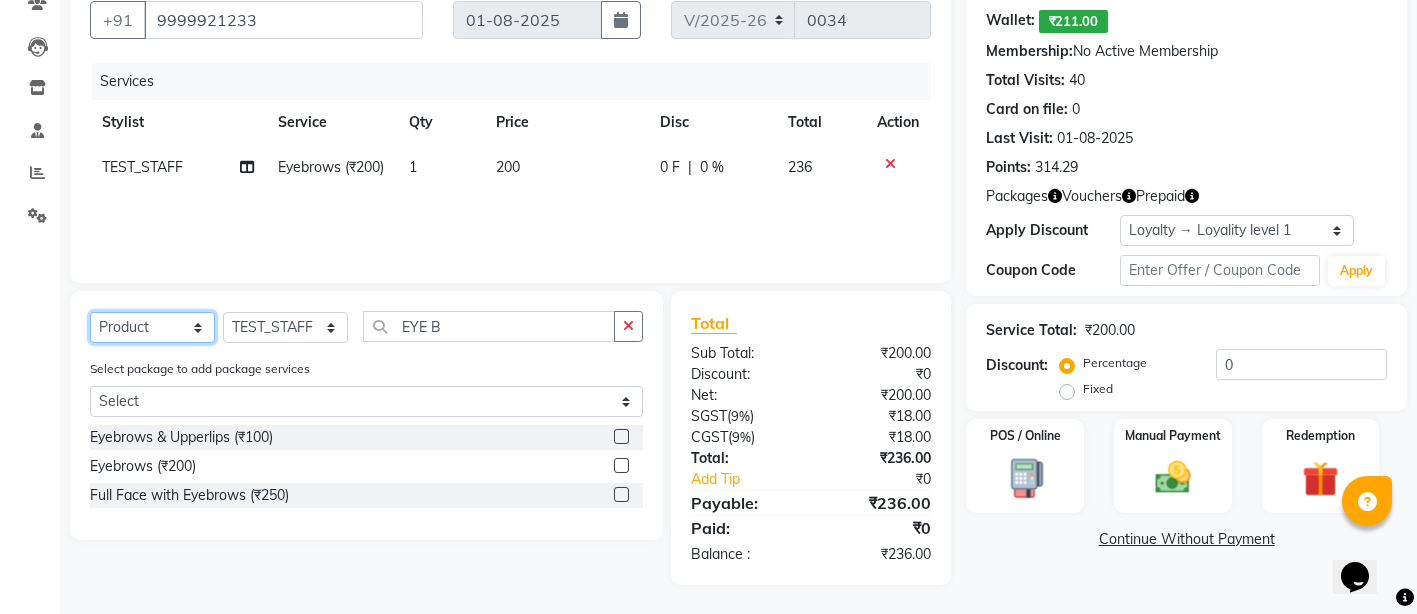 click on "Select  Service  Product  Membership  Package Voucher Prepaid Gift Card" 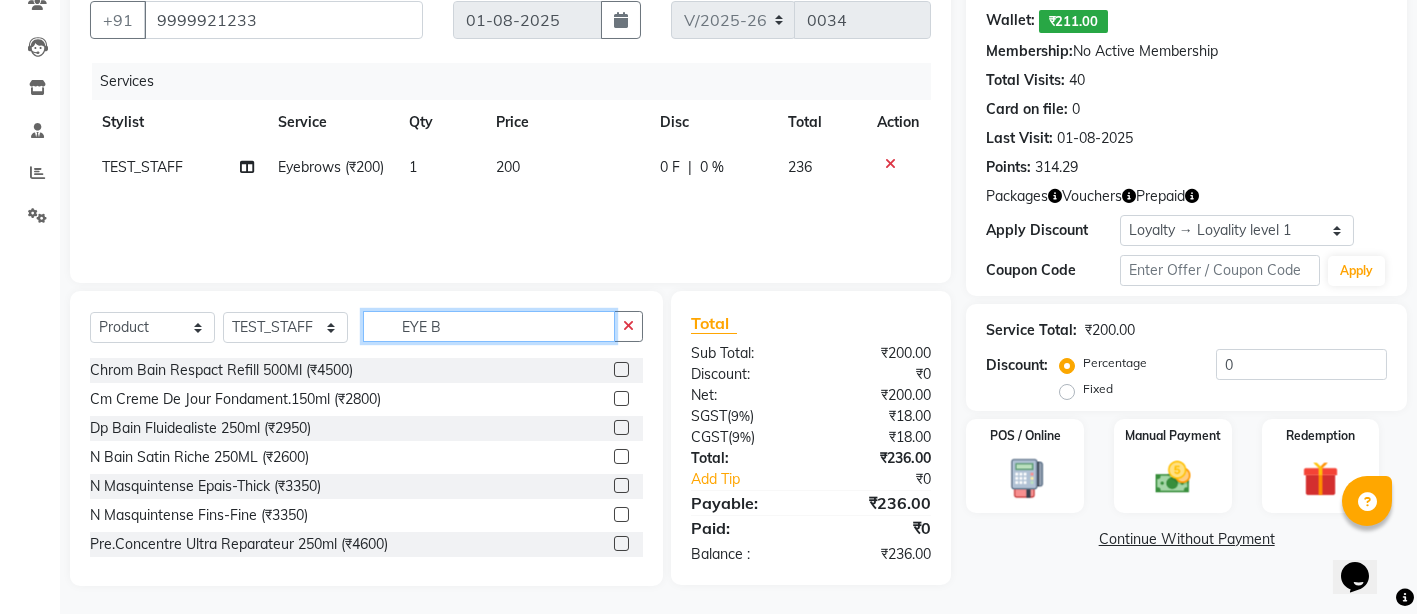 click on "EYE B" 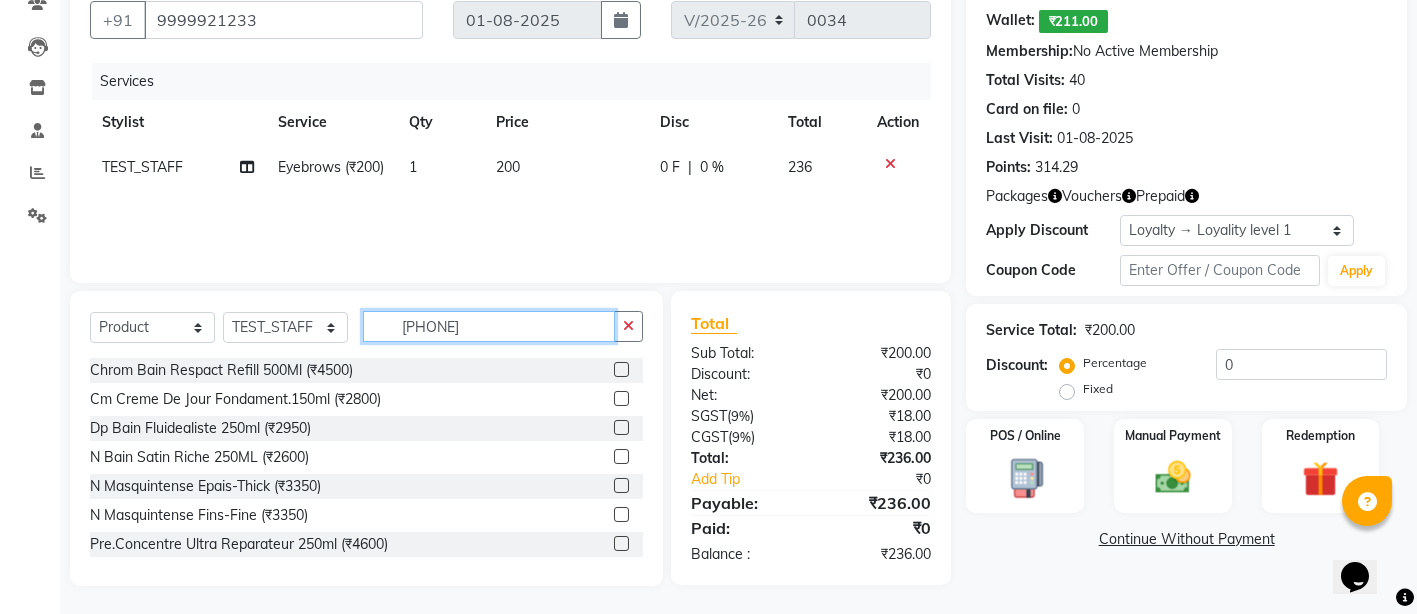 type on "3474636968688" 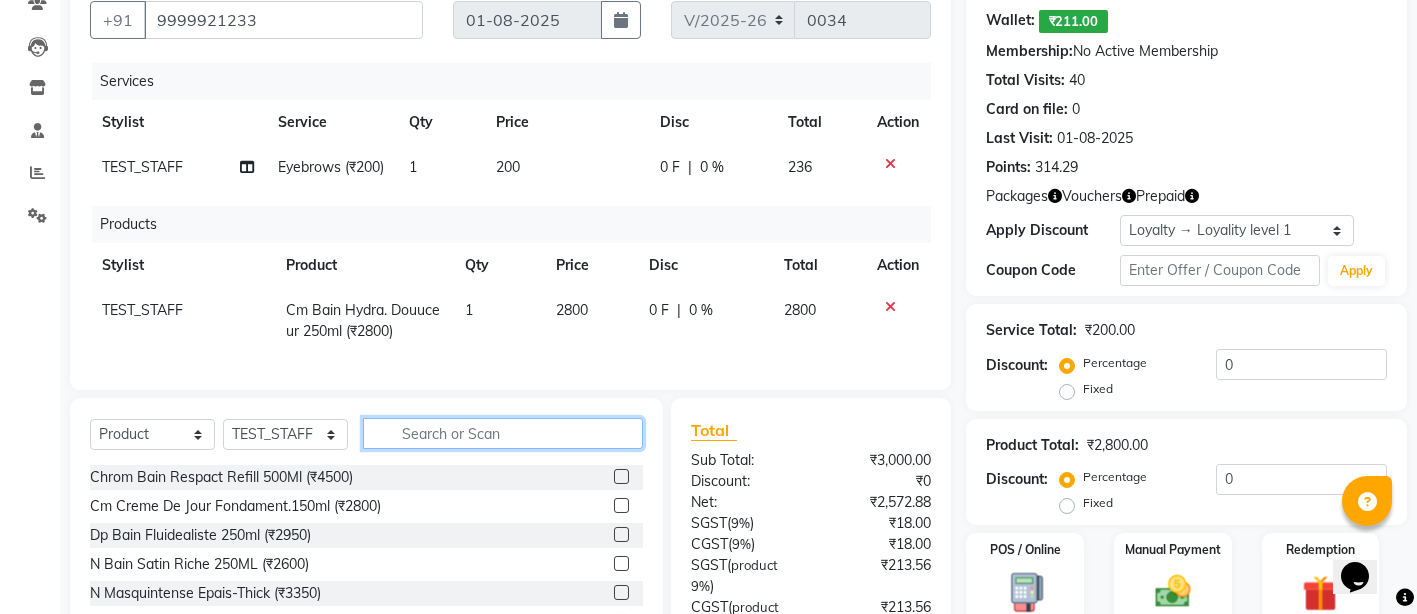 type 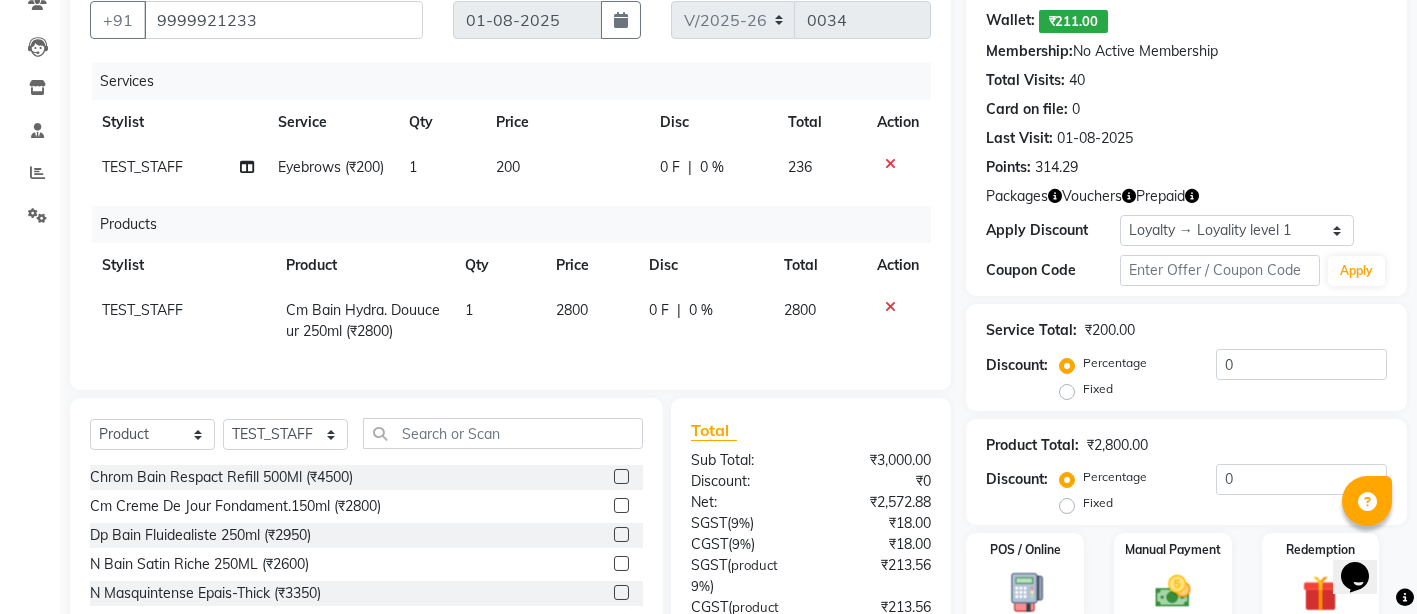 click on "2800" 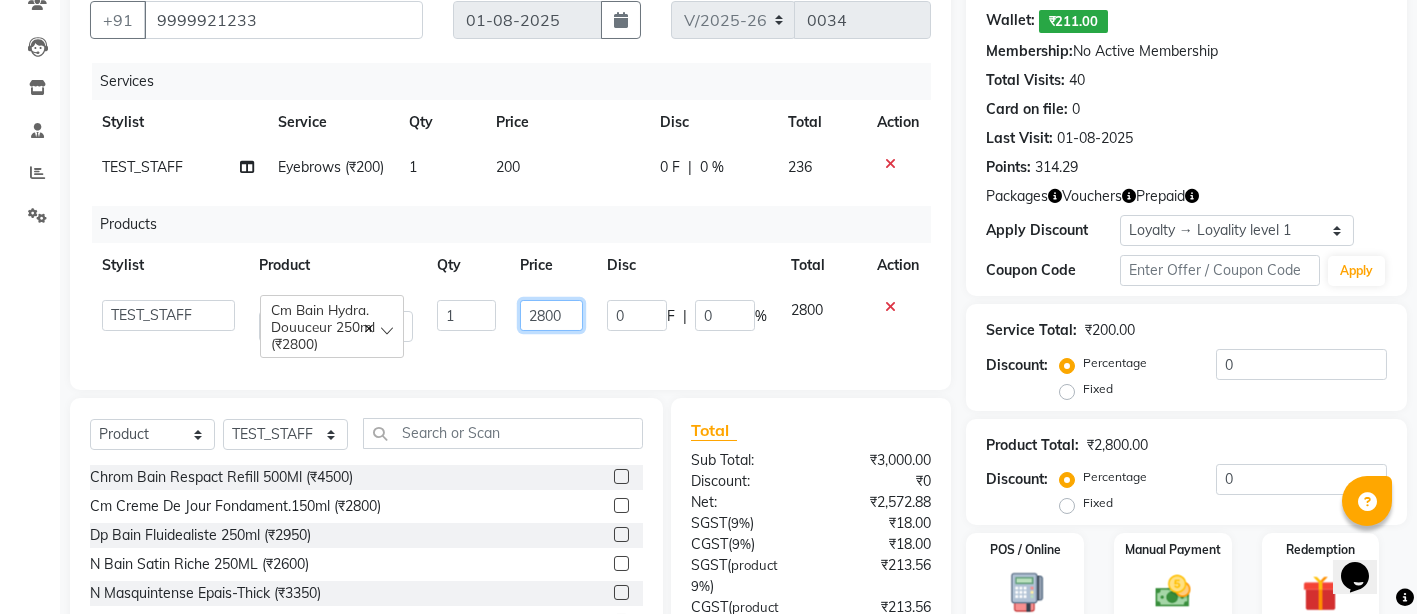 click on "2800" 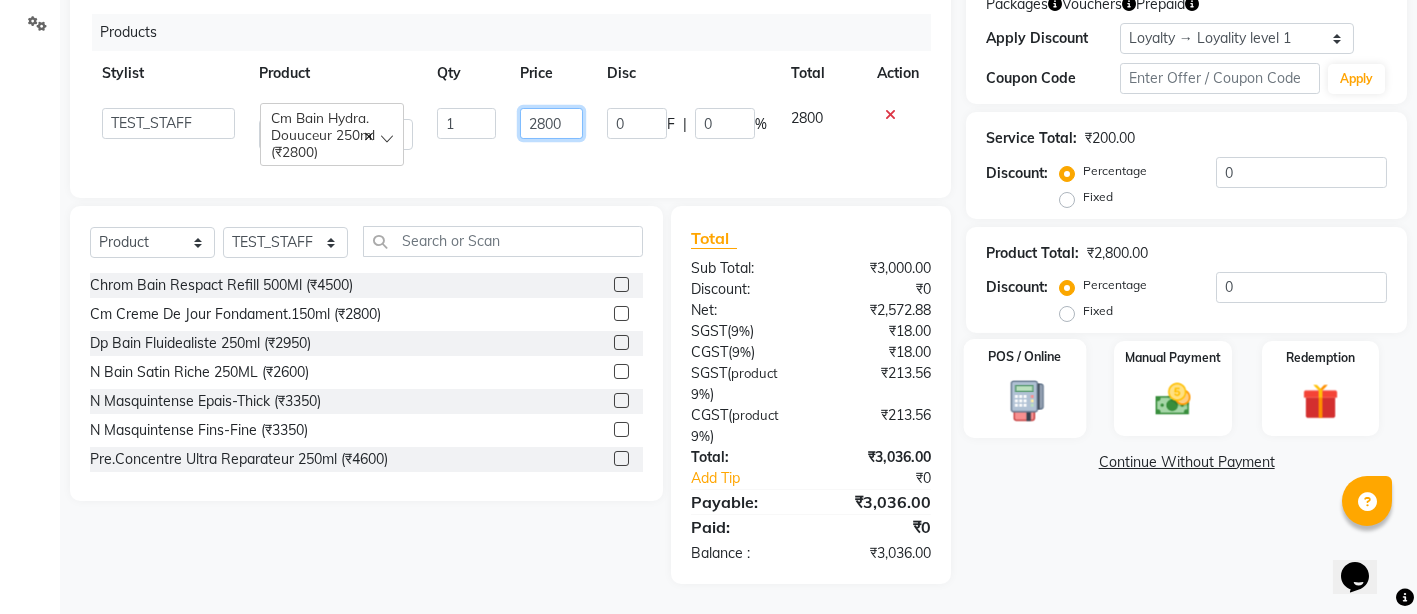 scroll, scrollTop: 415, scrollLeft: 0, axis: vertical 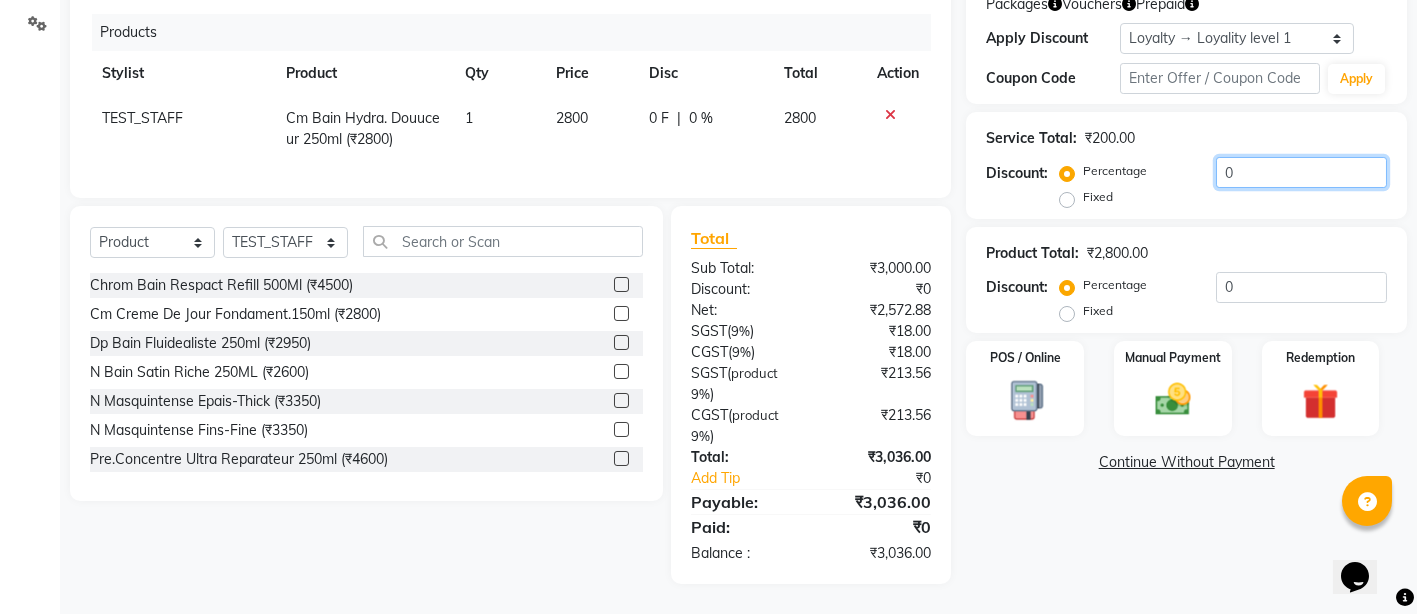 click on "0" 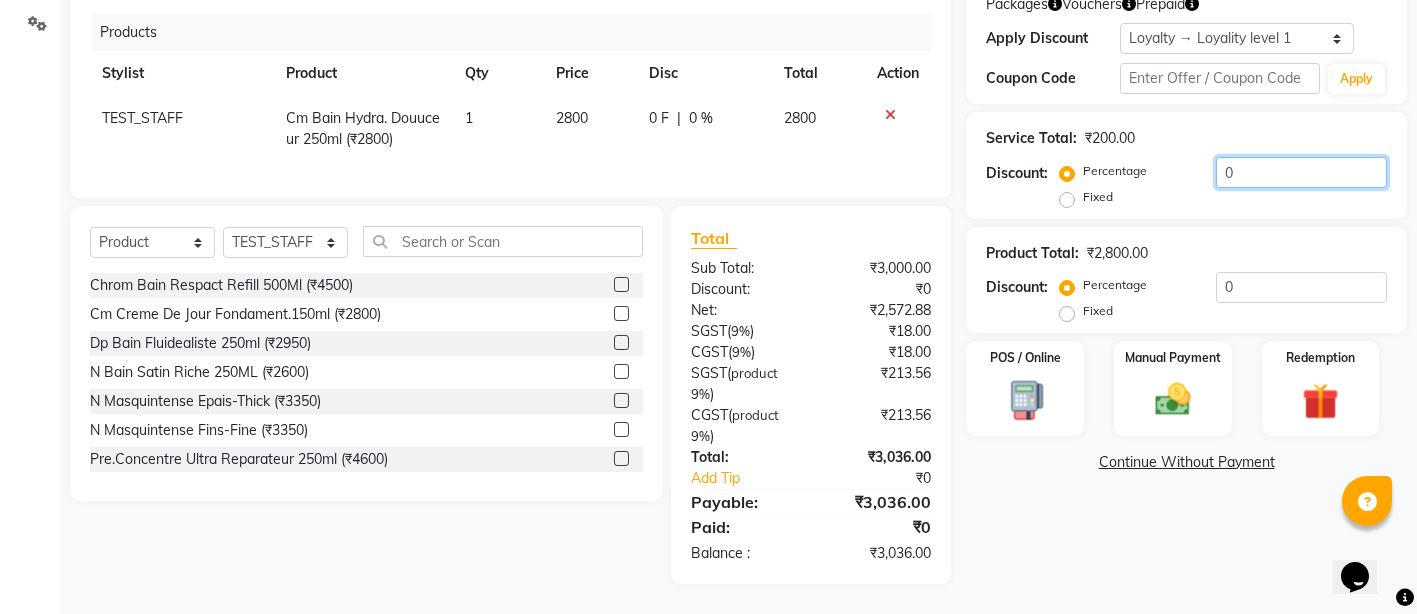 scroll, scrollTop: 415, scrollLeft: 0, axis: vertical 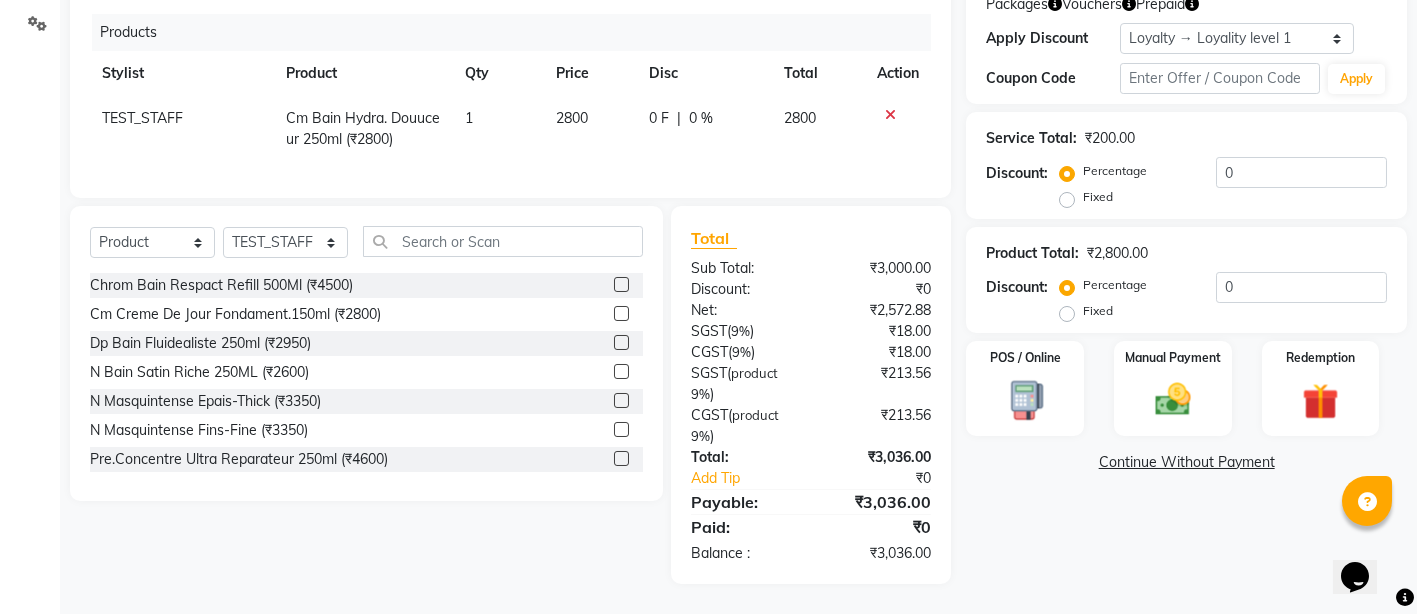 click on "₹3,036.00" 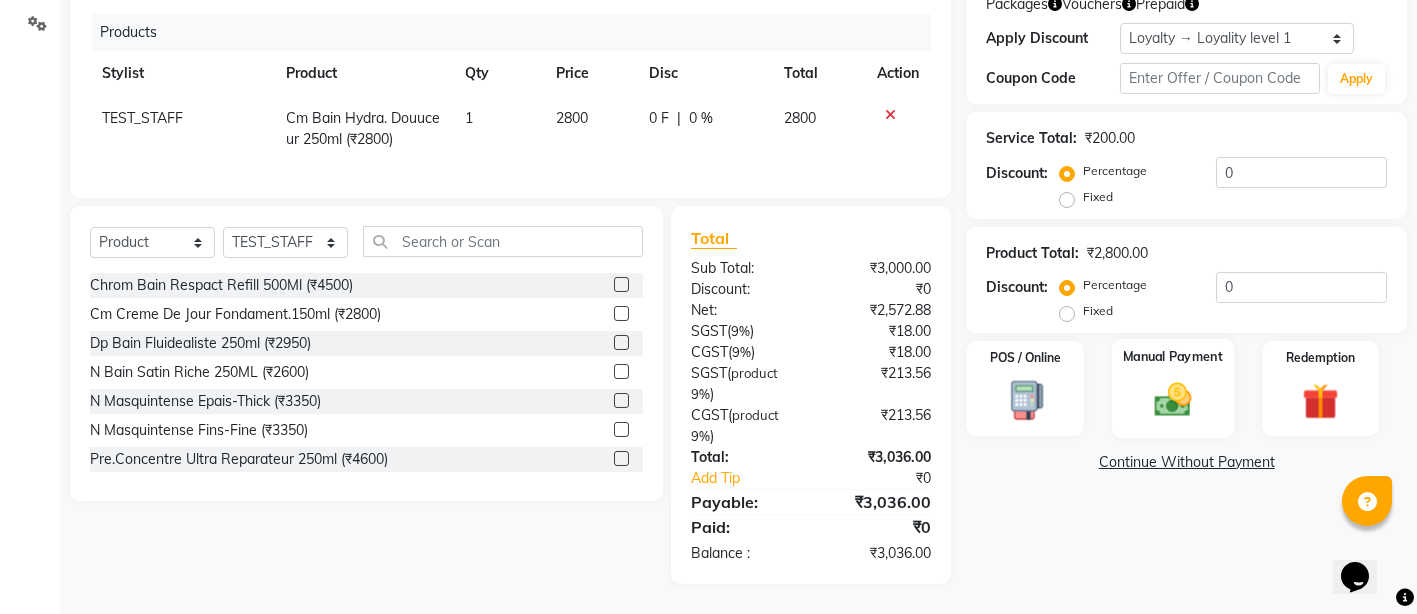click 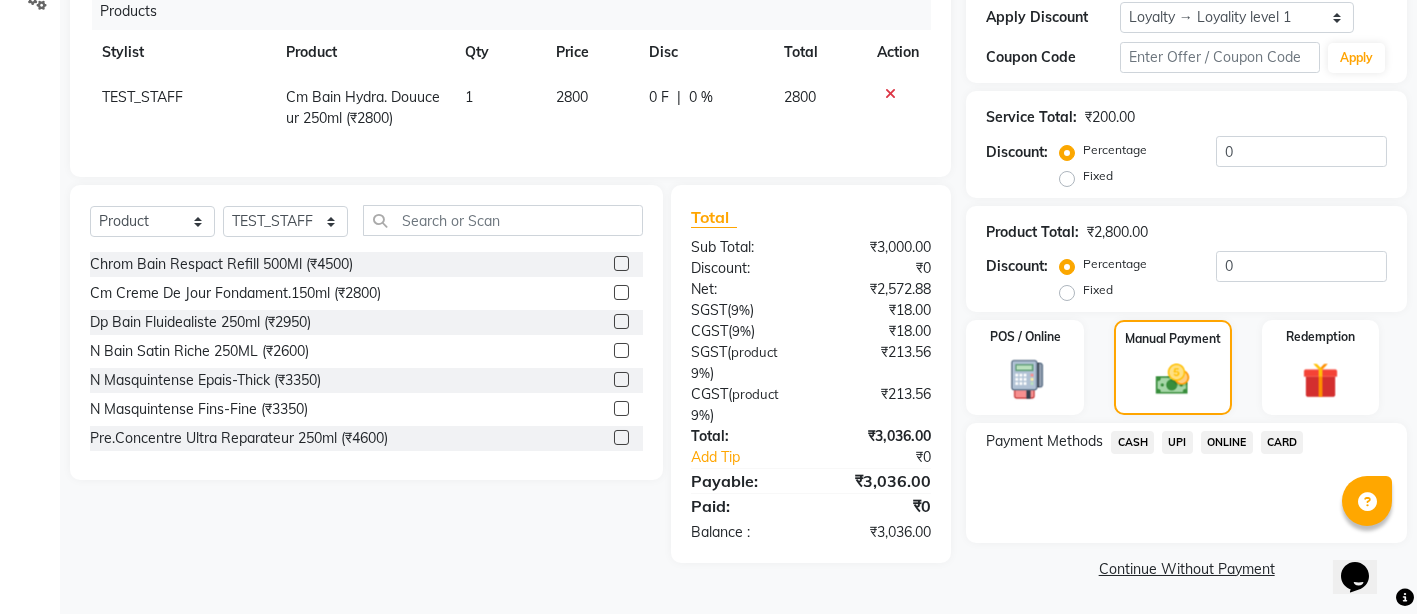 click on "UPI" 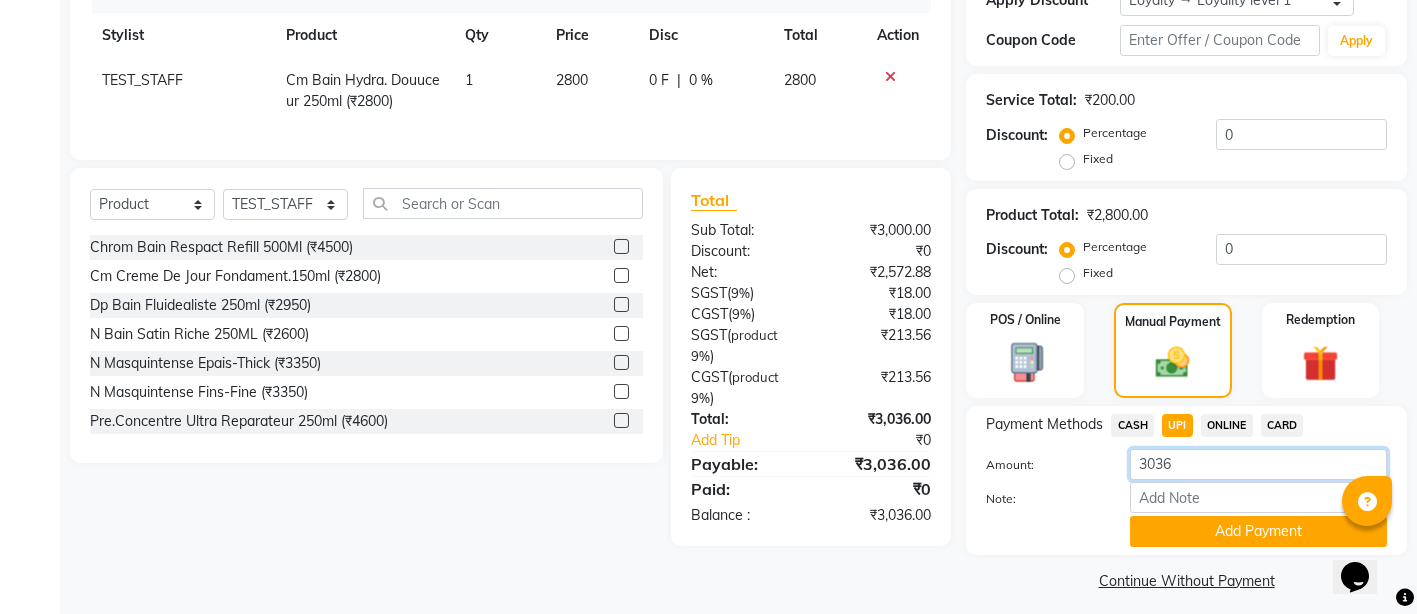 drag, startPoint x: 1190, startPoint y: 466, endPoint x: 1117, endPoint y: 470, distance: 73.109505 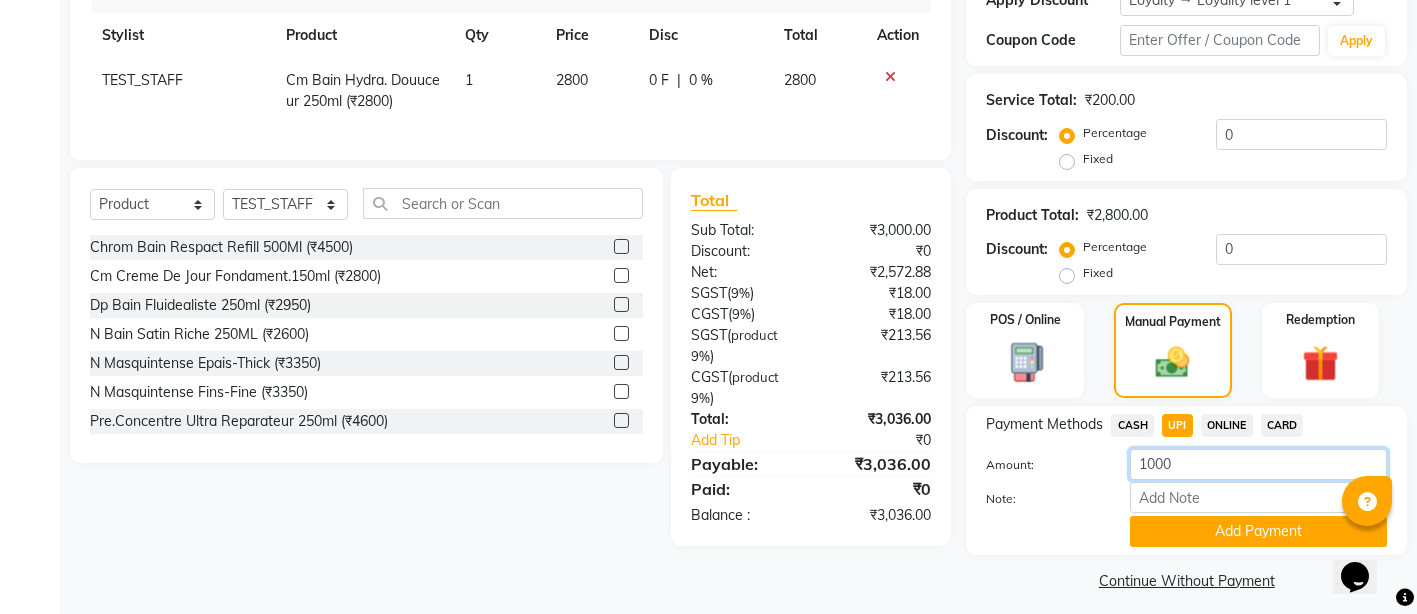 type on "1000" 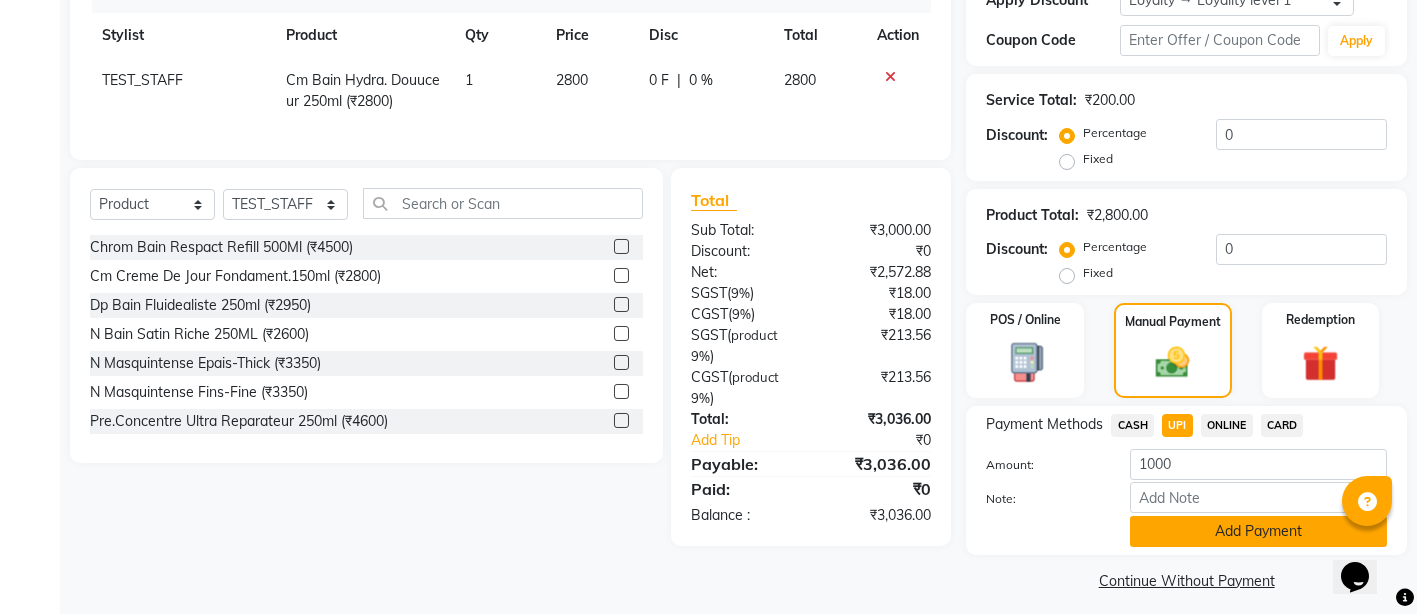 click on "Add Payment" 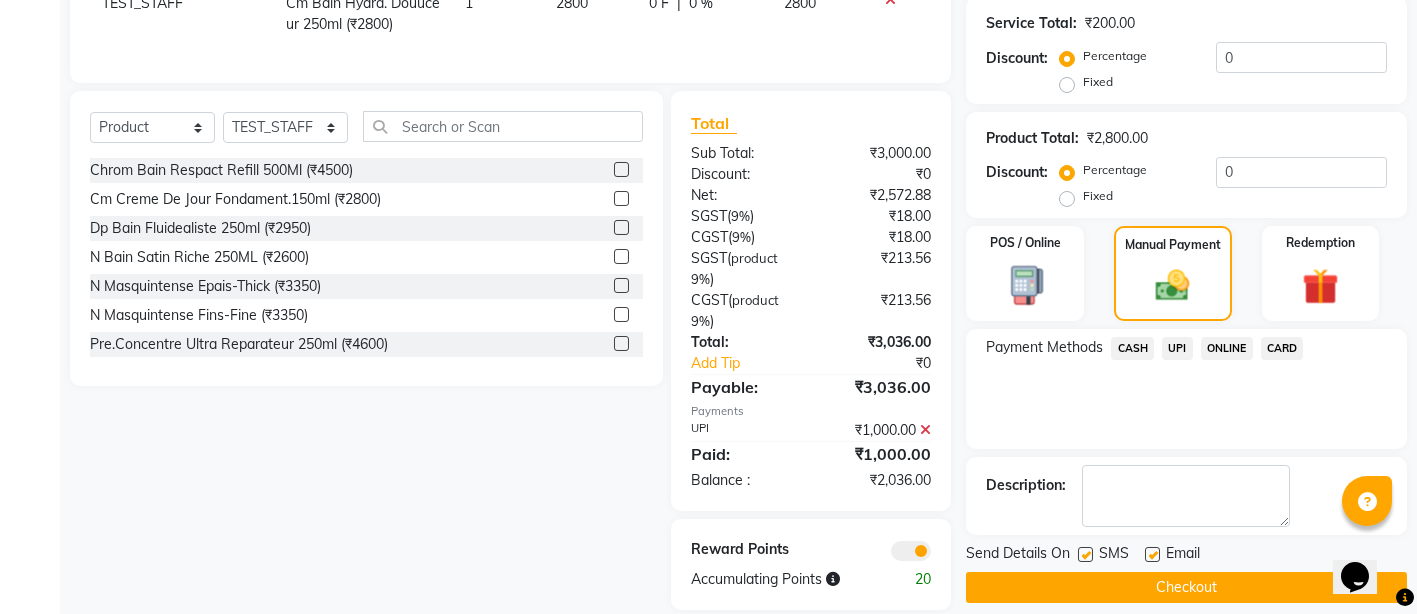 scroll, scrollTop: 556, scrollLeft: 0, axis: vertical 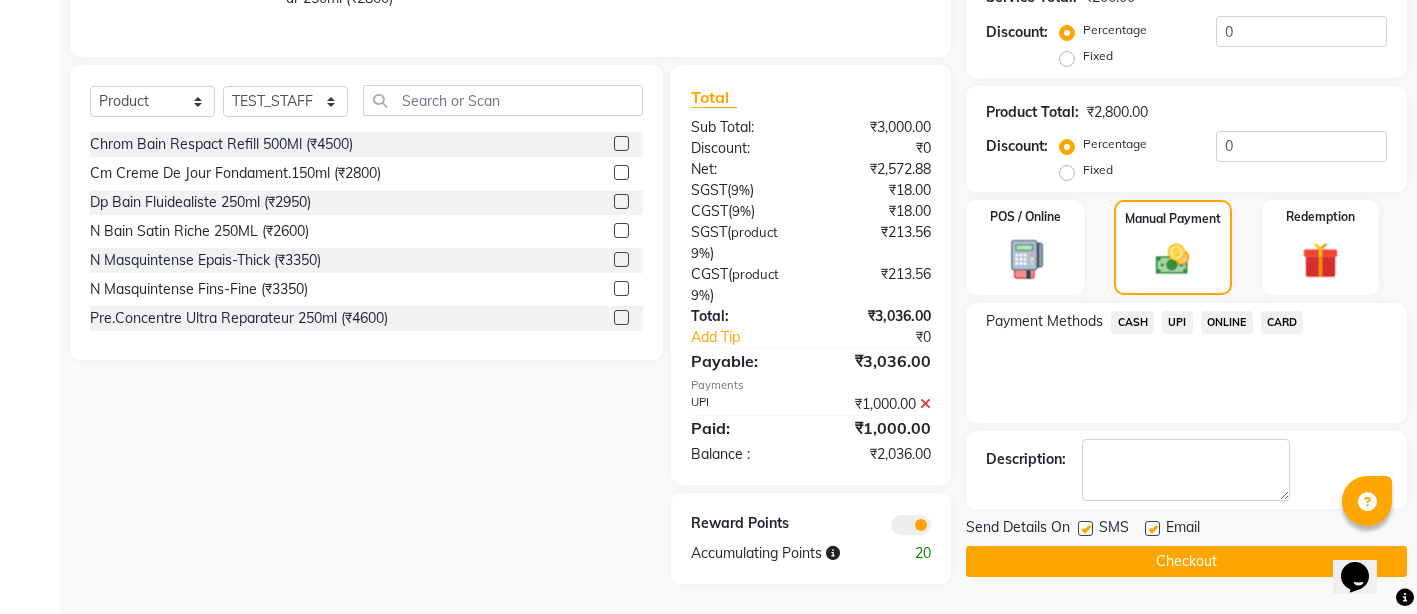 click on "CASH" 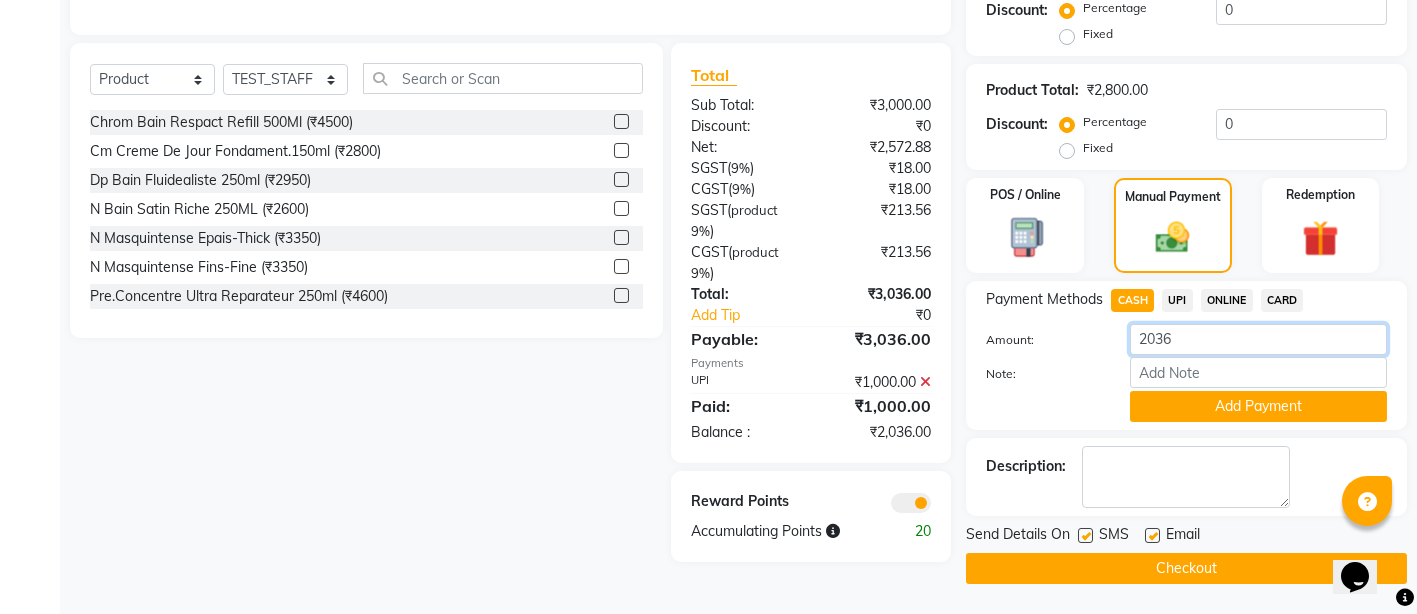 drag, startPoint x: 1205, startPoint y: 322, endPoint x: 1036, endPoint y: 306, distance: 169.7557 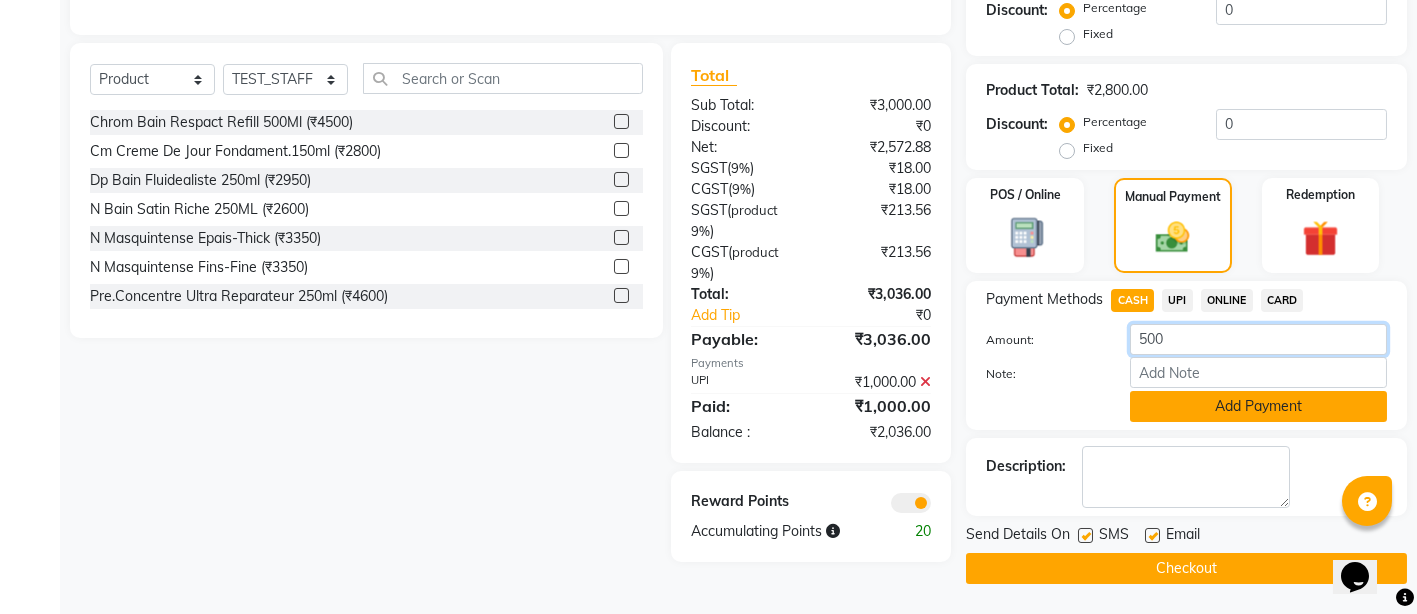 type on "500" 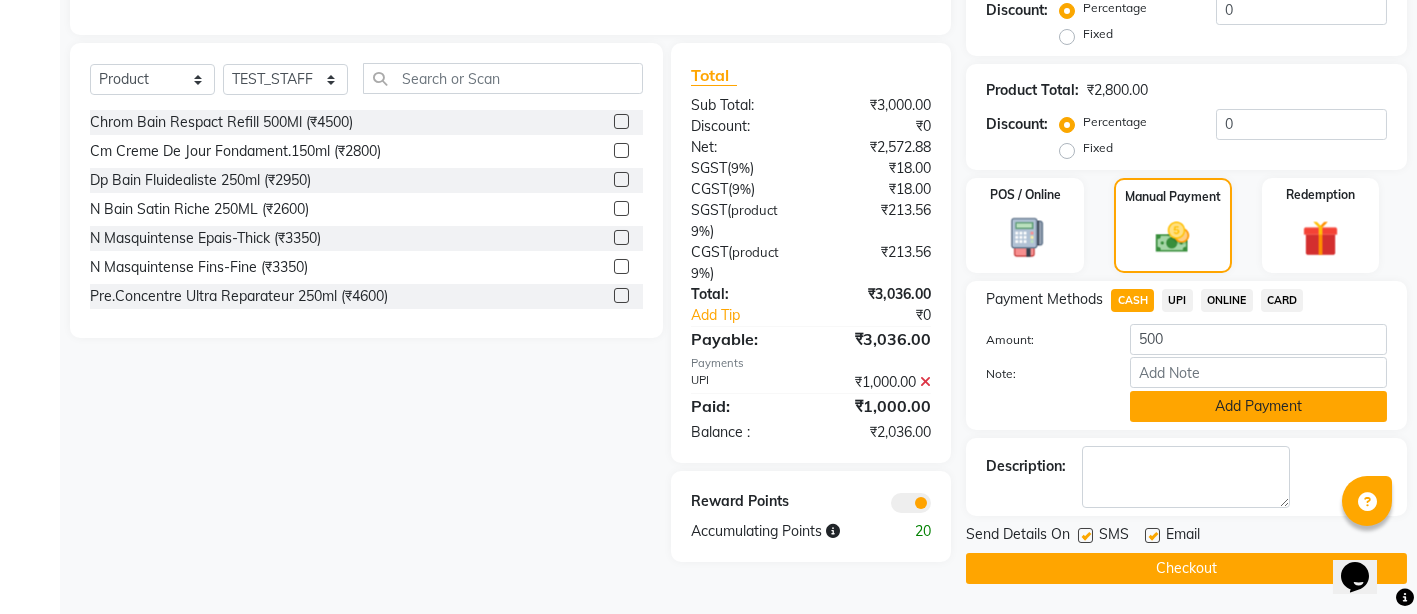click on "Add Payment" 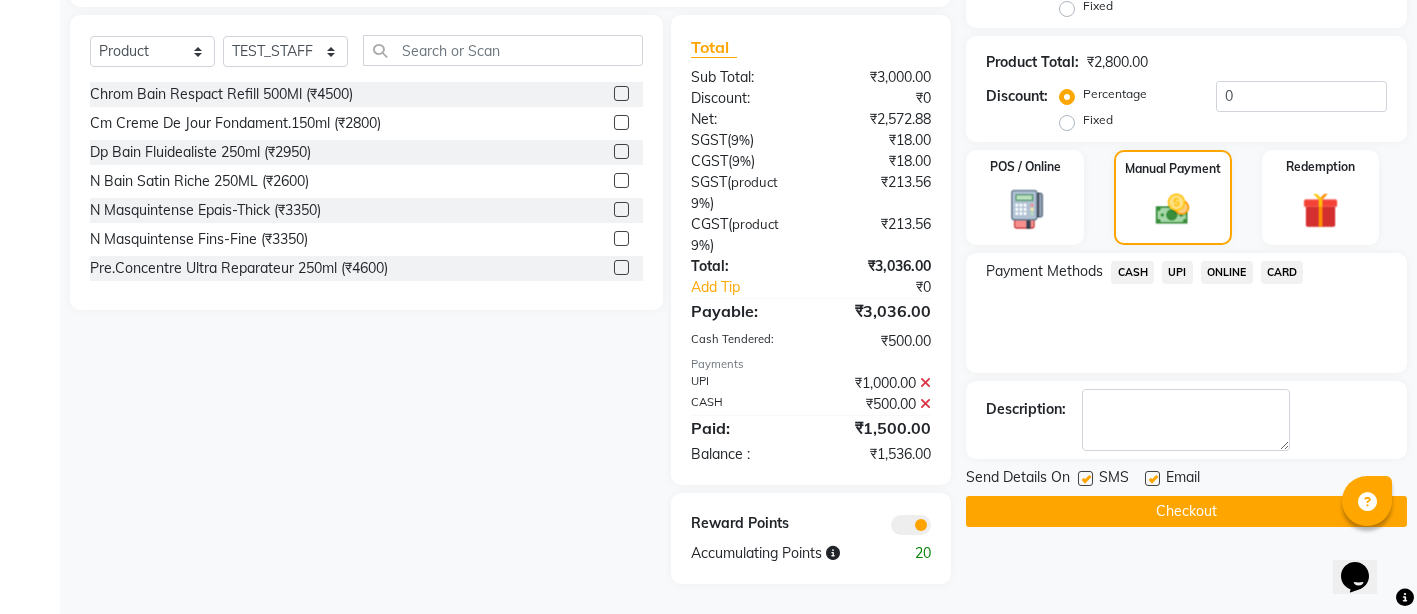 scroll, scrollTop: 607, scrollLeft: 0, axis: vertical 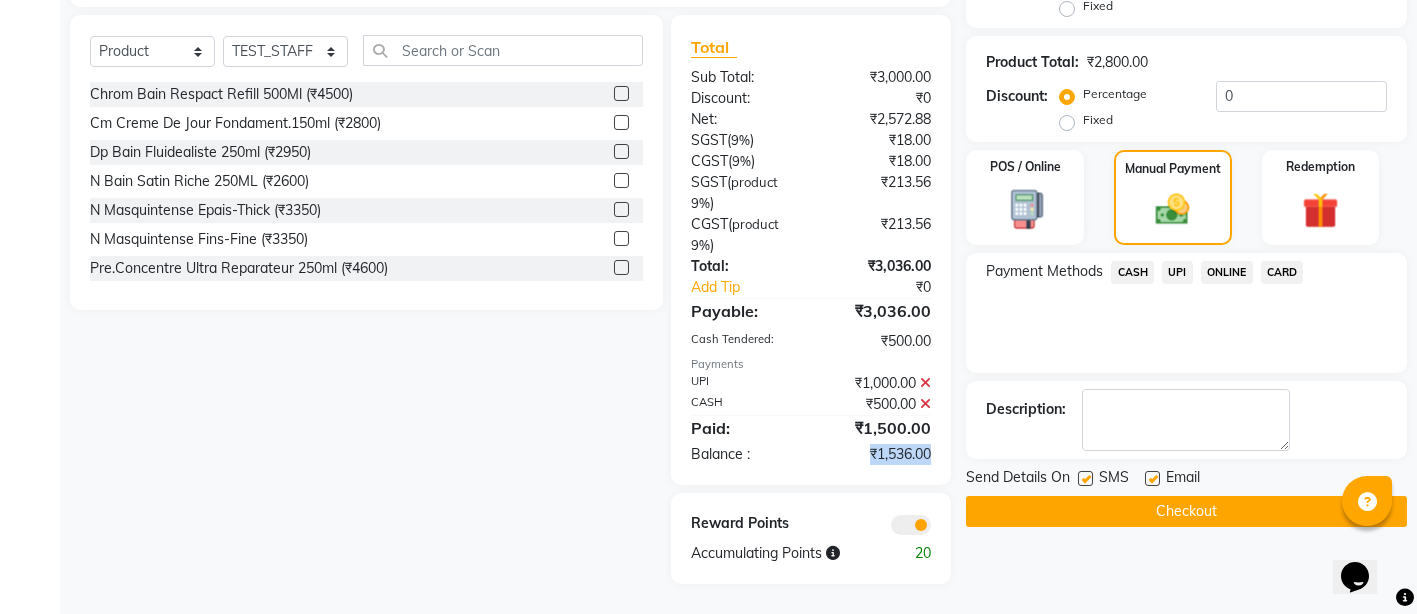 drag, startPoint x: 928, startPoint y: 456, endPoint x: 846, endPoint y: 454, distance: 82.02438 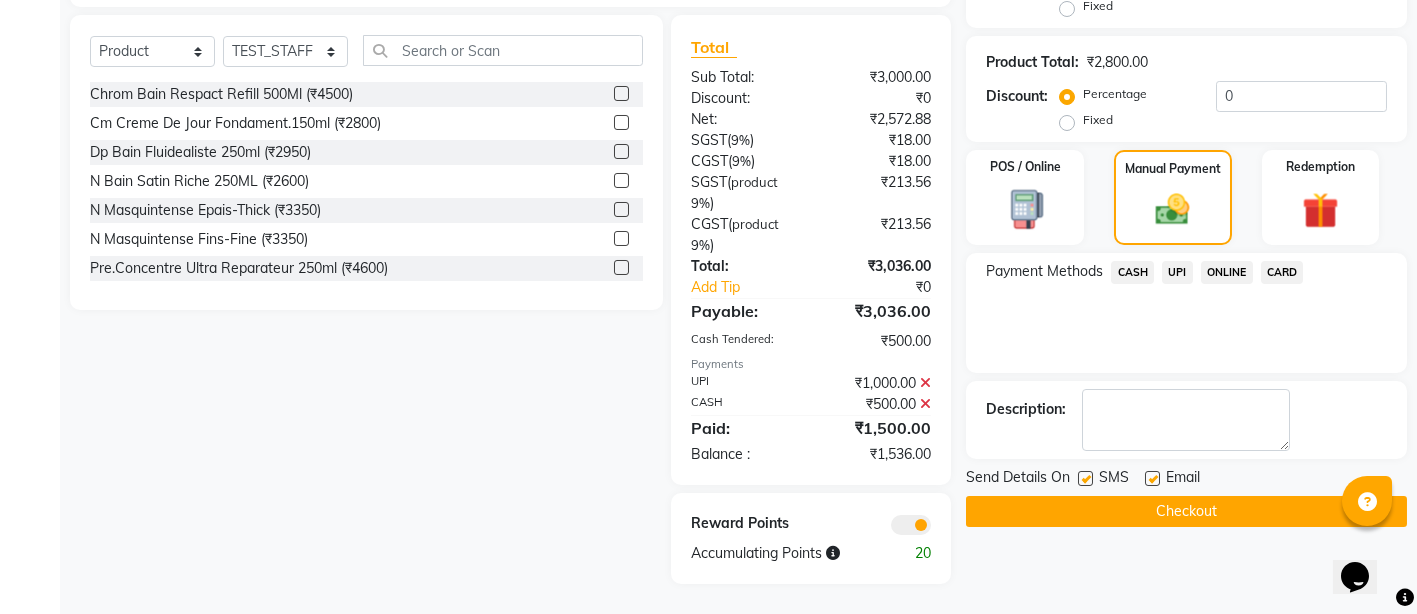 click on "CARD" 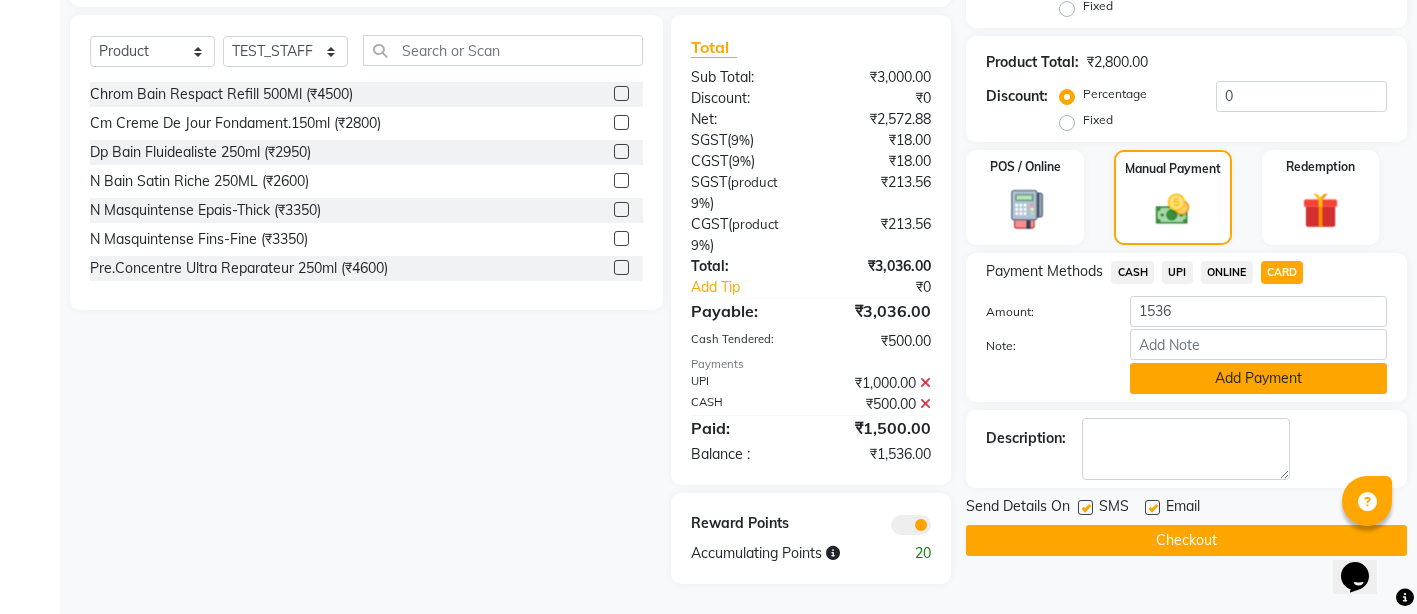 click on "Add Payment" 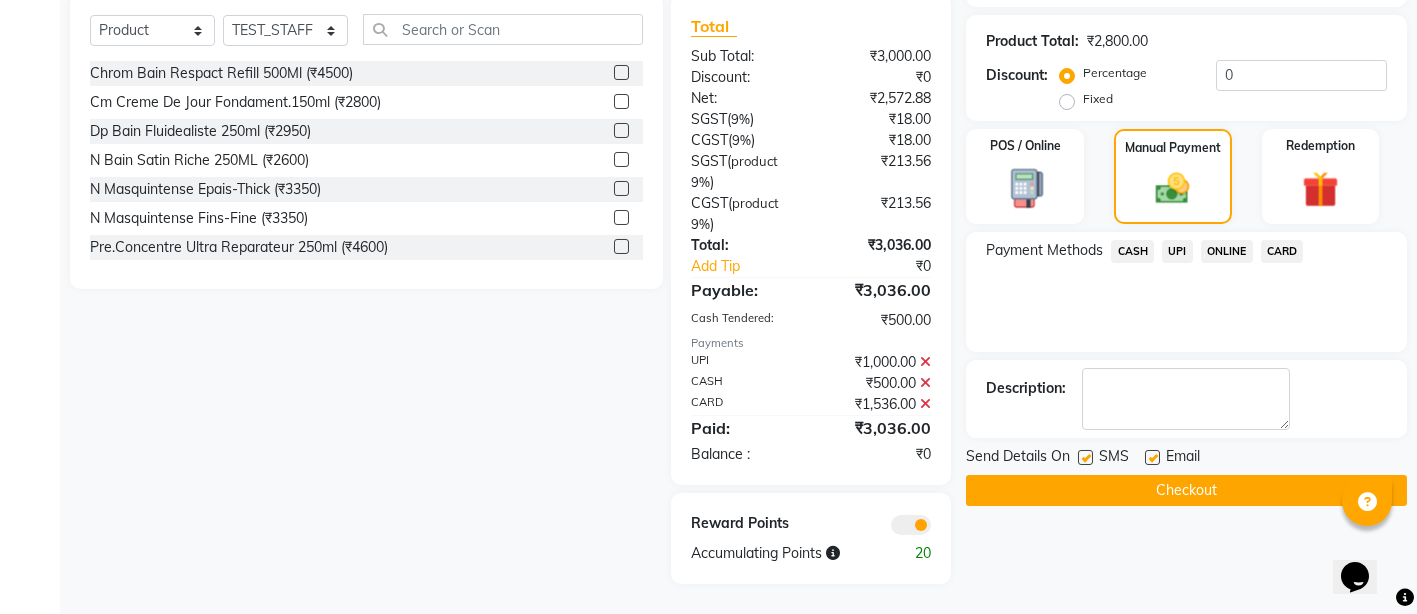 scroll, scrollTop: 628, scrollLeft: 0, axis: vertical 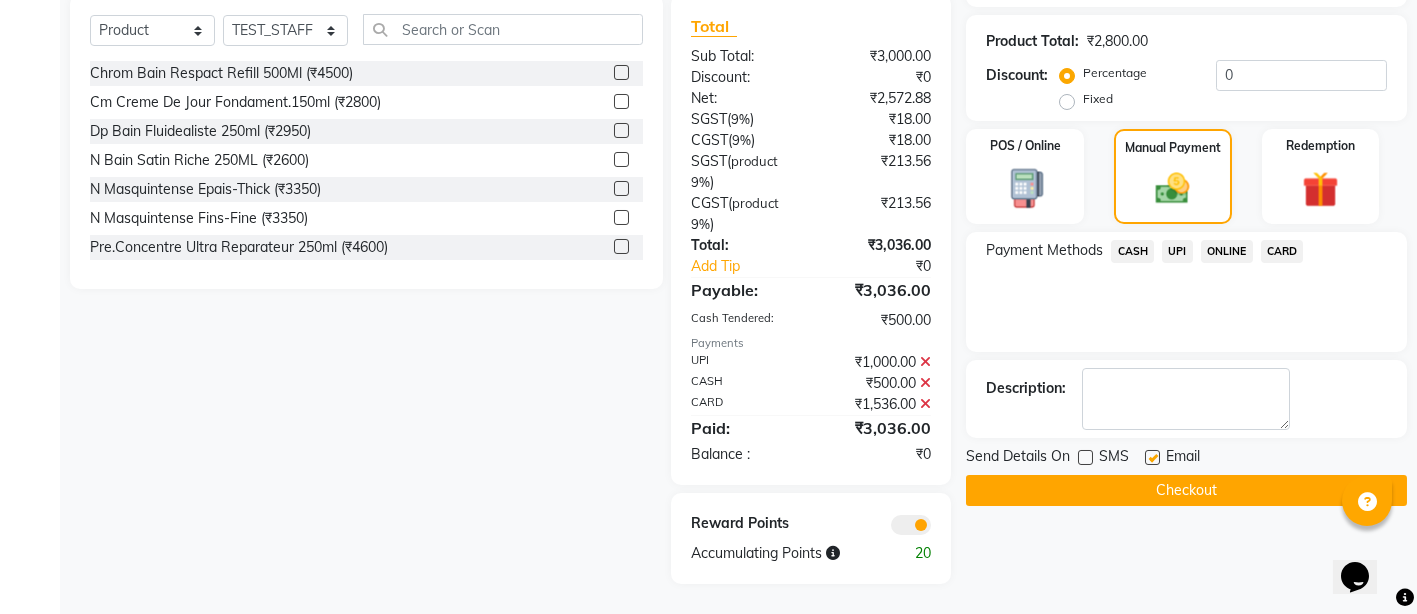 click on "Checkout" 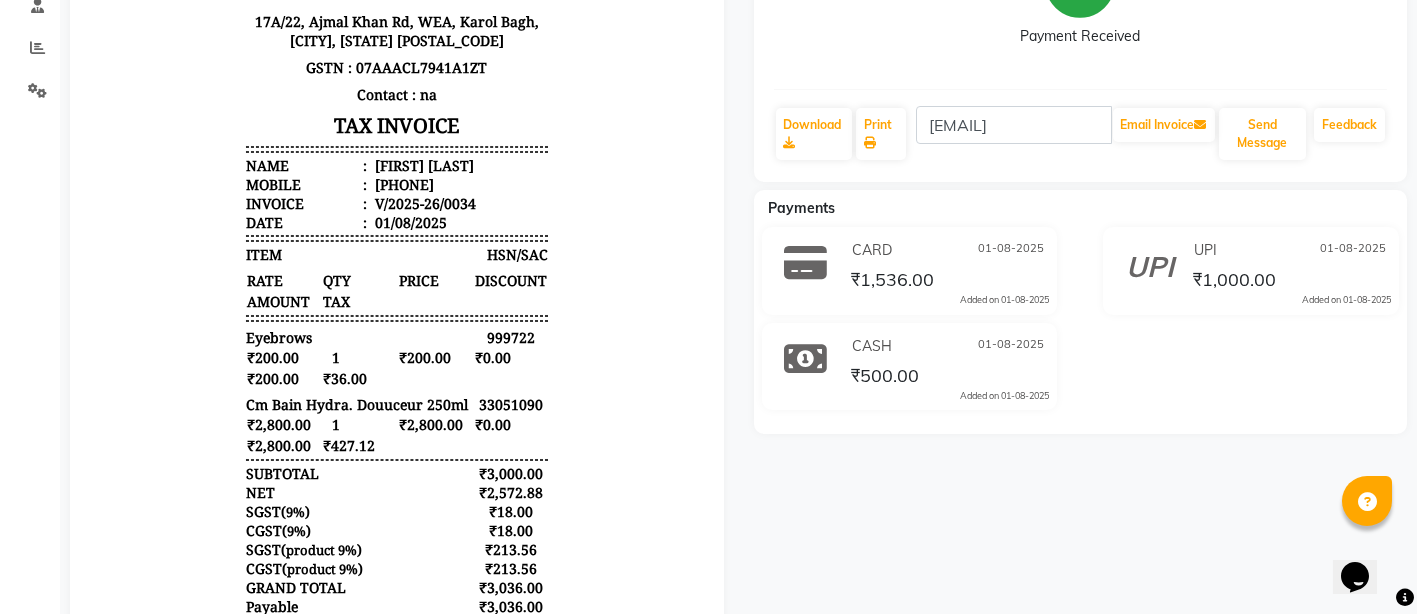scroll, scrollTop: 0, scrollLeft: 0, axis: both 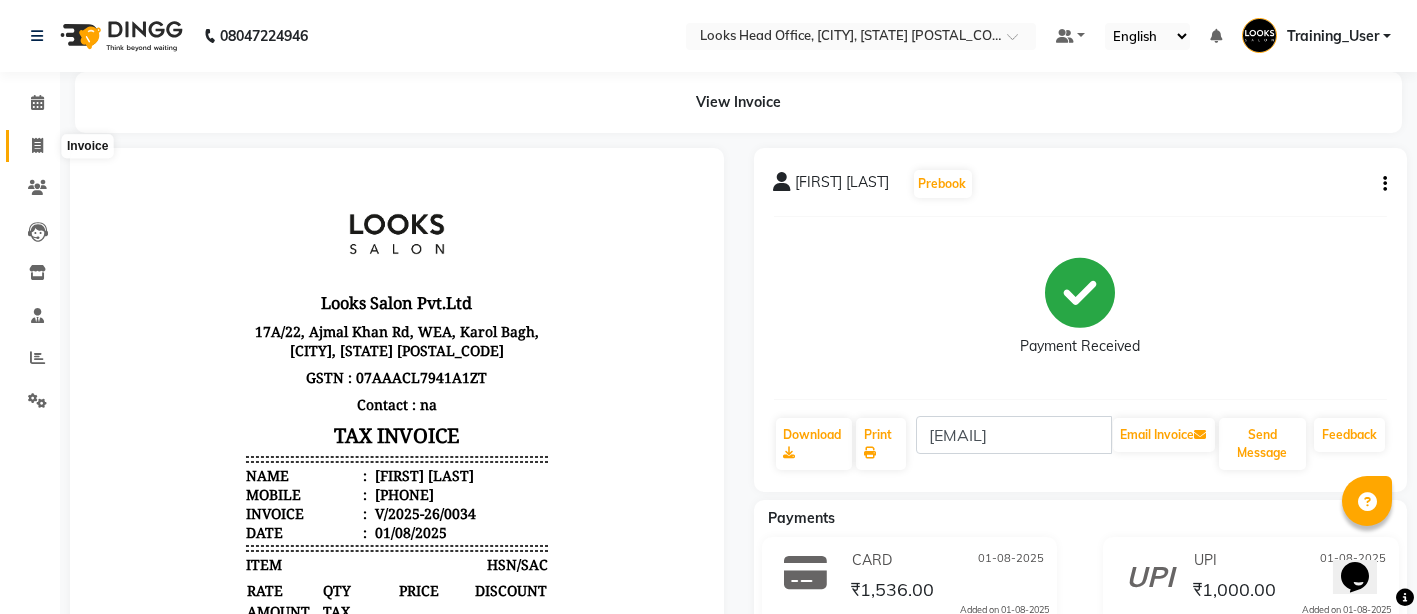 click 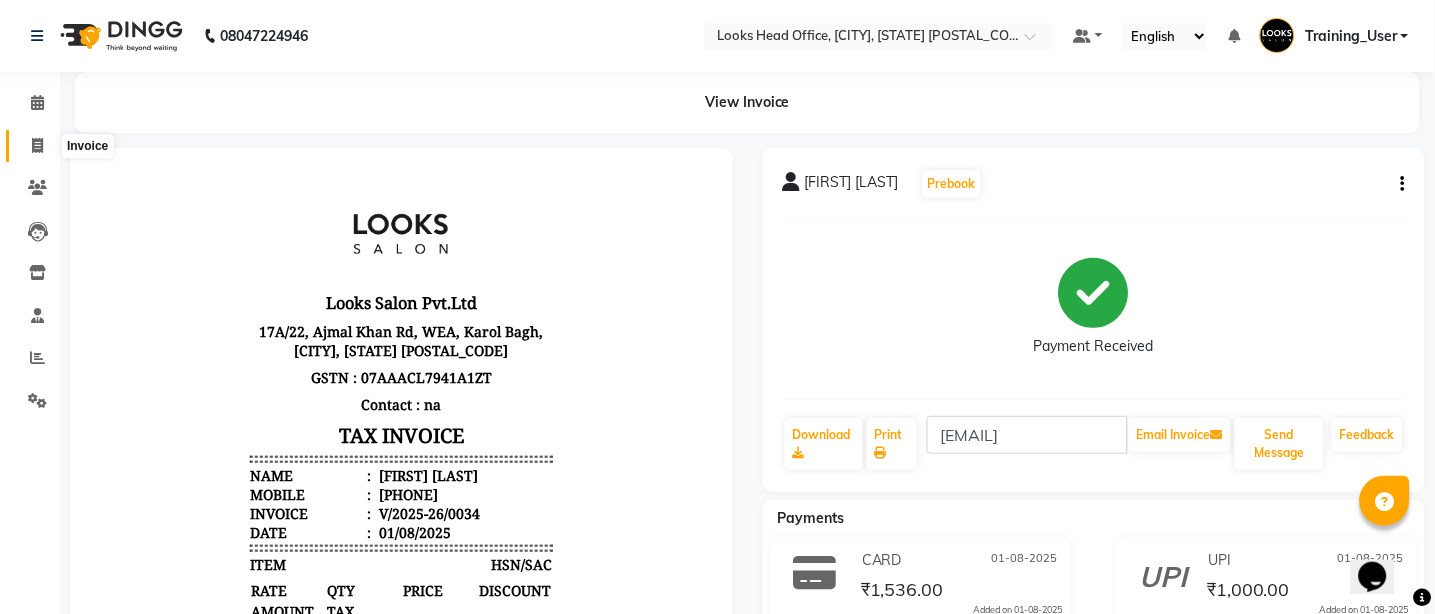 select on "4313" 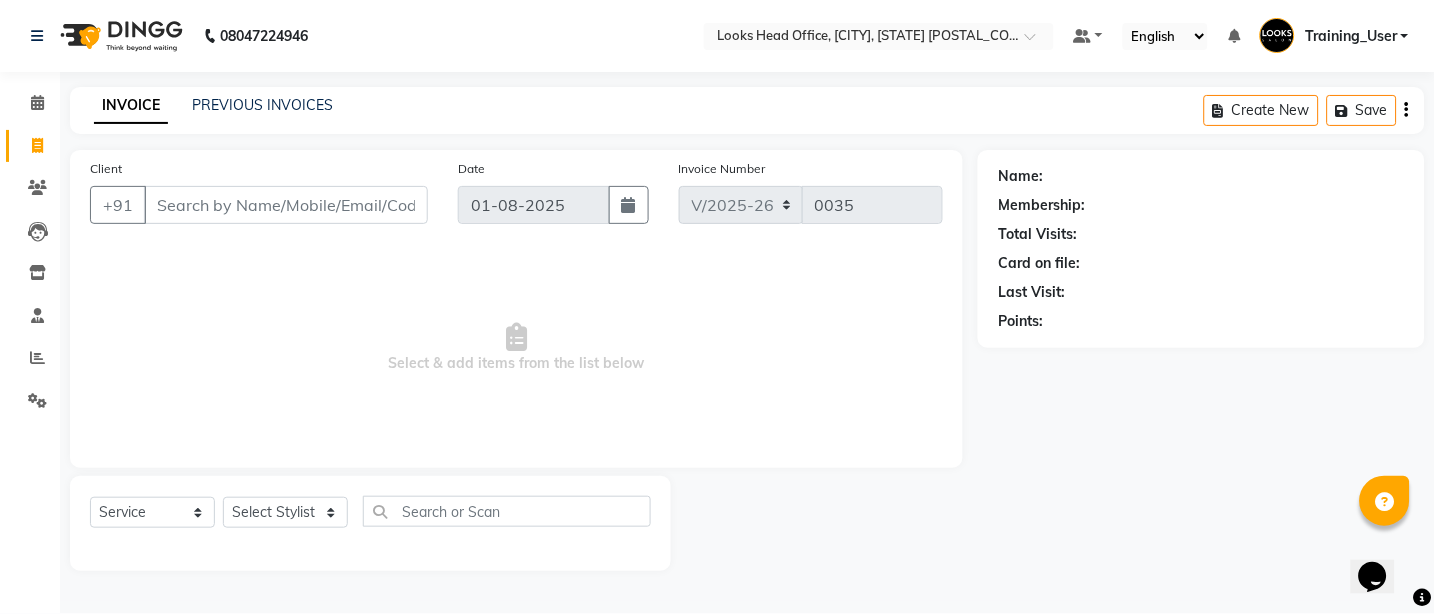 select on "35844" 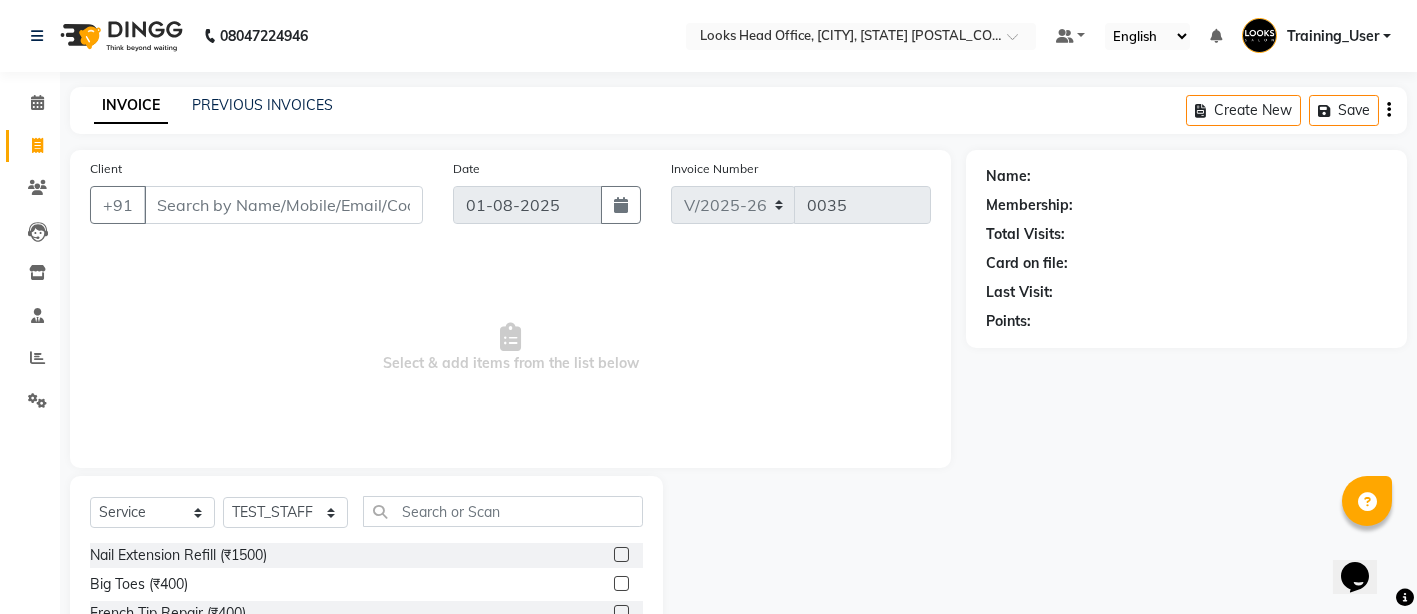 click on "Client" at bounding box center [283, 205] 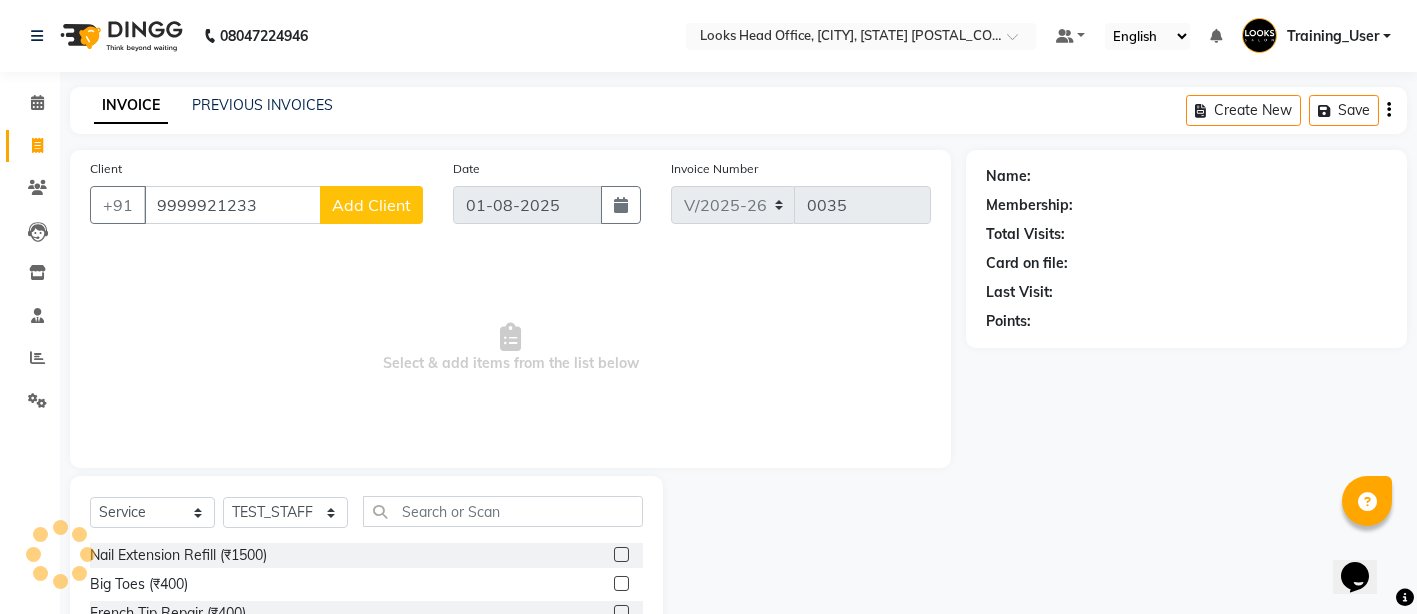 type on "9999921233" 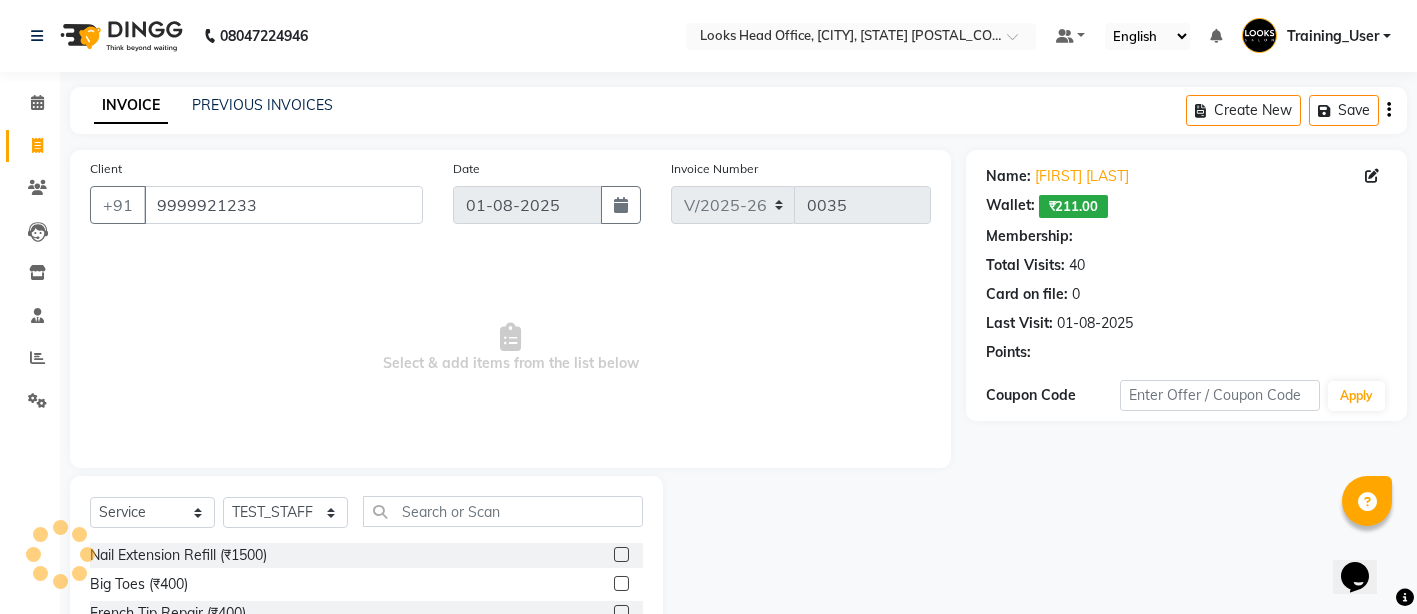 select on "1: Object" 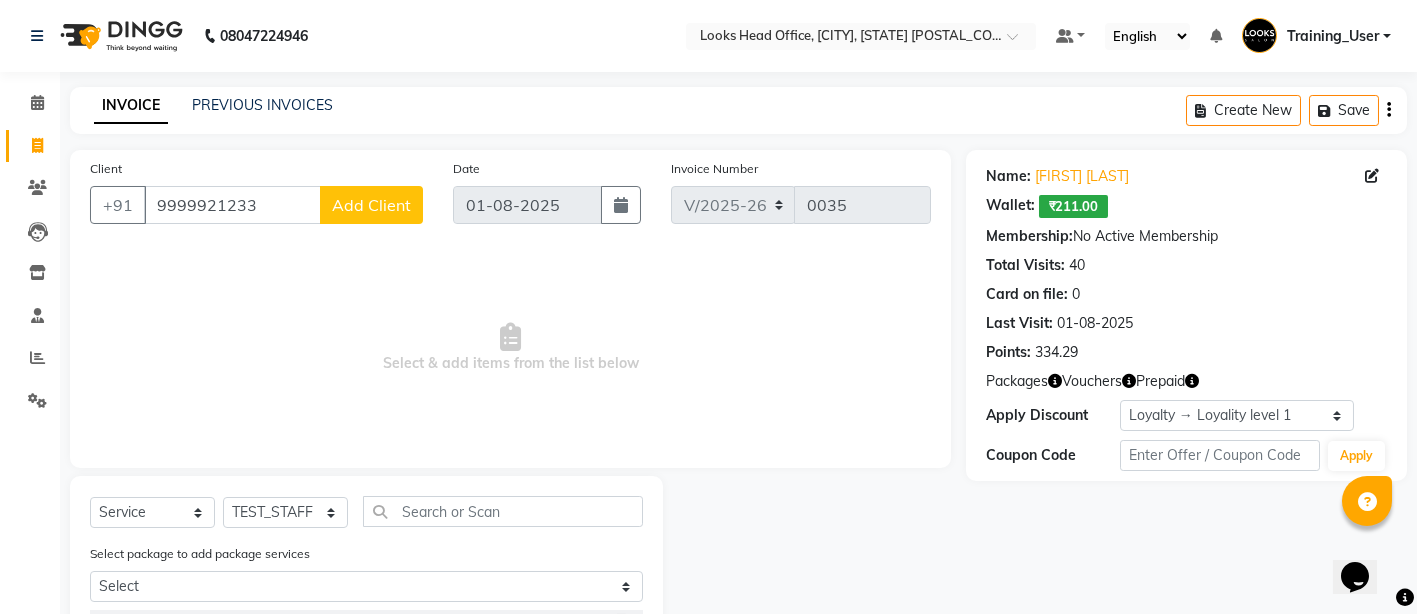 drag, startPoint x: 1094, startPoint y: 351, endPoint x: 1036, endPoint y: 350, distance: 58.00862 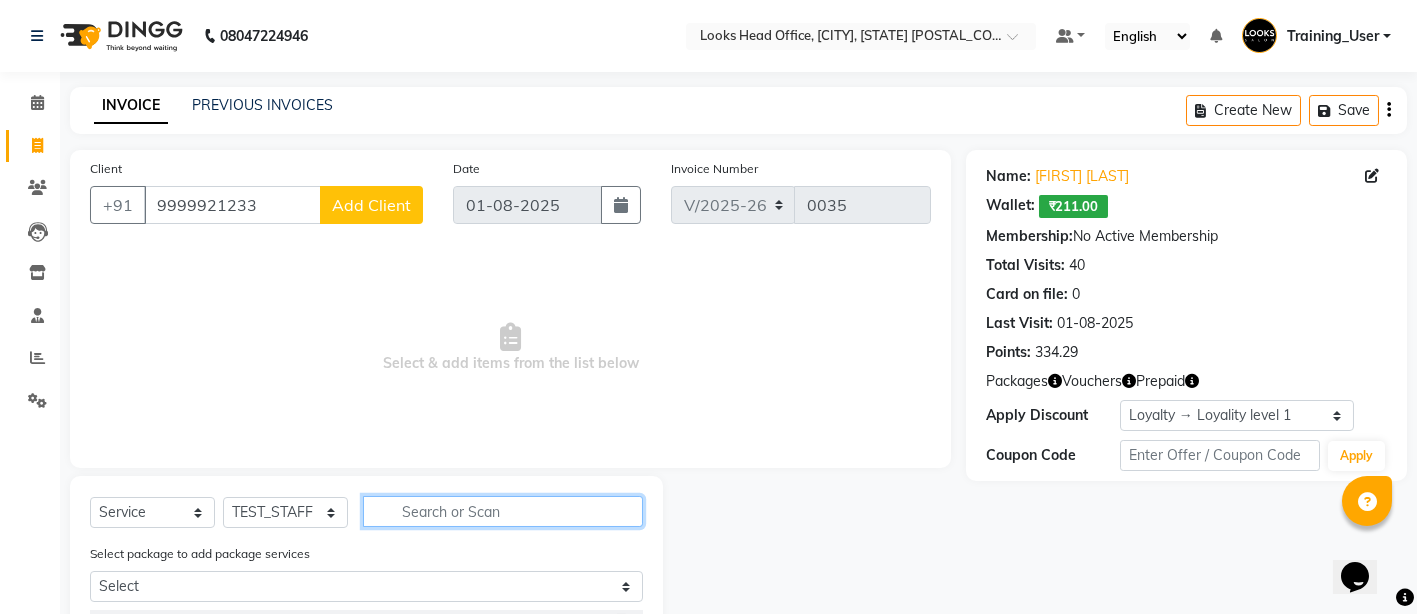 click 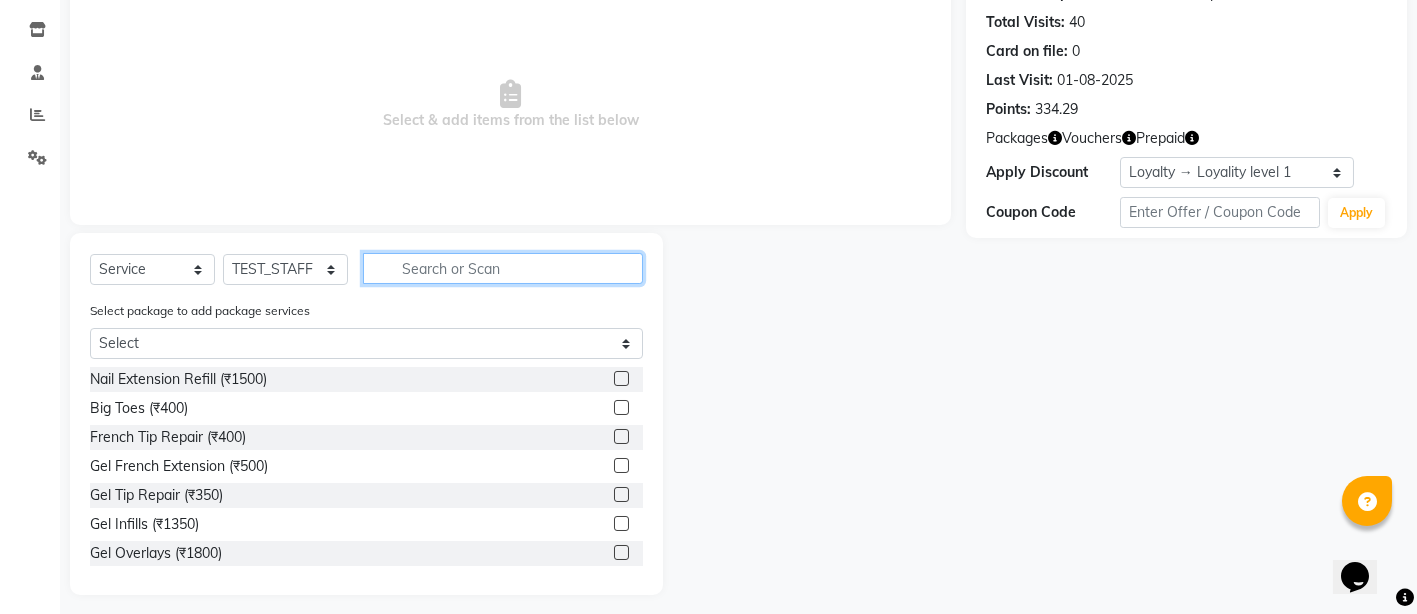 scroll, scrollTop: 253, scrollLeft: 0, axis: vertical 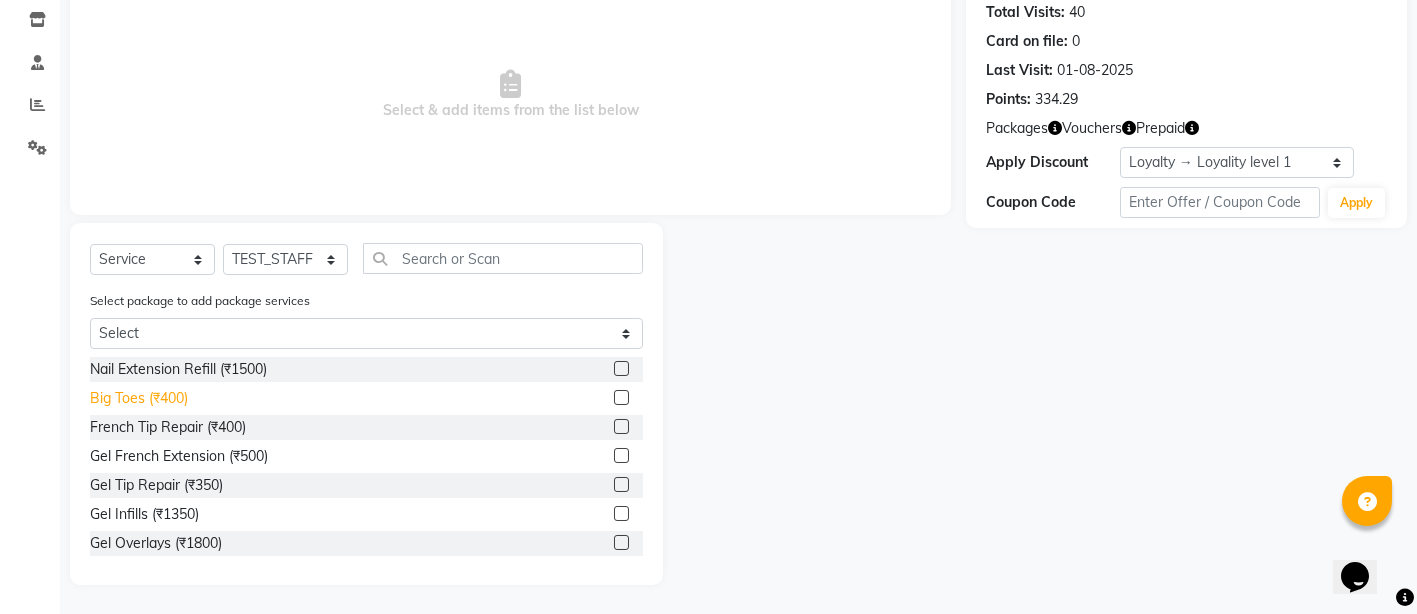 click on "Big Toes (₹400)" 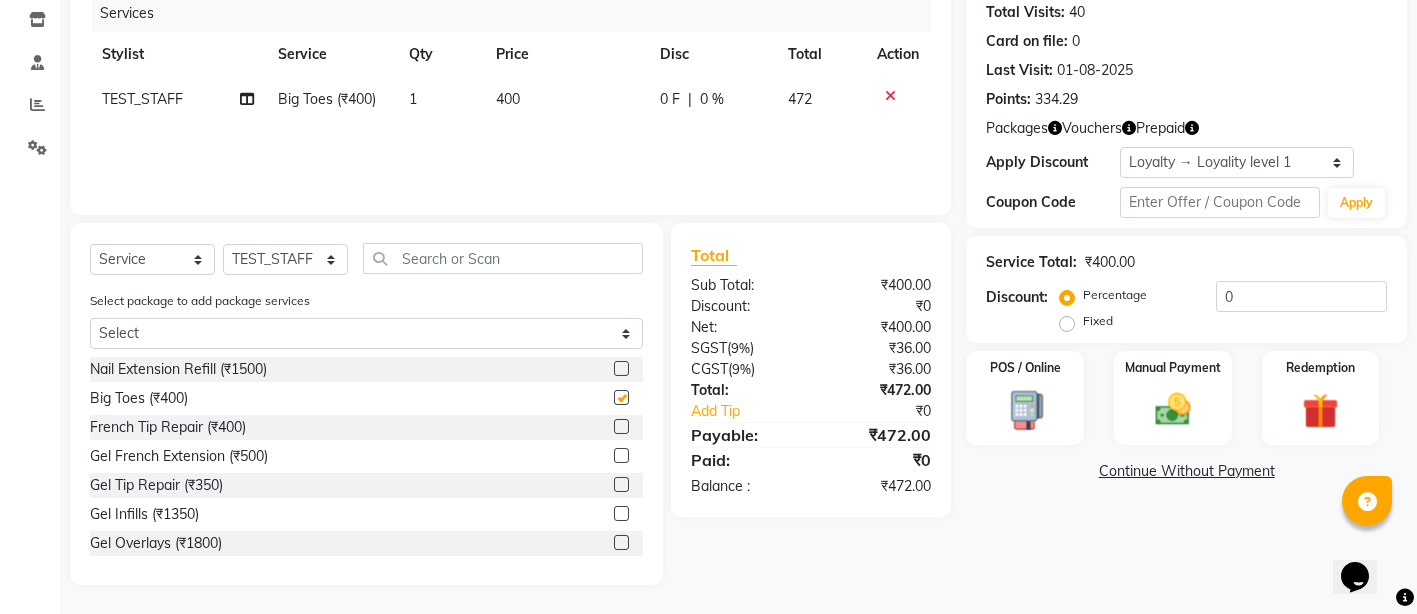 checkbox on "false" 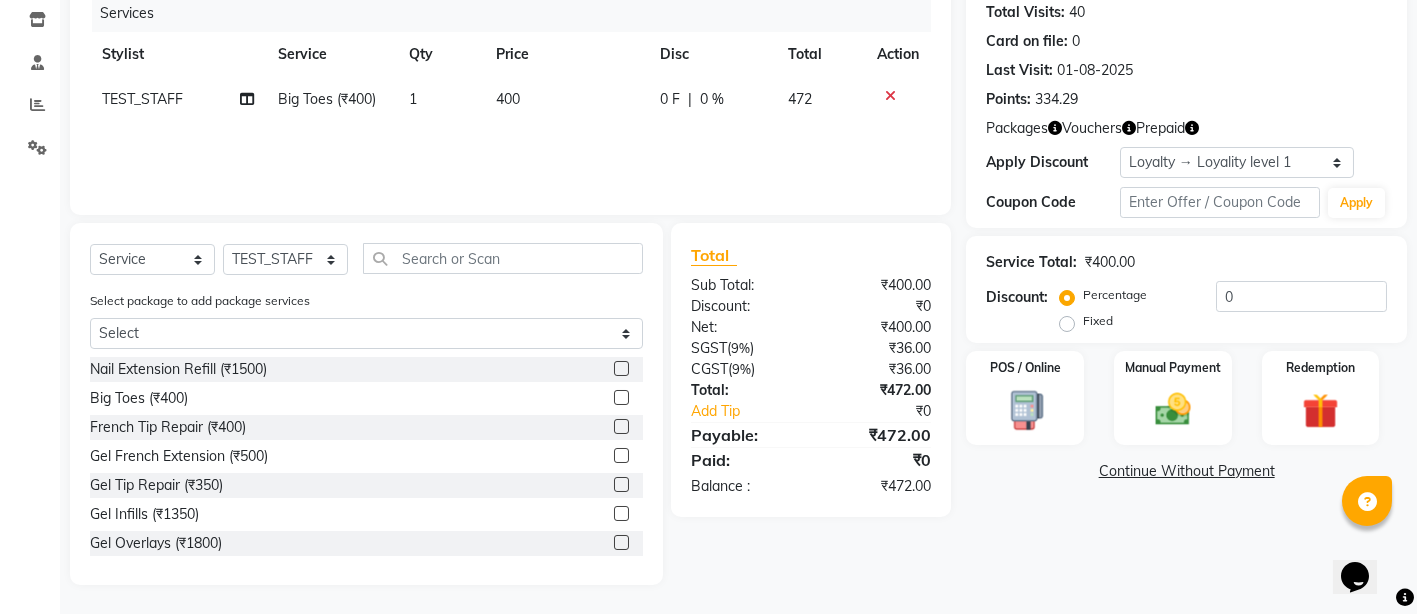 click on "400" 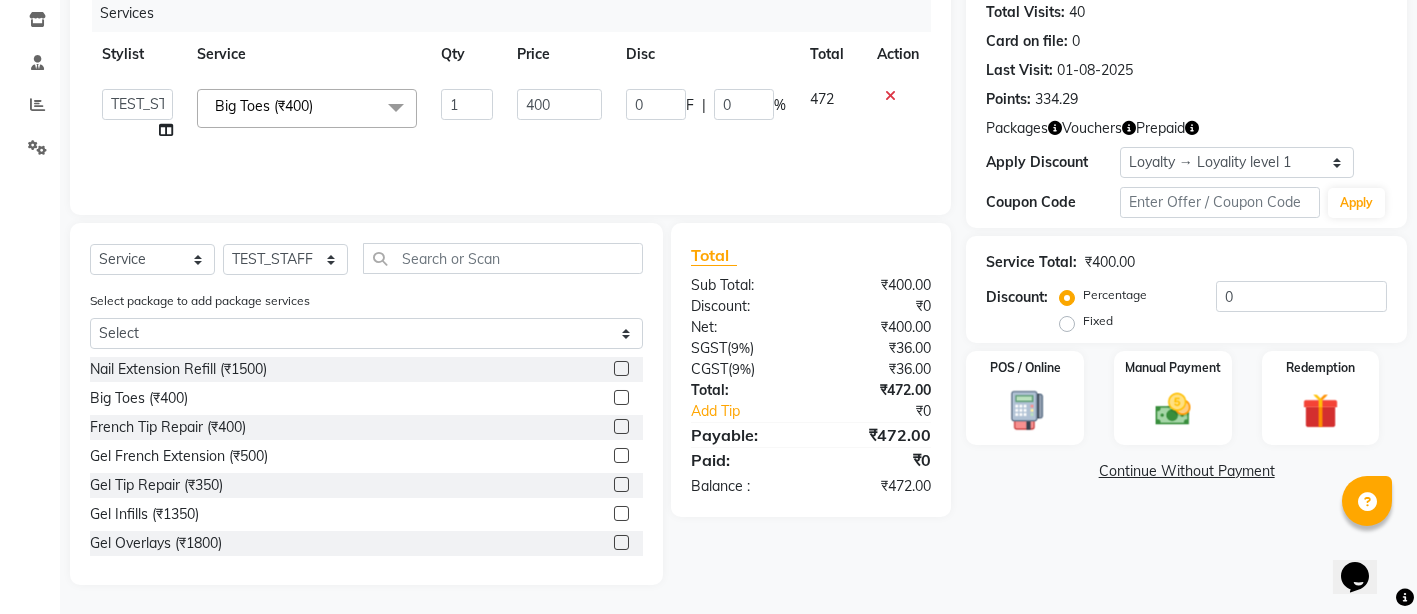 click on "400" 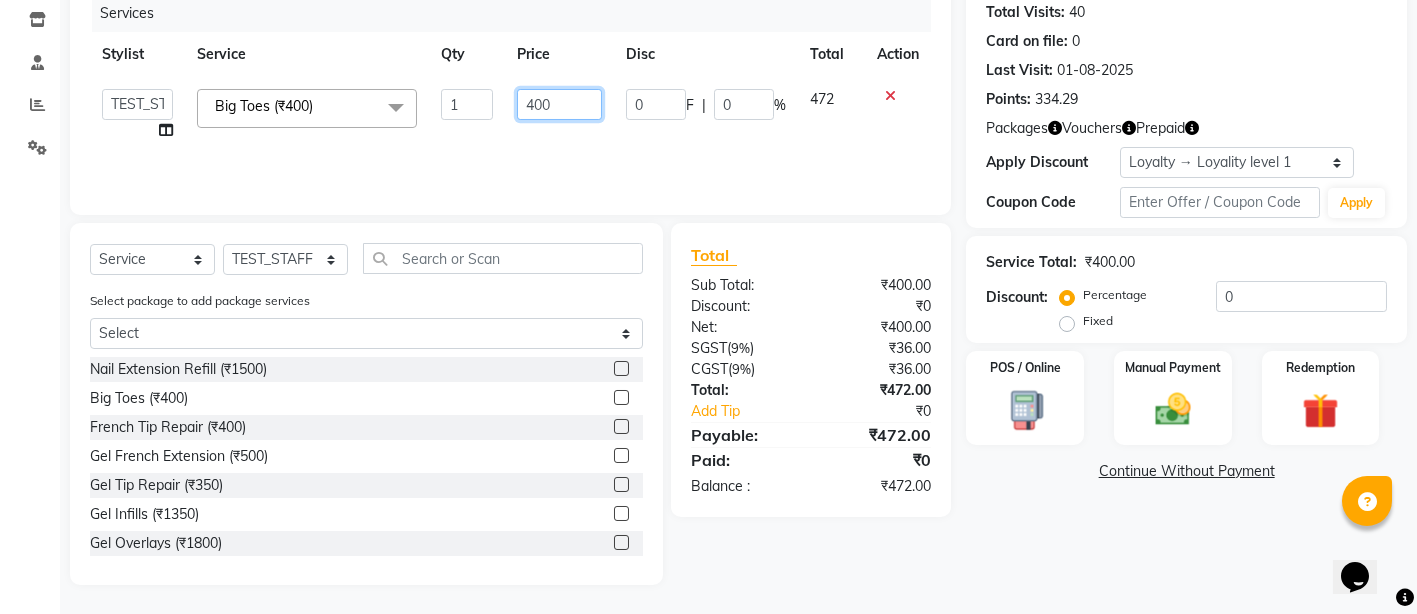 click on "400" 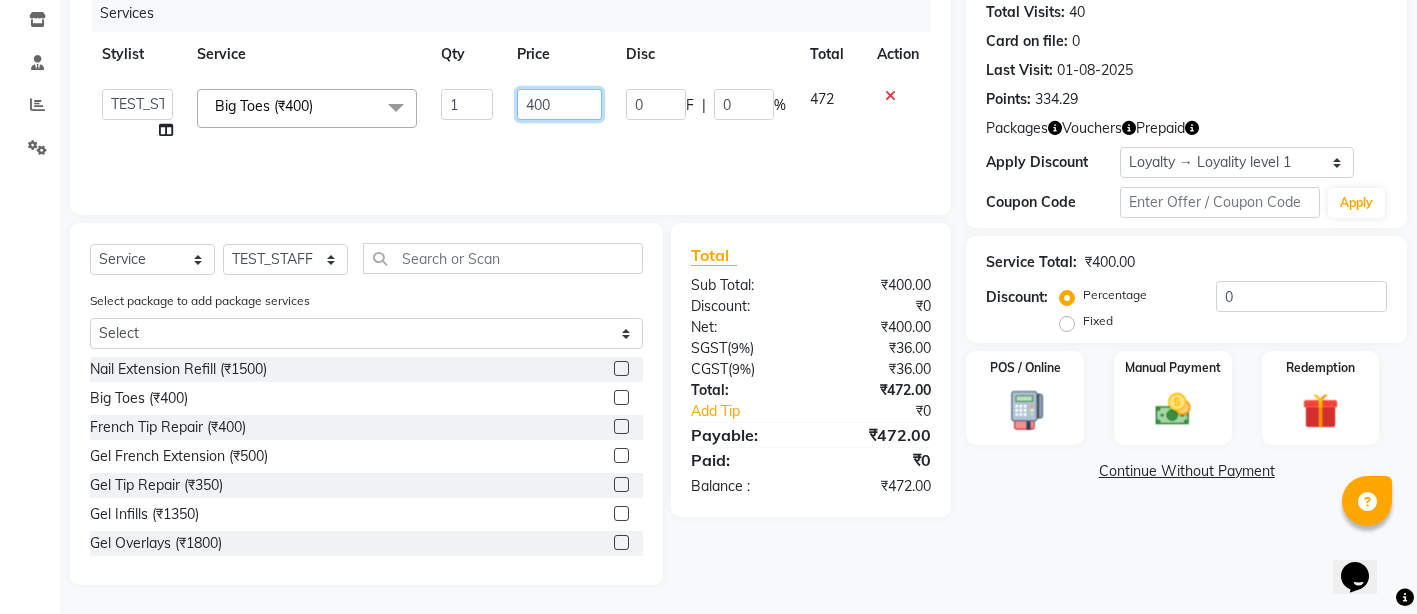 click on "400" 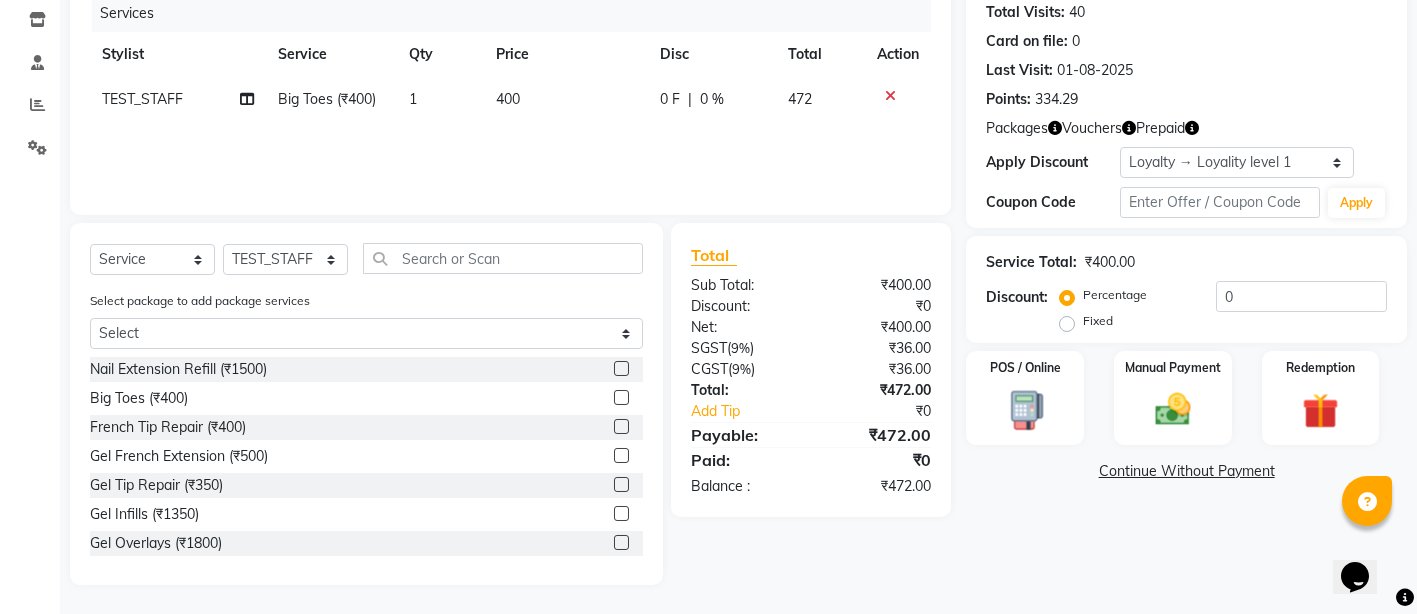click on "Big Toes (₹400)" 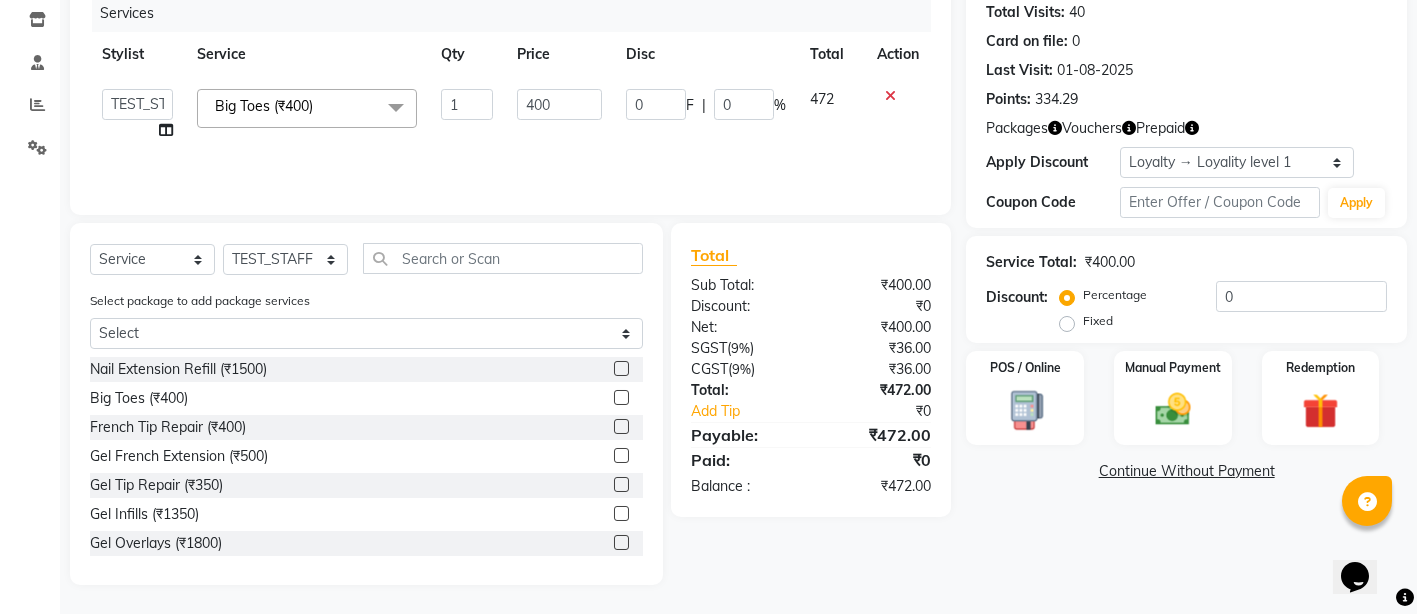 click 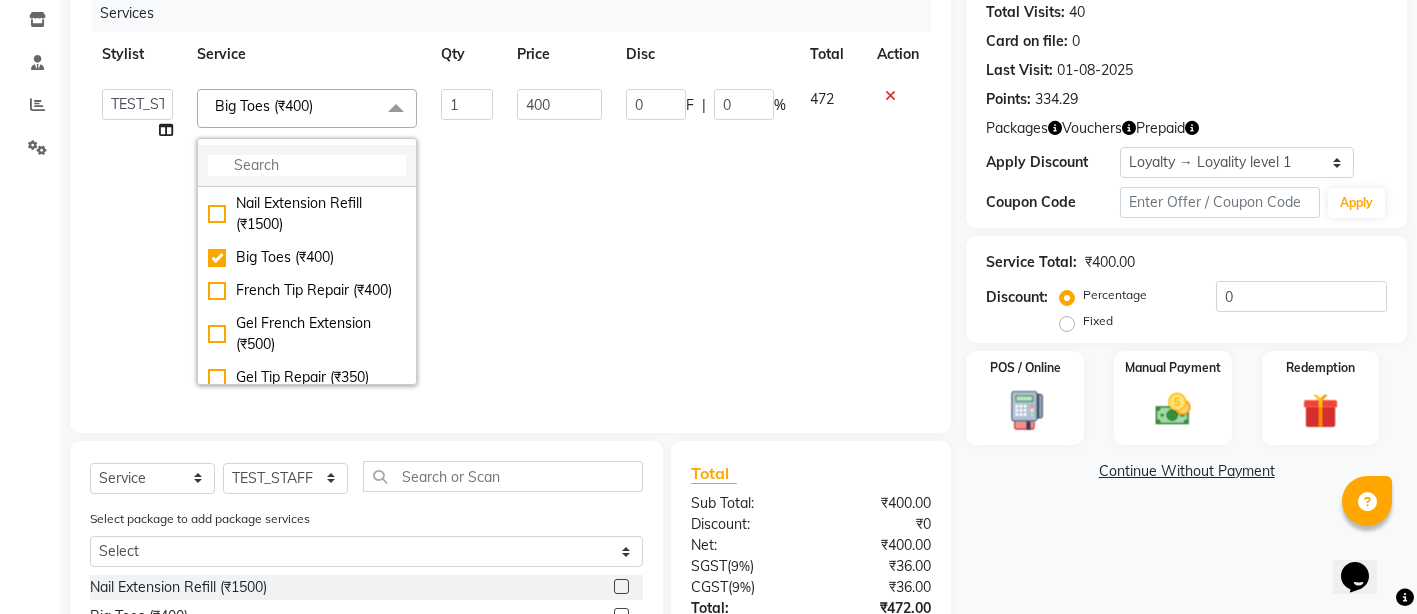 click 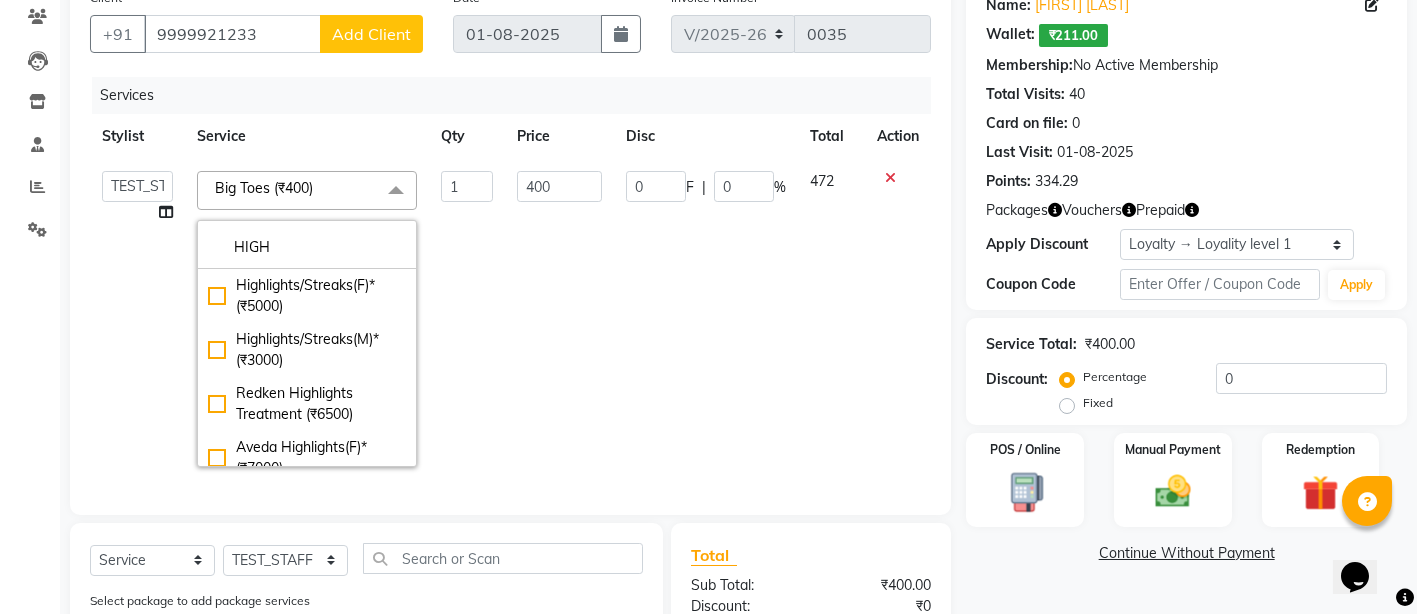 scroll, scrollTop: 128, scrollLeft: 0, axis: vertical 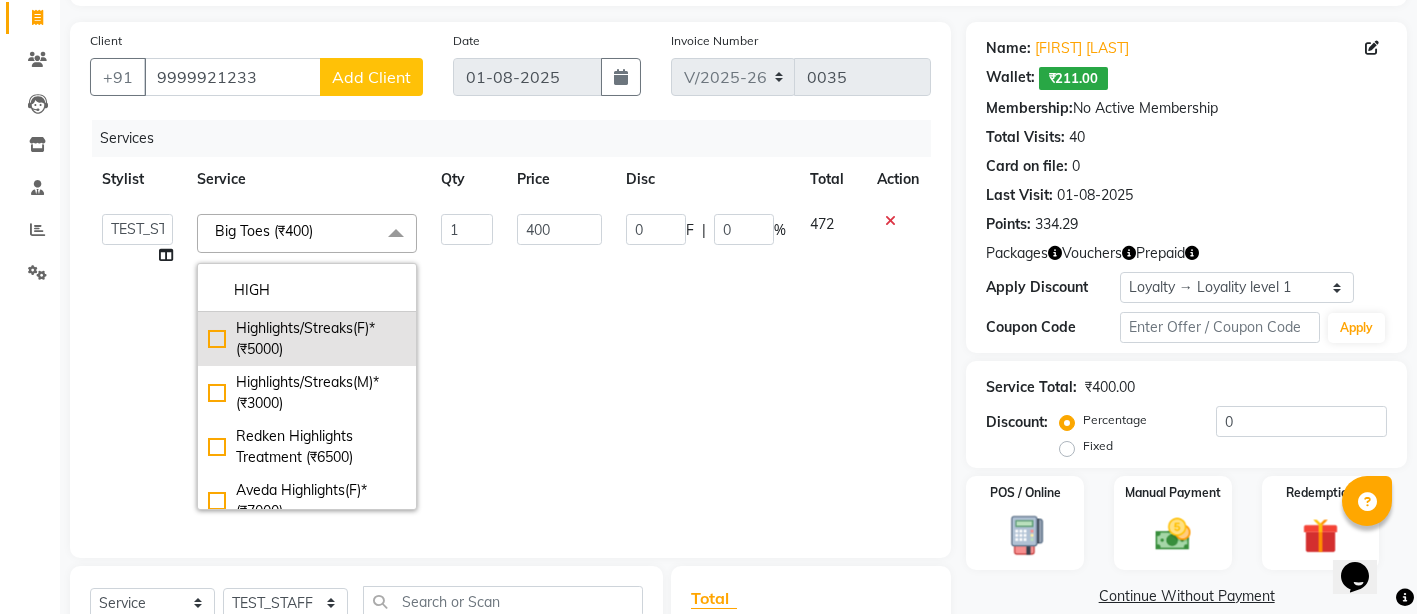 type on "HIGH" 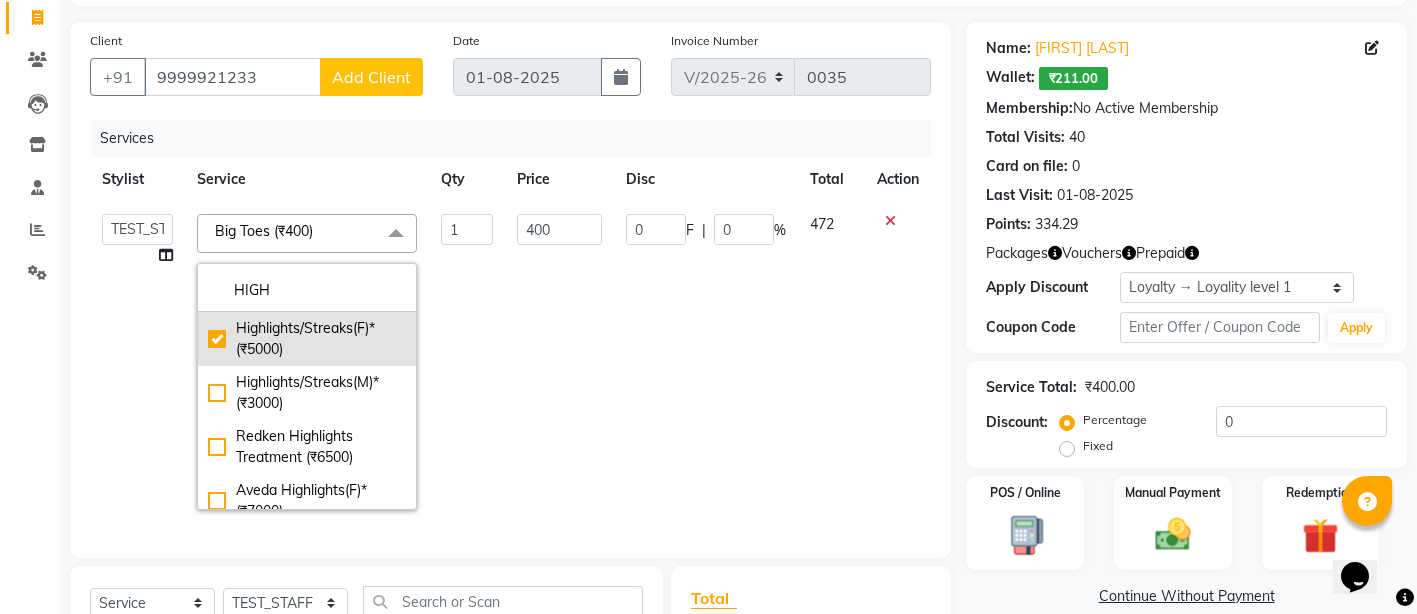 checkbox on "true" 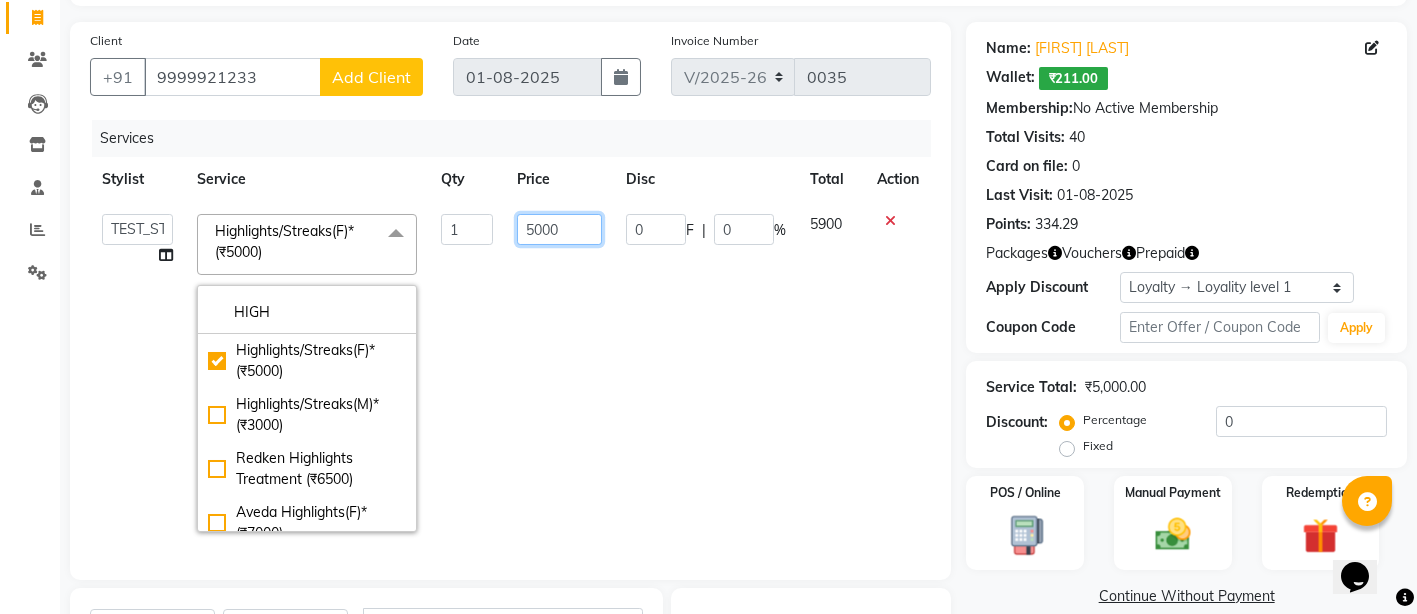 click on "5000" 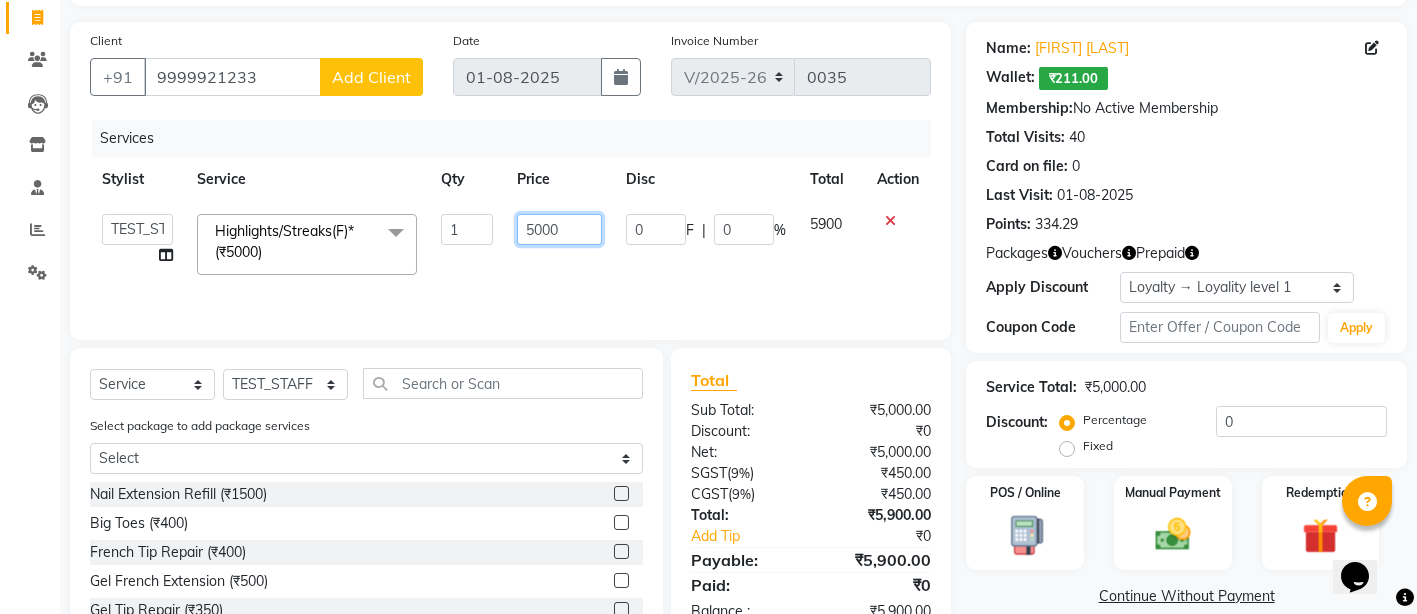 click on "5000" 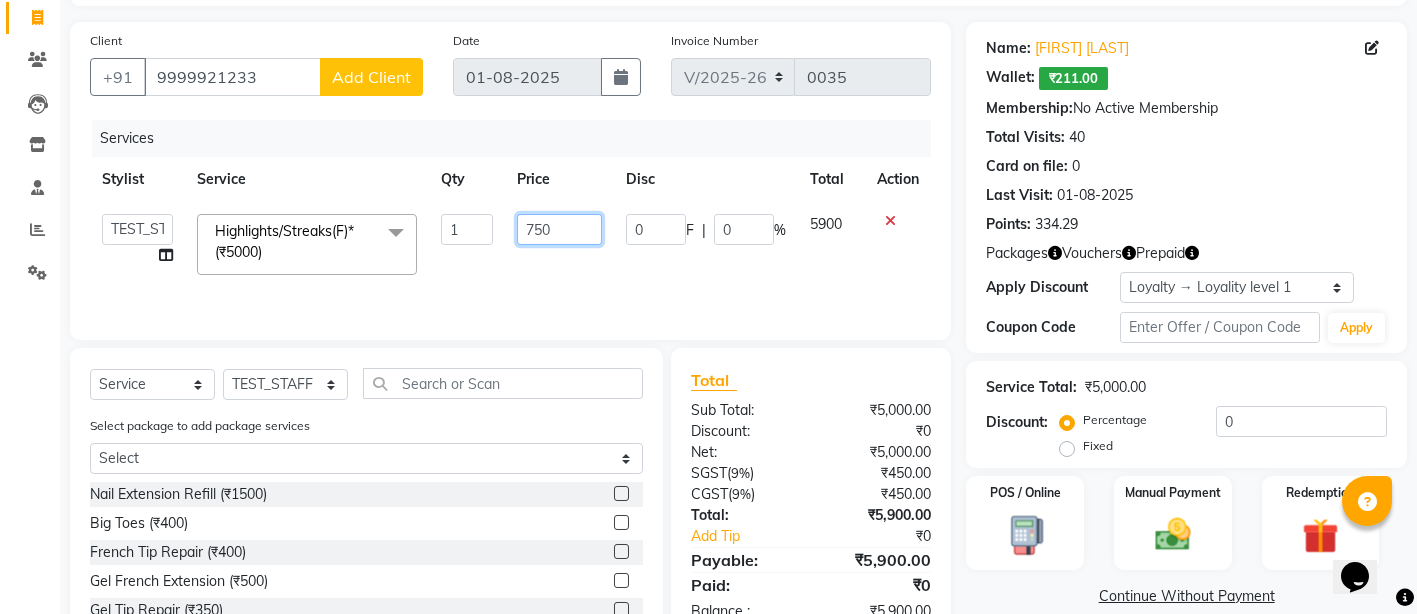 type on "7500" 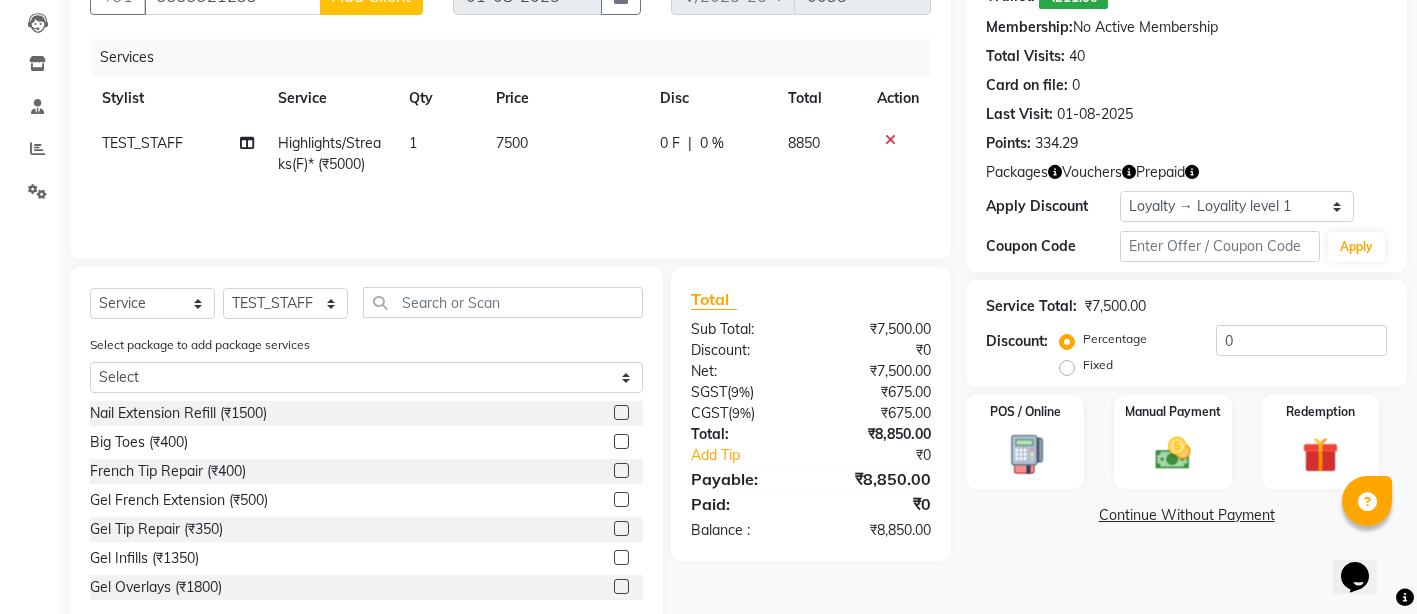 scroll, scrollTop: 253, scrollLeft: 0, axis: vertical 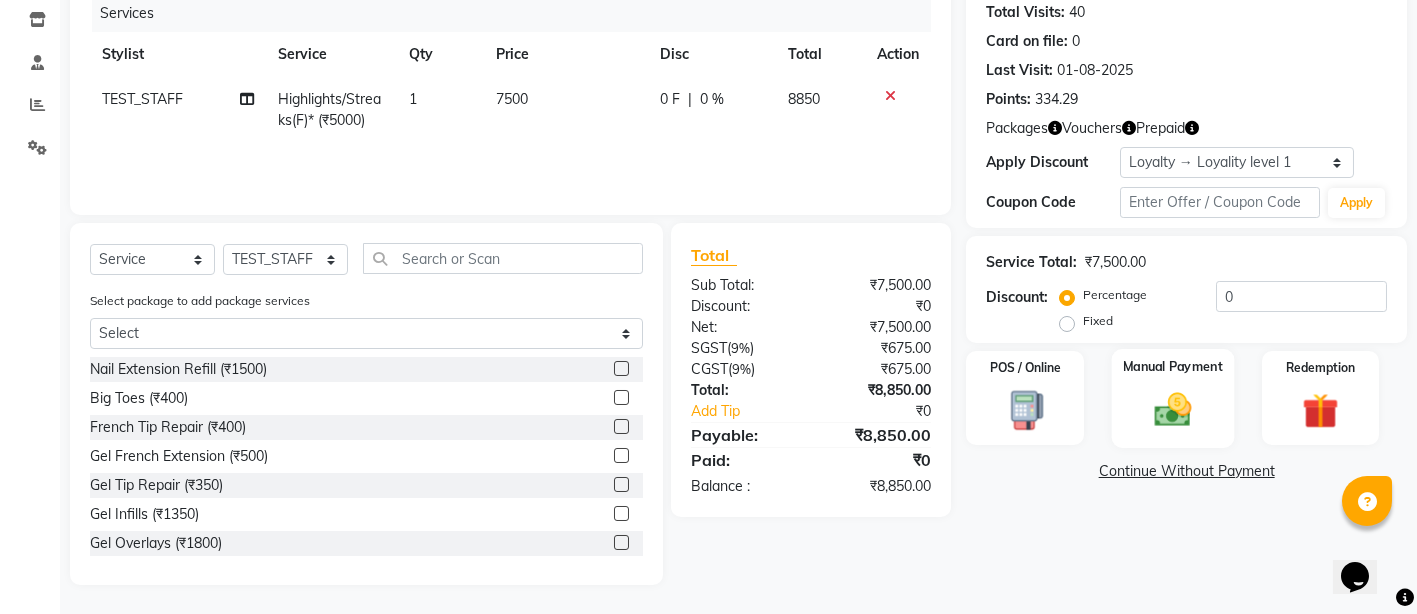 click 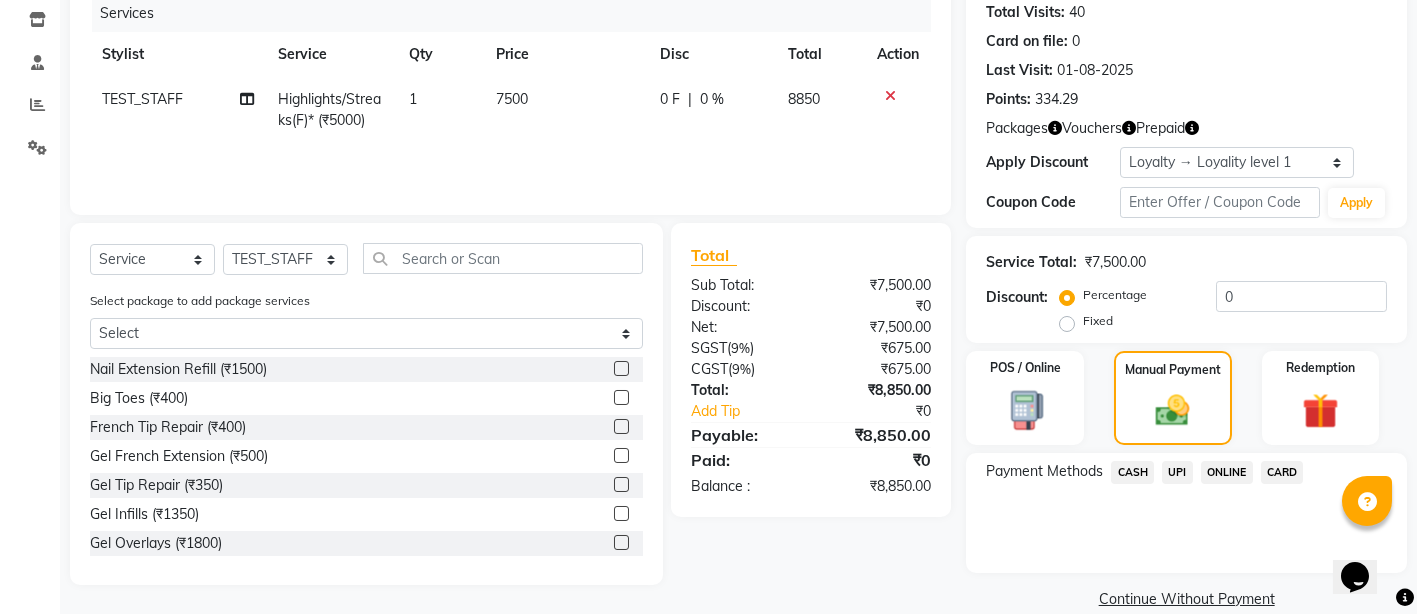 click on "CARD" 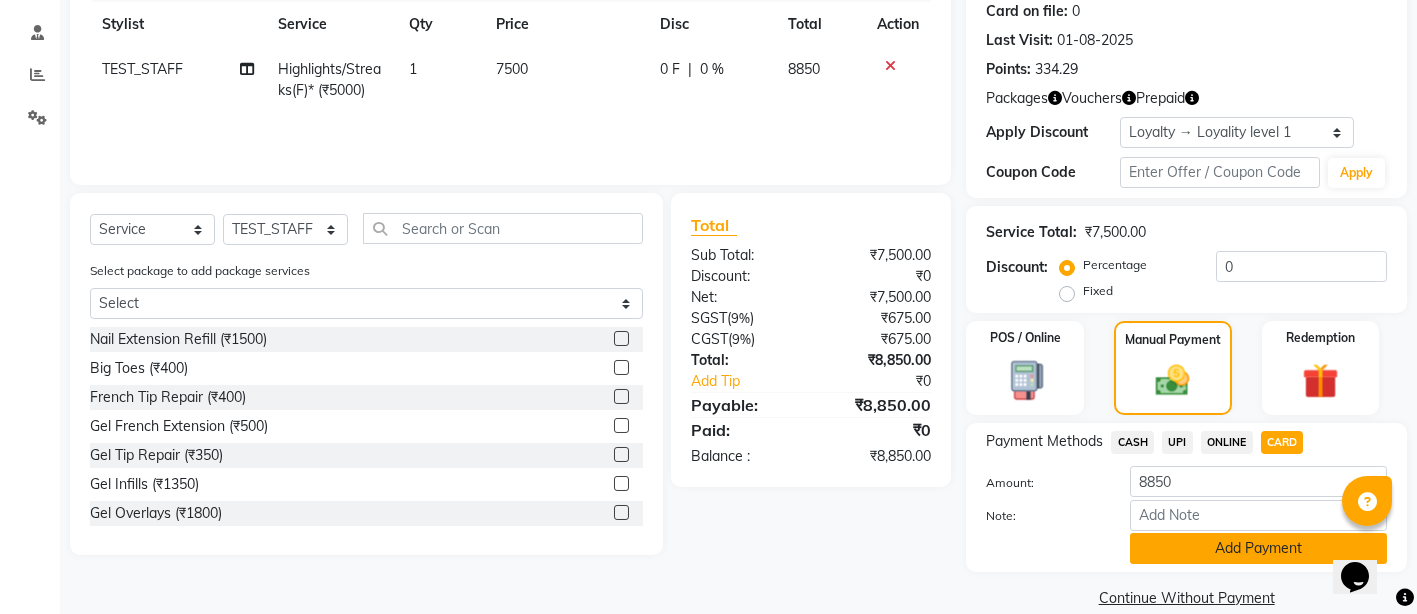scroll, scrollTop: 313, scrollLeft: 0, axis: vertical 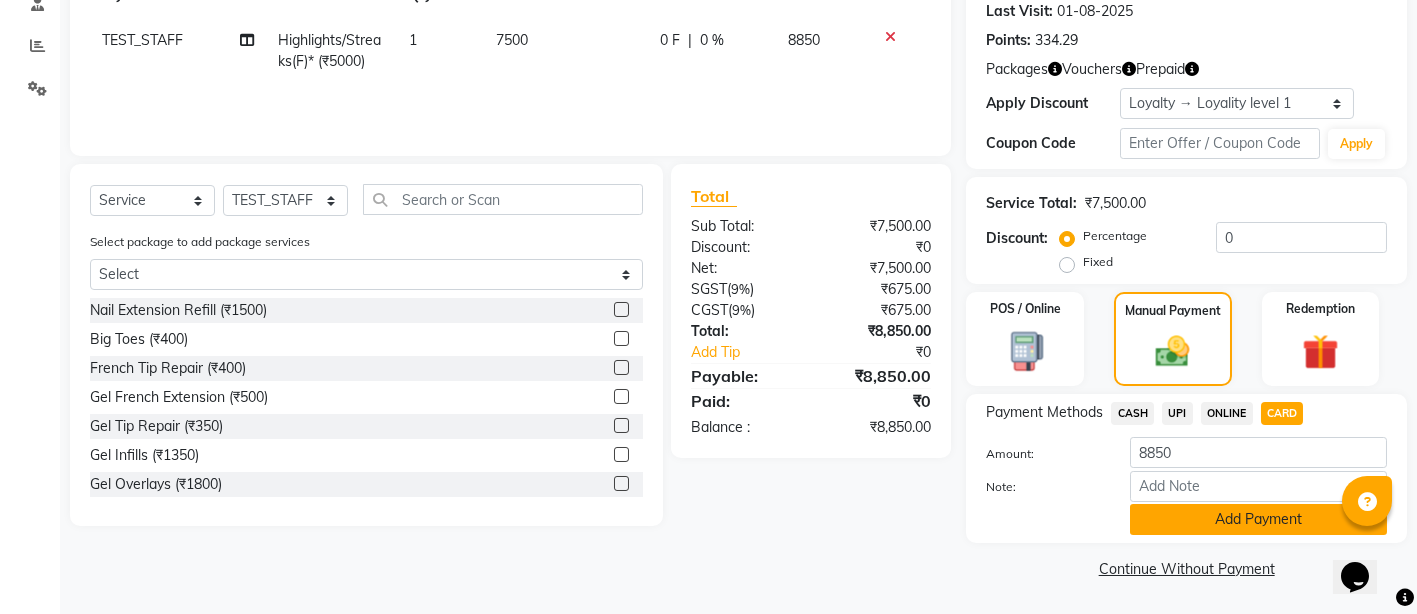 click on "Add Payment" 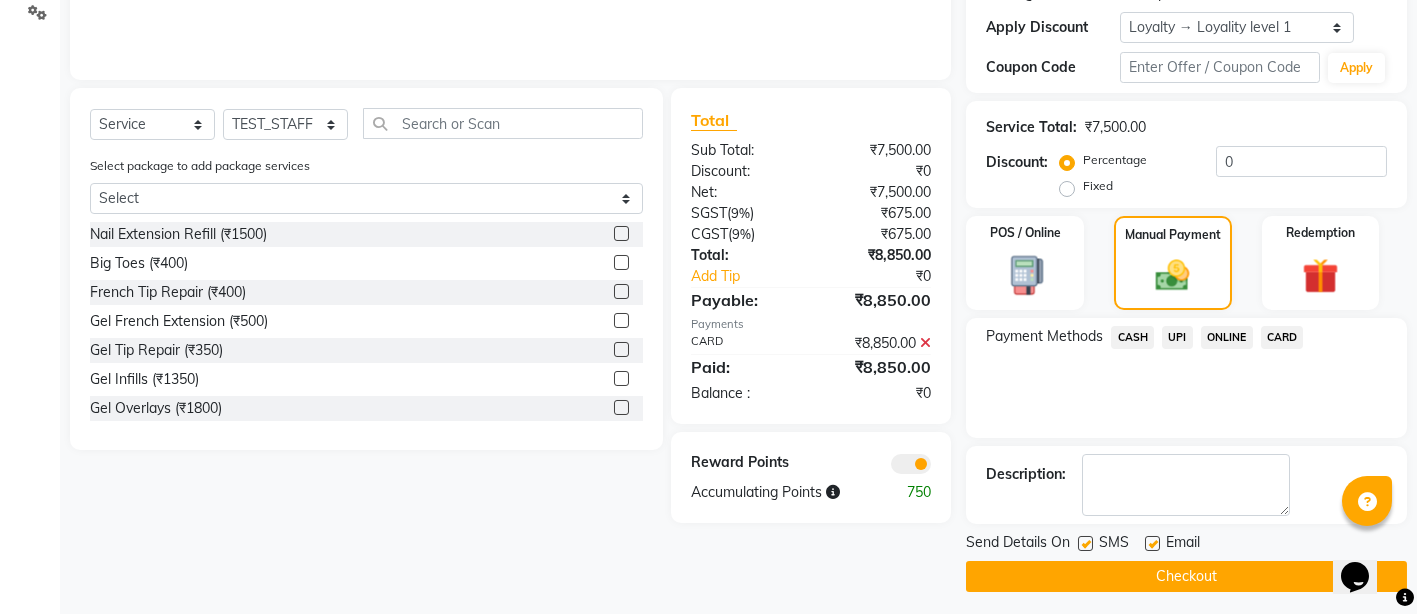 scroll, scrollTop: 396, scrollLeft: 0, axis: vertical 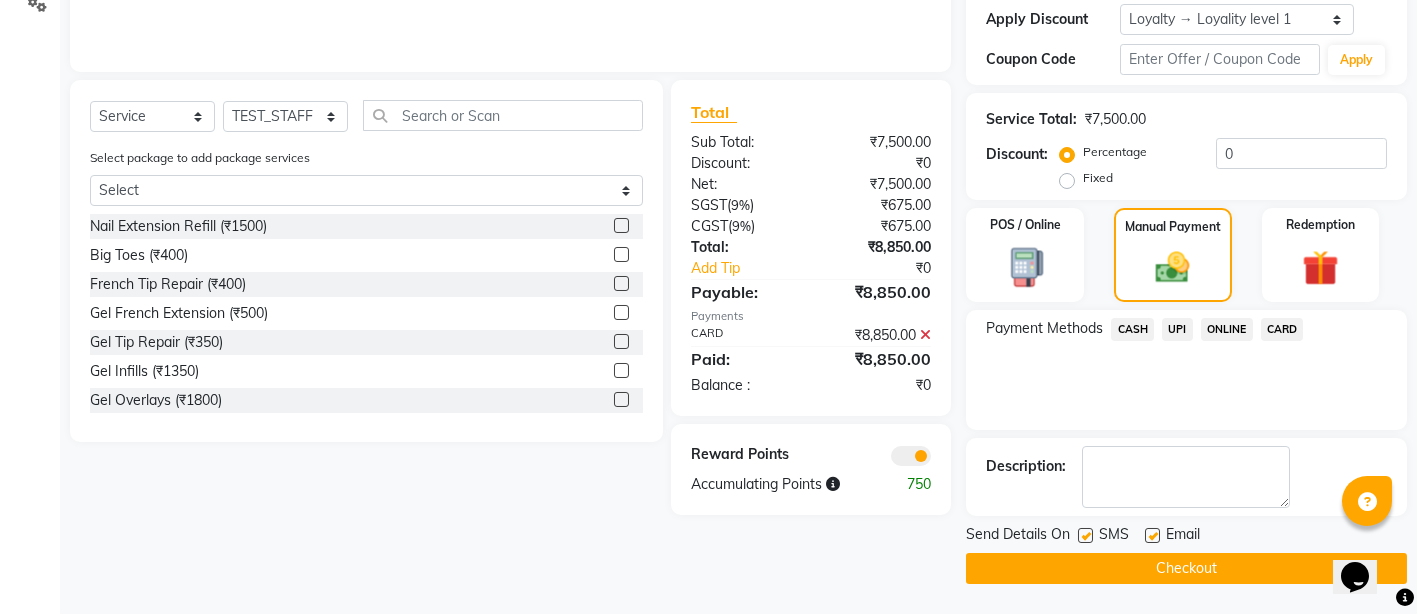 click 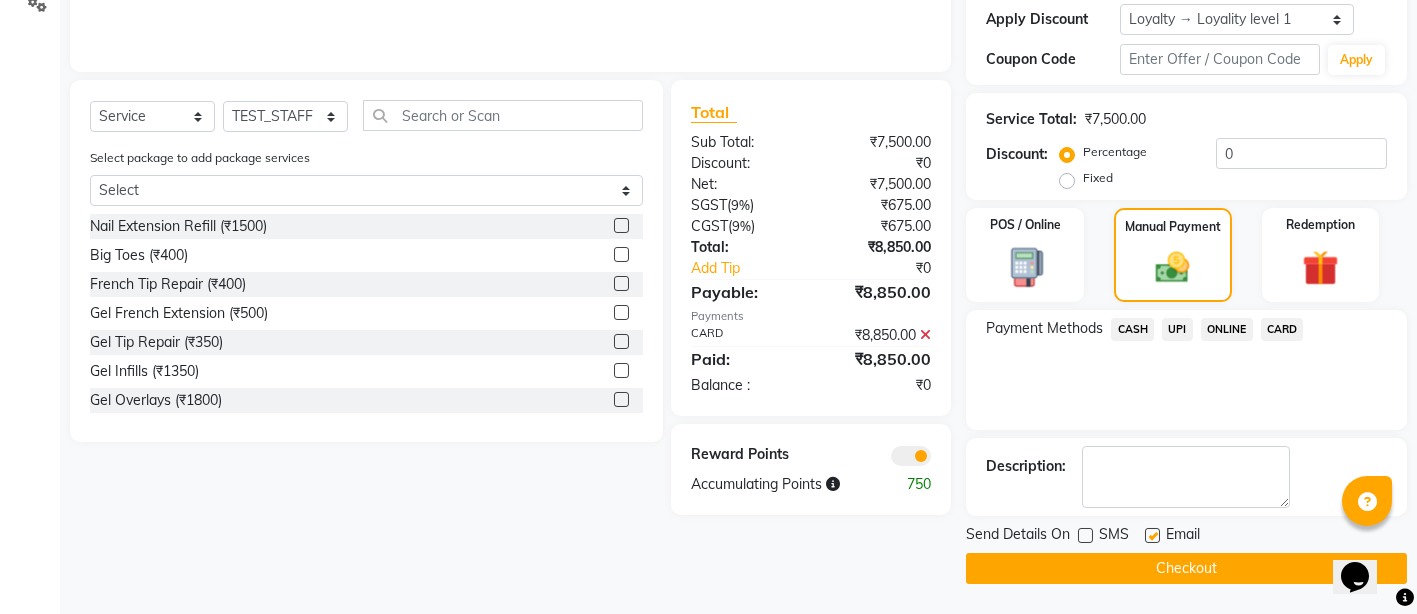 click 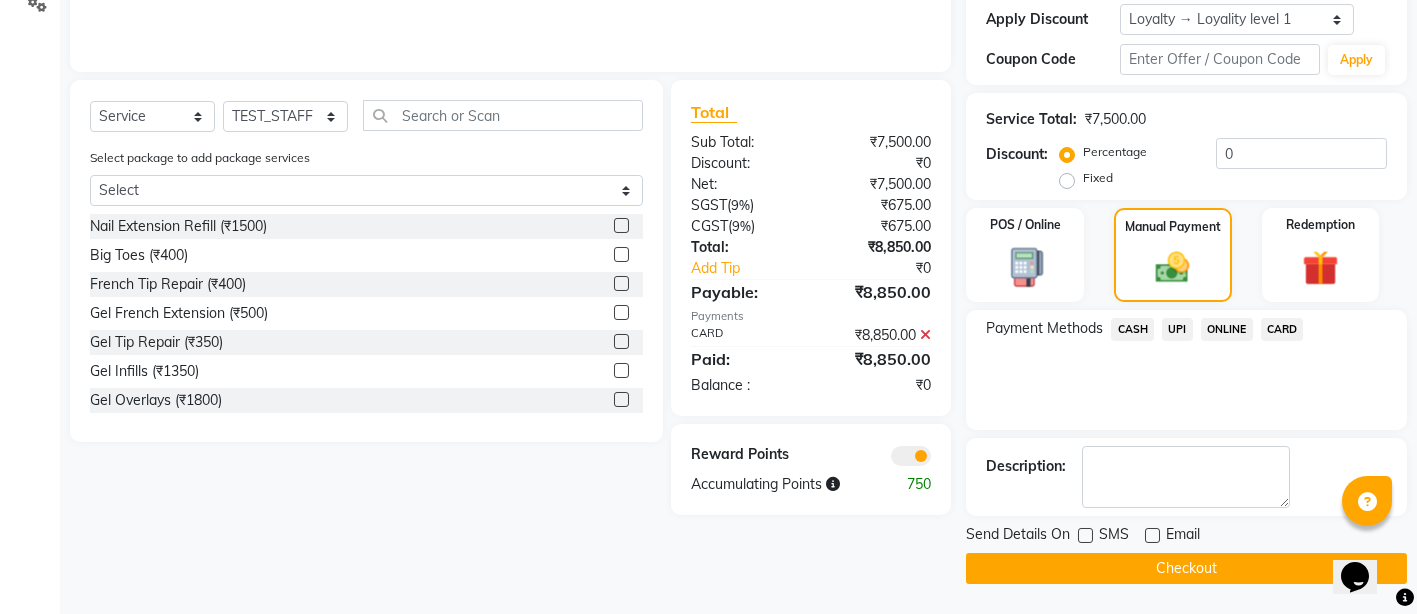 click on "Checkout" 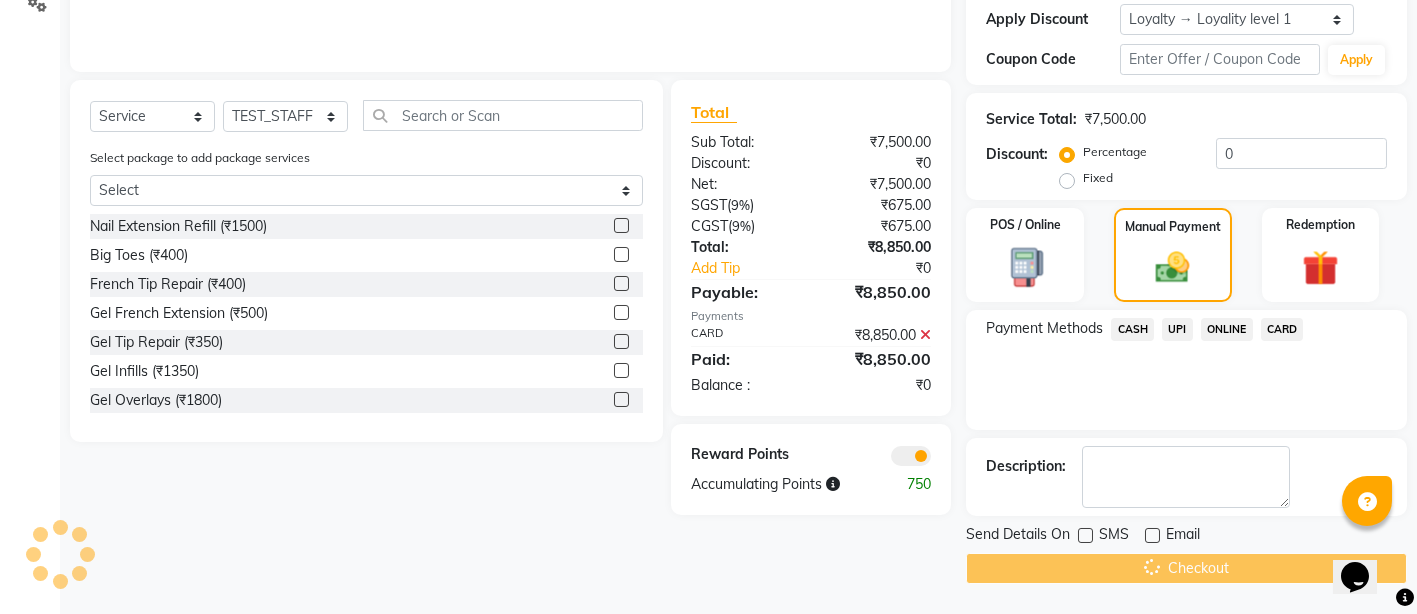 scroll, scrollTop: 0, scrollLeft: 0, axis: both 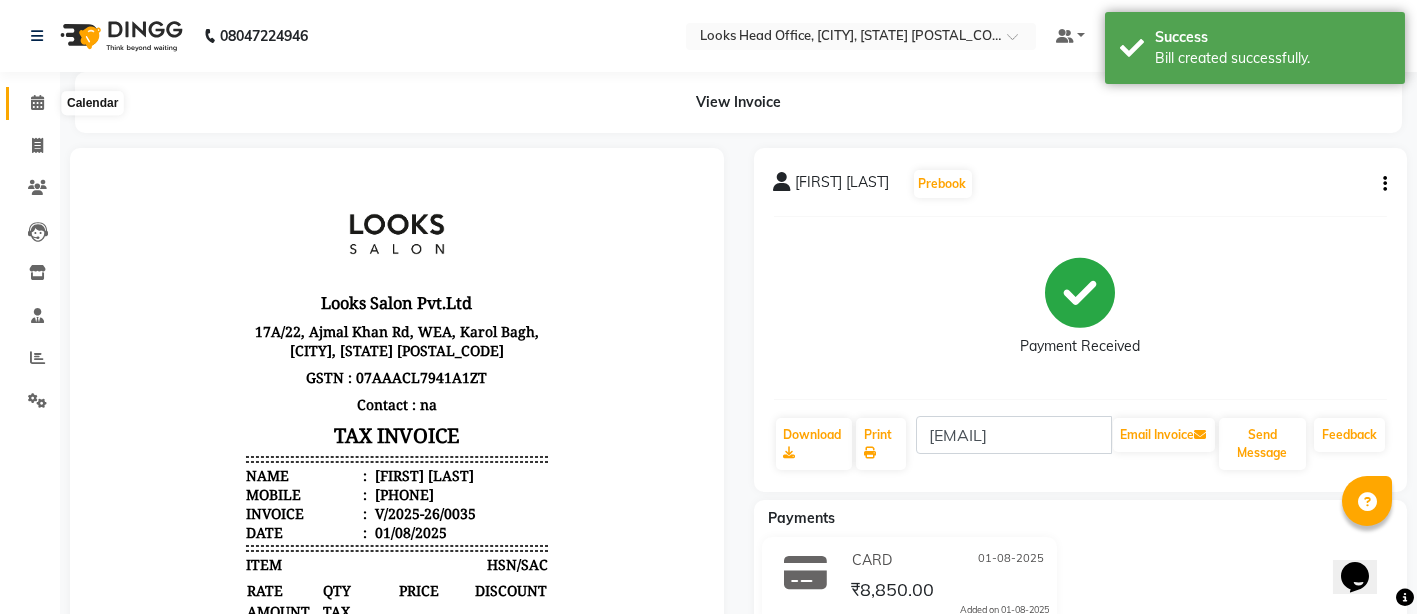 click 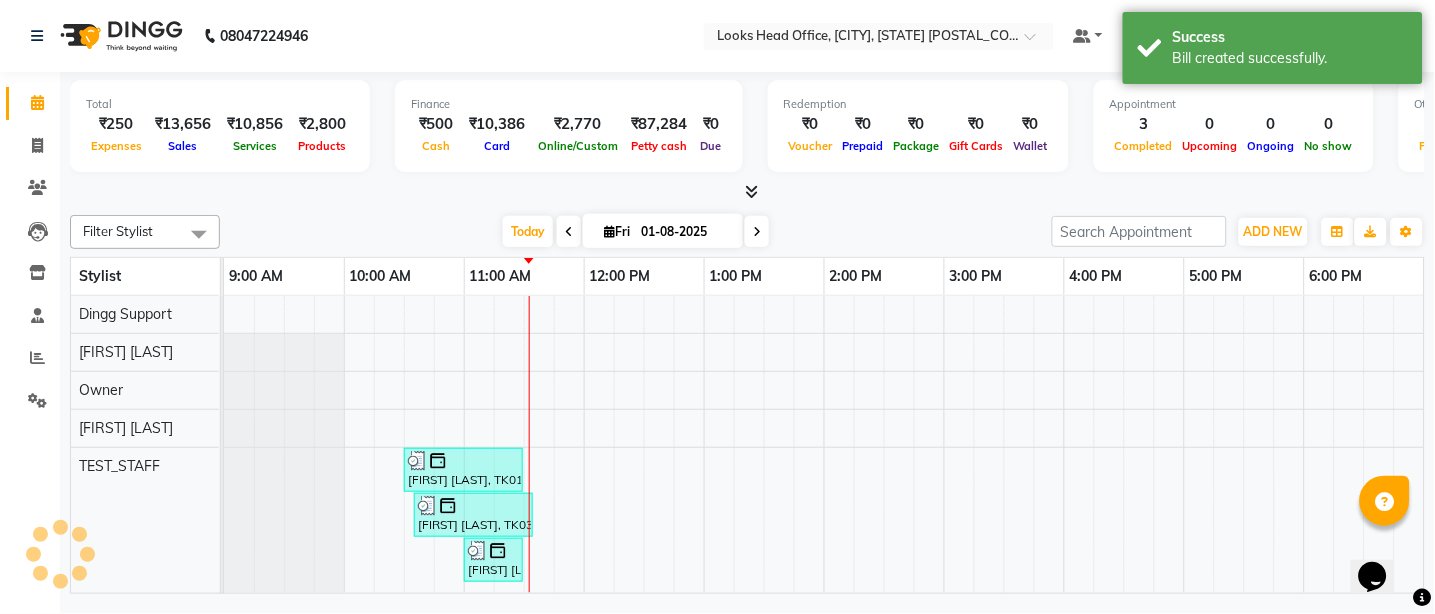 scroll, scrollTop: 0, scrollLeft: 0, axis: both 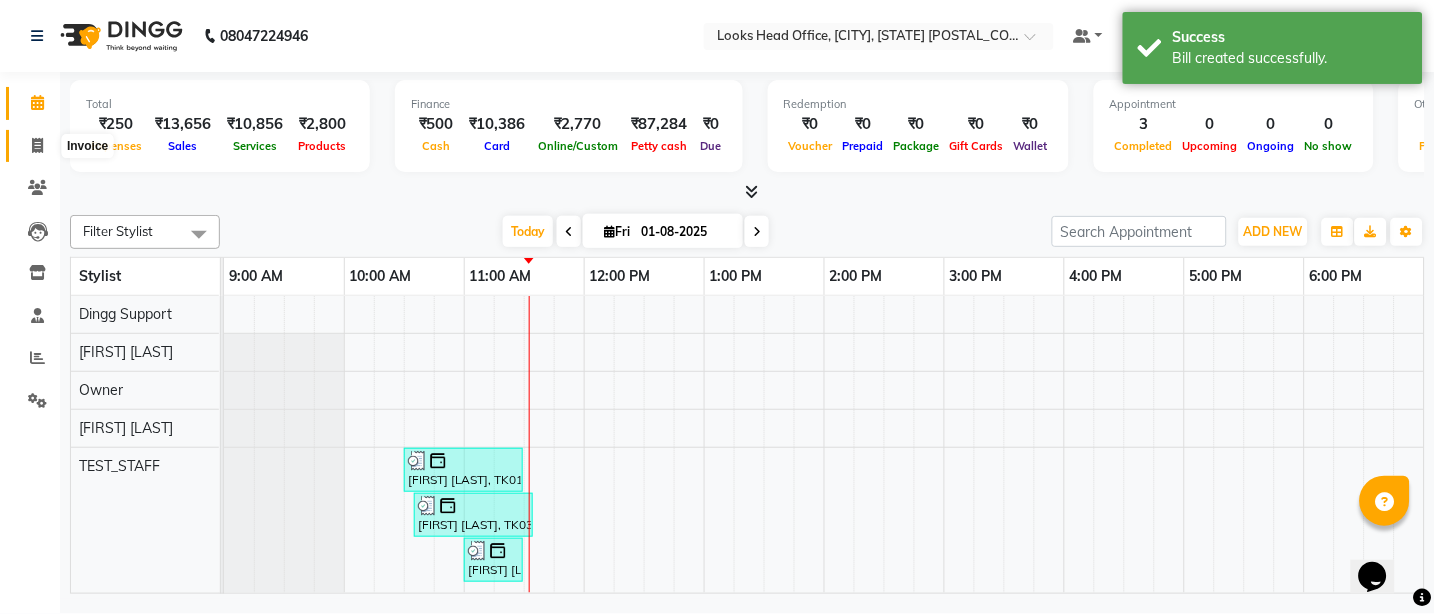 click 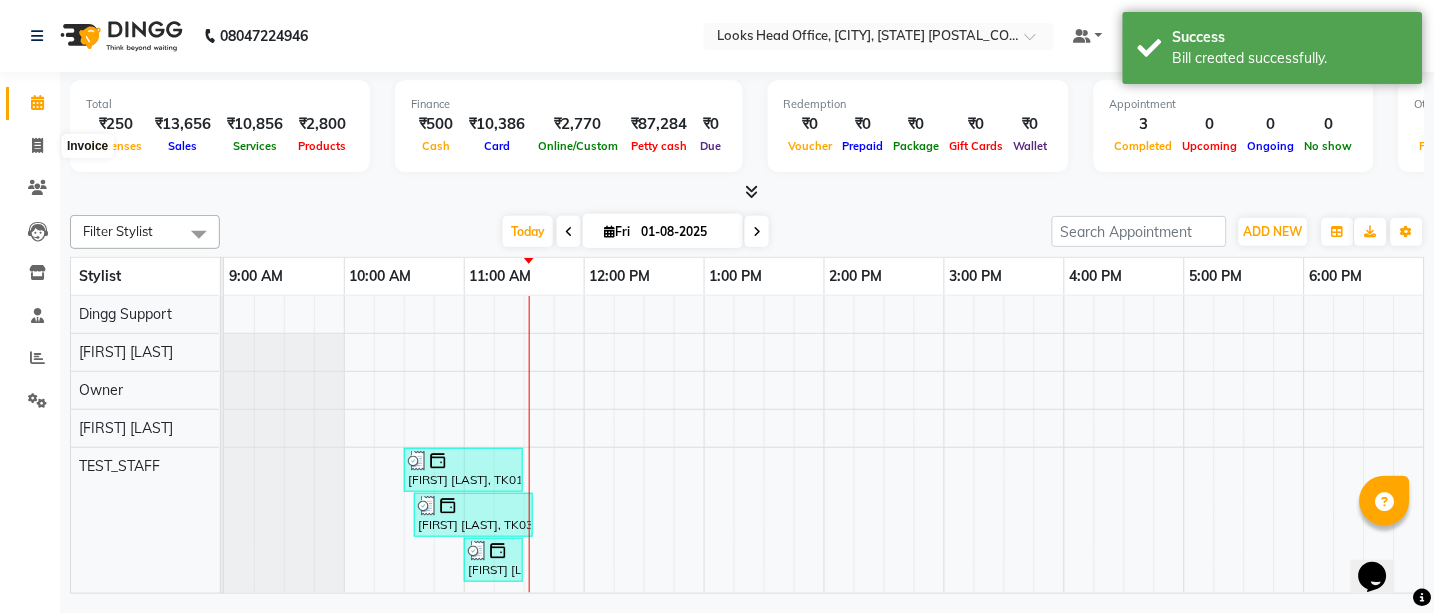 select on "service" 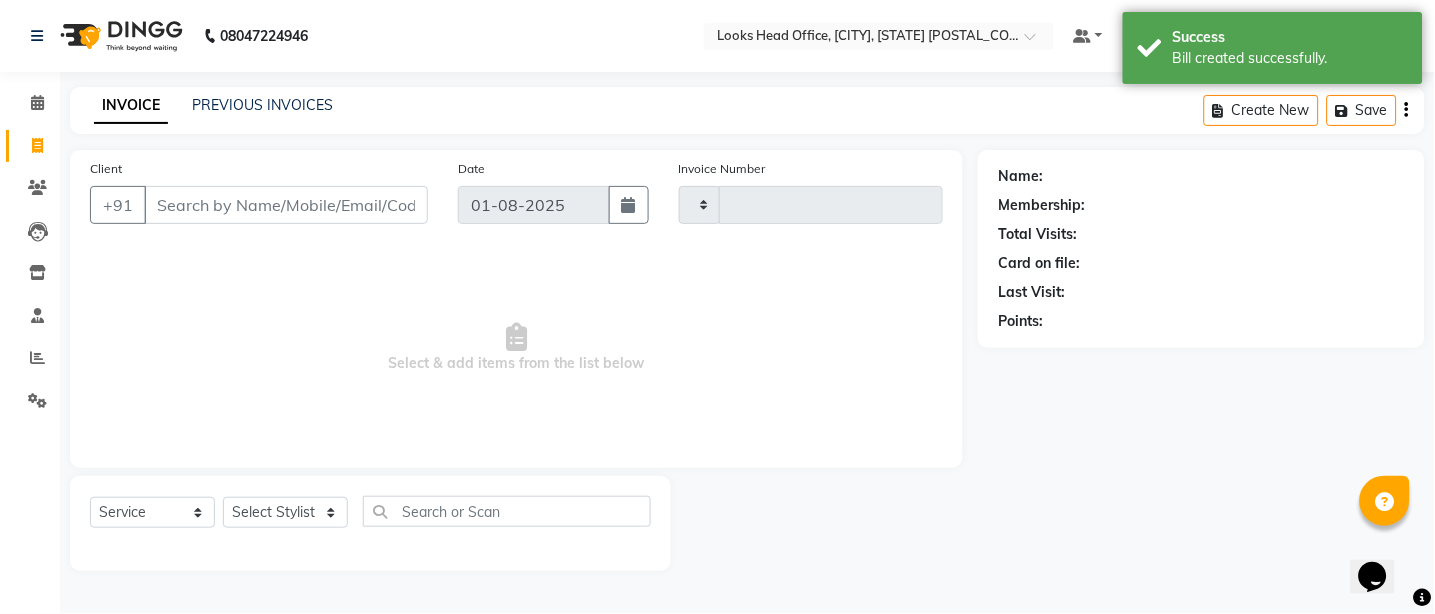 type on "0036" 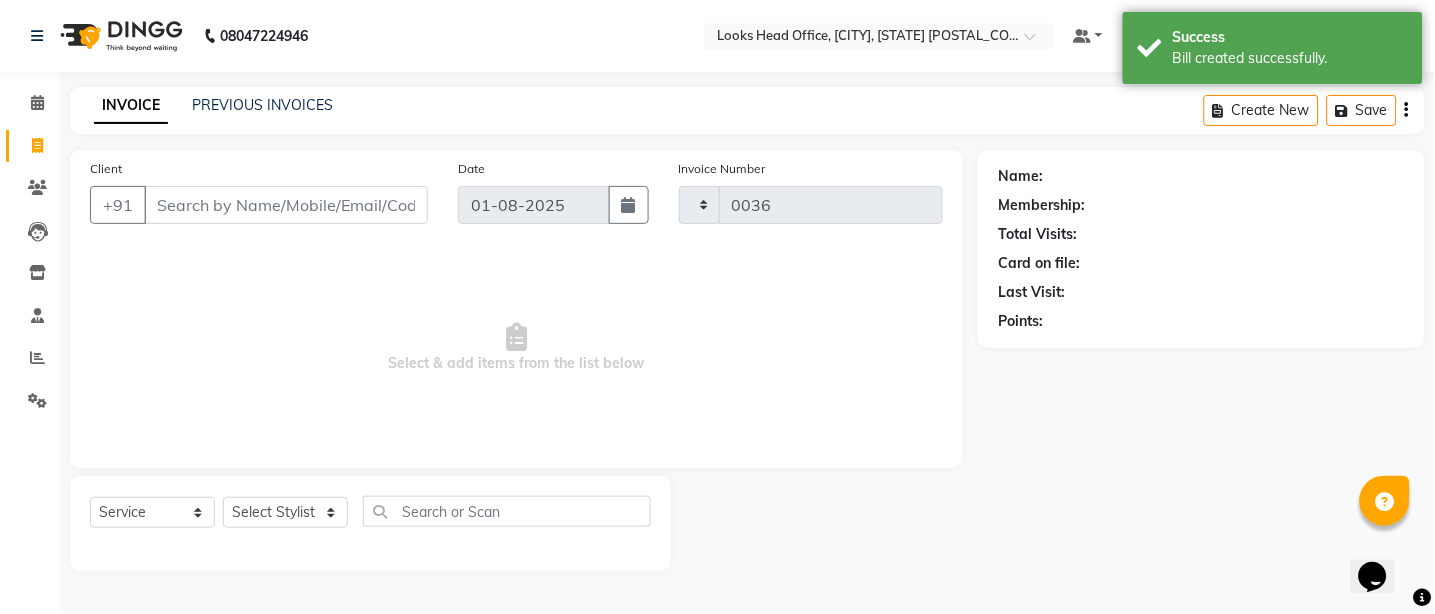 select on "4313" 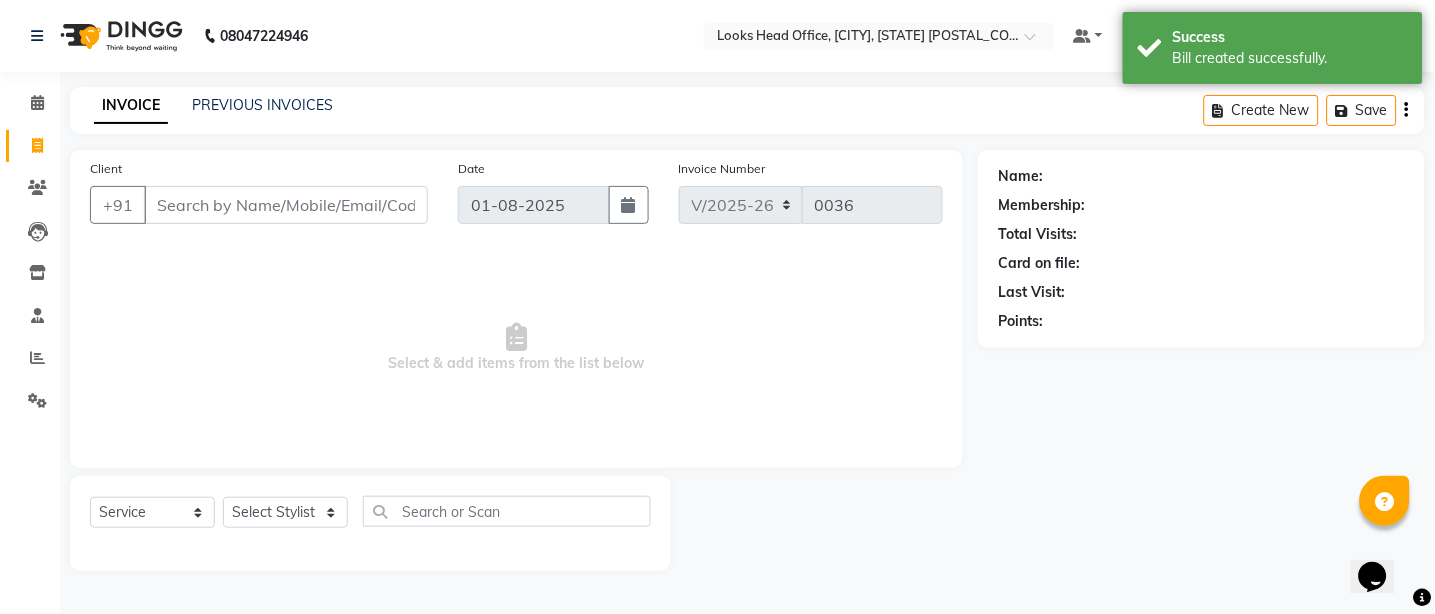 select on "35844" 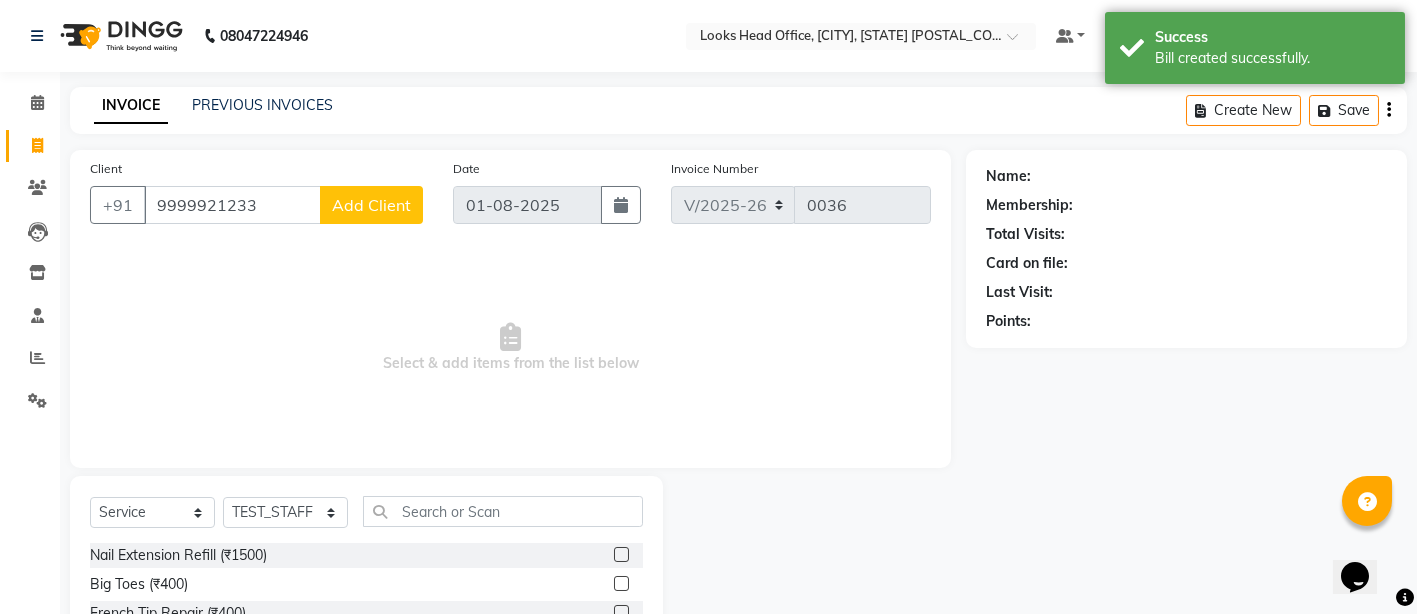 type on "9999921233" 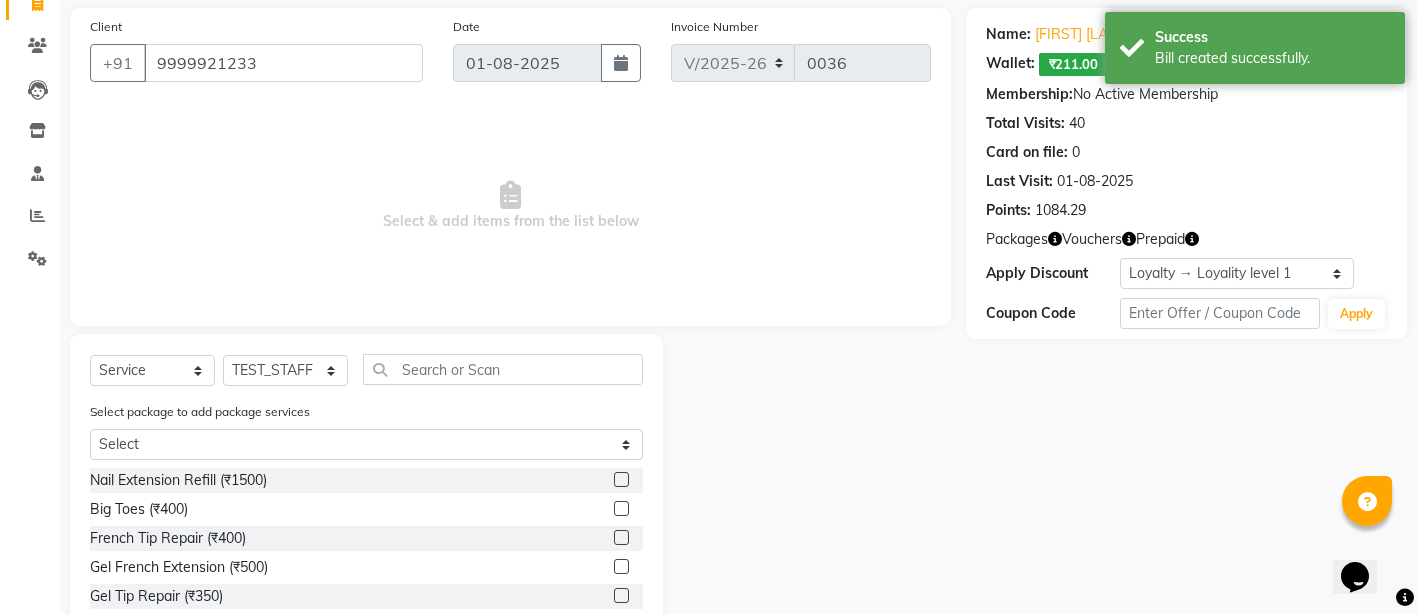 scroll, scrollTop: 253, scrollLeft: 0, axis: vertical 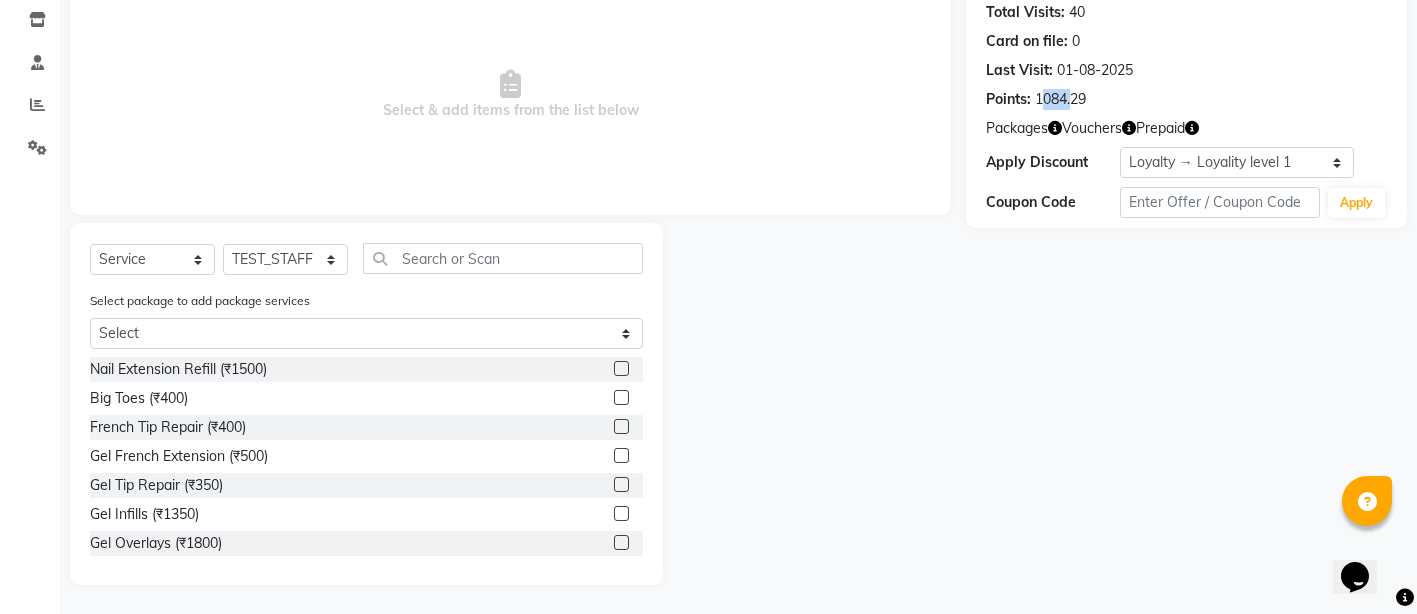 drag, startPoint x: 1049, startPoint y: 98, endPoint x: 1035, endPoint y: 97, distance: 14.035668 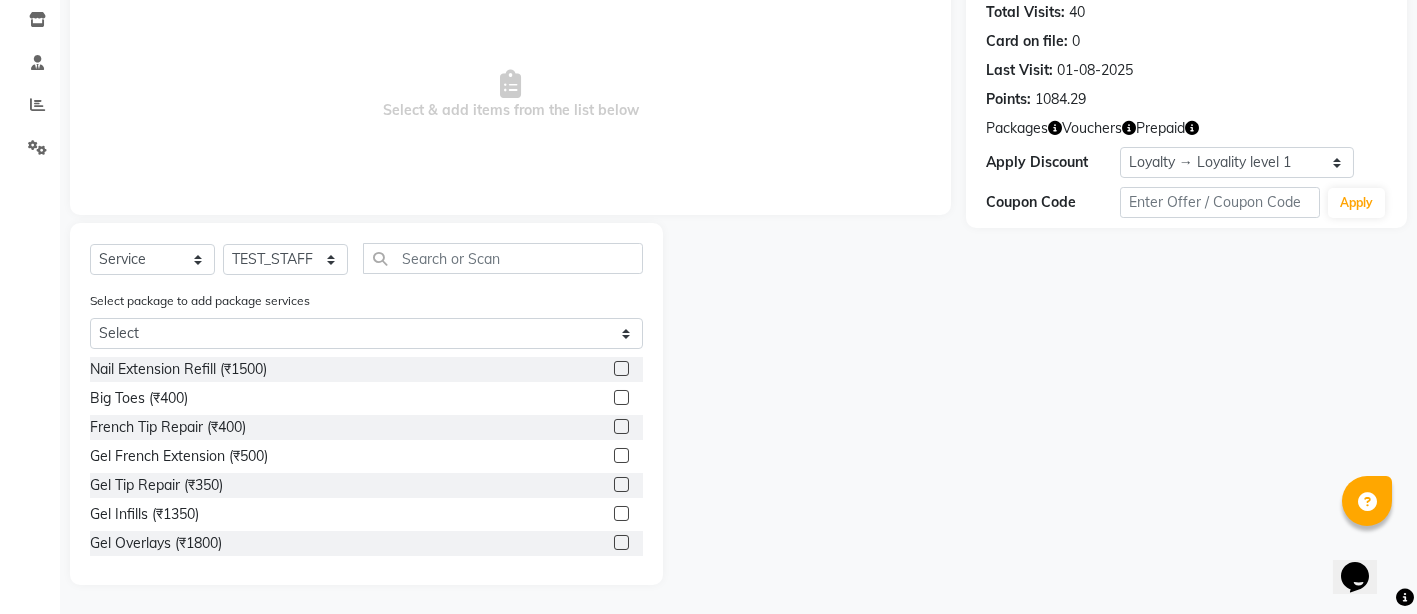 click on "Name: Ashish Chaurasia  Wallet:   ₹211.00  Membership:  No Active Membership  Total Visits:  40 Card on file:  0 Last Visit:   01-08-2025 Points:   1084.29  Packages Vouchers Prepaid Apply Discount Select  Loyalty → Loyality level 1  Coupon Code Apply" 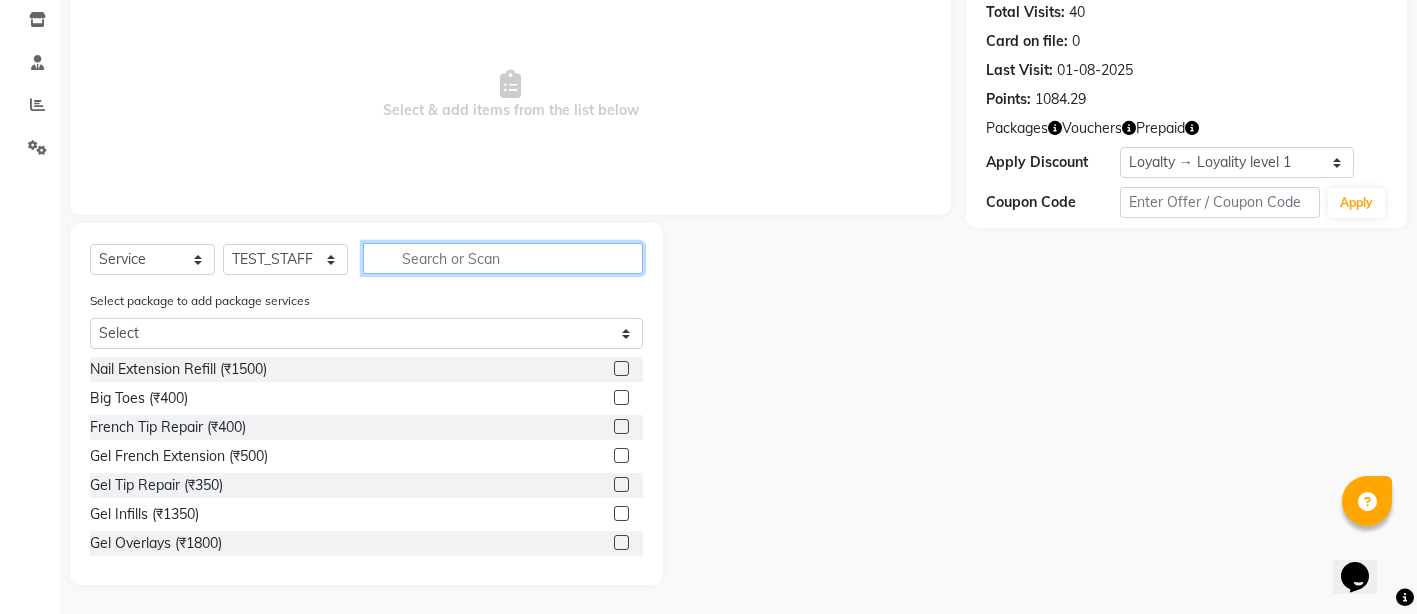 click 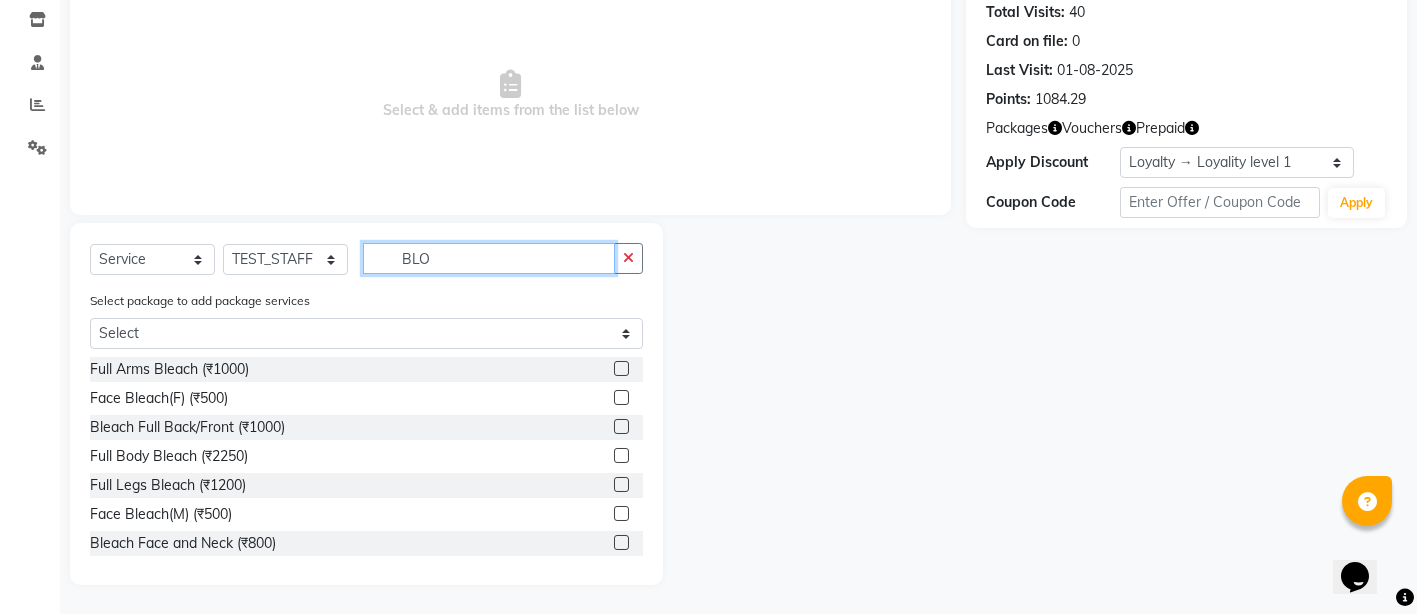 scroll, scrollTop: 111, scrollLeft: 0, axis: vertical 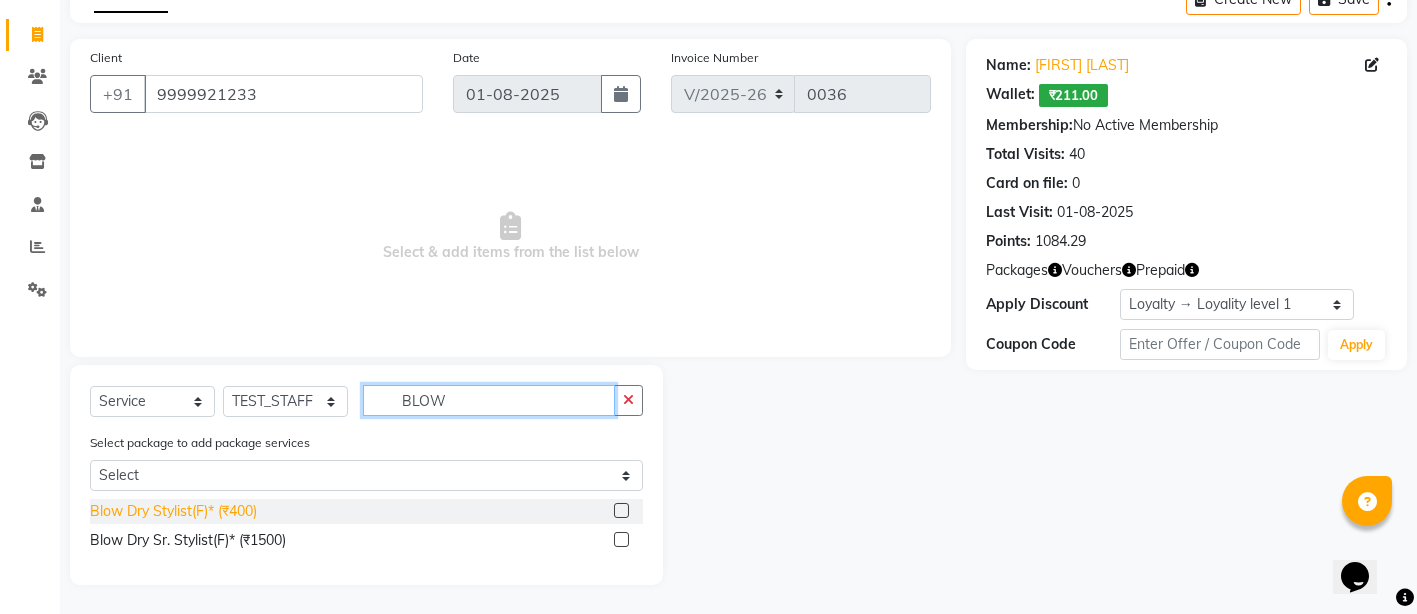 type on "BLOW" 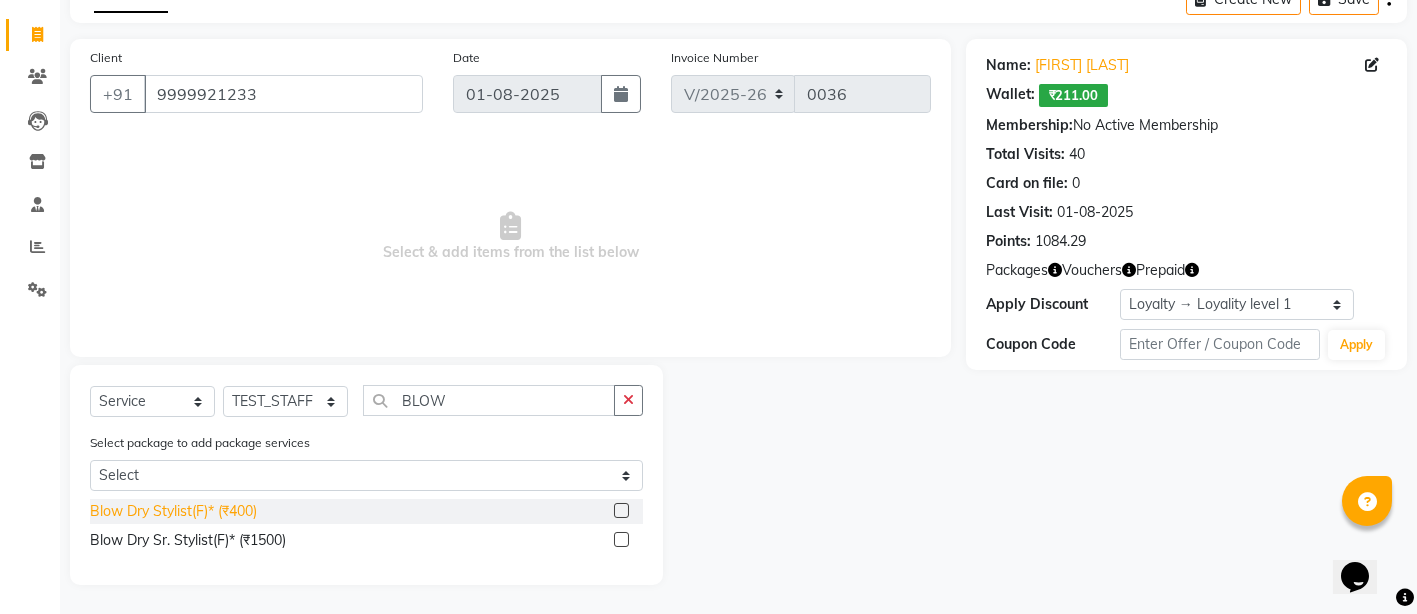 click on "Blow Dry Stylist(F)* (₹400)" 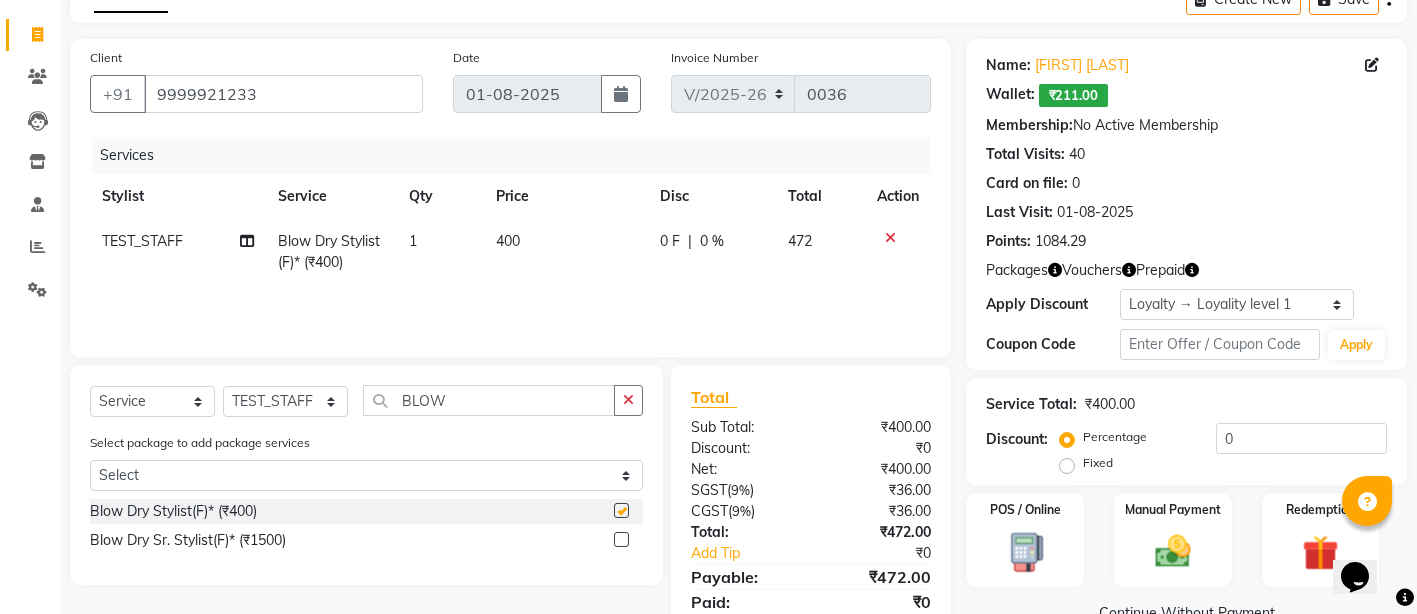 checkbox on "false" 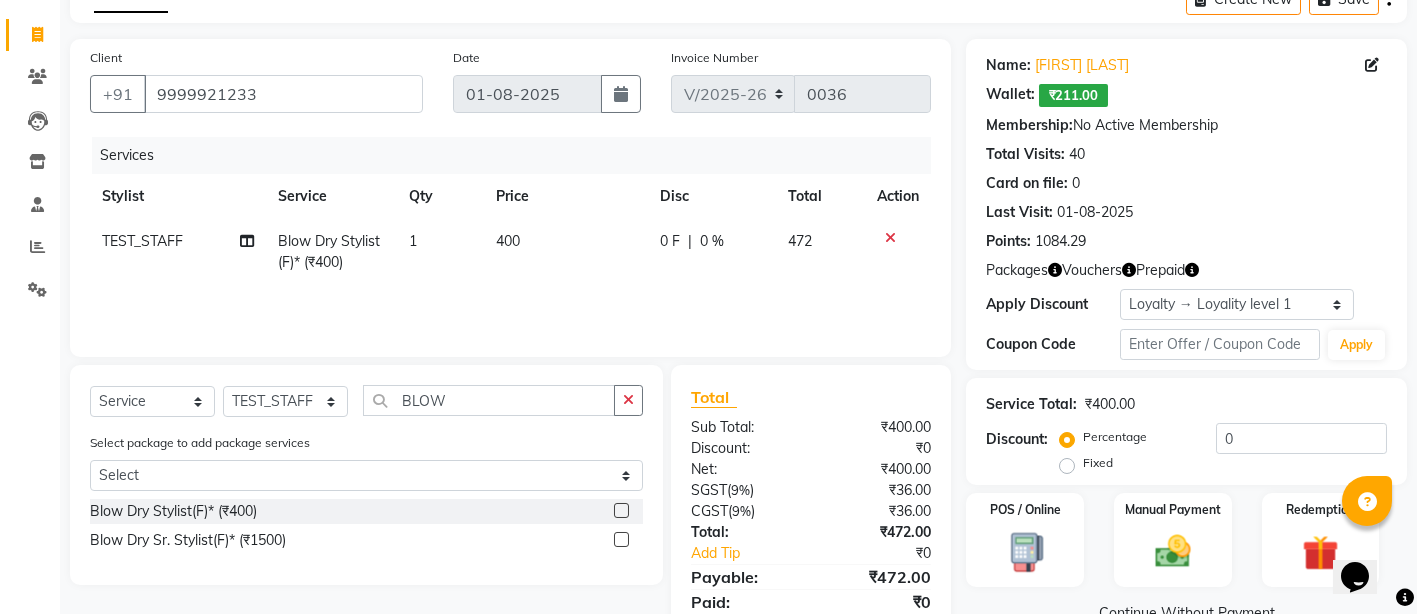 scroll, scrollTop: 185, scrollLeft: 0, axis: vertical 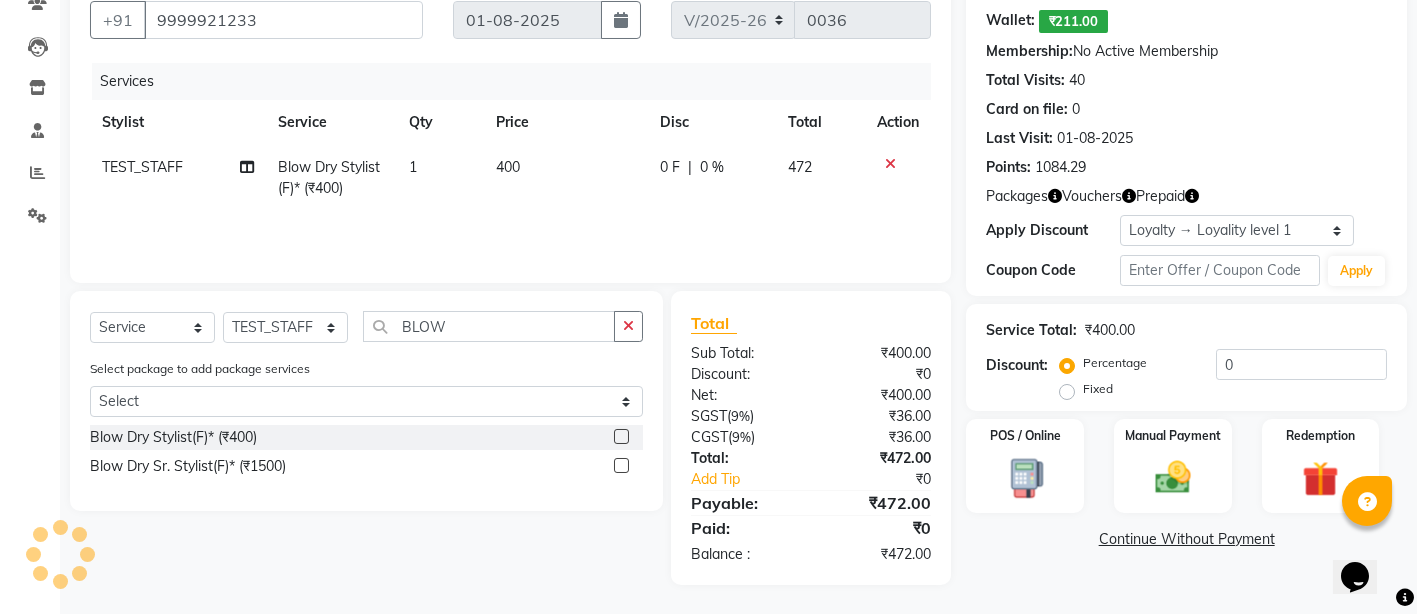 click on "400" 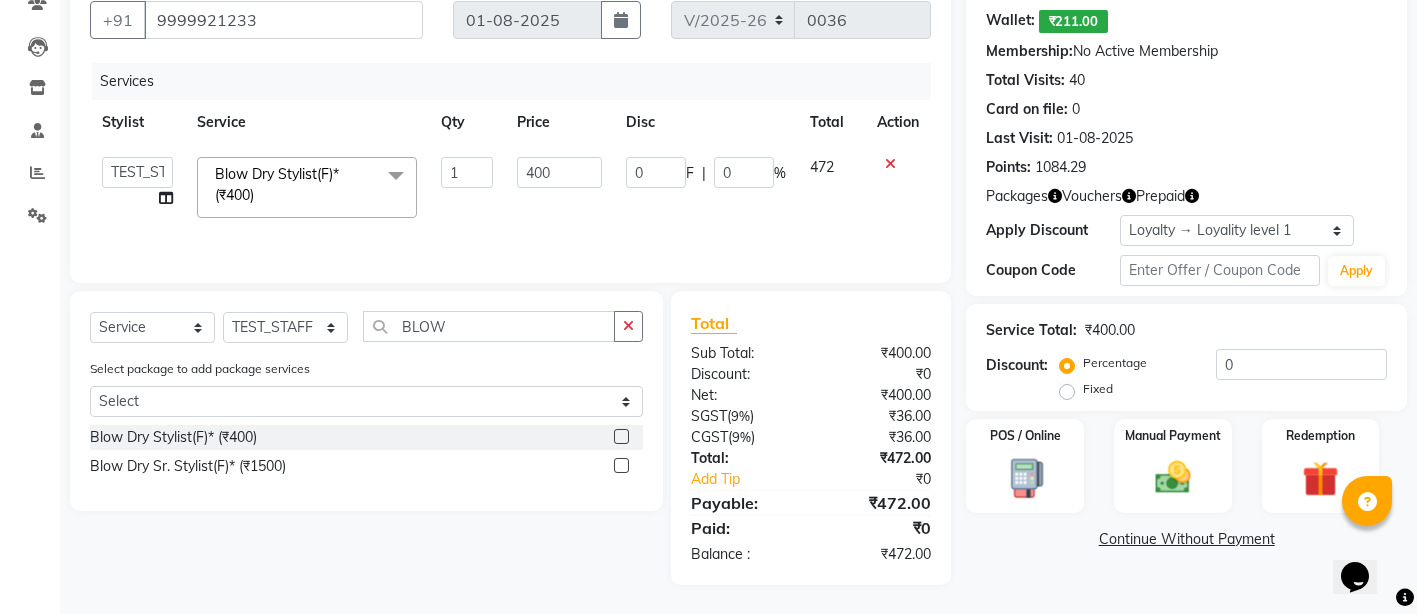 click on "400" 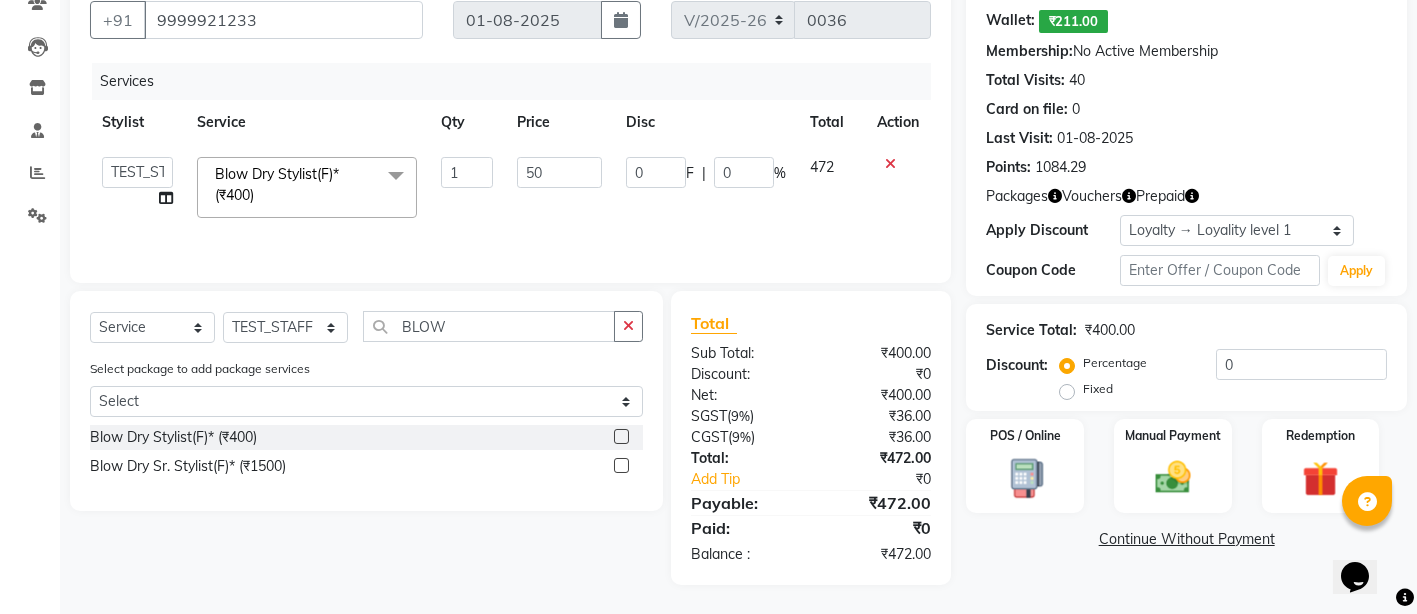 type on "500" 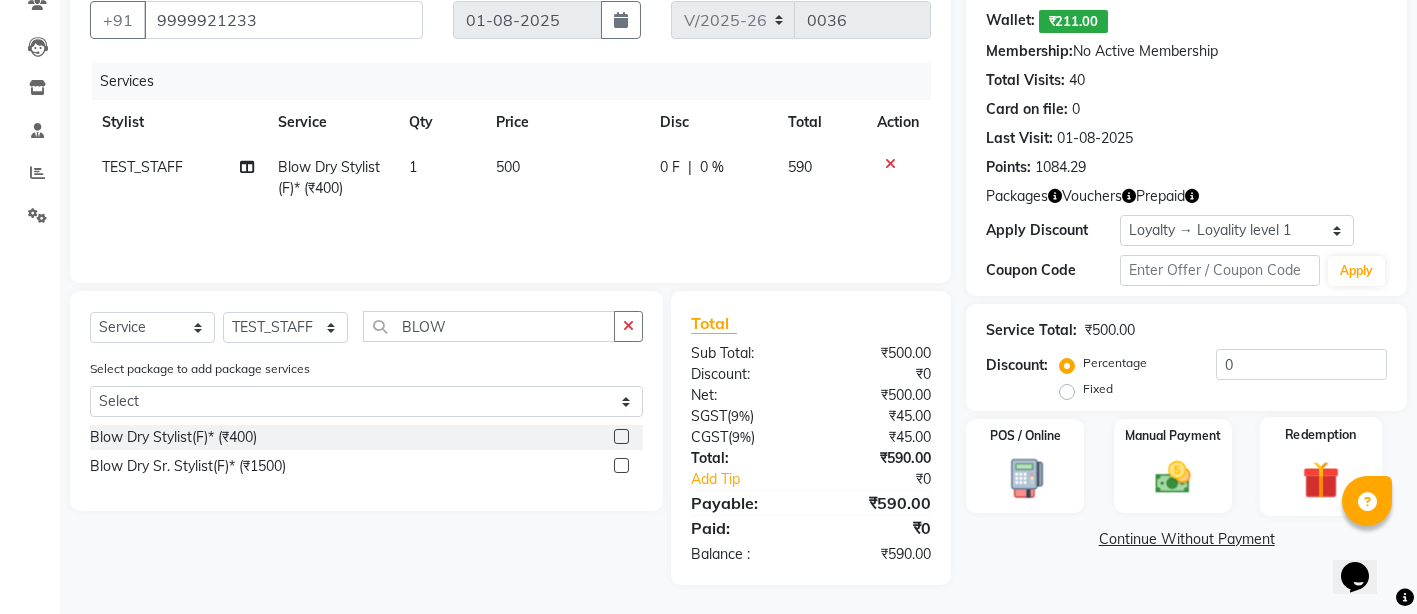 click 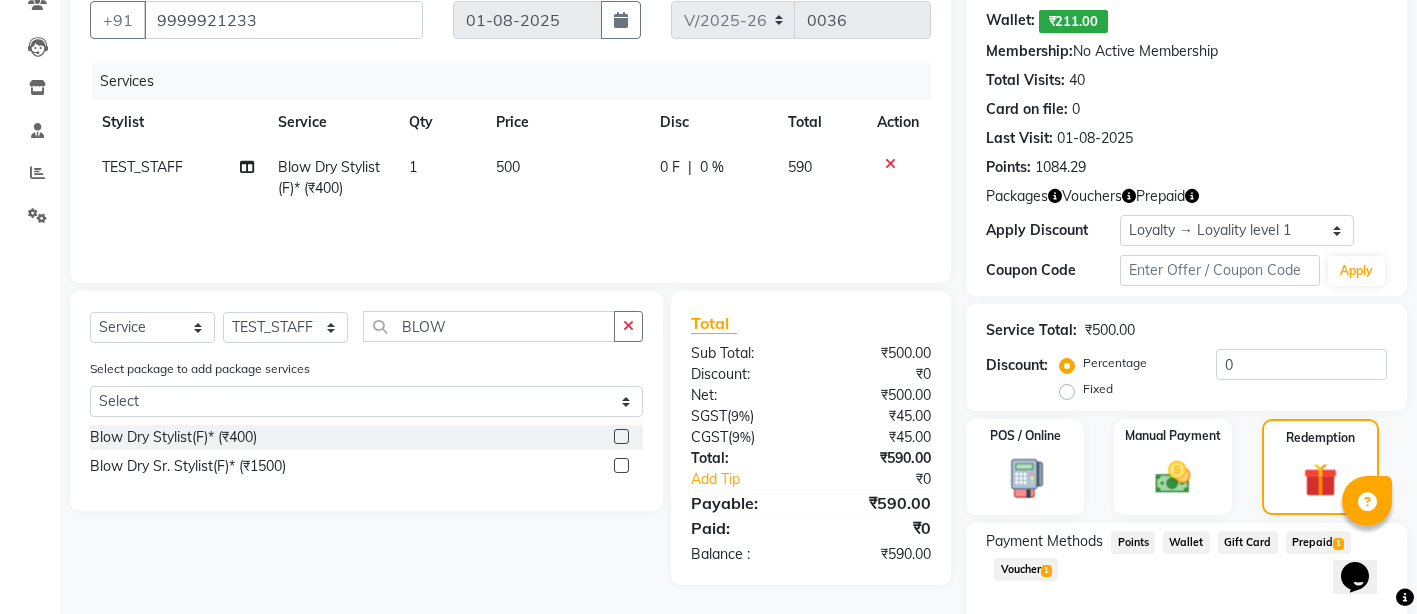 click at bounding box center [1405, 598] 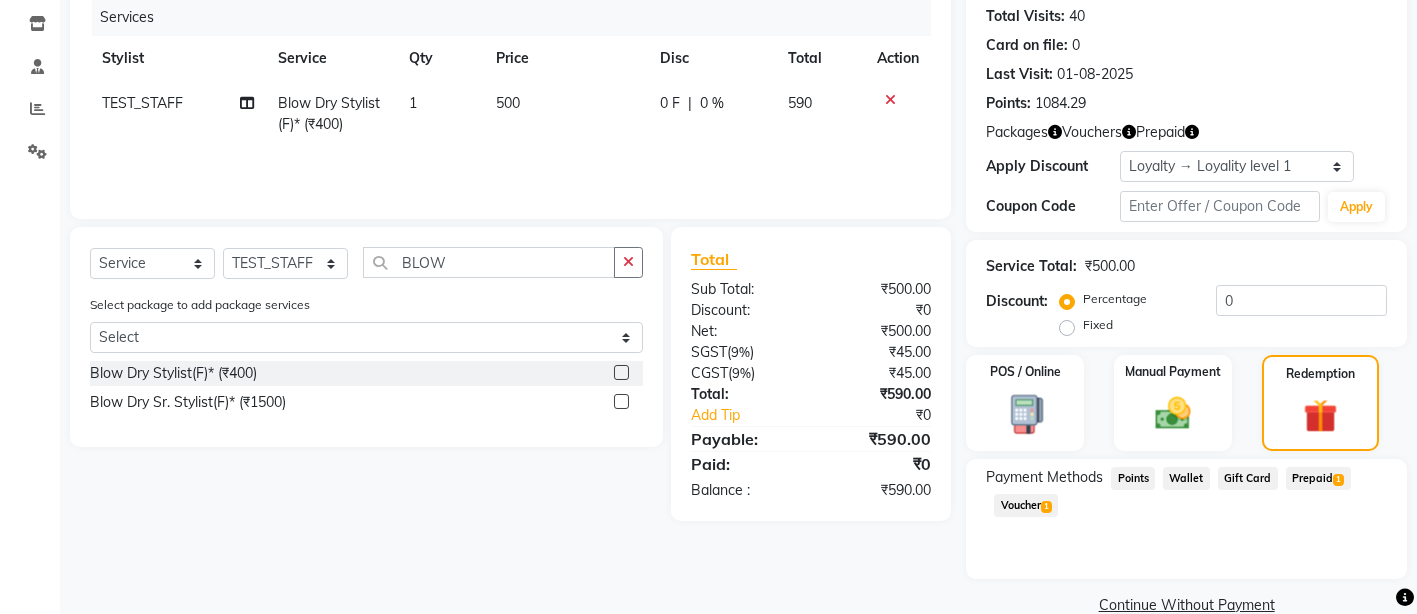 scroll, scrollTop: 283, scrollLeft: 0, axis: vertical 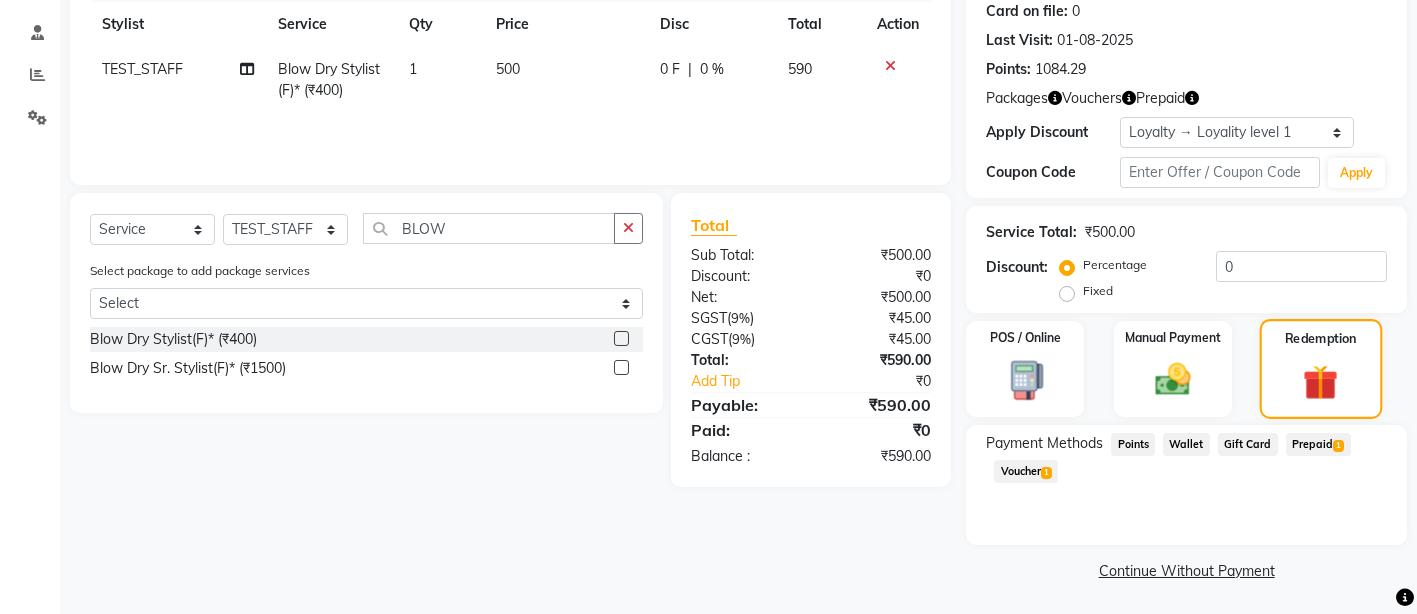 click 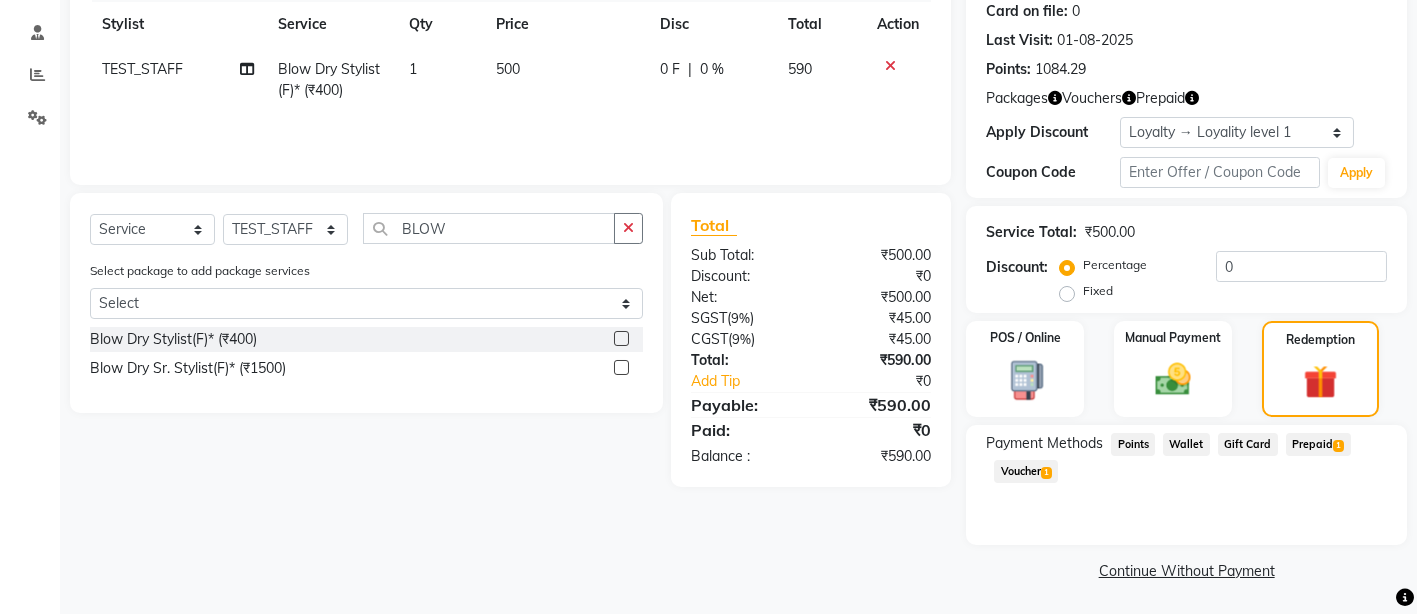 click on "Prepaid  1" 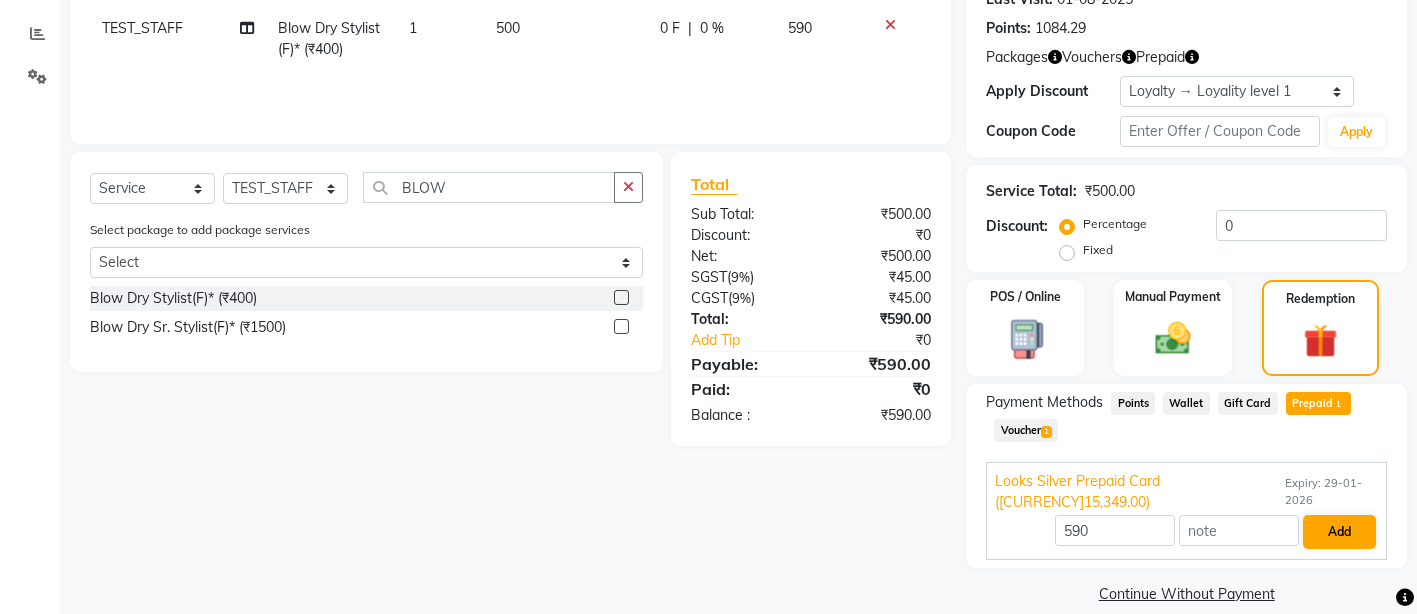 scroll, scrollTop: 326, scrollLeft: 0, axis: vertical 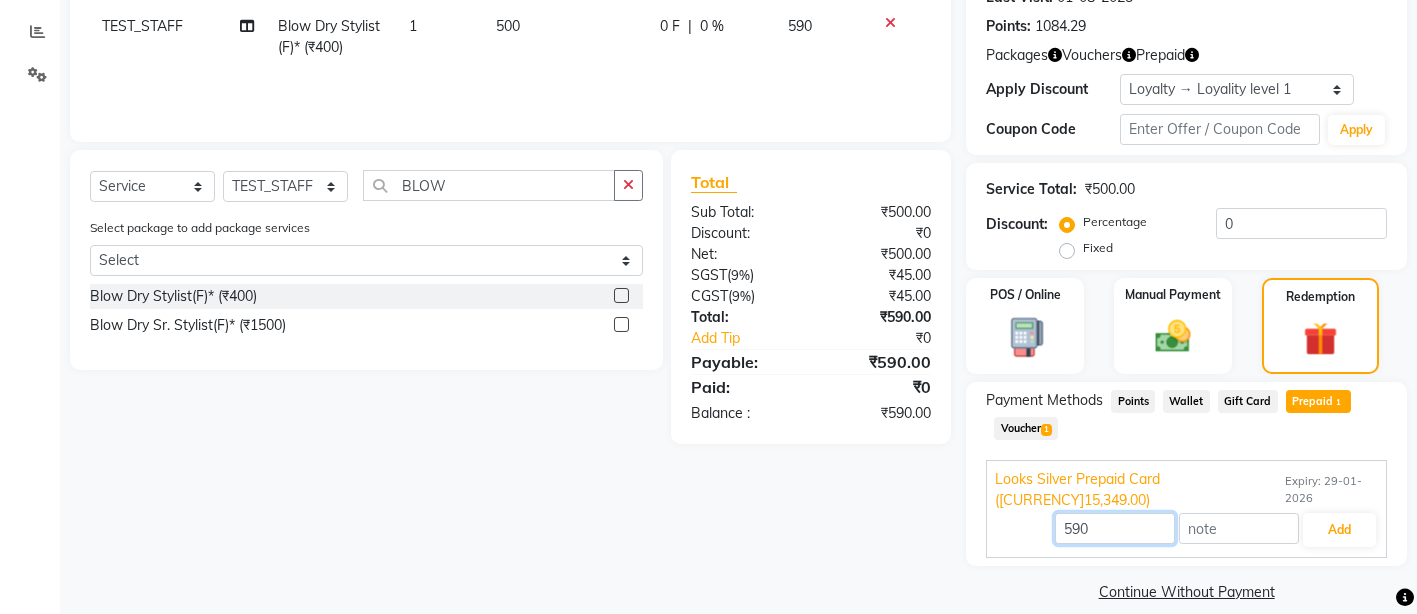 drag, startPoint x: 1132, startPoint y: 506, endPoint x: 1048, endPoint y: 506, distance: 84 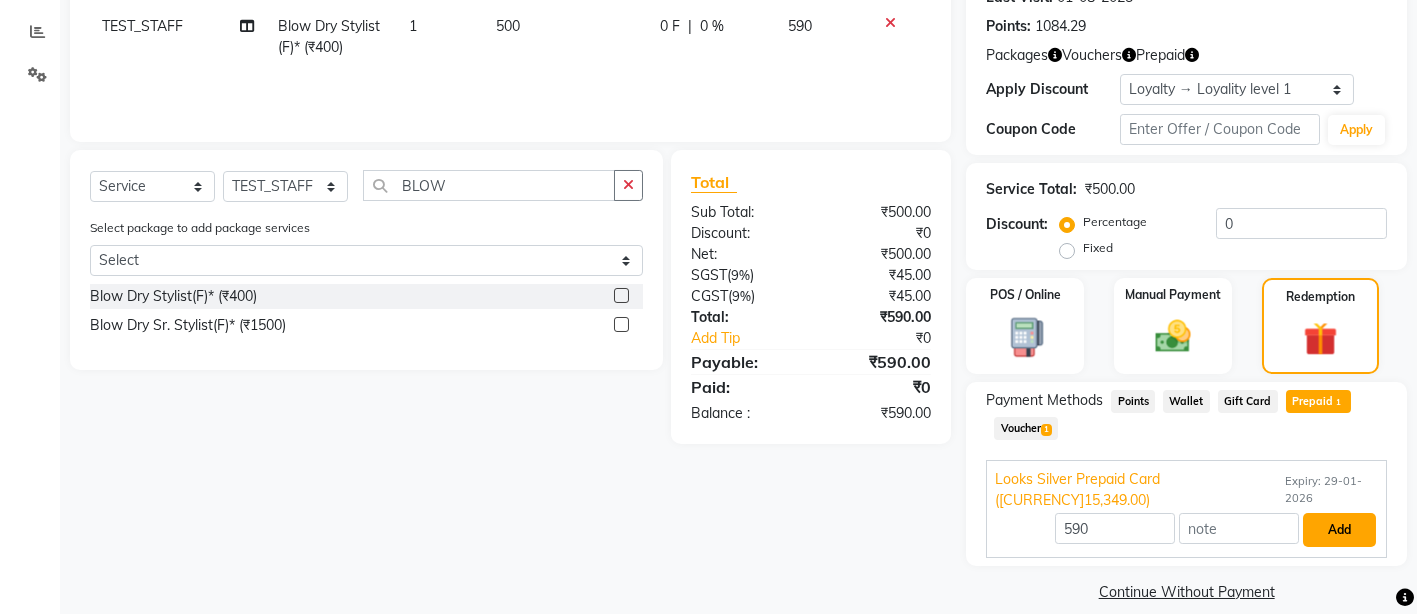 click on "Add" at bounding box center (1339, 530) 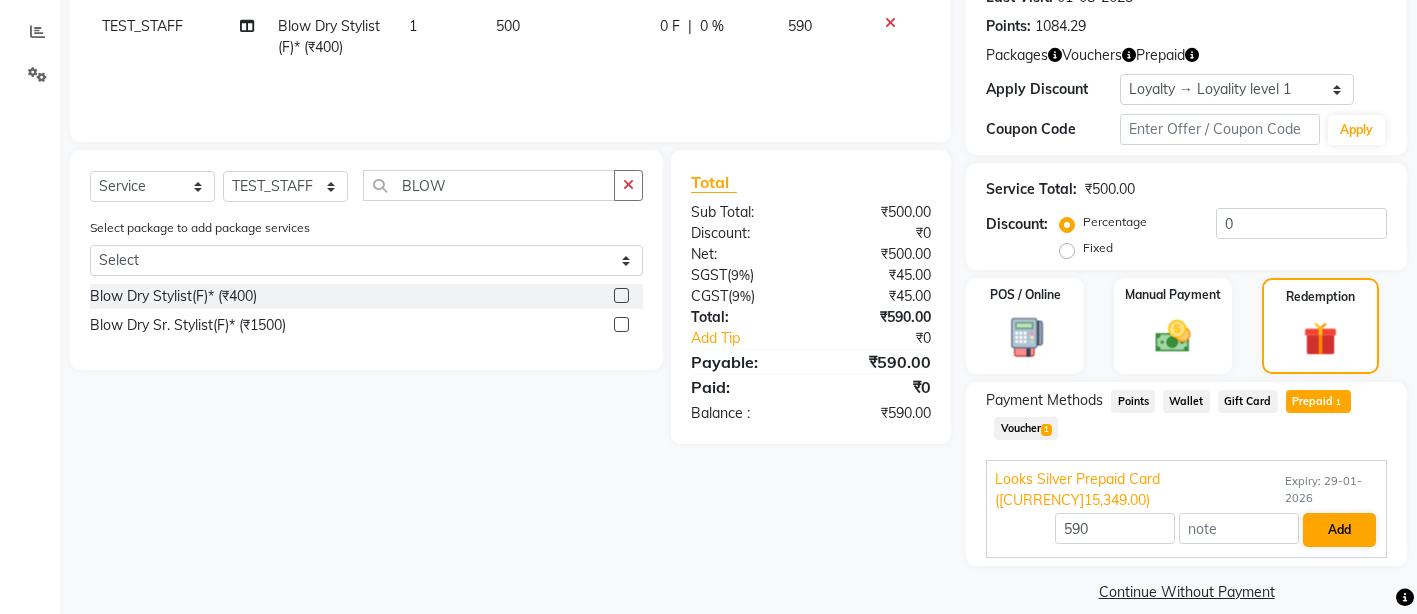 scroll, scrollTop: 300, scrollLeft: 0, axis: vertical 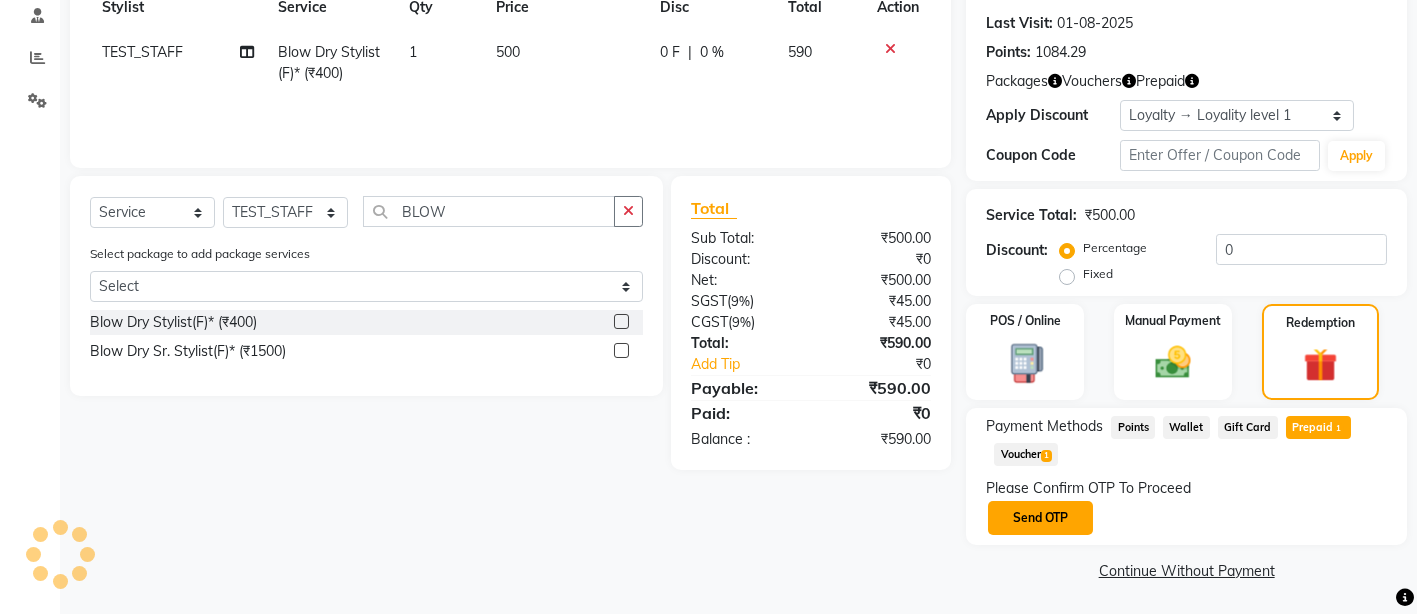 click on "Send OTP" 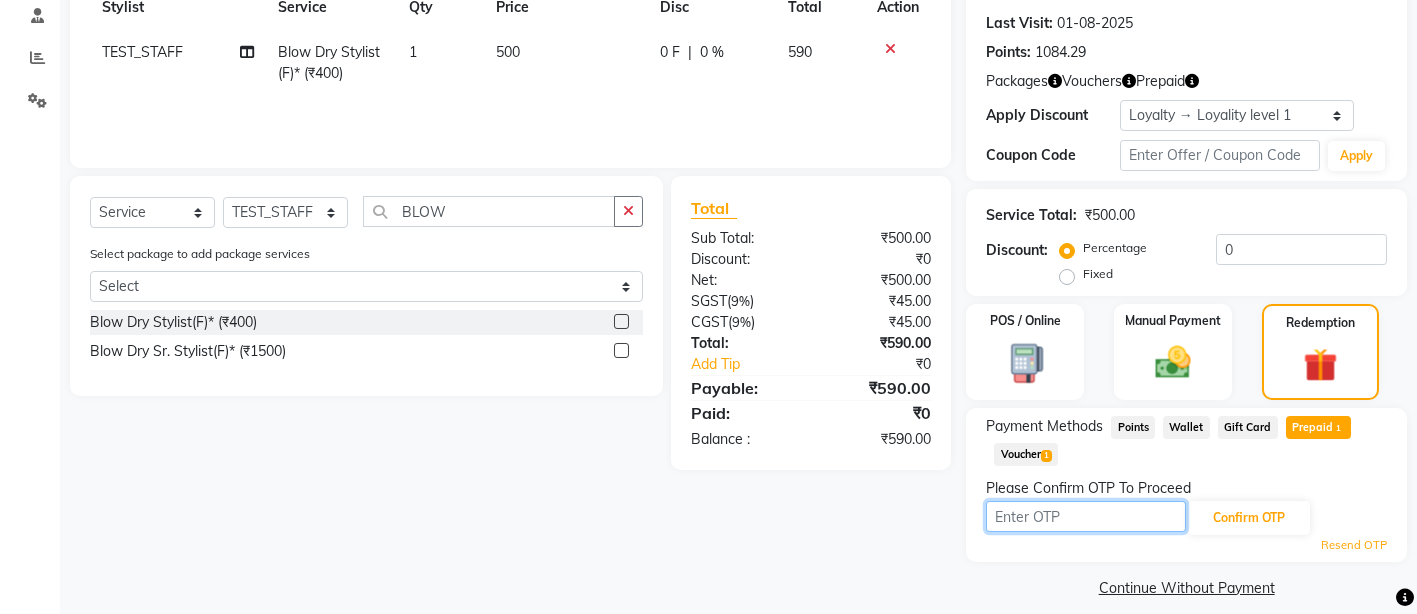 click at bounding box center [1086, 516] 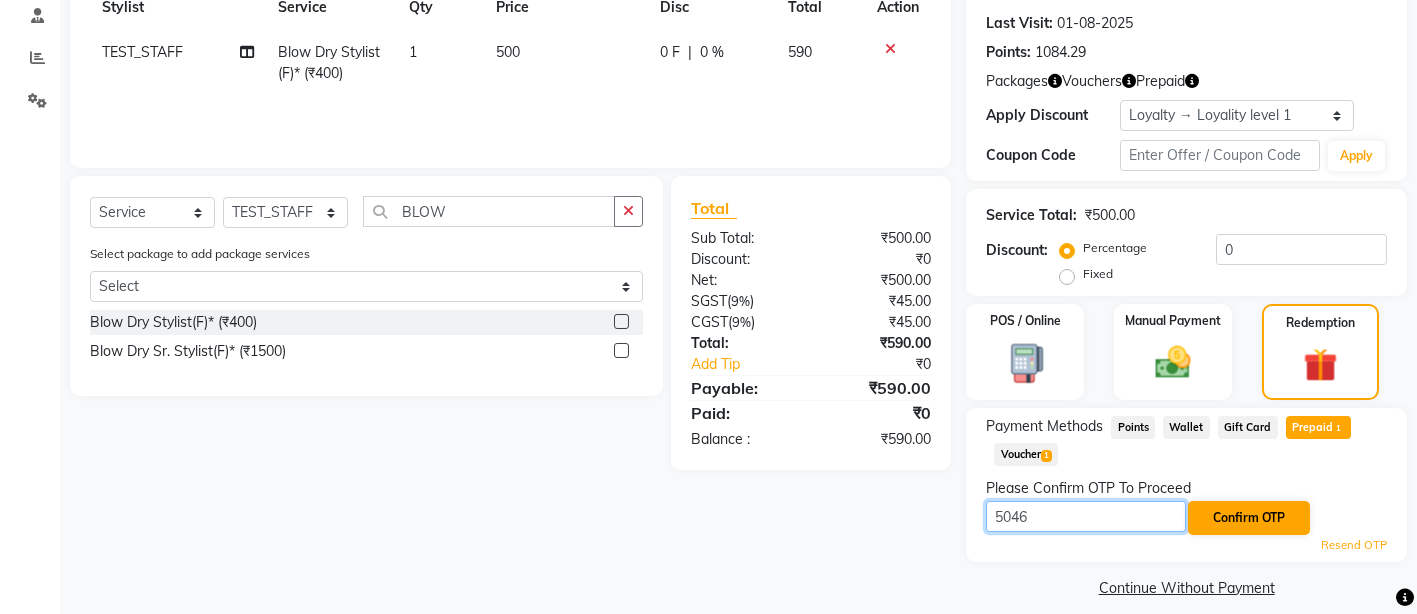 type on "5046" 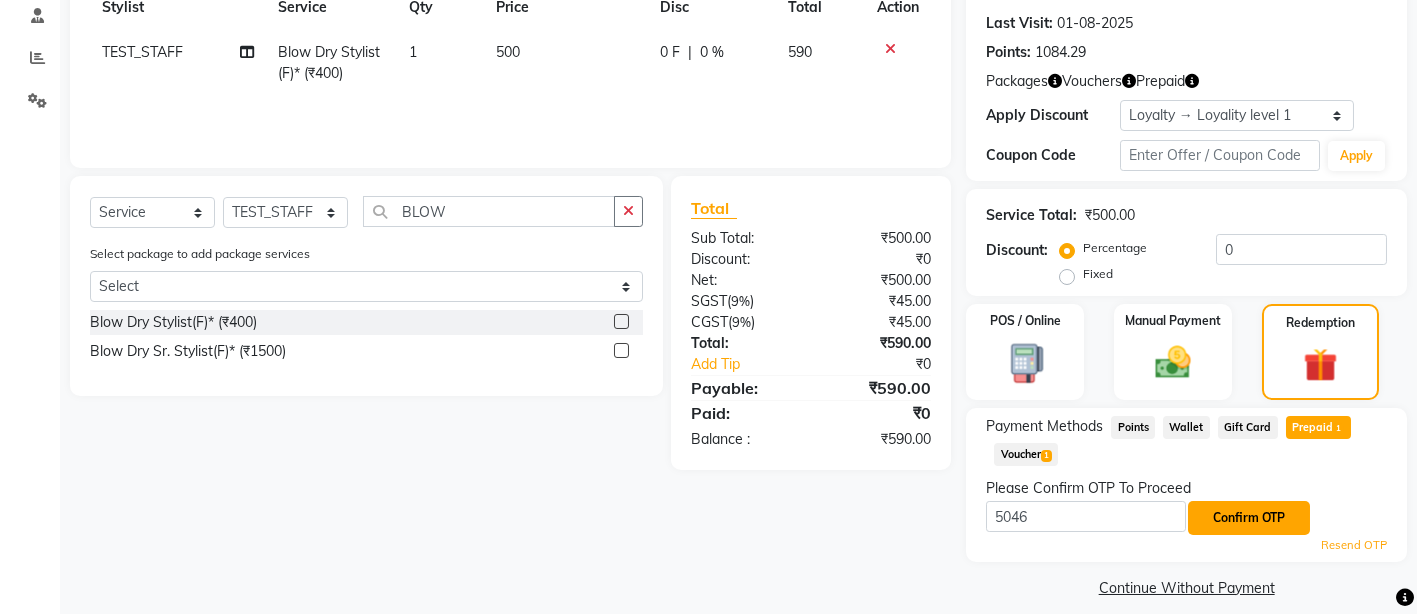 click on "Confirm OTP" 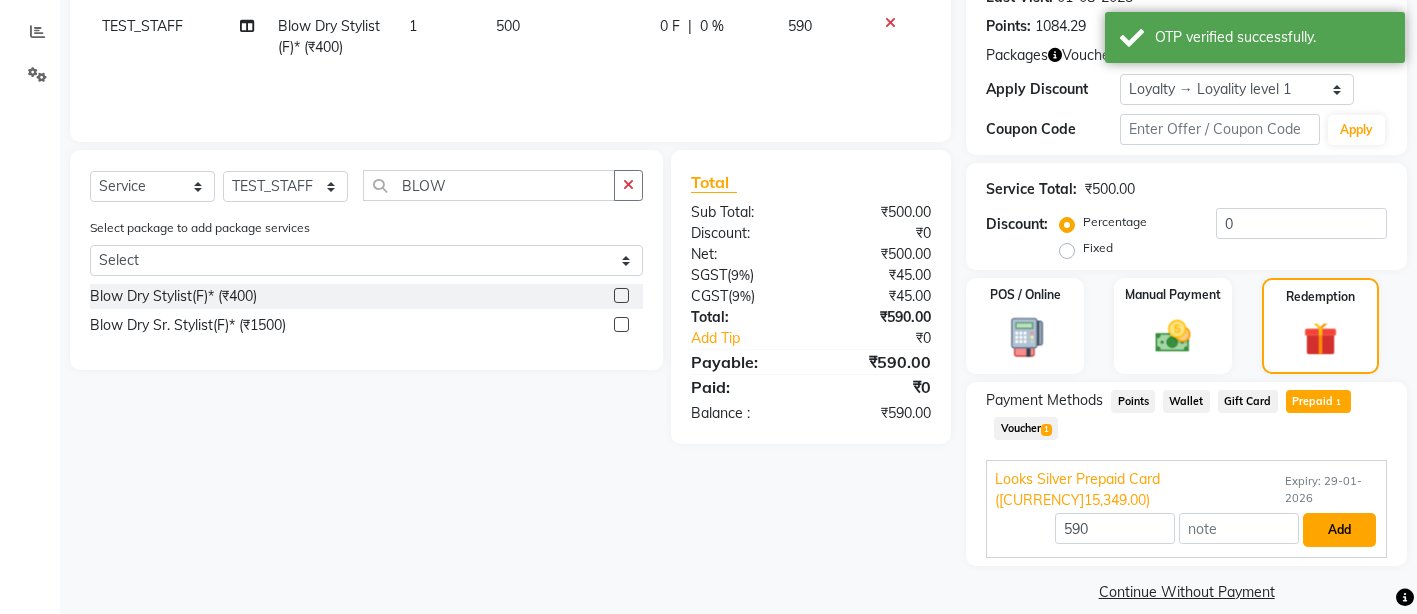 click on "Add" at bounding box center (1339, 530) 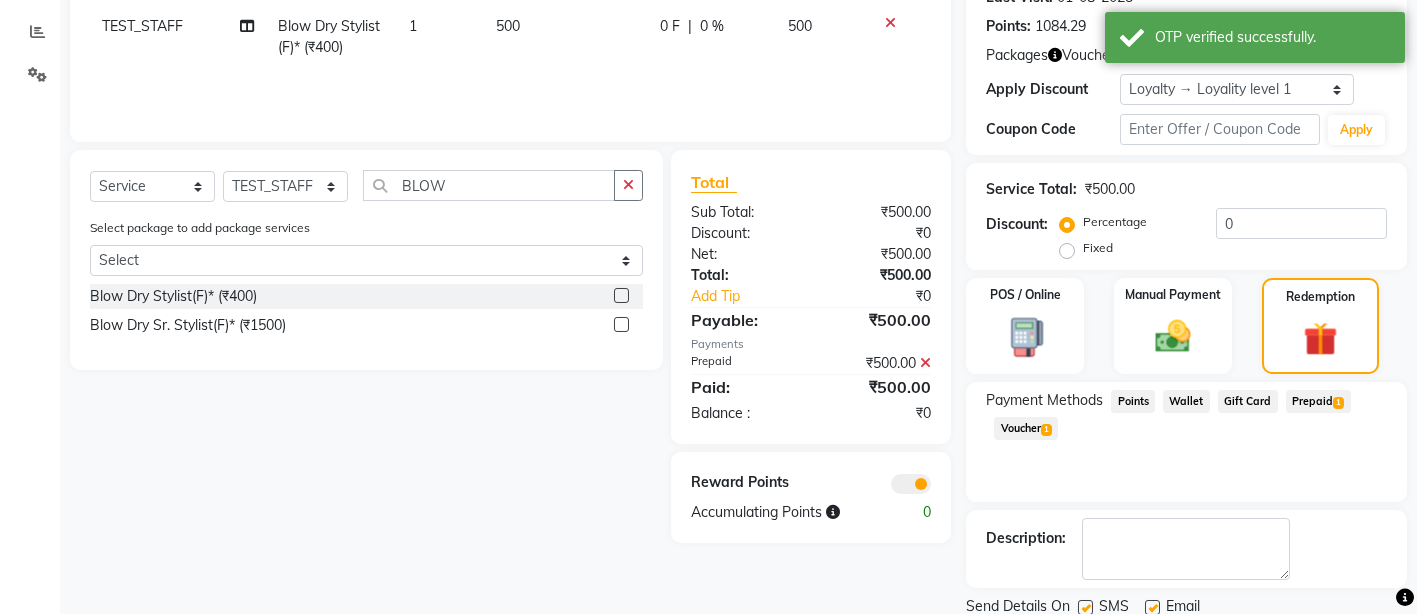 scroll, scrollTop: 396, scrollLeft: 0, axis: vertical 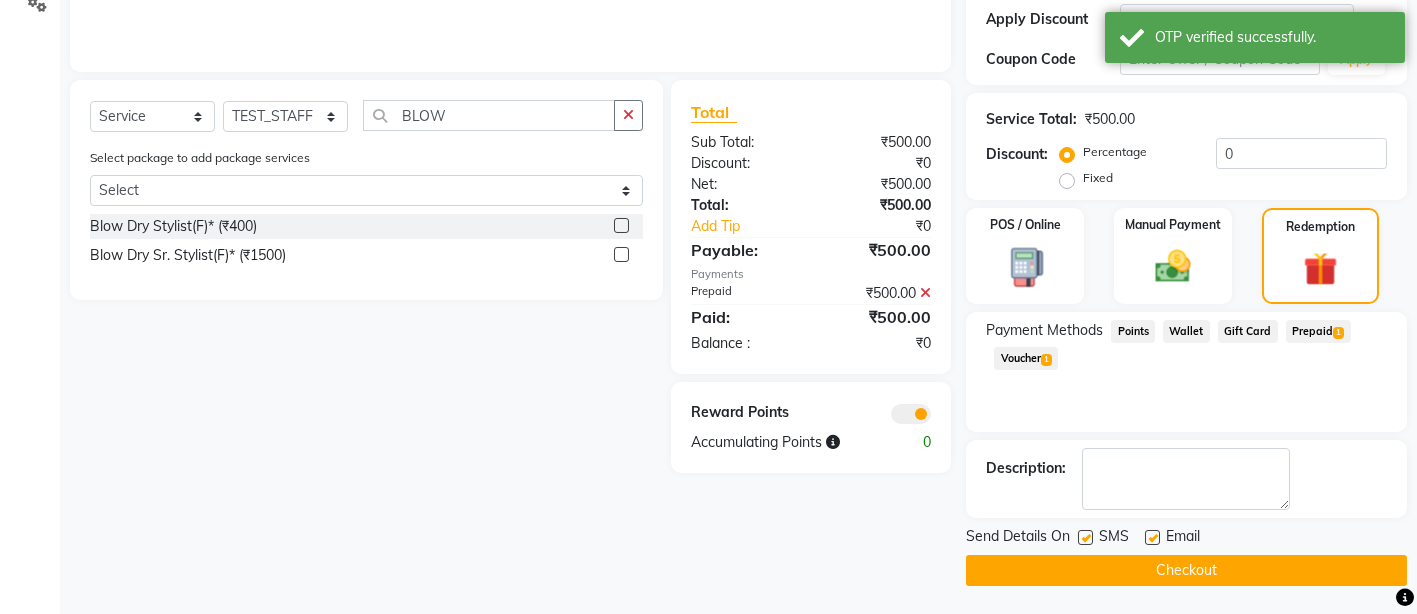 click 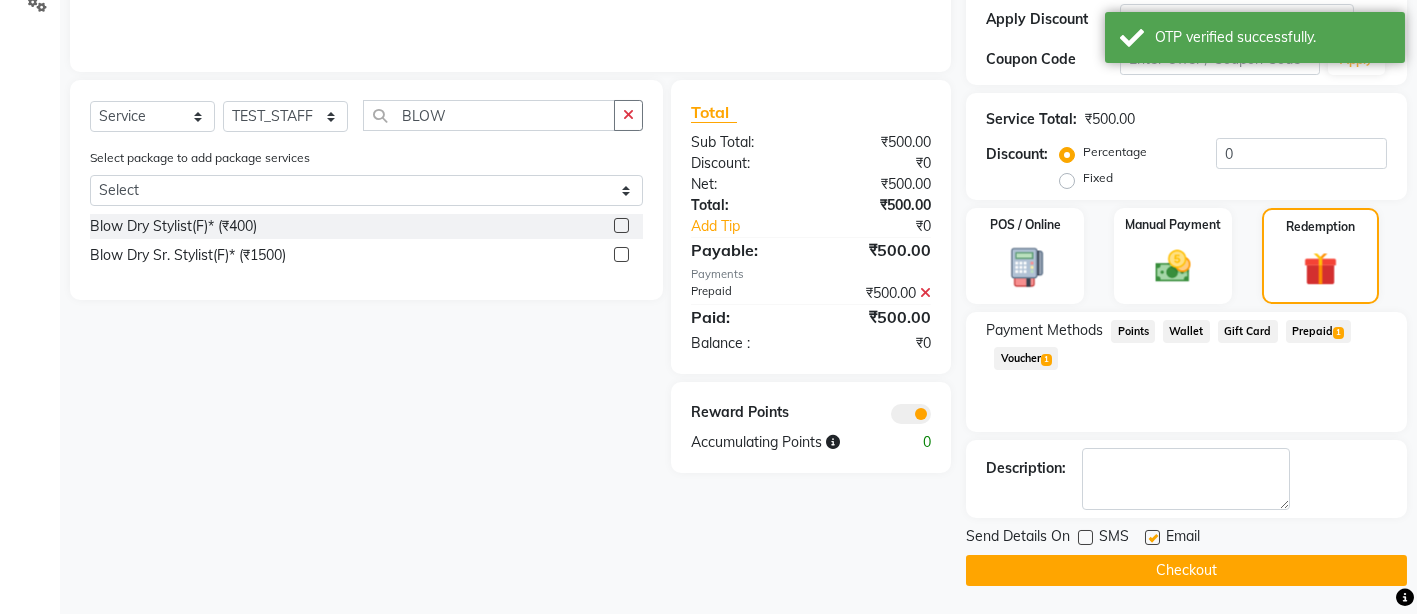 click 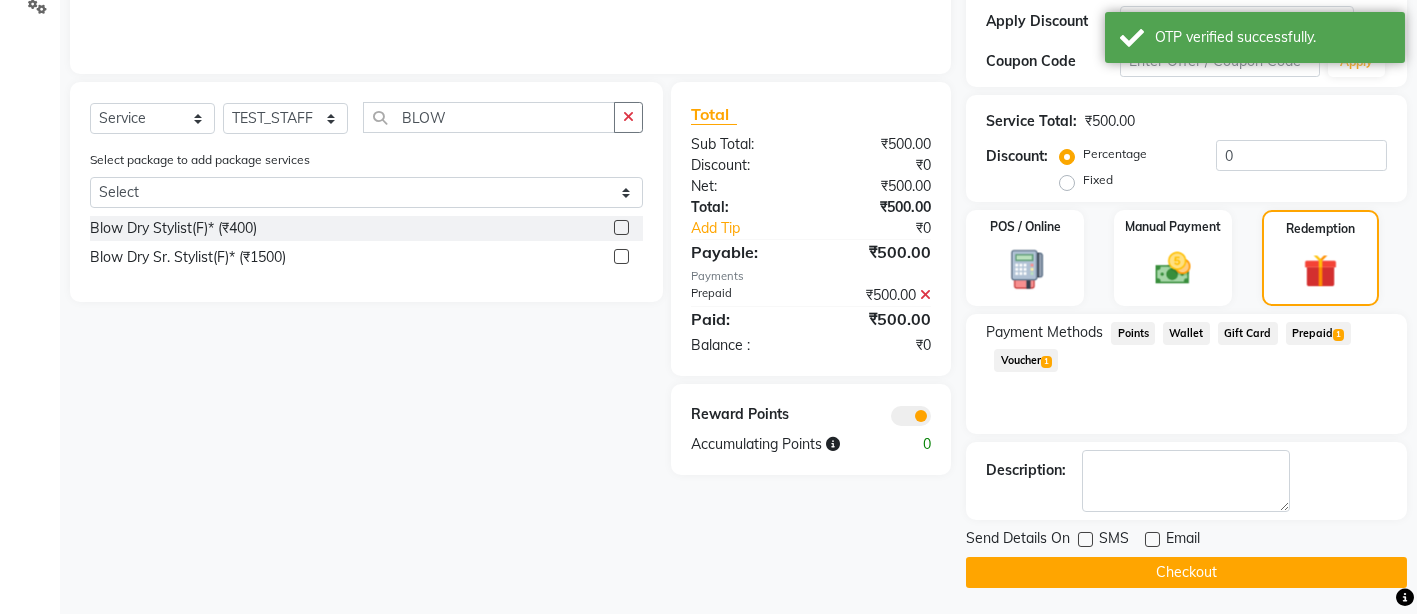 scroll, scrollTop: 396, scrollLeft: 0, axis: vertical 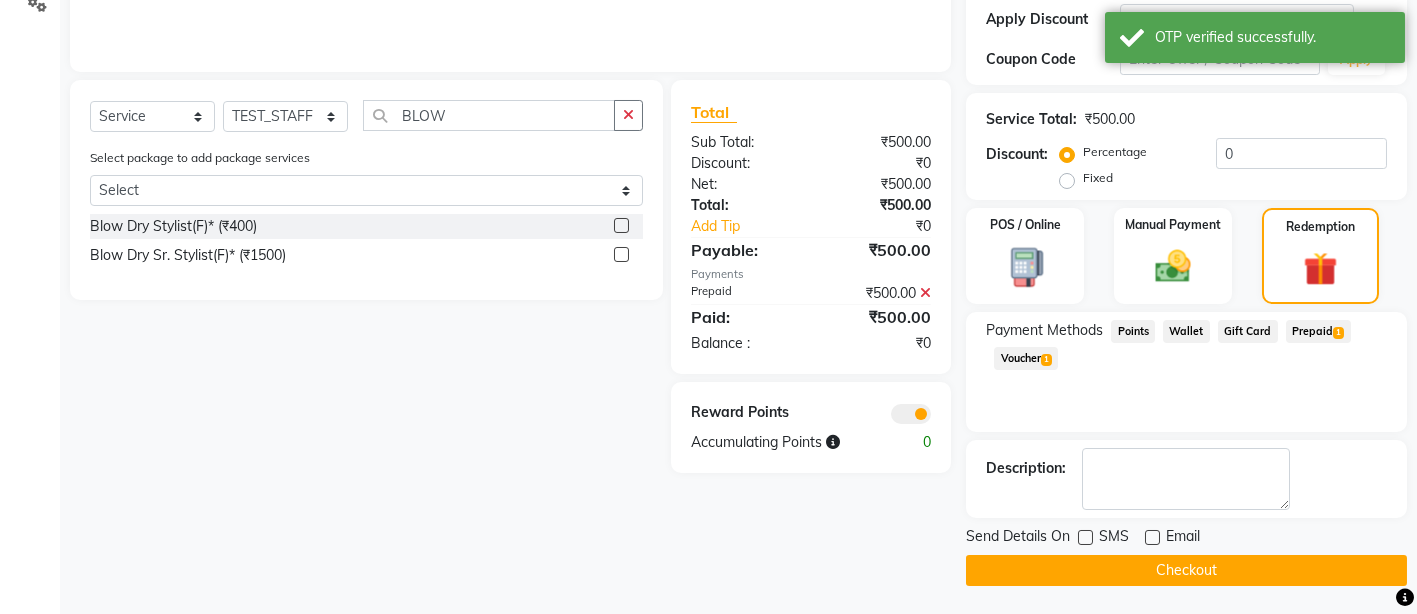 click on "Checkout" 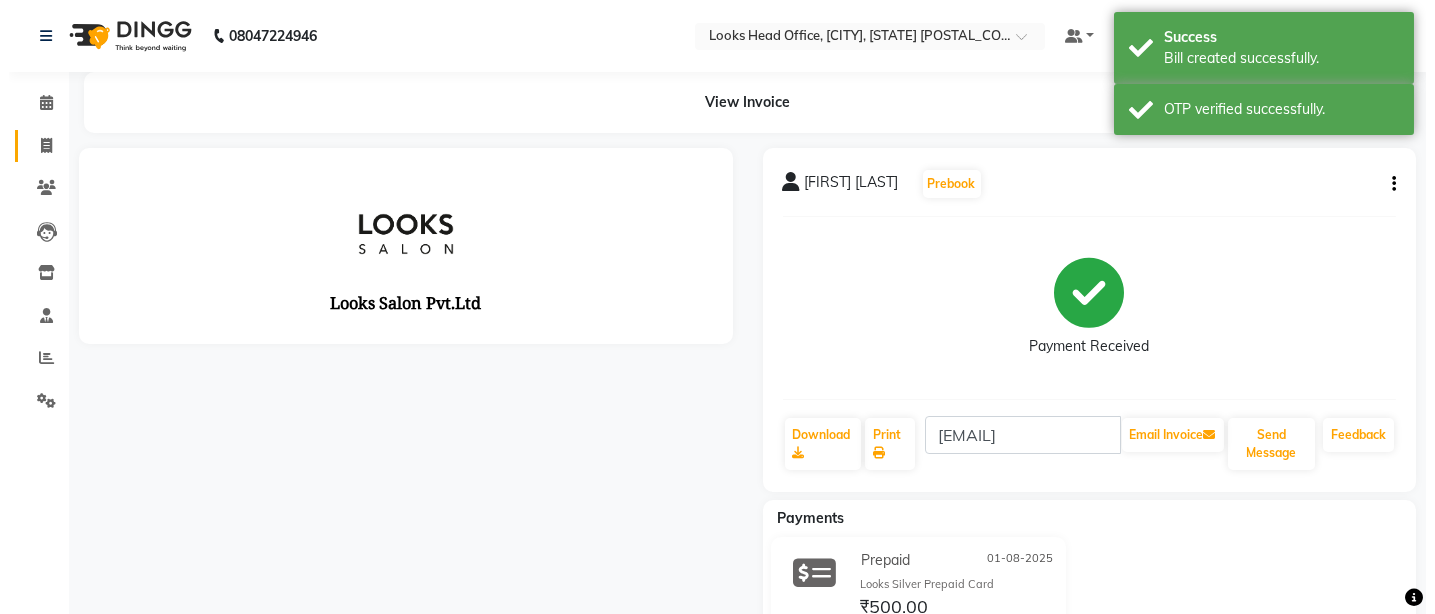 scroll, scrollTop: 0, scrollLeft: 0, axis: both 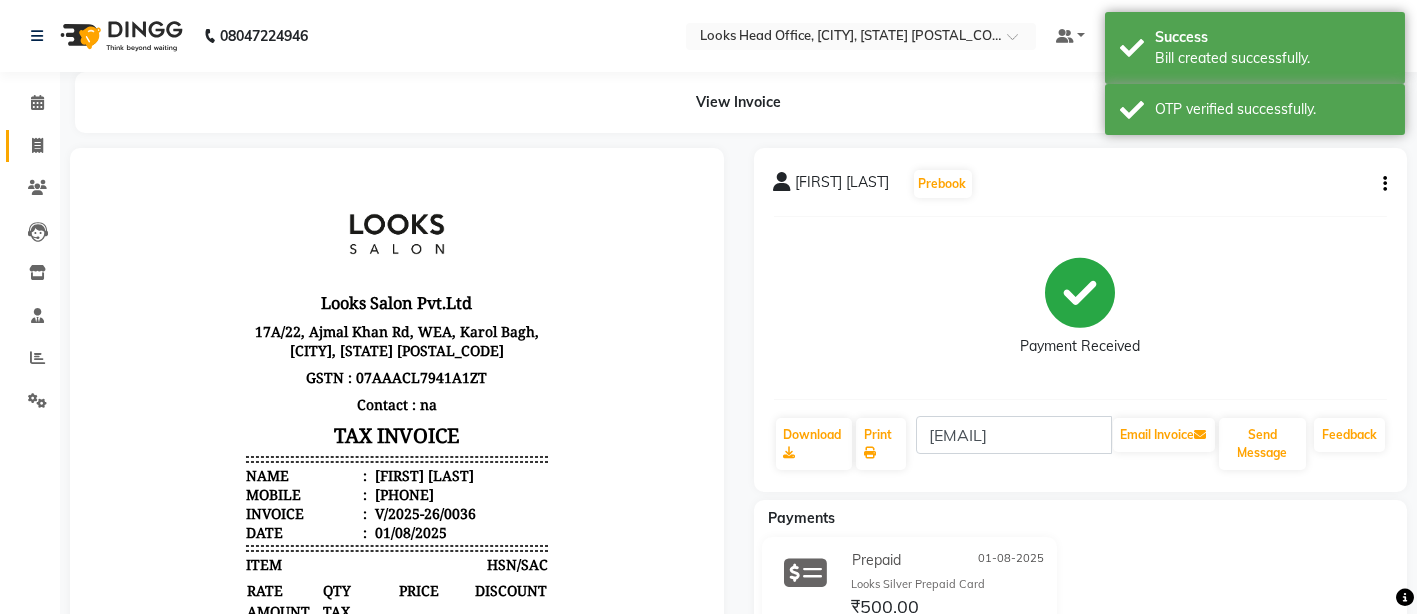 click 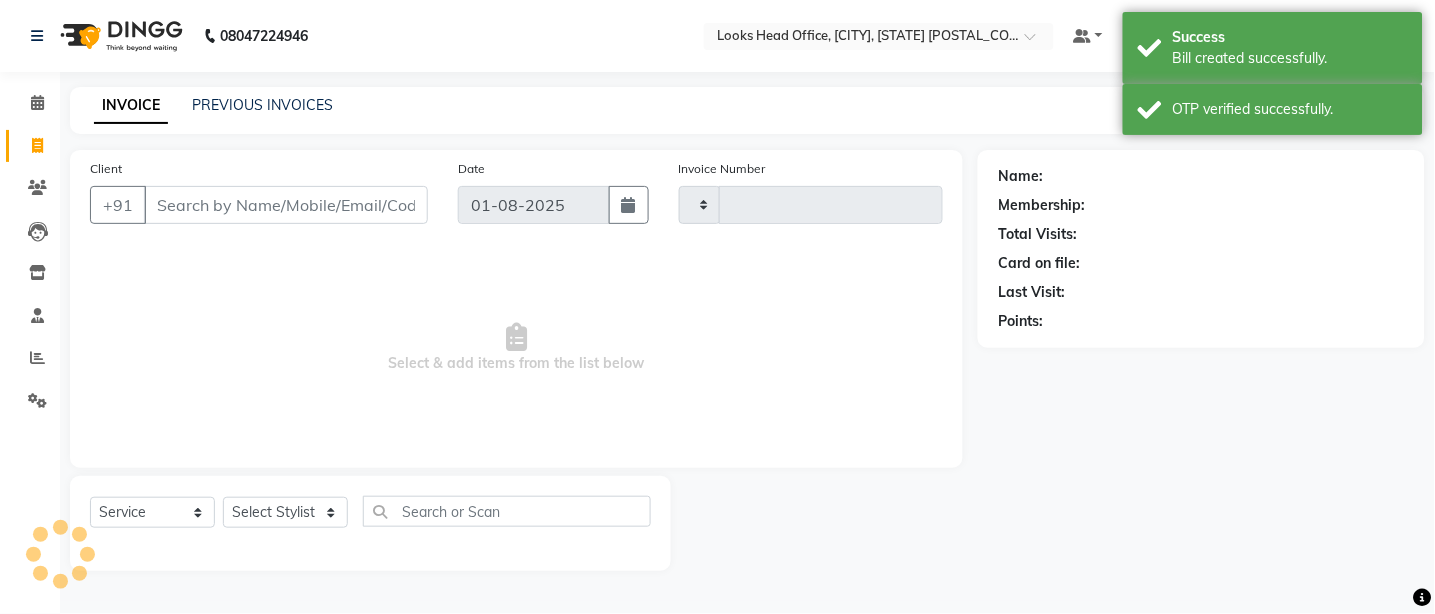 type on "0037" 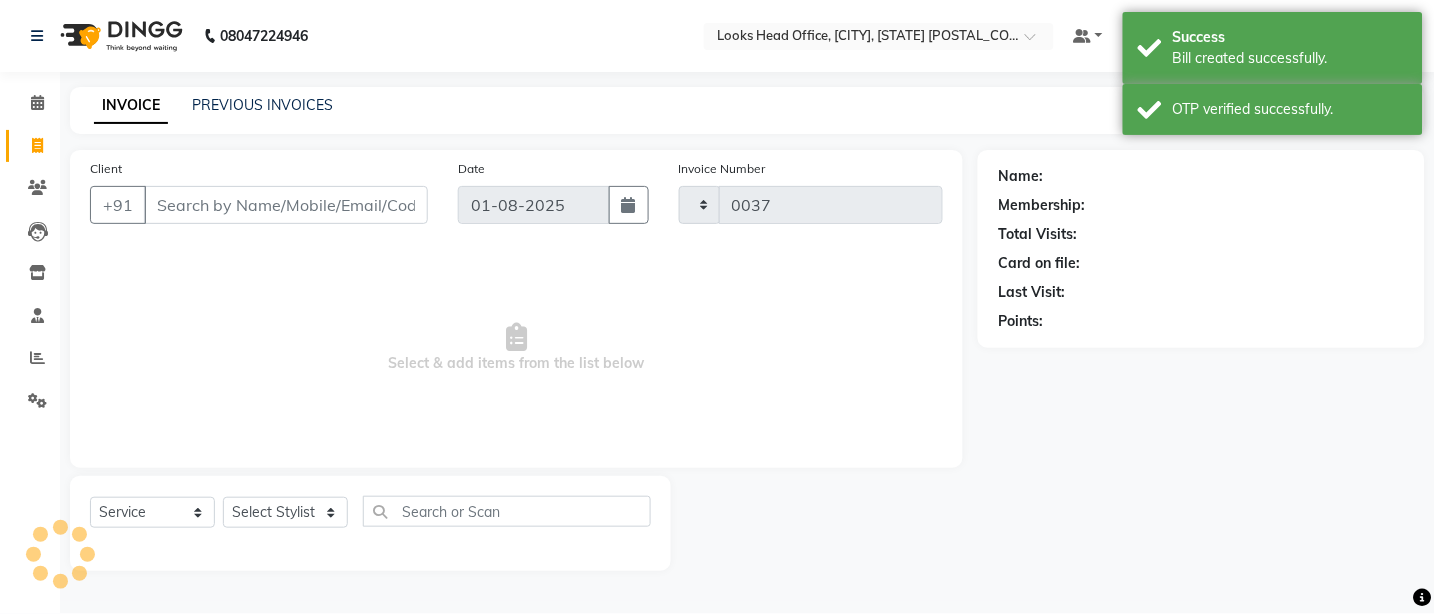 select on "4313" 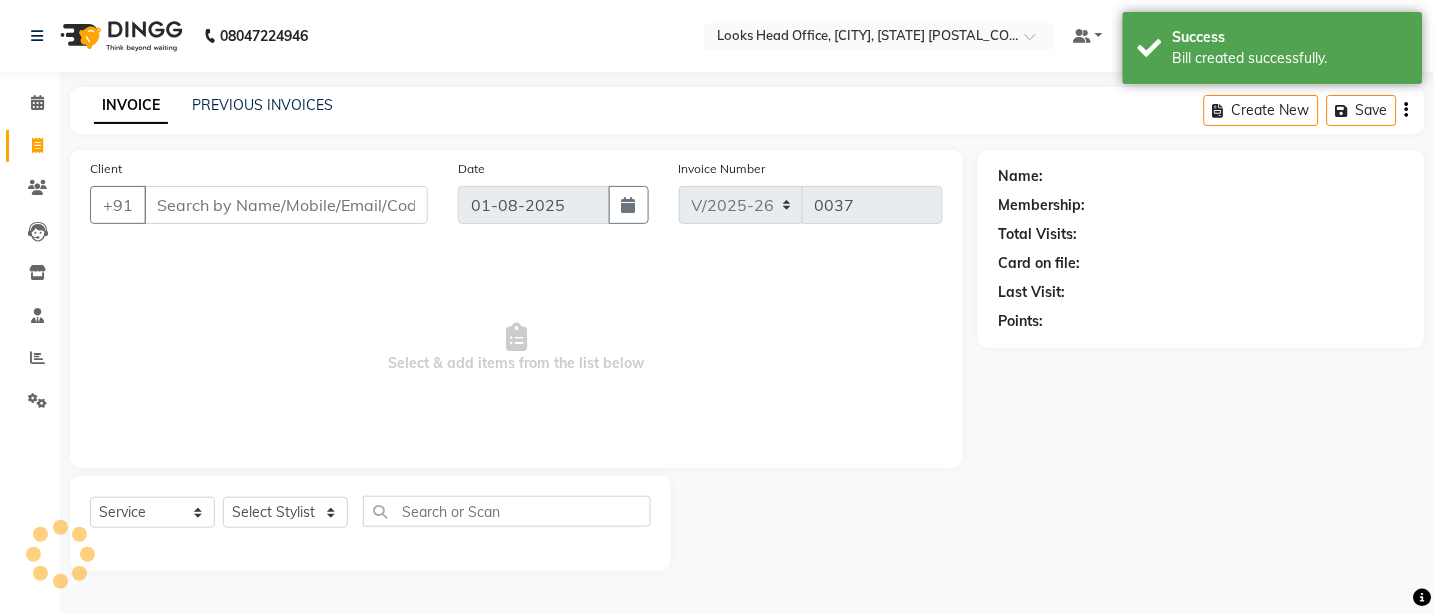 type on "9" 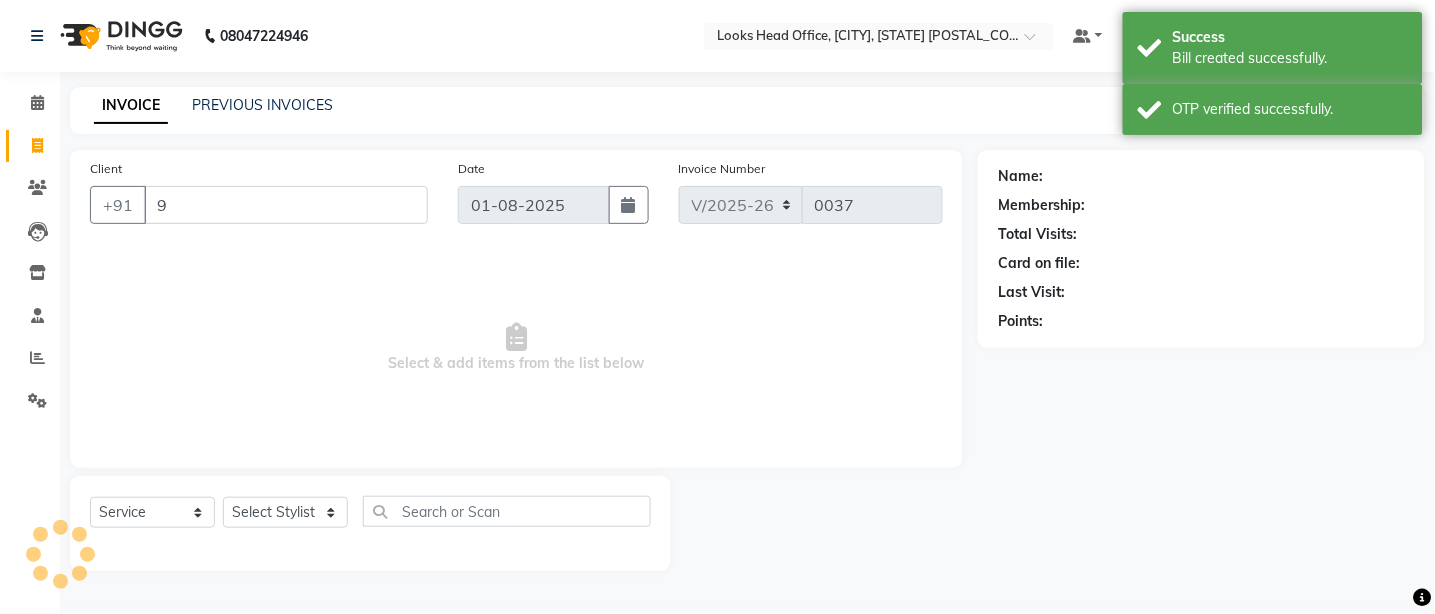 select on "35844" 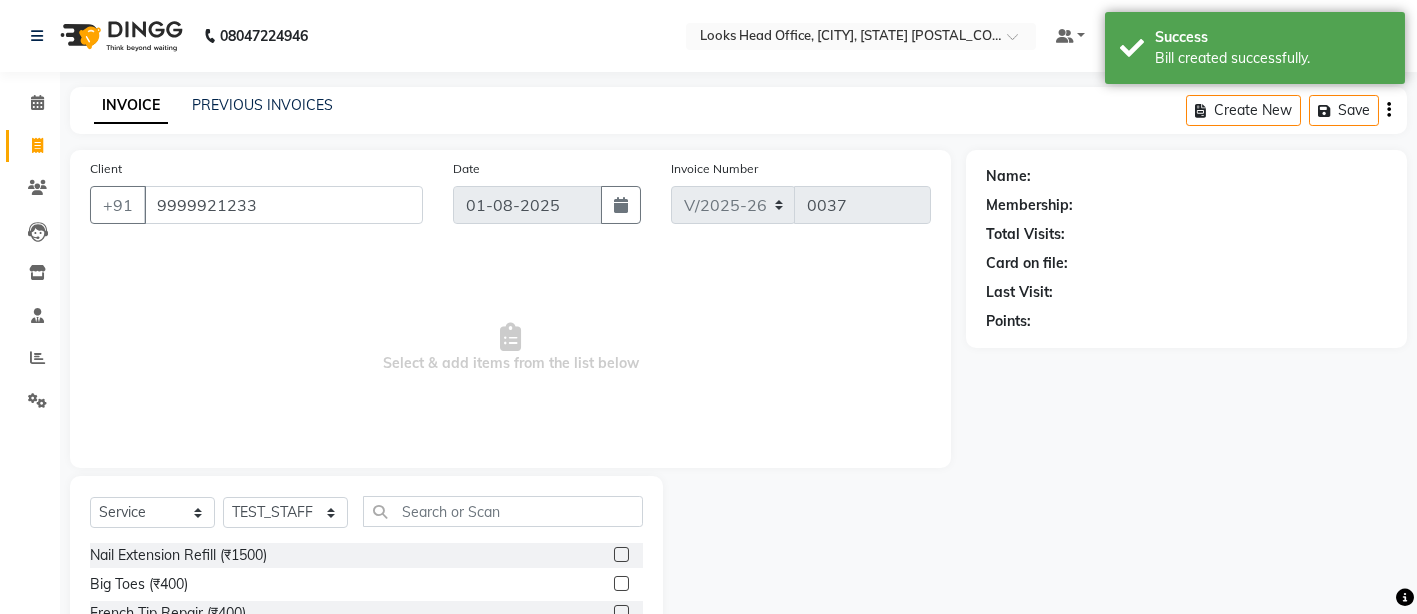 type on "9999921233" 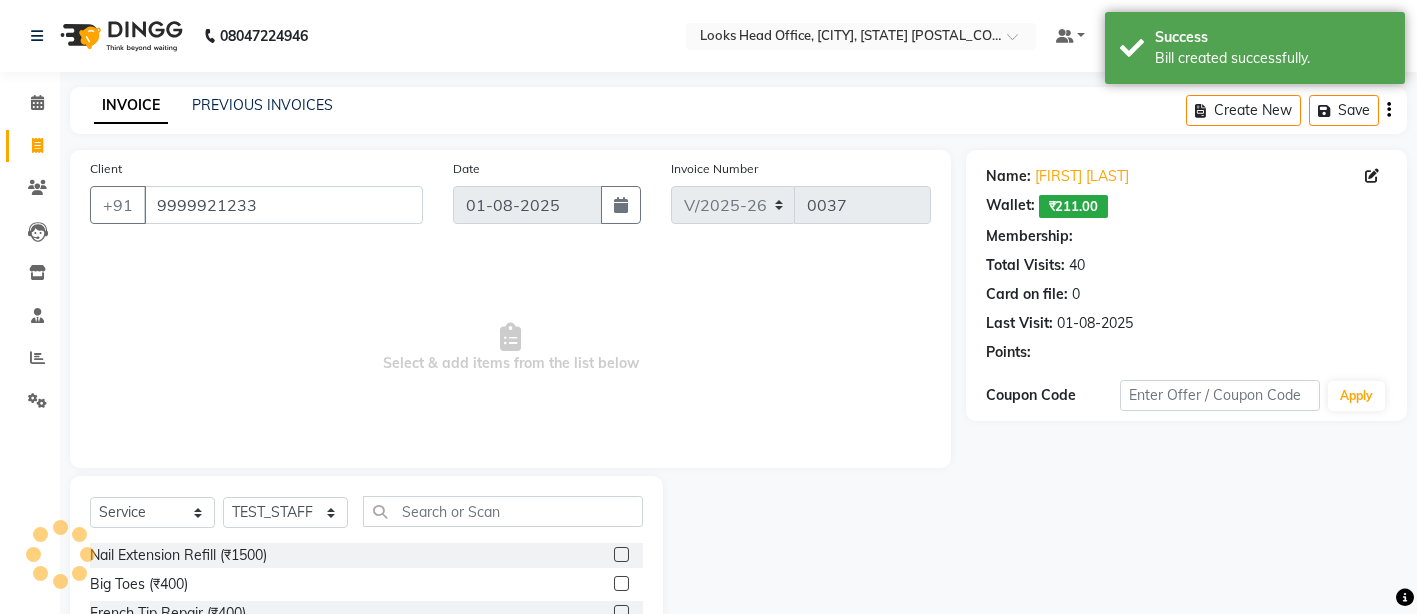 select on "1: Object" 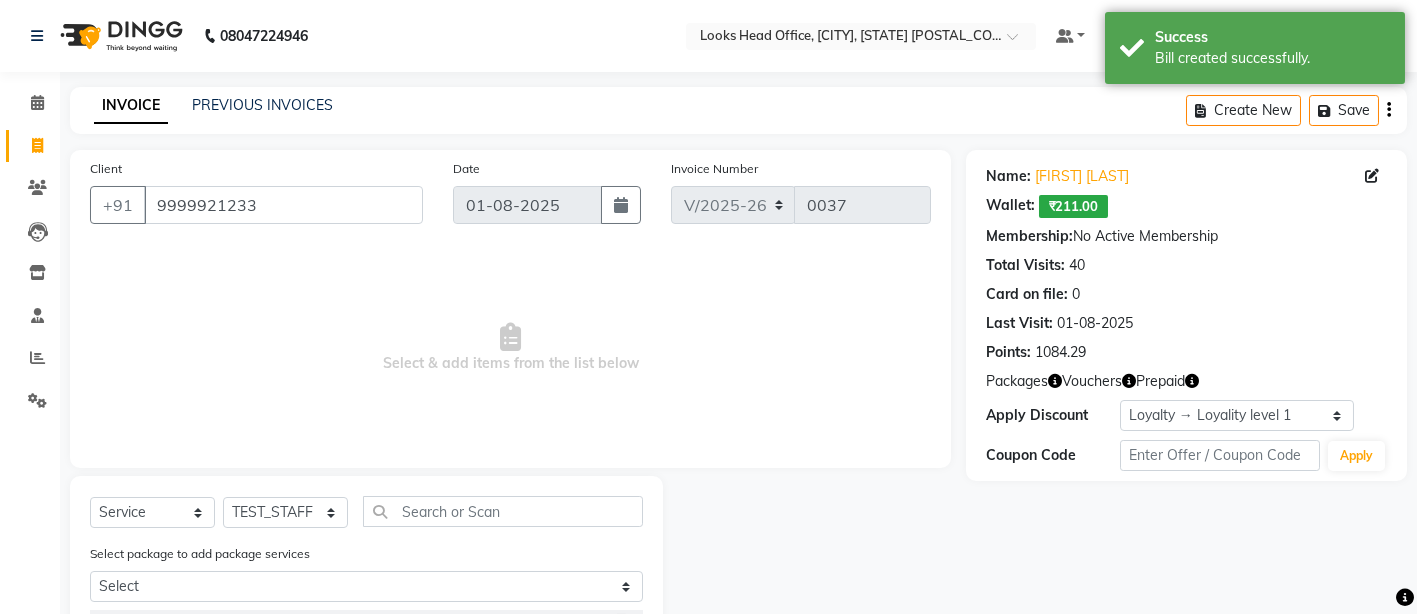 drag, startPoint x: 1092, startPoint y: 347, endPoint x: 1054, endPoint y: 351, distance: 38.209946 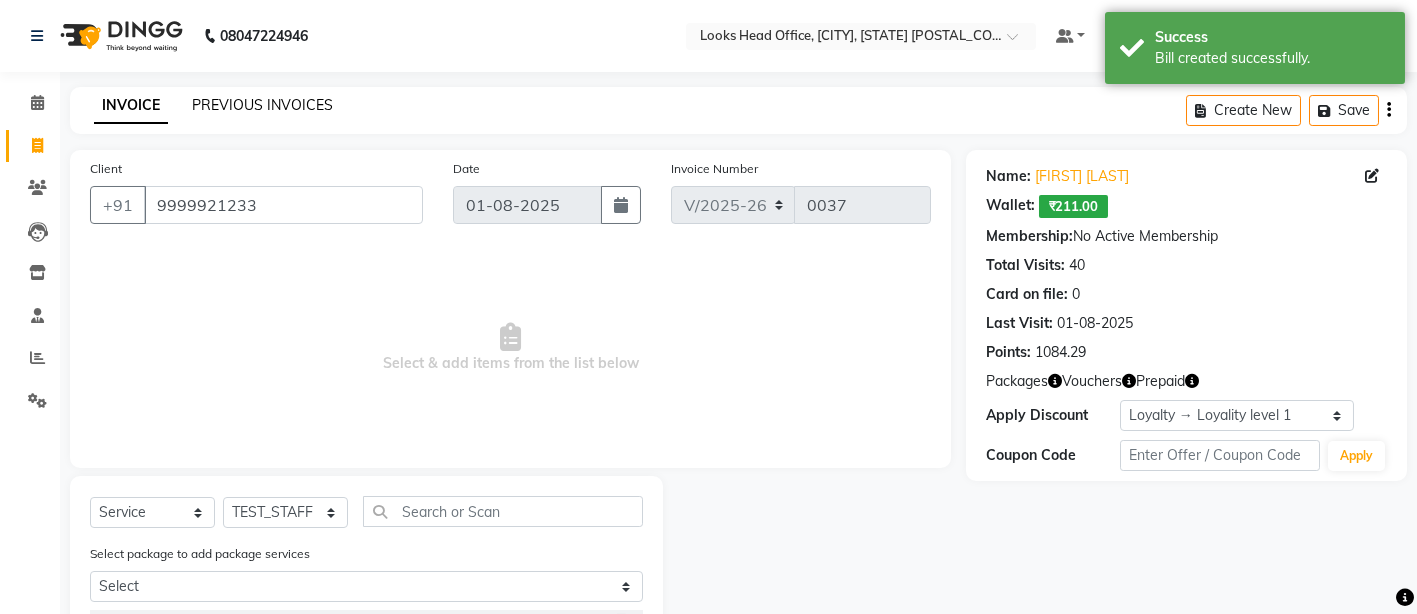 click on "PREVIOUS INVOICES" 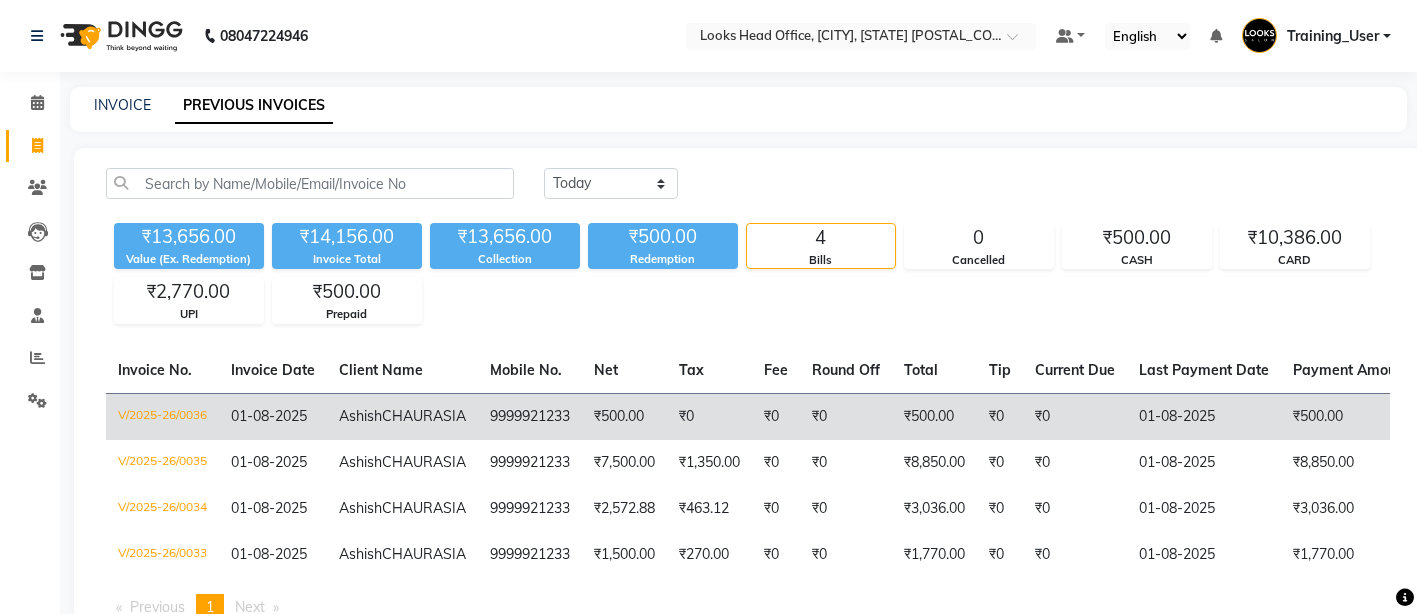click on "9999921233" 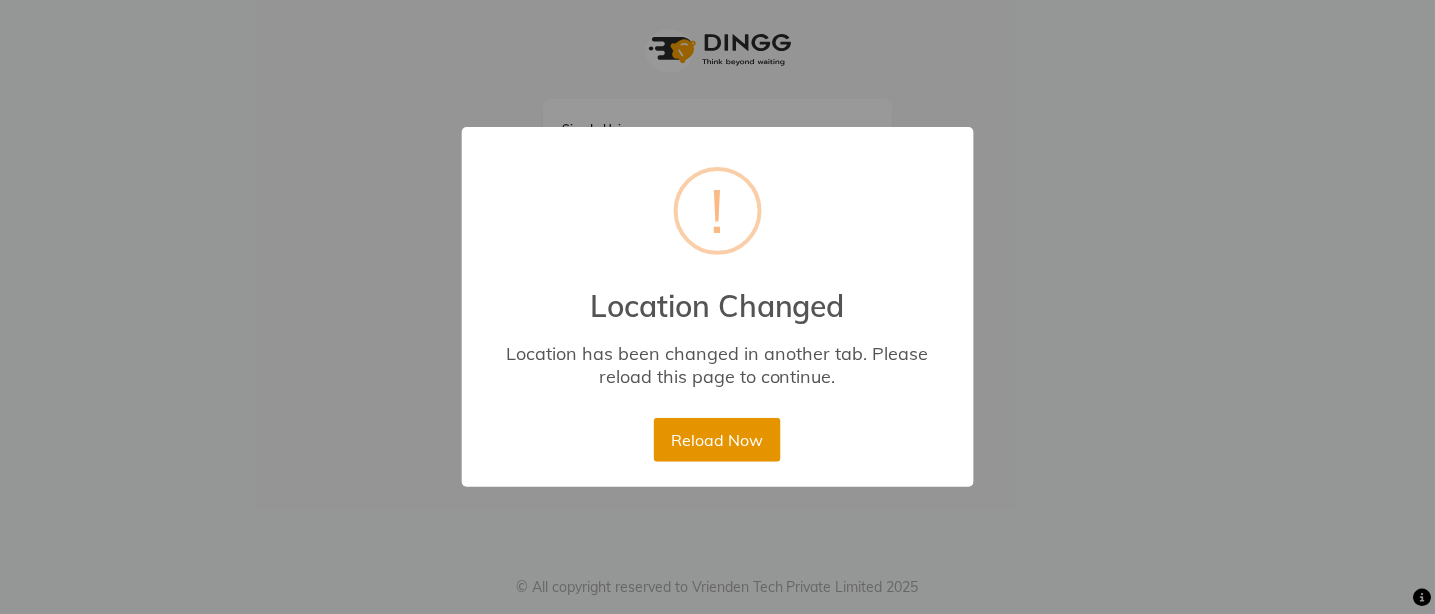 click on "Reload Now" at bounding box center [717, 440] 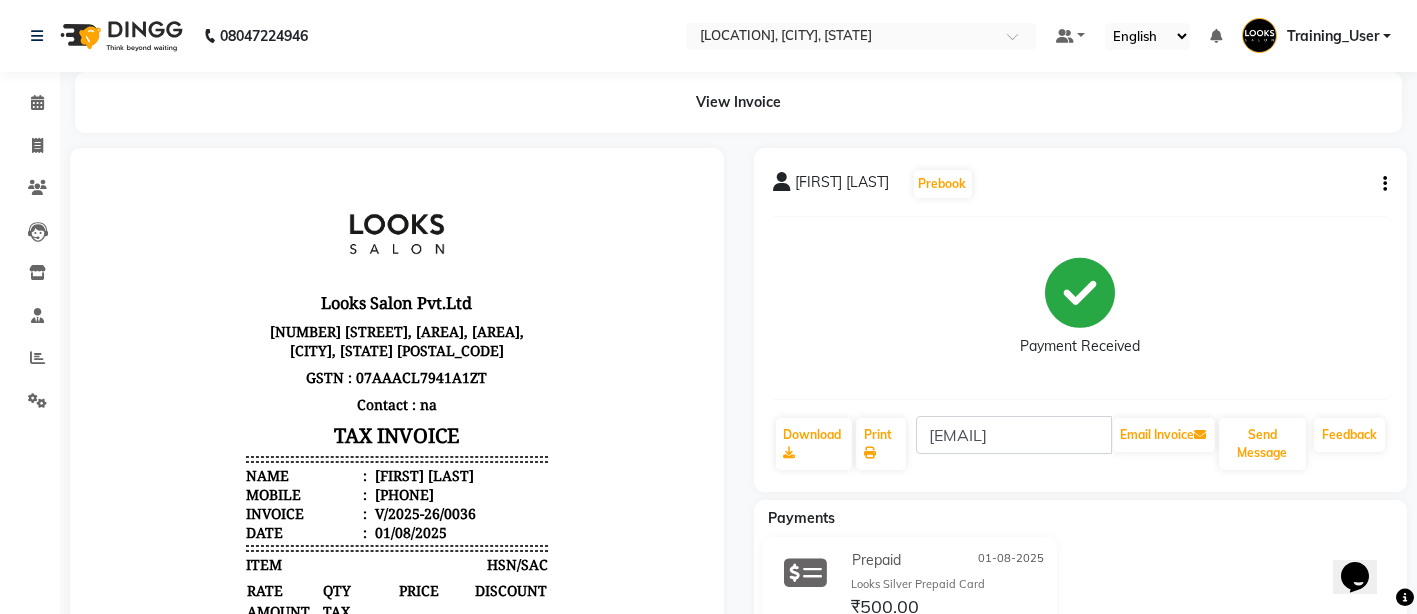 scroll, scrollTop: 0, scrollLeft: 0, axis: both 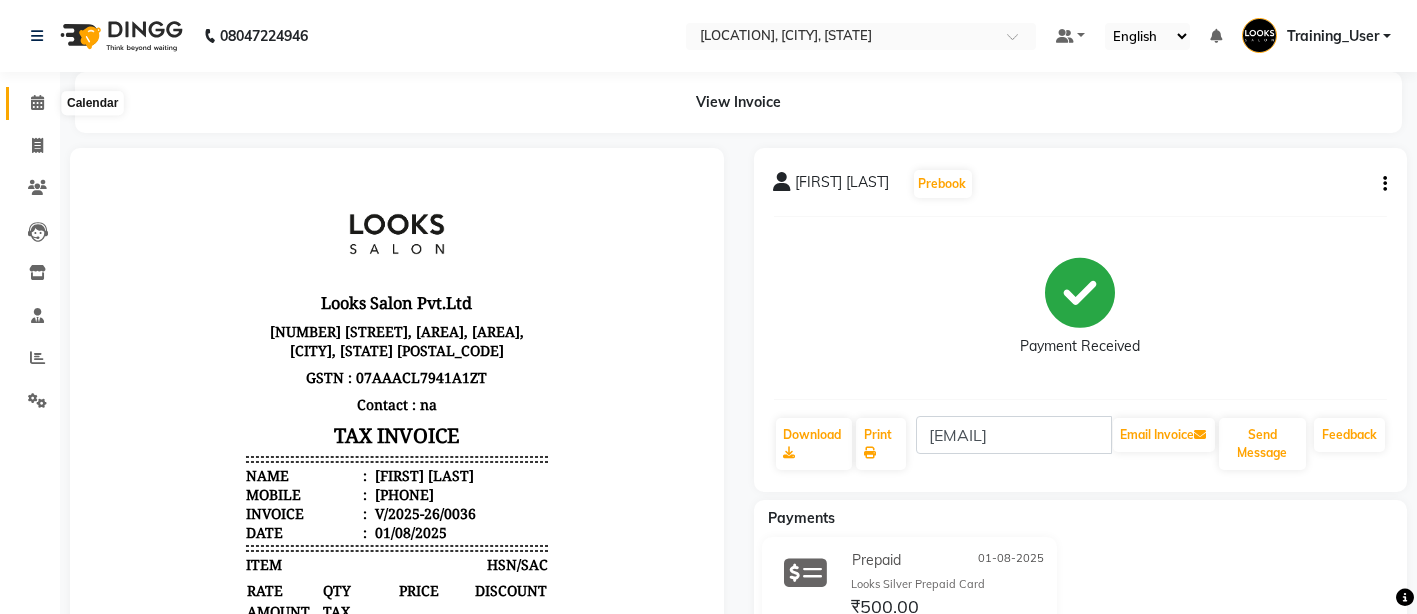click 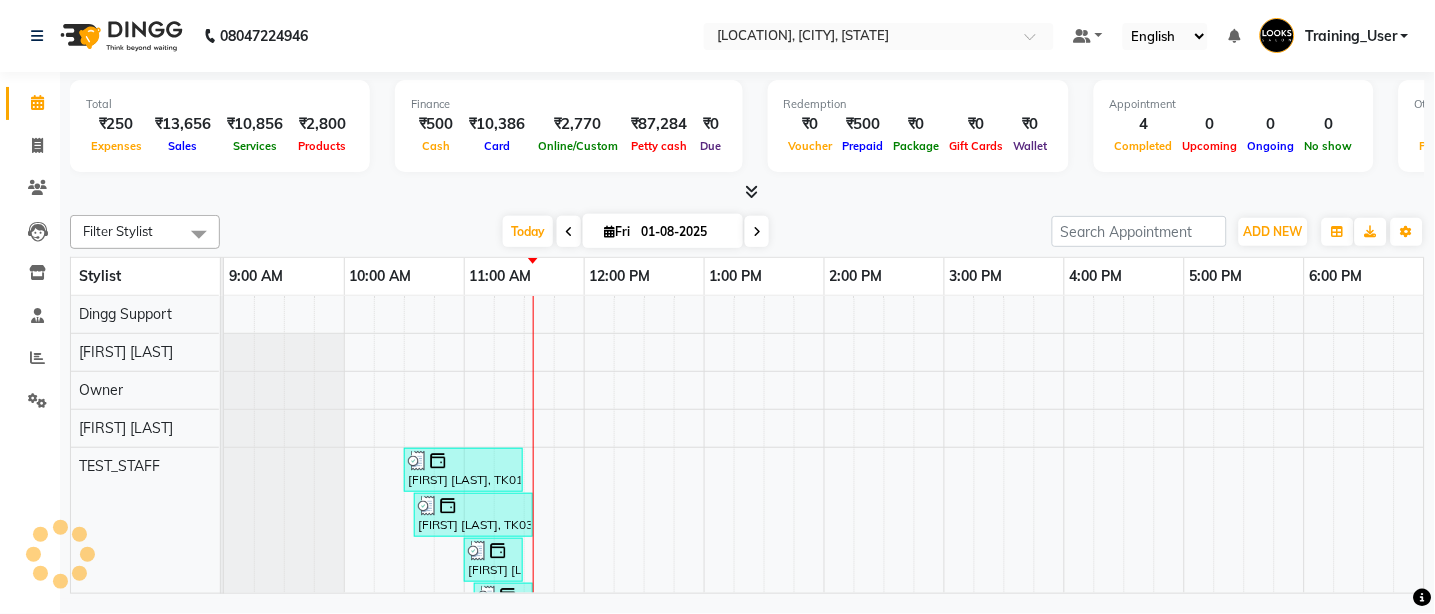 scroll, scrollTop: 0, scrollLeft: 0, axis: both 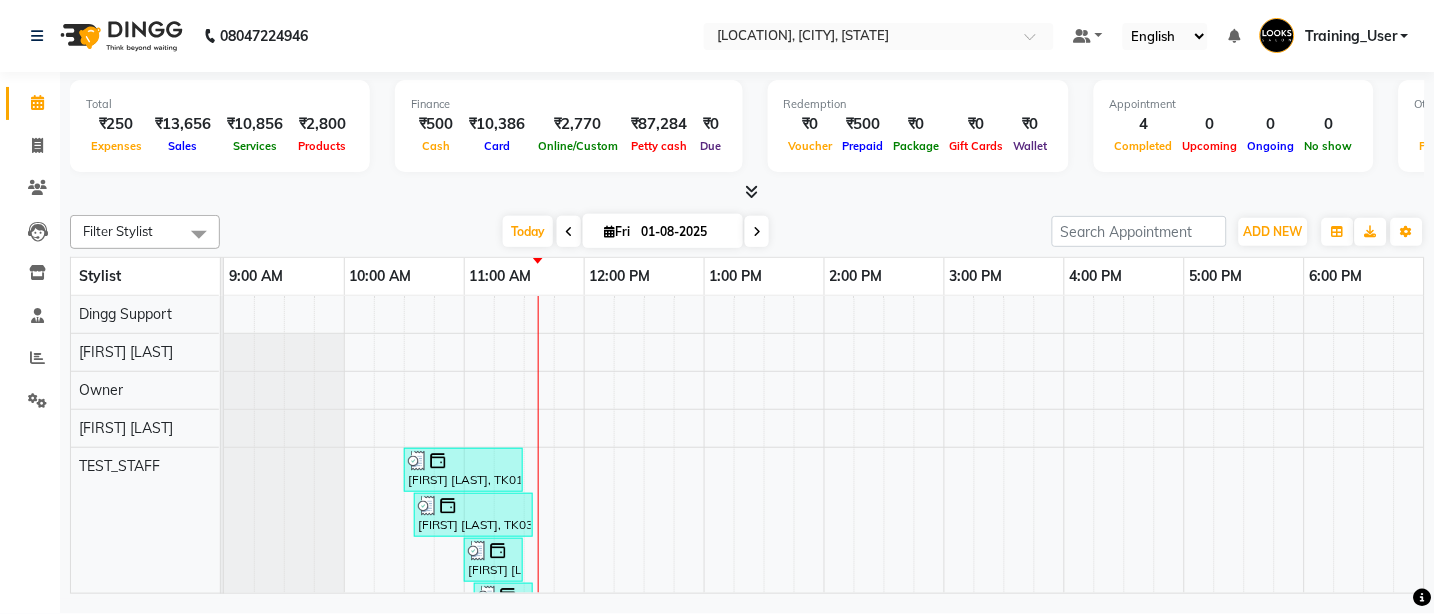 click on "Filter Stylist Select All Amrendra Singh Ashish Chaurasia Dingg Support Manager_User_Testing Naveendra Prasad Owner stylist TEST_STAFF Training_User Today  Fri 01-08-2025 Toggle Dropdown Add Appointment Add Invoice Add Expense Add Attendance Add Client Toggle Dropdown Add Appointment Add Invoice Add Expense Add Attendance Add Client ADD NEW Toggle Dropdown Add Appointment Add Invoice Add Expense Add Attendance Add Client Filter Stylist Select All Amrendra Singh Ashish Chaurasia Dingg Support Manager_User_Testing Naveendra Prasad Owner stylist TEST_STAFF Training_User Group By  Staff View   Room View  View as Vertical  Vertical - Week View  Horizontal  Horizontal - Week View  List  Toggle Dropdown Calendar Settings Manage Tags   Arrange Stylists   Reset Stylists  Full Screen  Show Available Stylist  Appointment Form Zoom 100%" at bounding box center [747, 232] 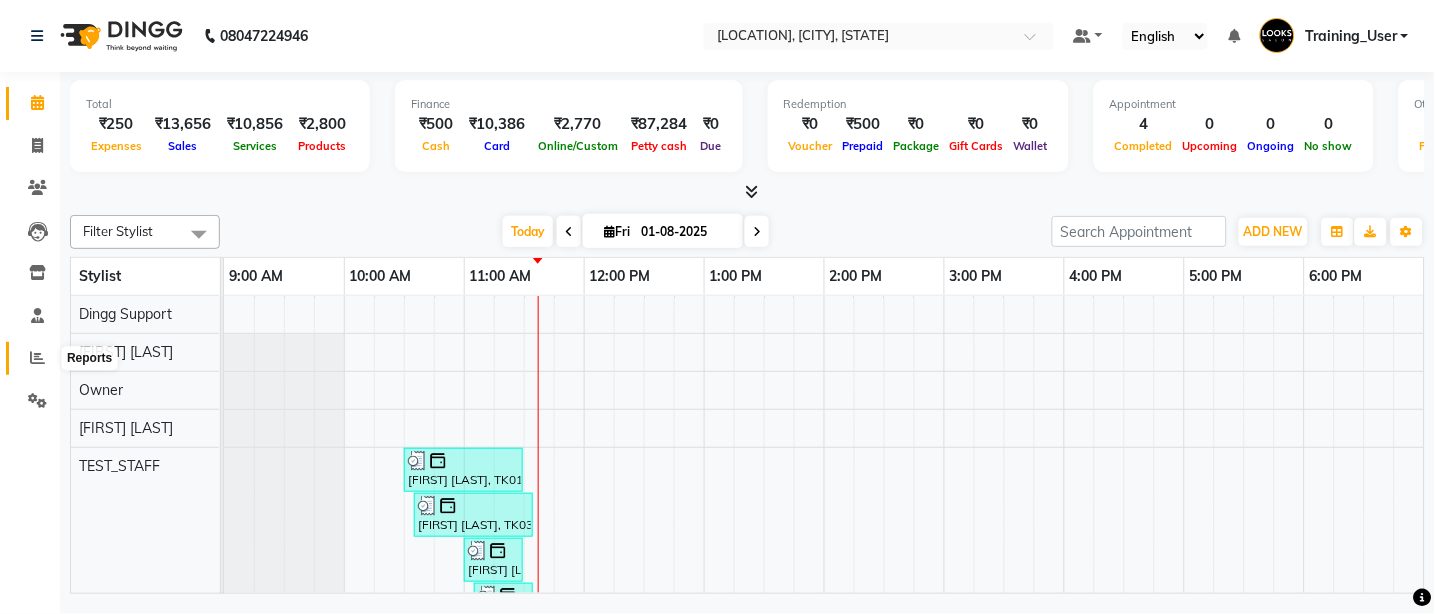 click 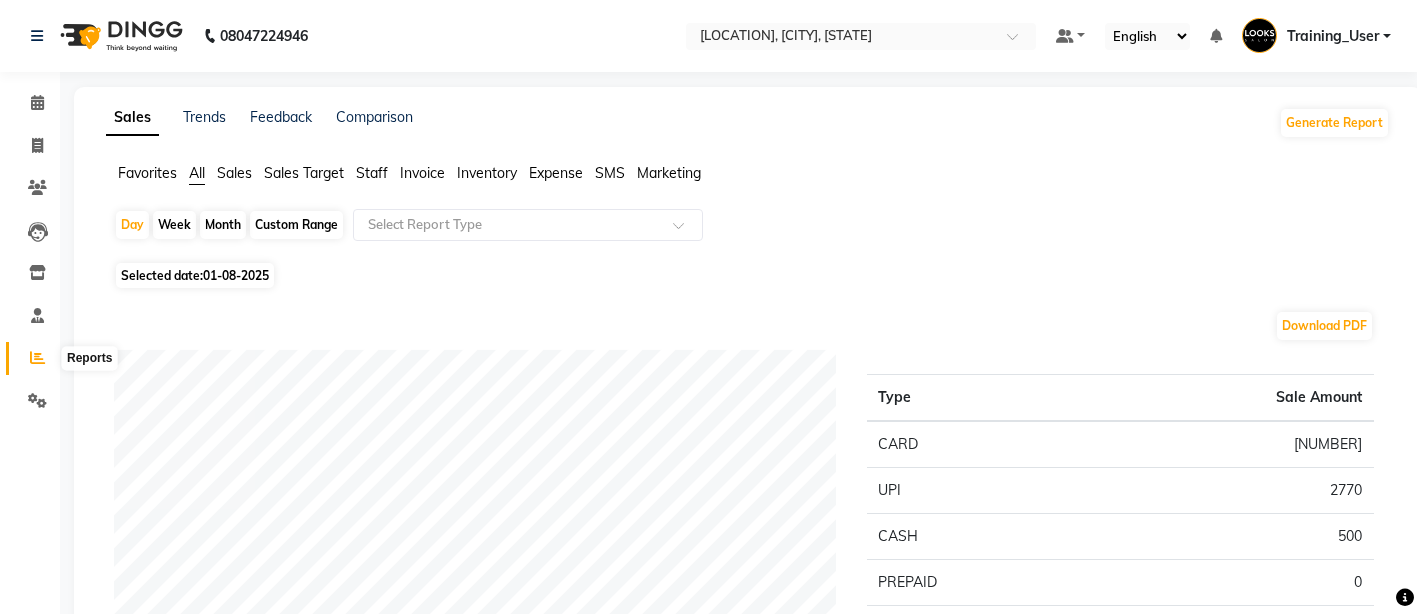 click 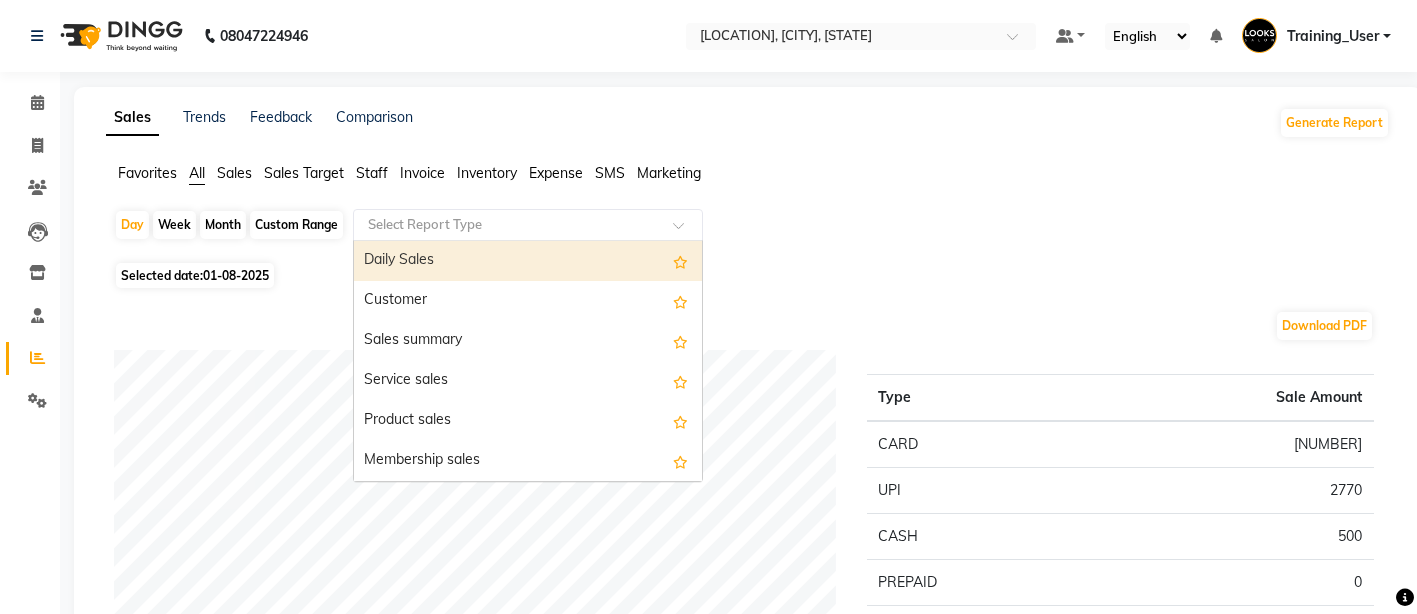 click 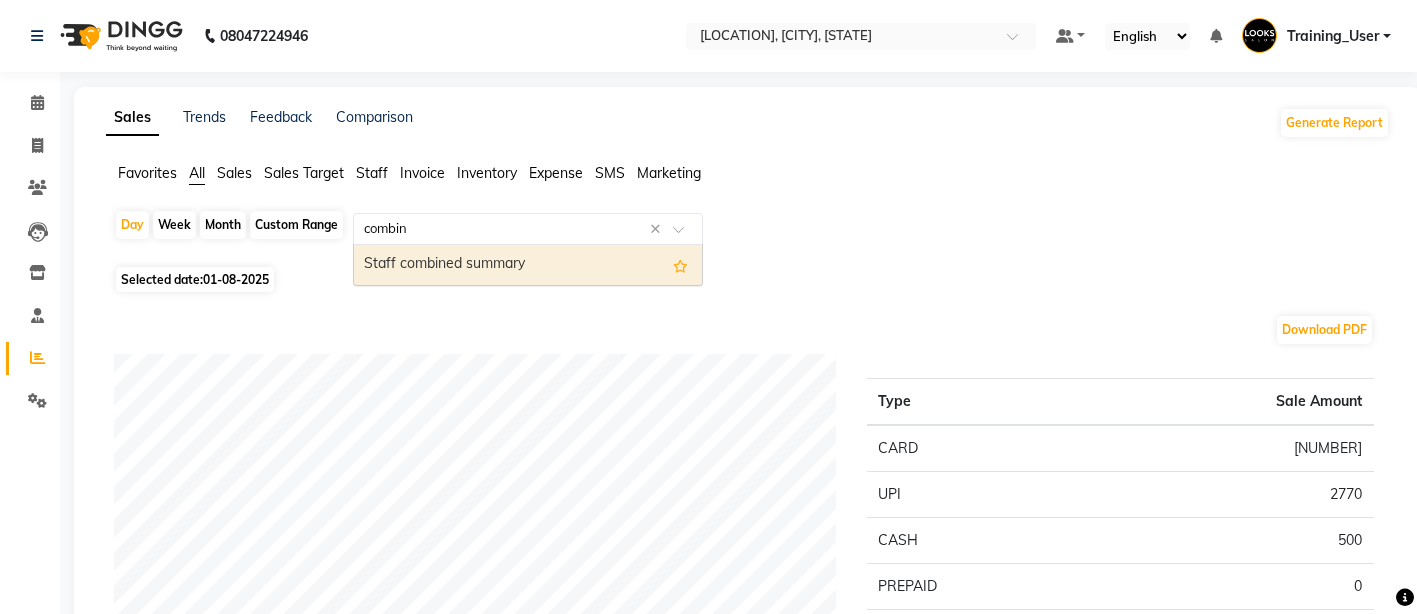 type on "combine" 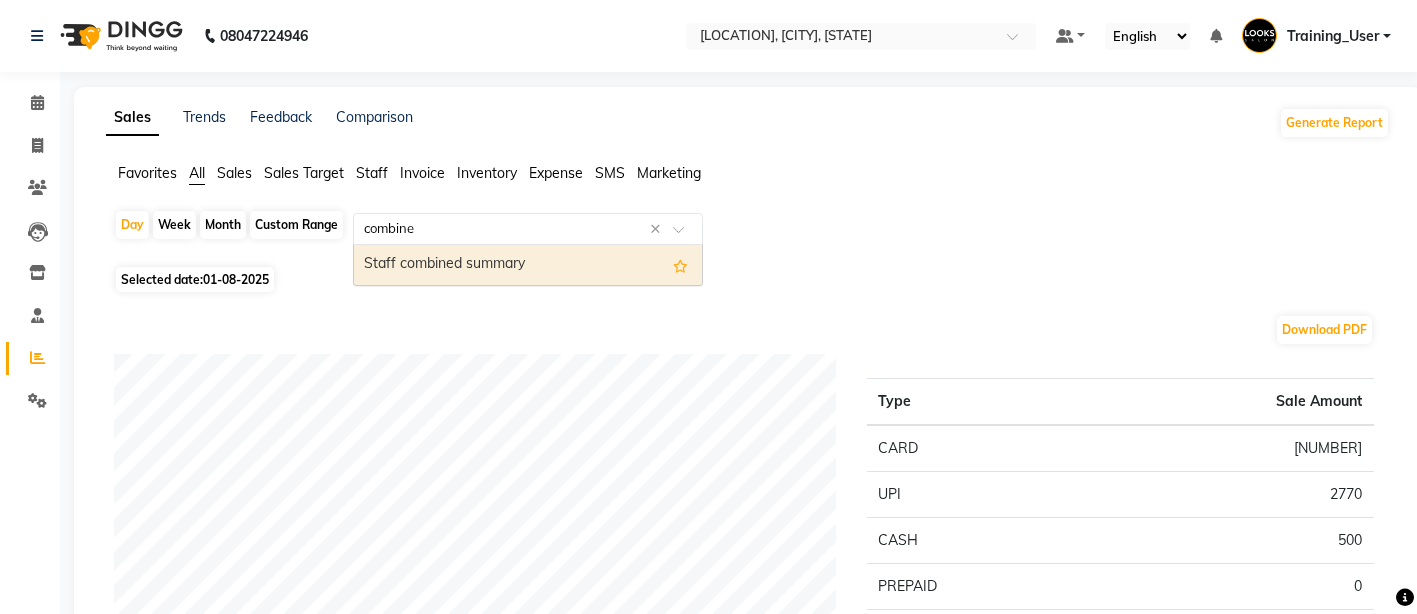 click on "Staff combined summary" at bounding box center [528, 265] 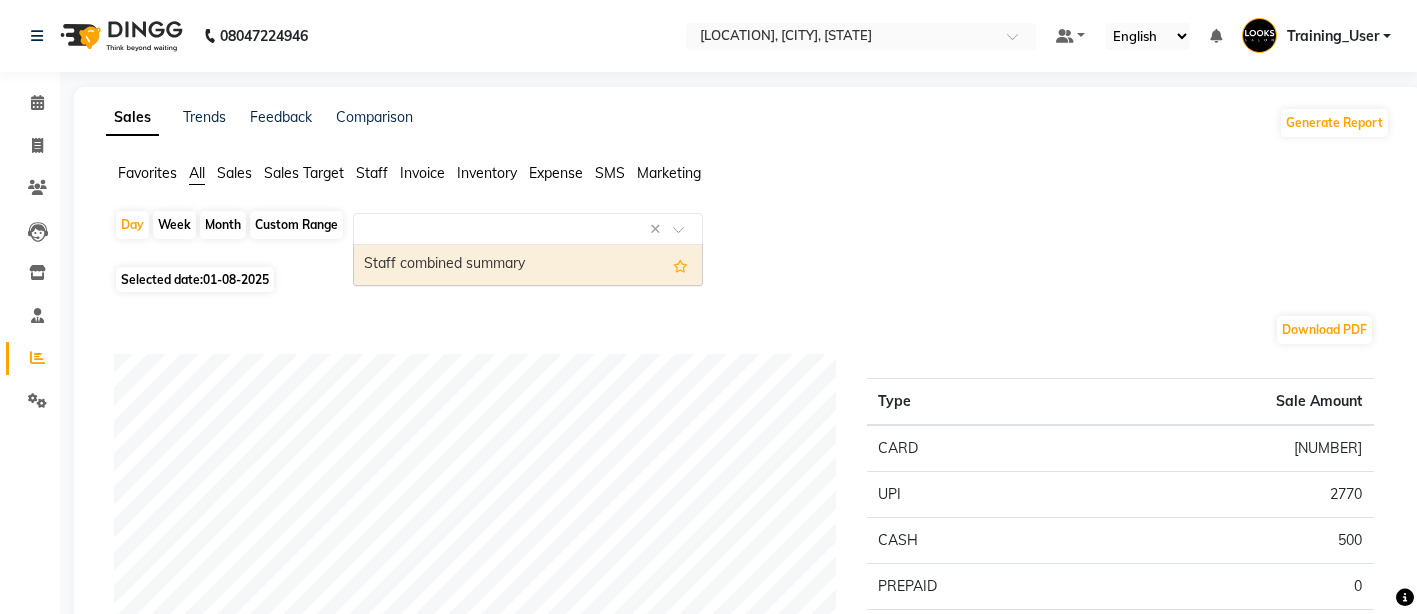 select on "full_report" 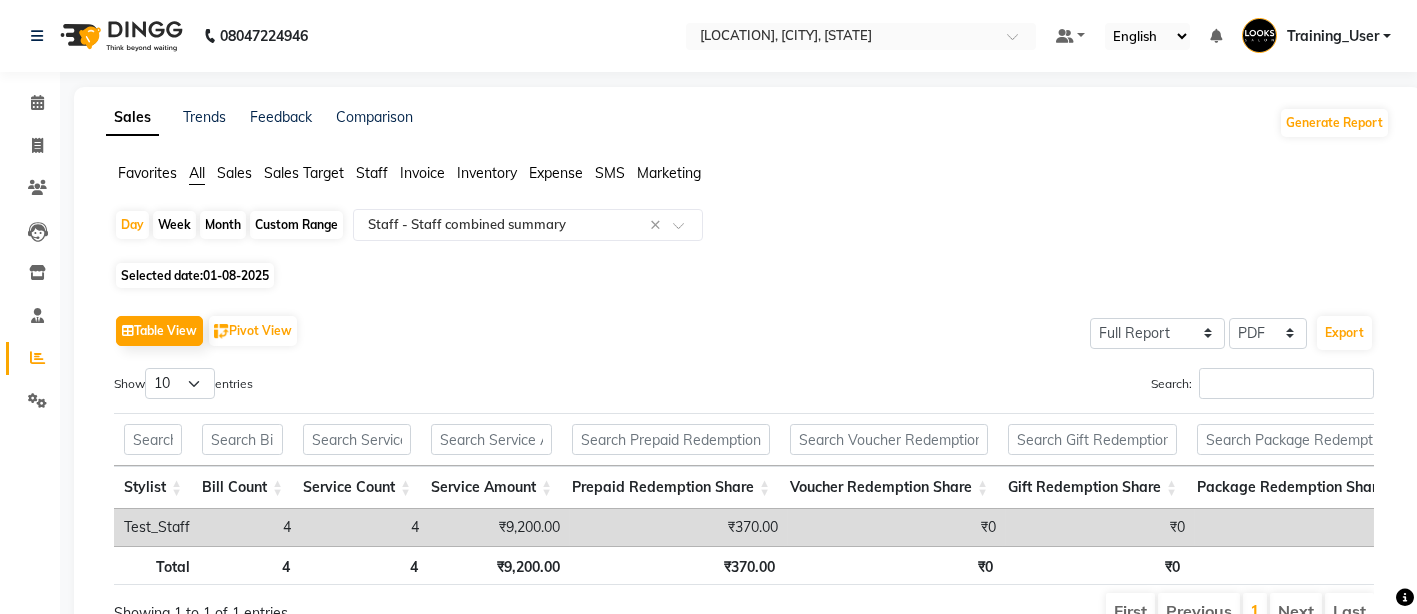 click on "01-08-2025" 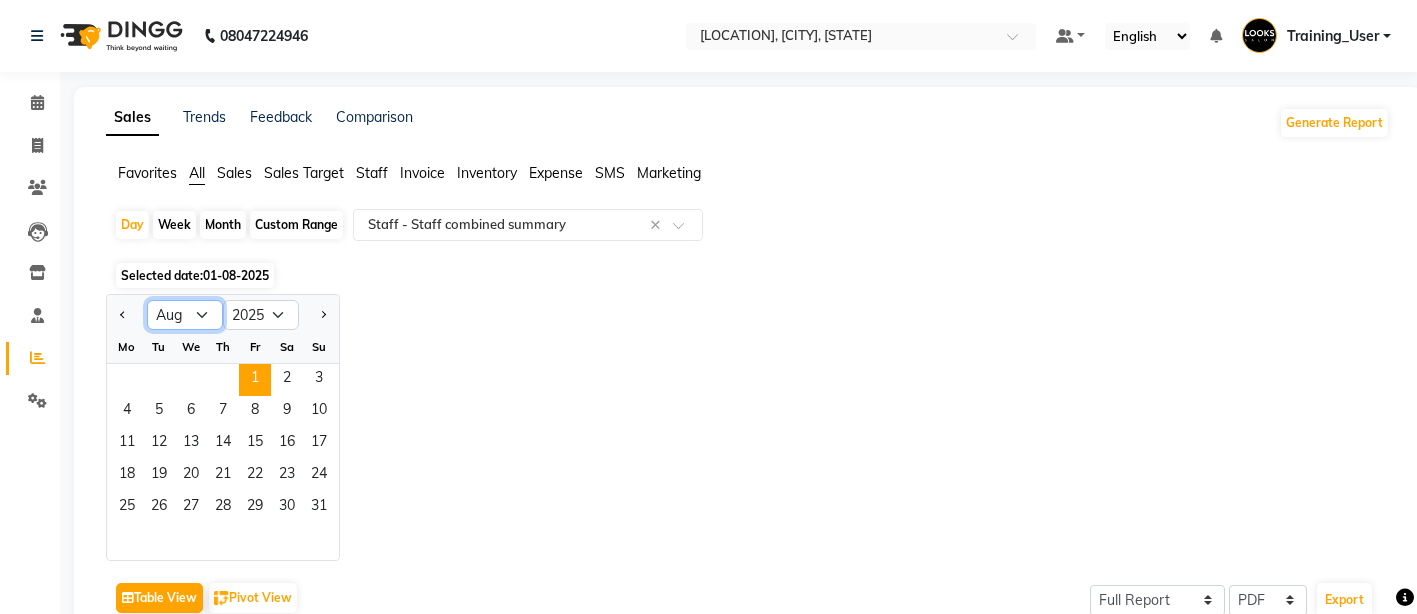 click on "Jan Feb Mar Apr May Jun Jul Aug Sep Oct Nov Dec" 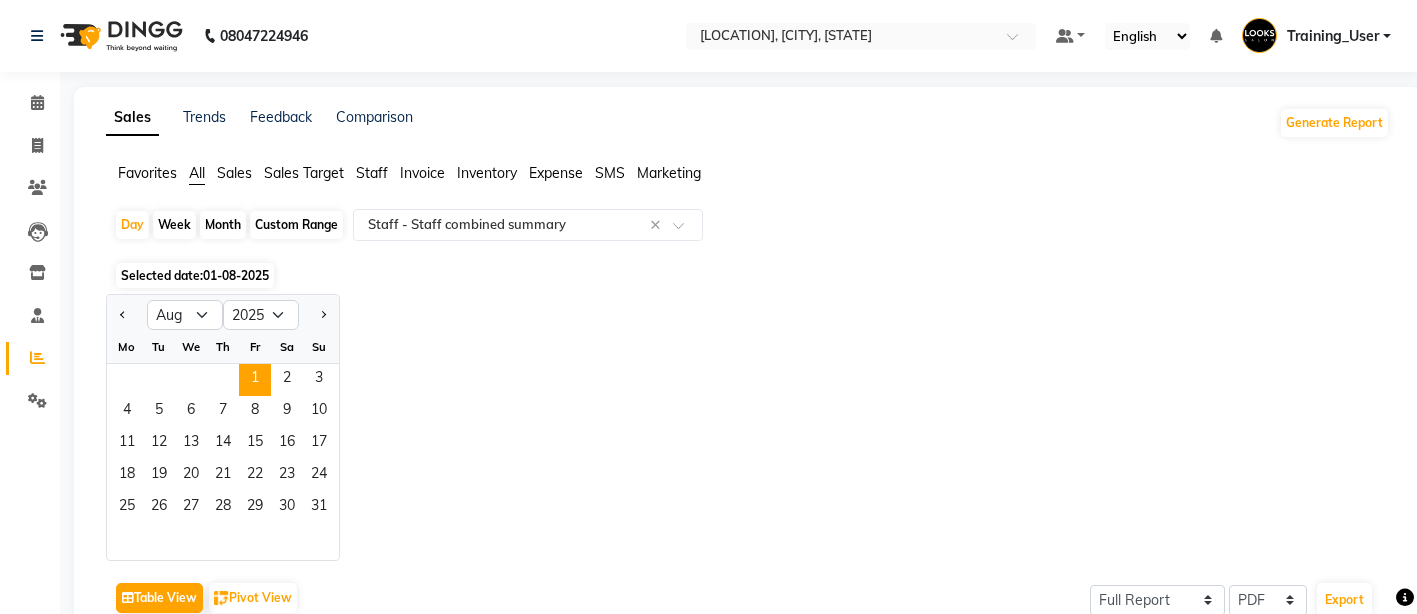 click on "Jan Feb Mar Apr May Jun Jul Aug Sep Oct Nov Dec 2015 2016 2017 2018 2019 2020 2021 2022 2023 2024 2025 2026 2027 2028 2029 2030 2031 2032 2033 2034 2035 Mo Tu We Th Fr Sa Su  1   2   3   4   5   6   7   8   9   10   11   12   13   14   15   16   17   18   19   20   21   22   23   24   25   26   27   28   29   30   31" 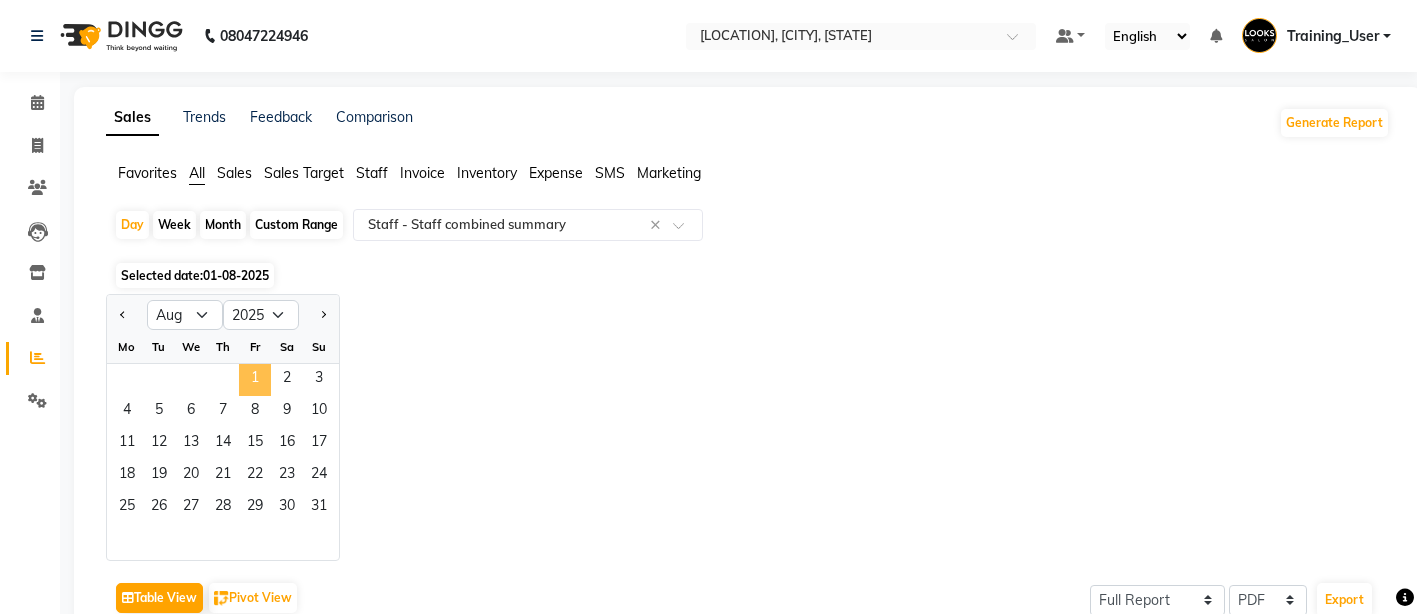 click on "1" 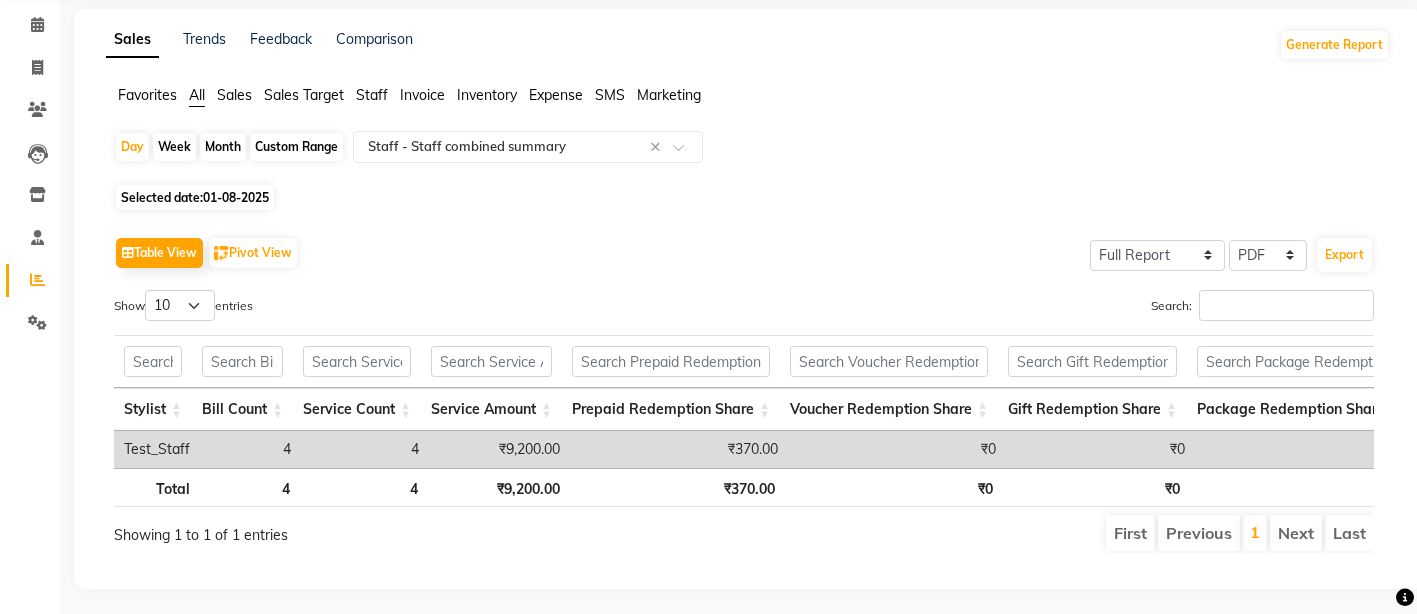 scroll, scrollTop: 120, scrollLeft: 0, axis: vertical 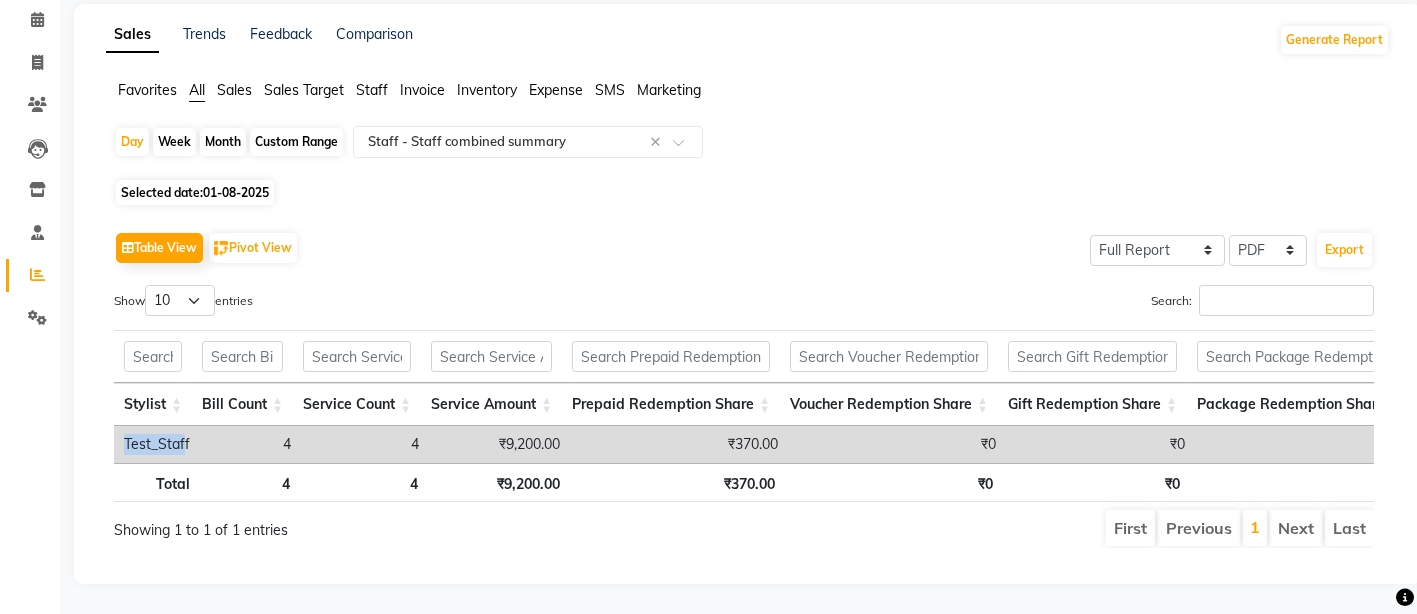 drag, startPoint x: 184, startPoint y: 407, endPoint x: 116, endPoint y: 408, distance: 68.007355 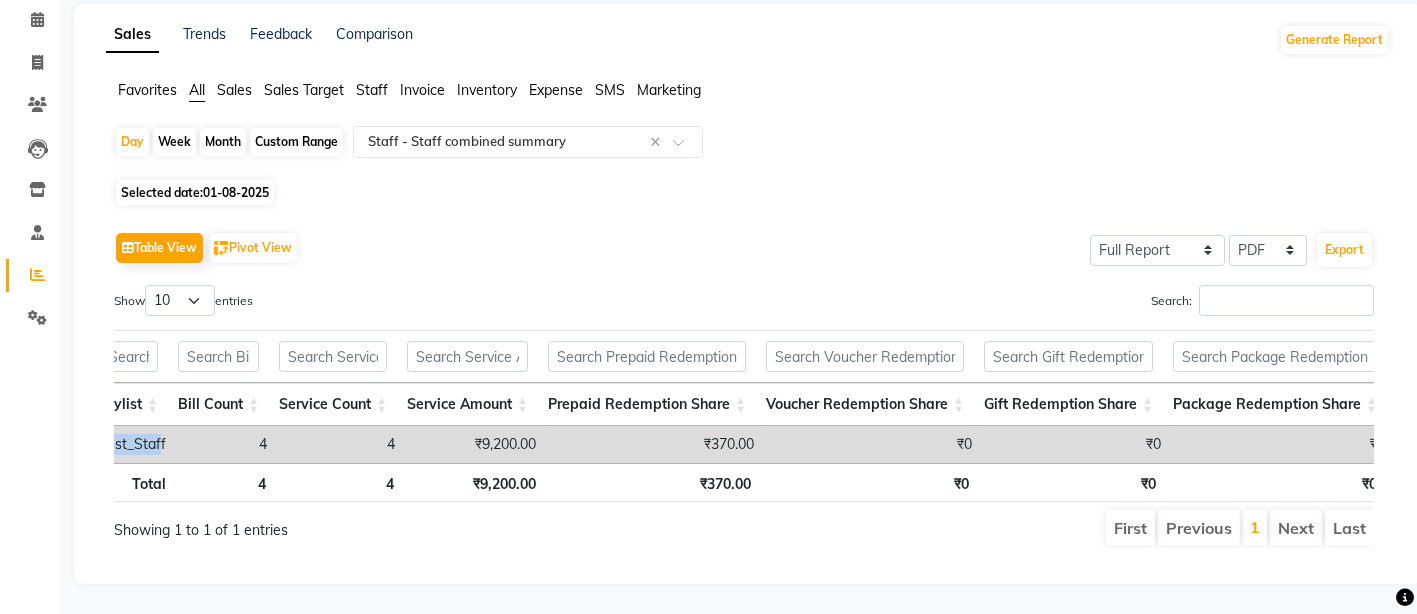 scroll, scrollTop: 0, scrollLeft: 39, axis: horizontal 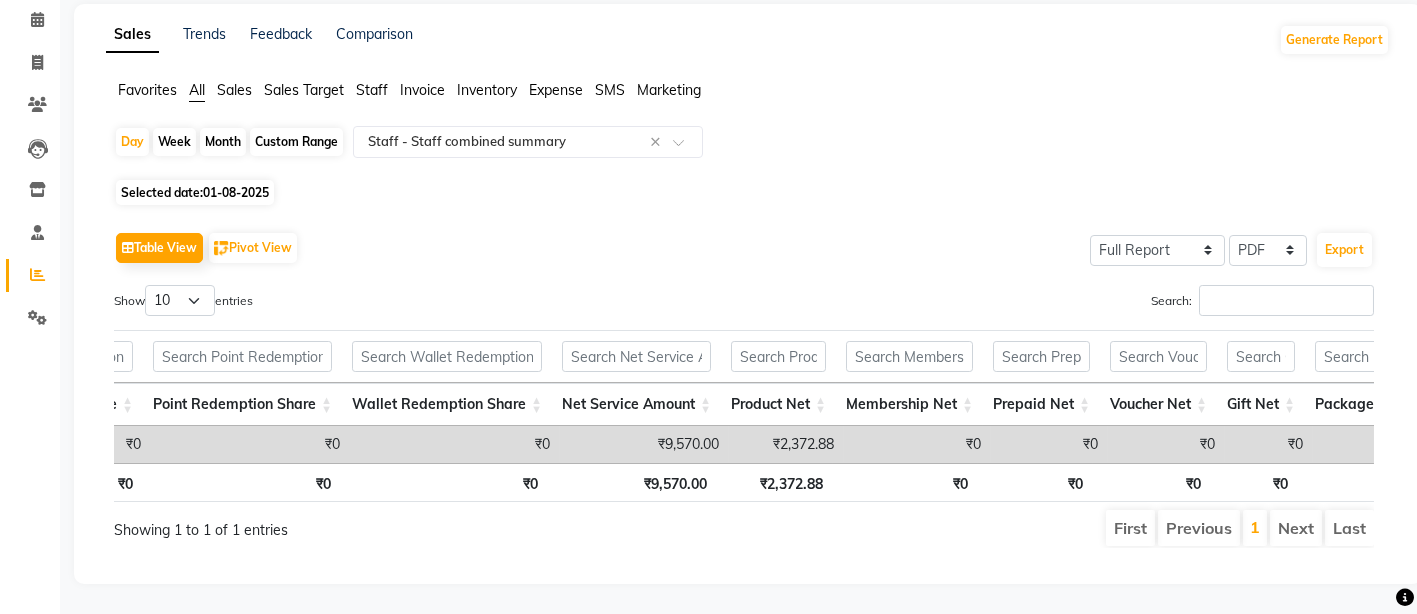 click on "Table View   Pivot View  Select Full Report Filtered Report Select CSV PDF  Export" 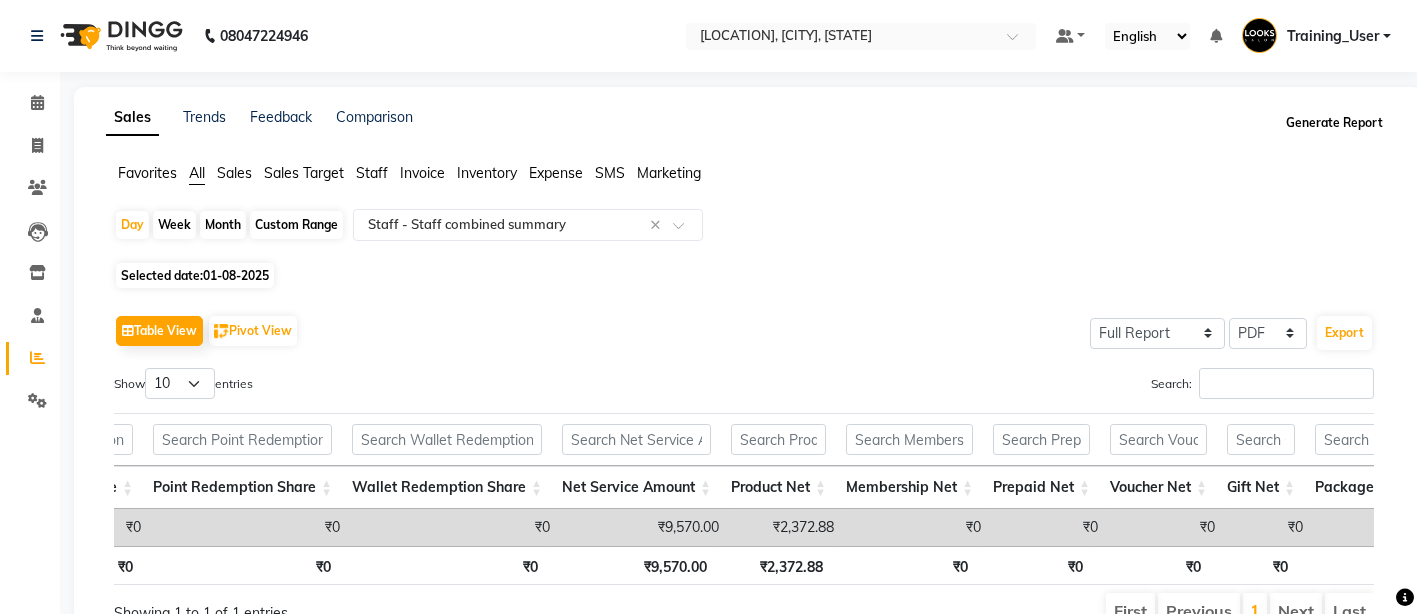 click on "Generate Report" 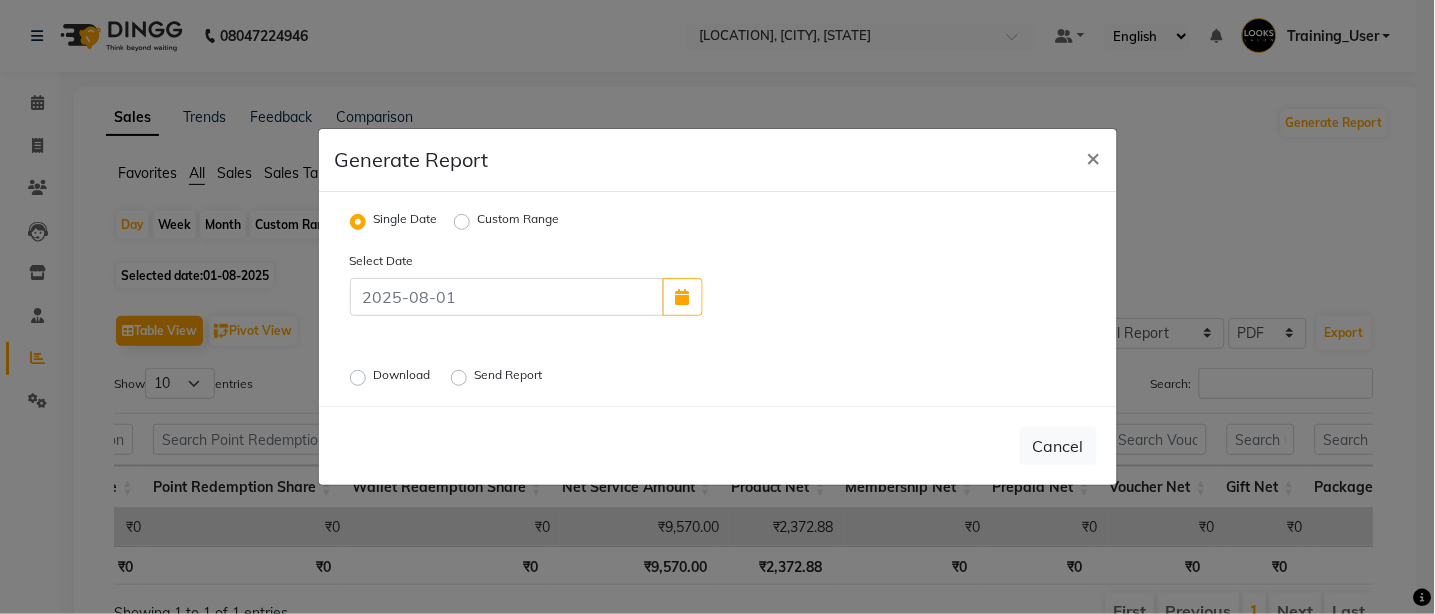 click on "Download" 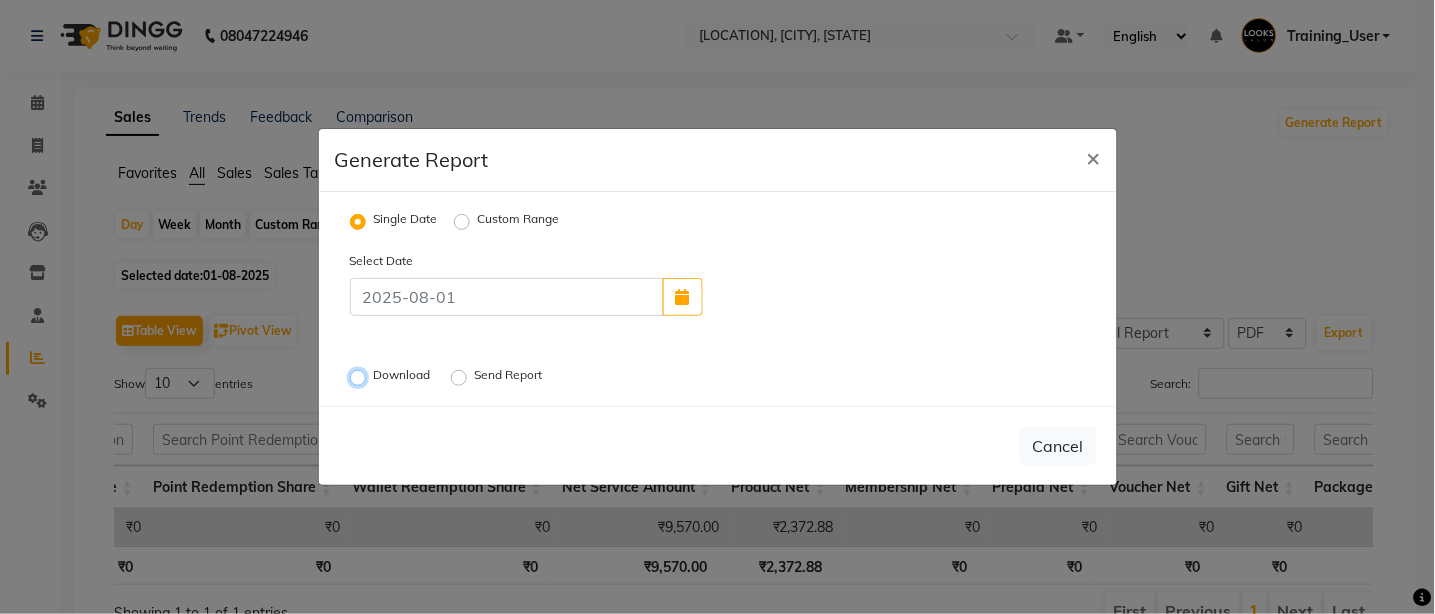 click on "Download" at bounding box center [361, 378] 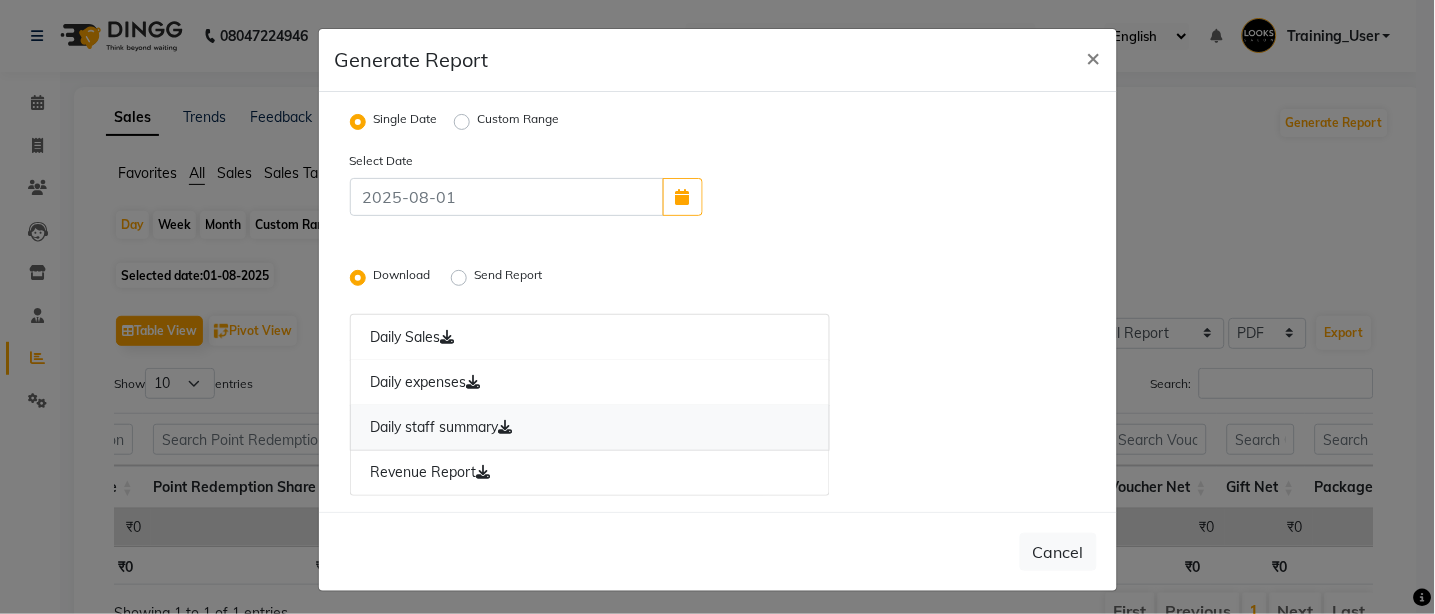 click on "Daily staff summary" 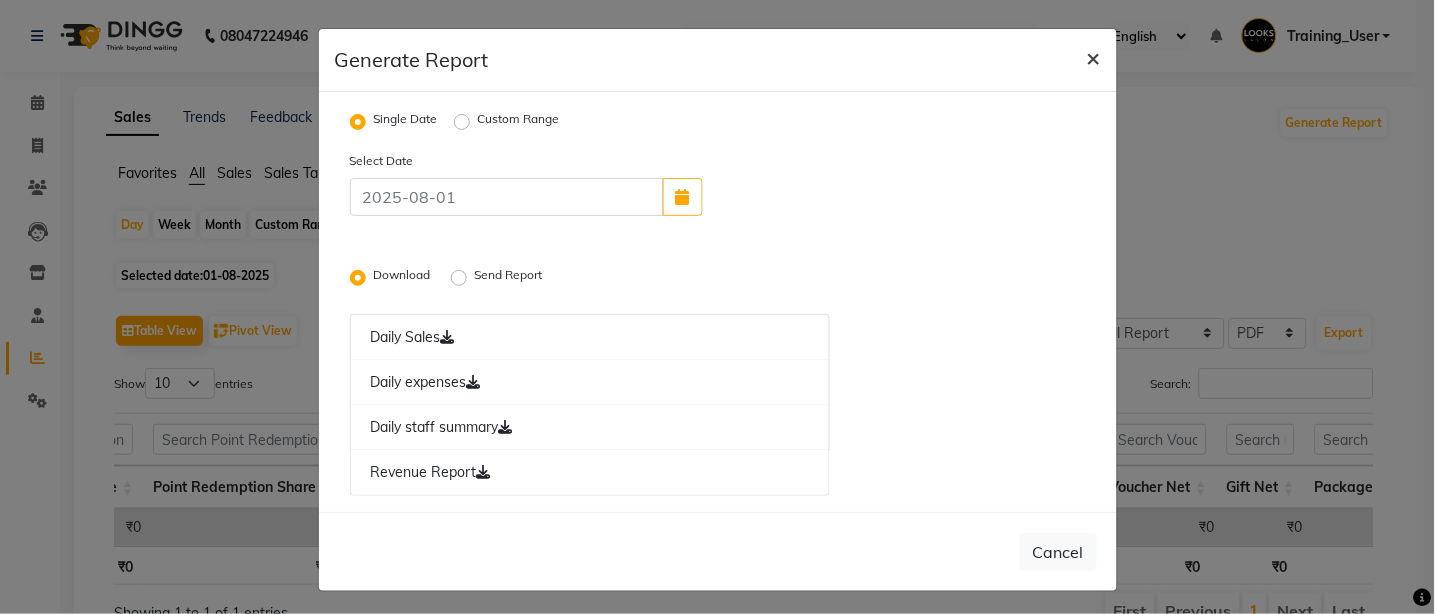 click on "×" 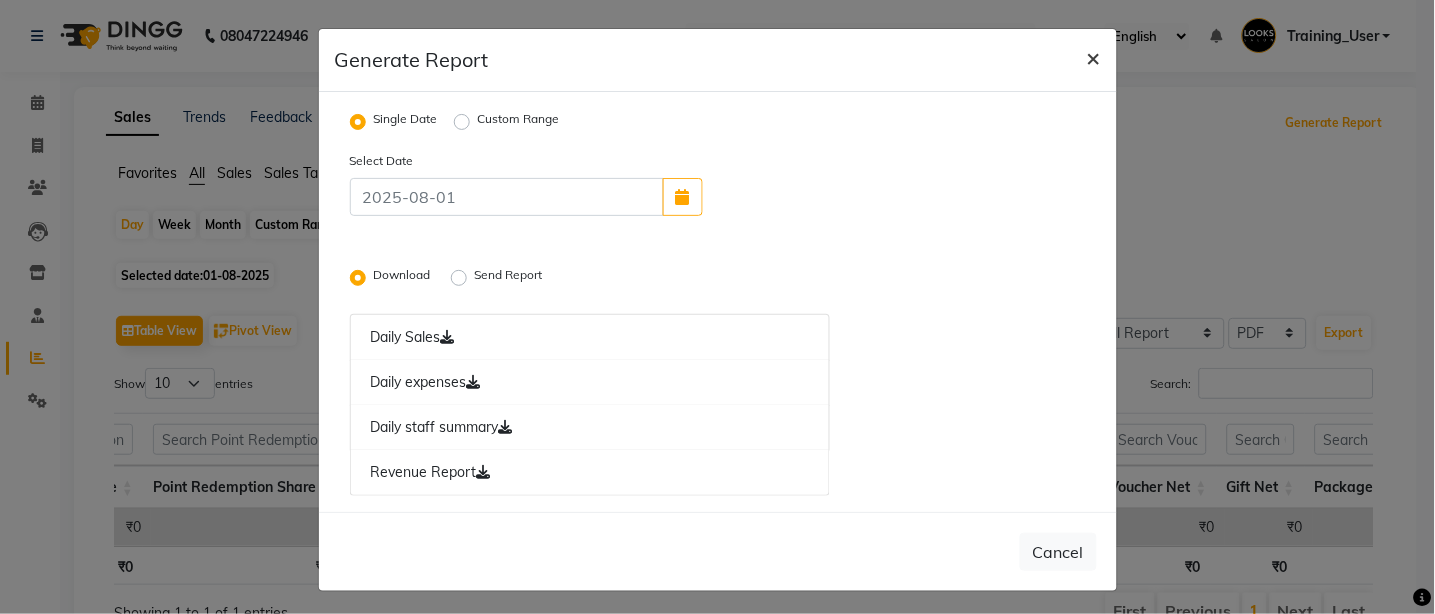 radio on "false" 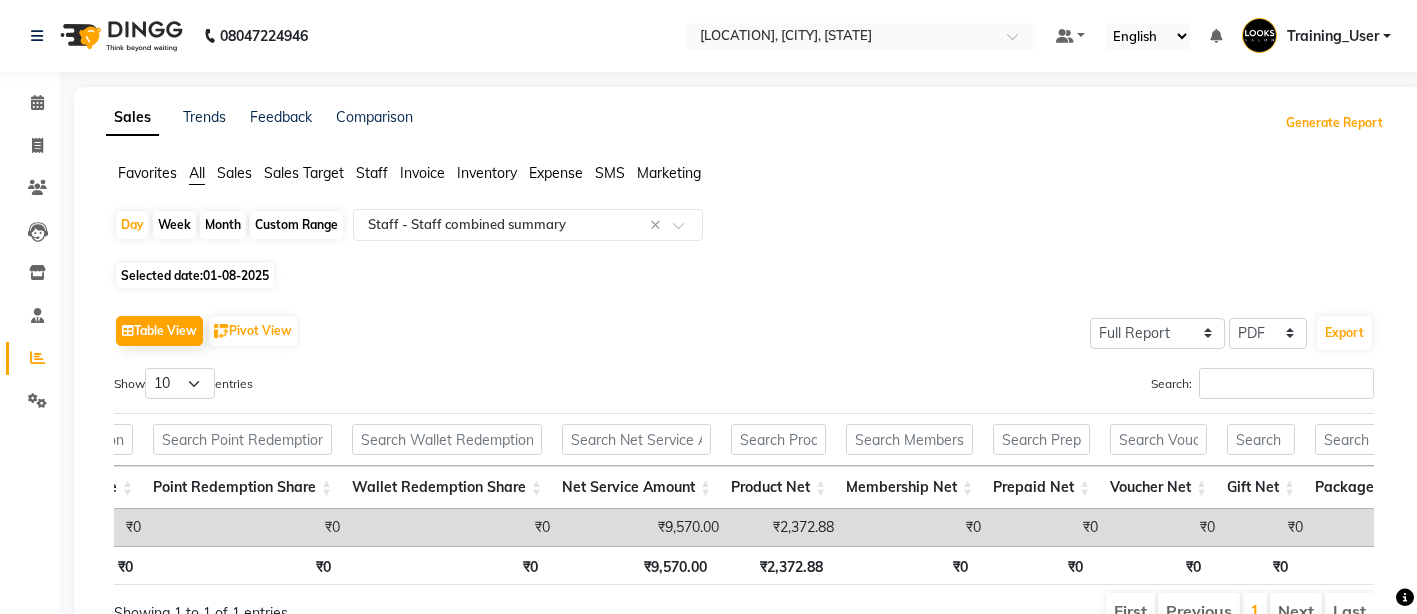 type 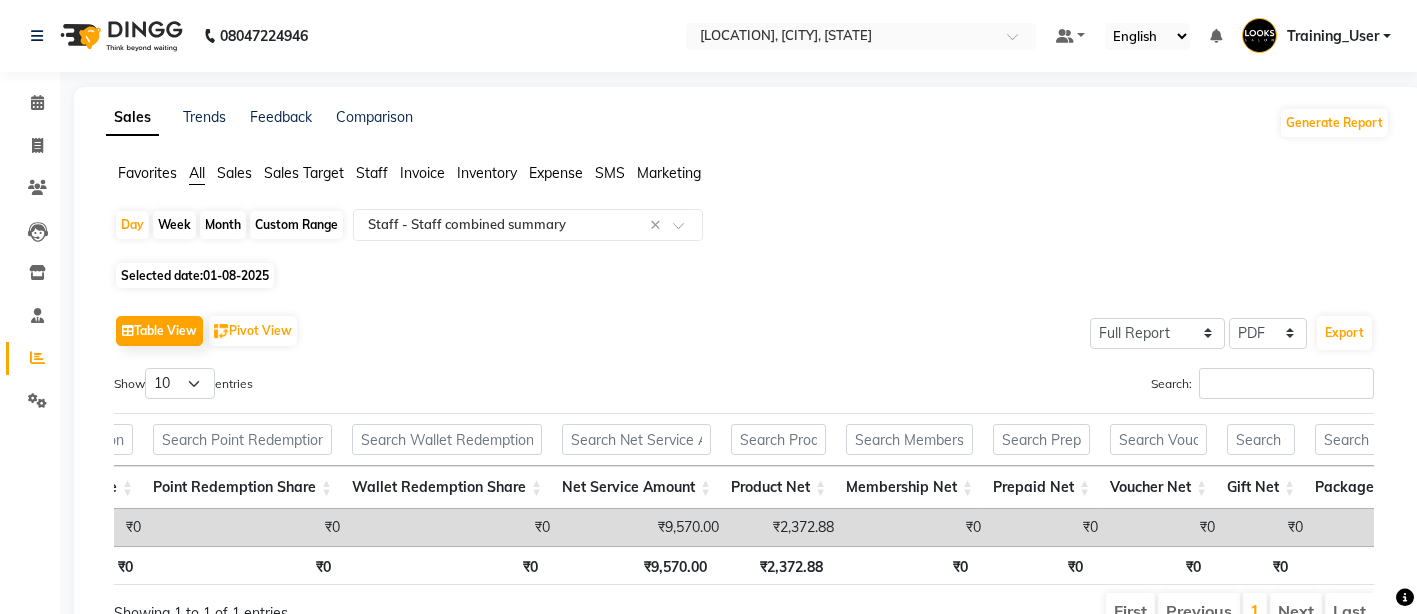 click on "Table View   Pivot View  Select Full Report Filtered Report Select CSV PDF  Export" 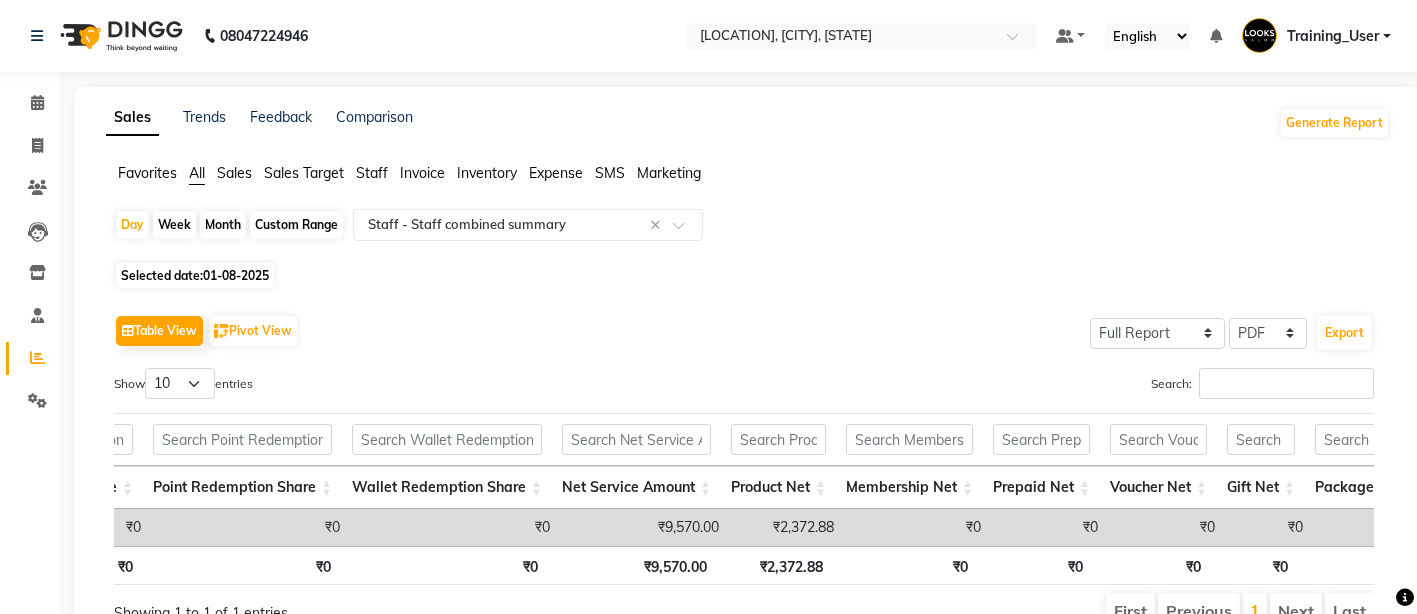 click on "Staff" 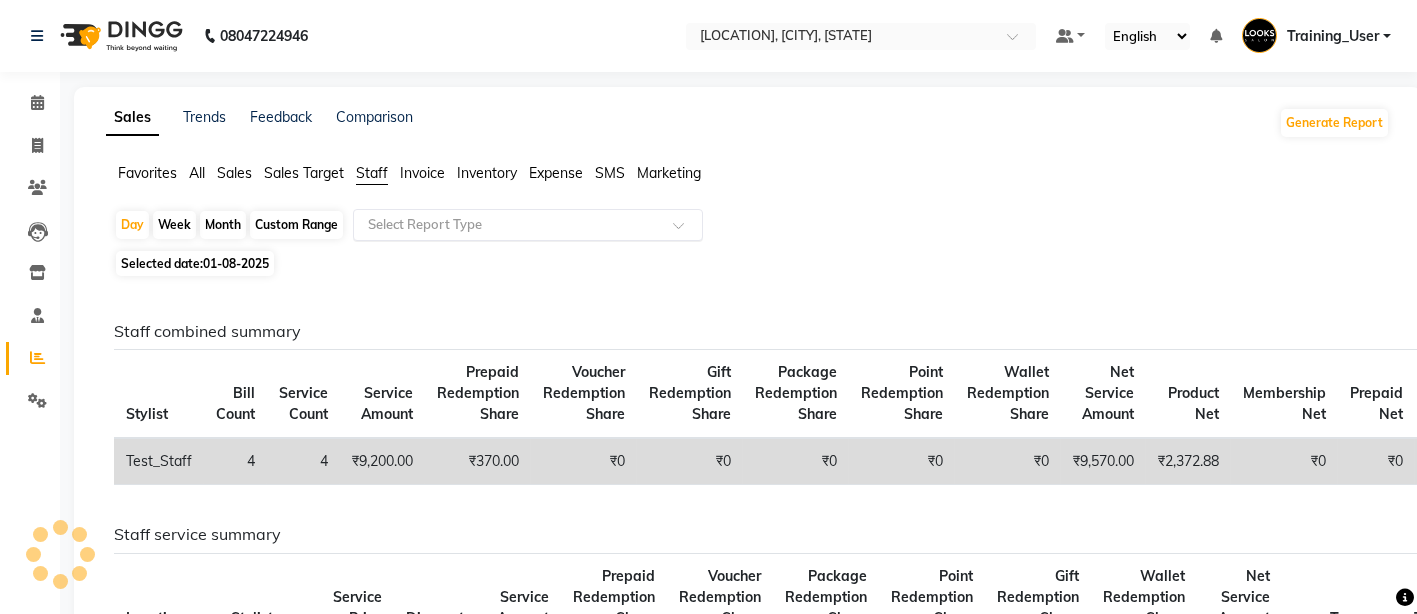 click 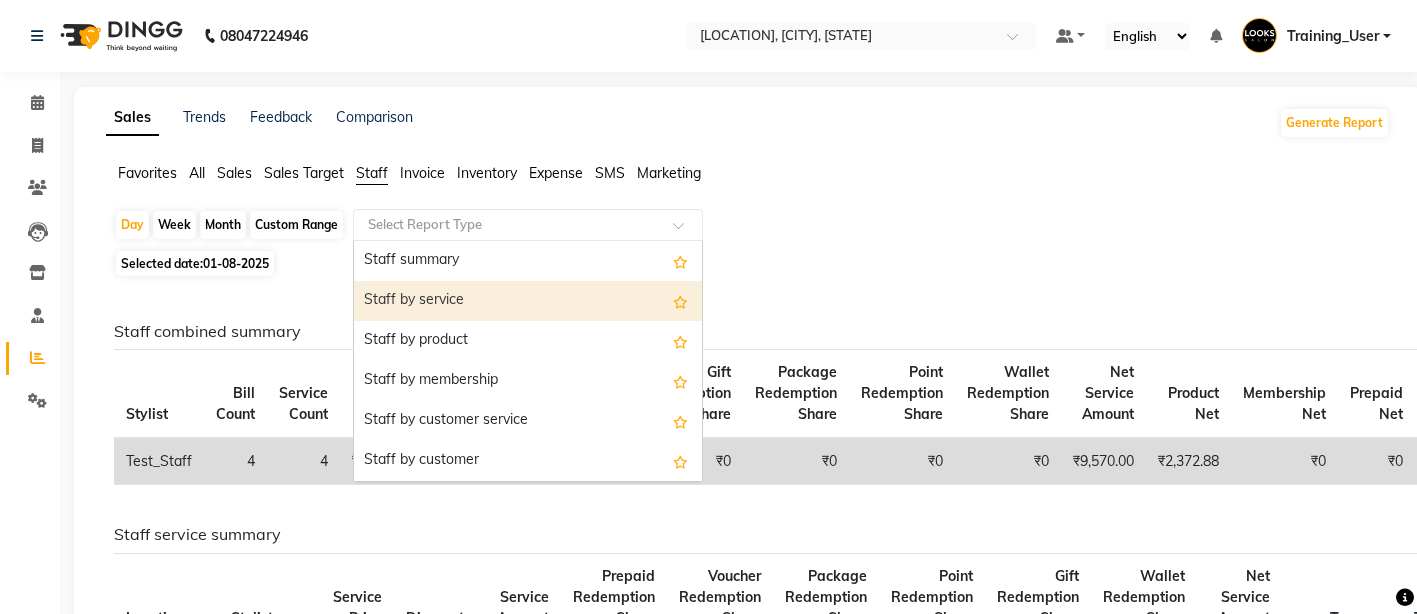 click on "Staff by service" at bounding box center (528, 301) 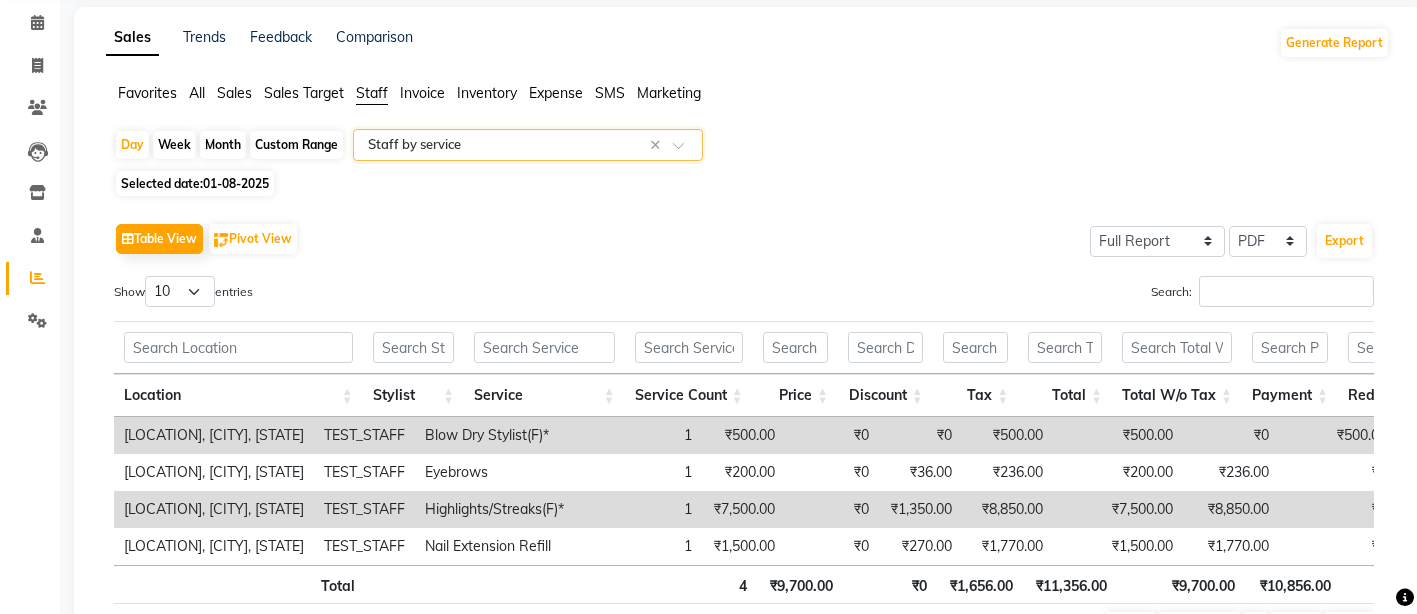 scroll, scrollTop: 219, scrollLeft: 0, axis: vertical 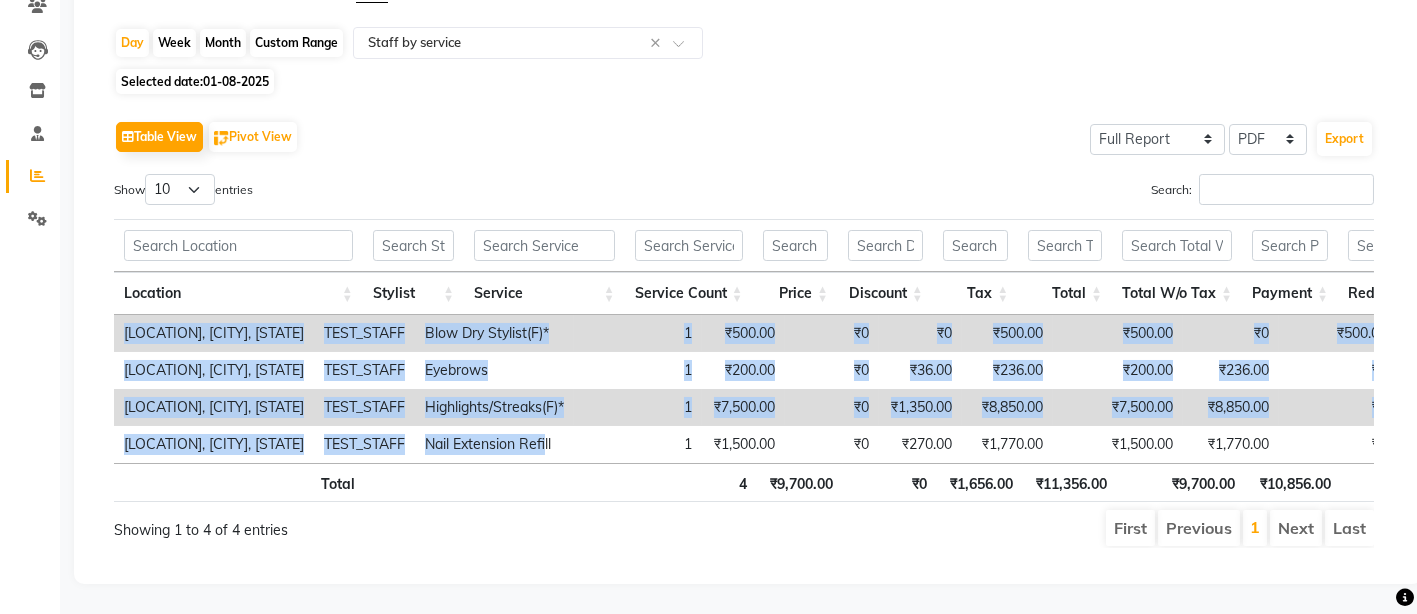 drag, startPoint x: 596, startPoint y: 424, endPoint x: 618, endPoint y: 425, distance: 22.022715 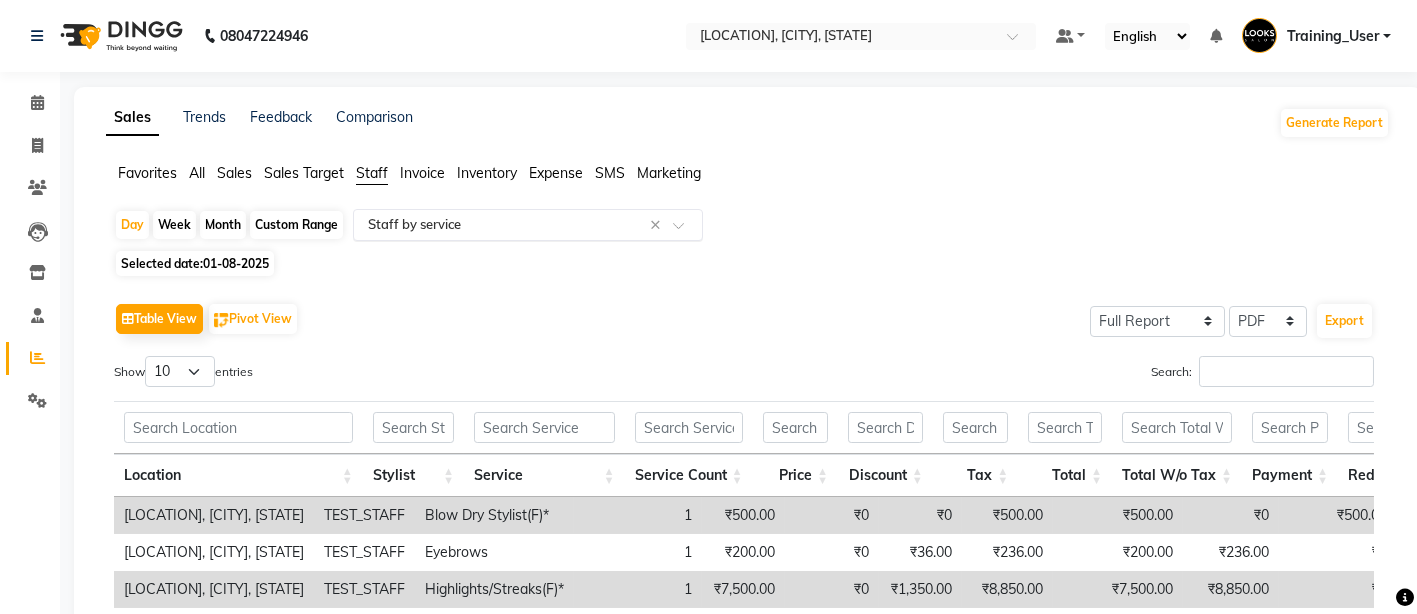 click 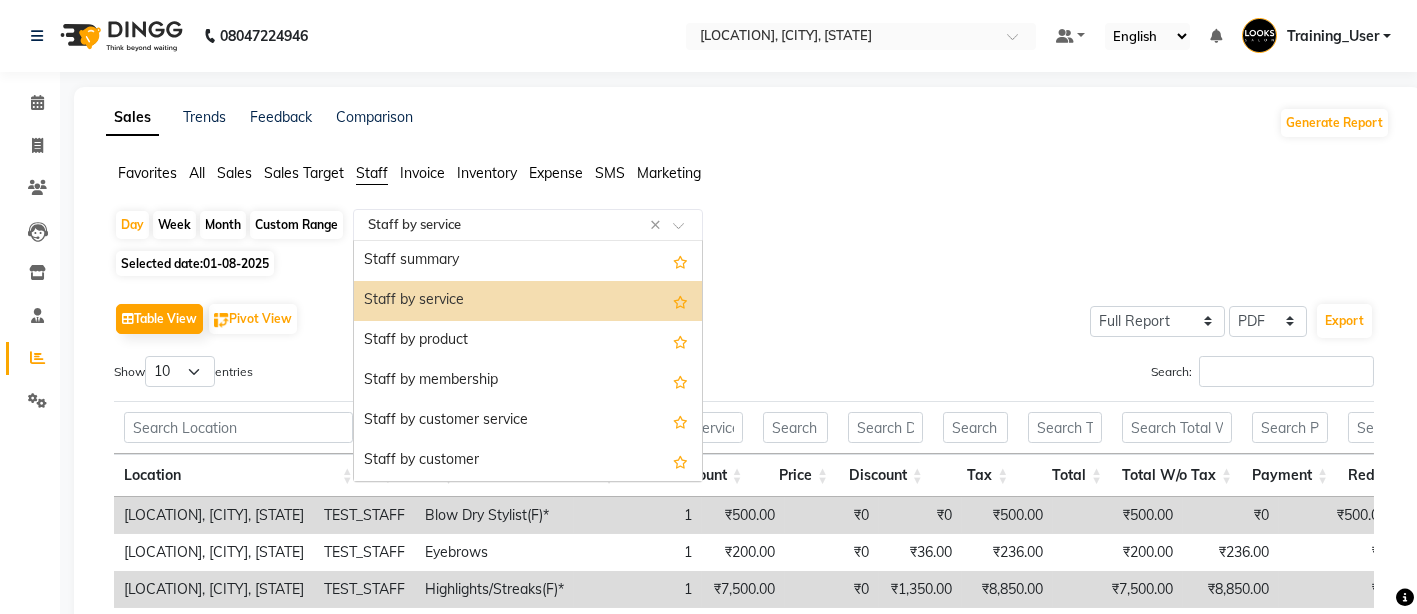click 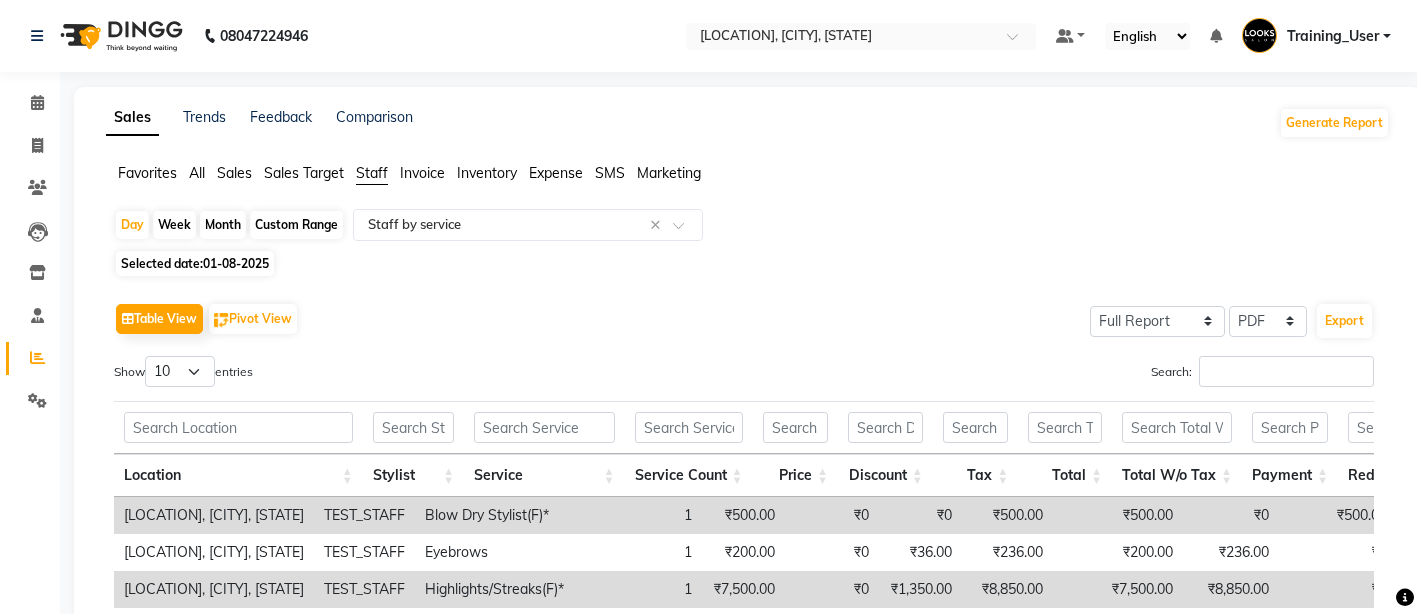 click on "Favorites All Sales Sales Target Staff Invoice Inventory Expense SMS Marketing" 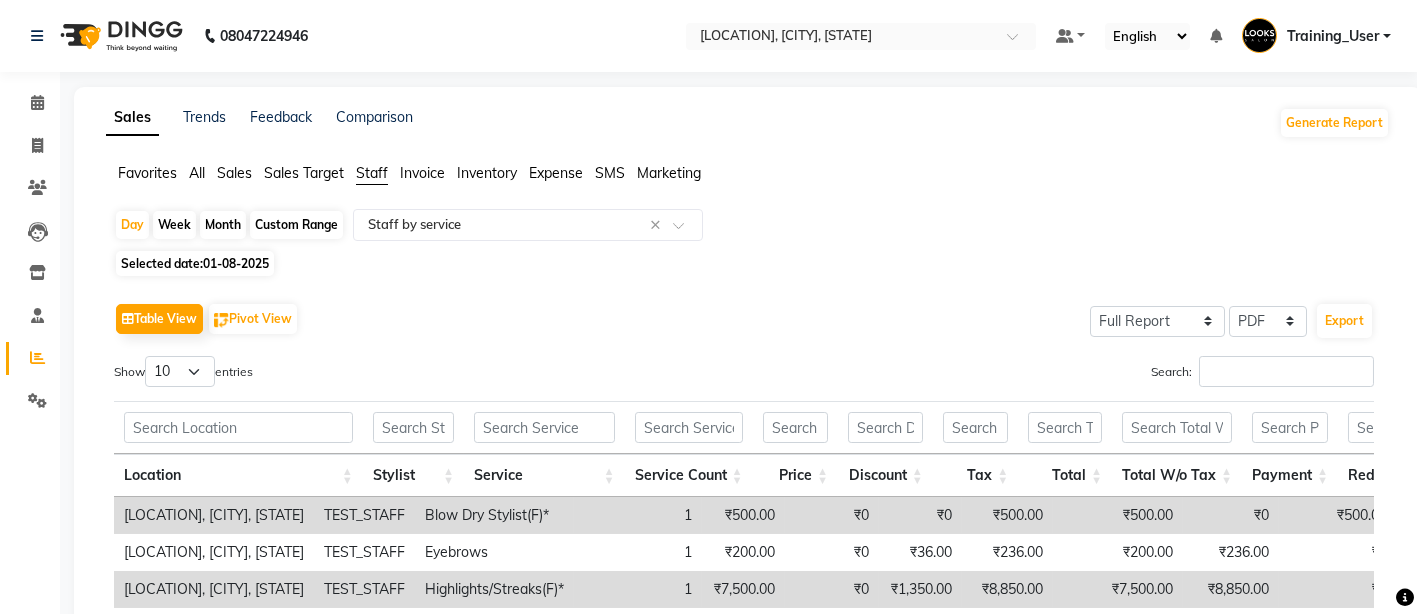 click on "Selected date:  01-08-2025" 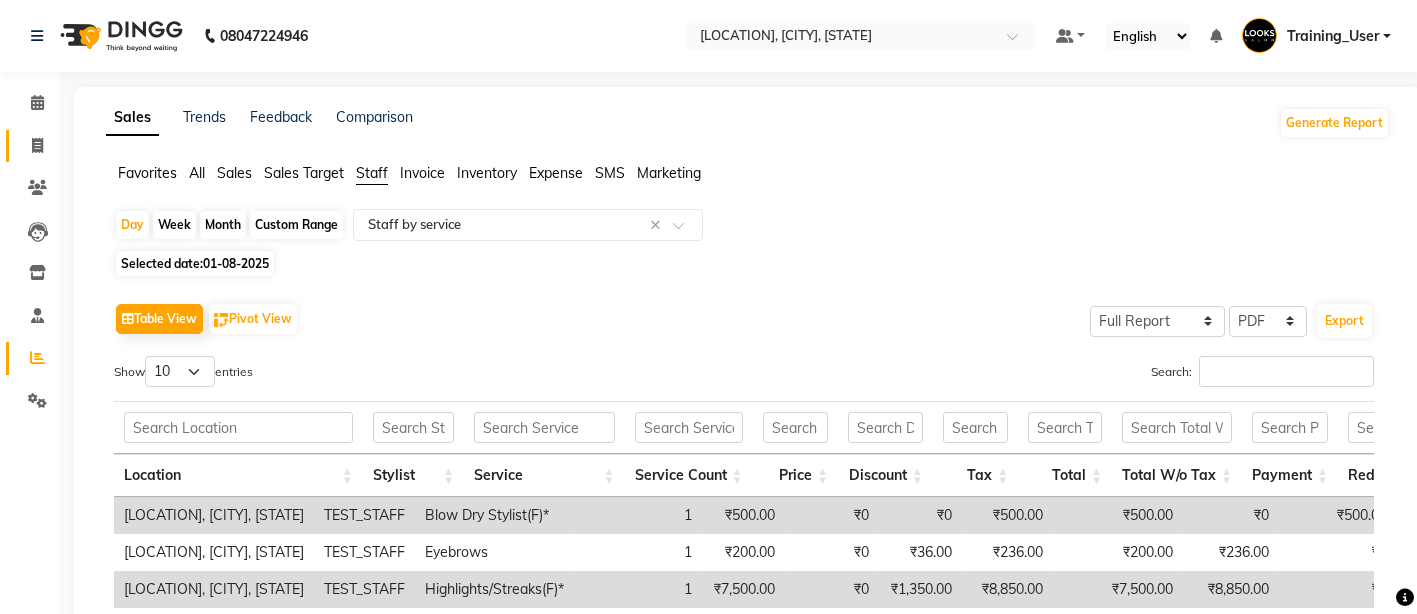click 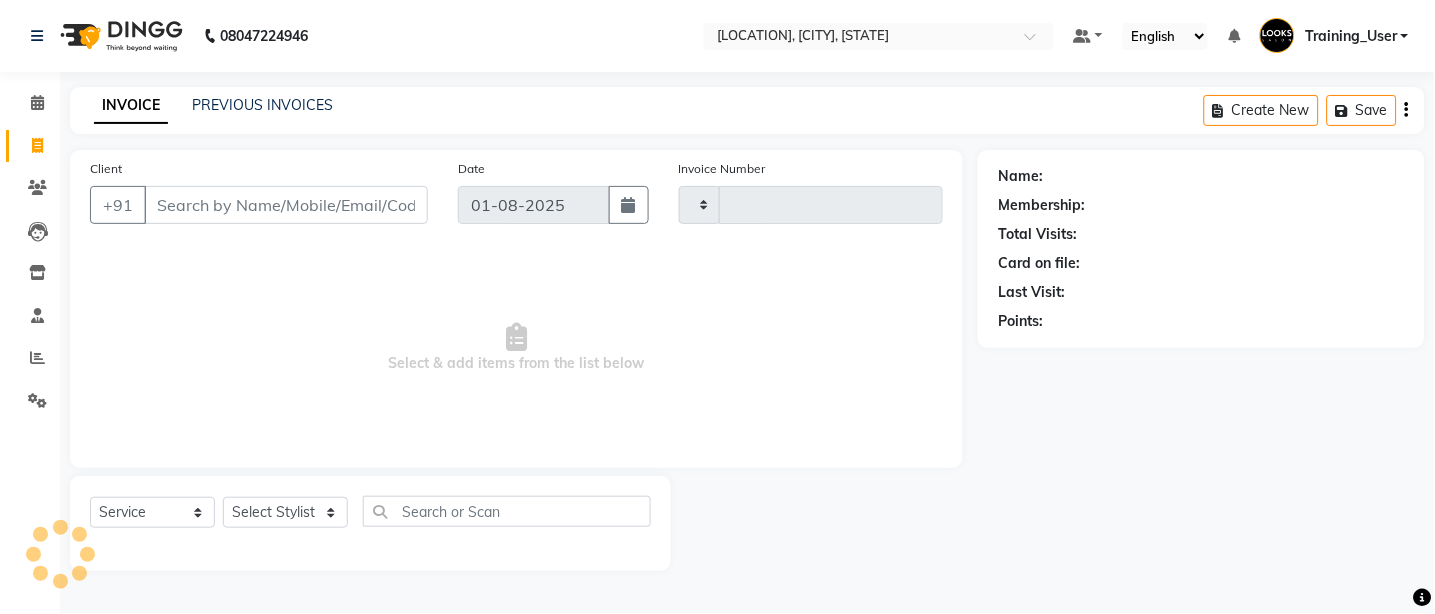 type on "0037" 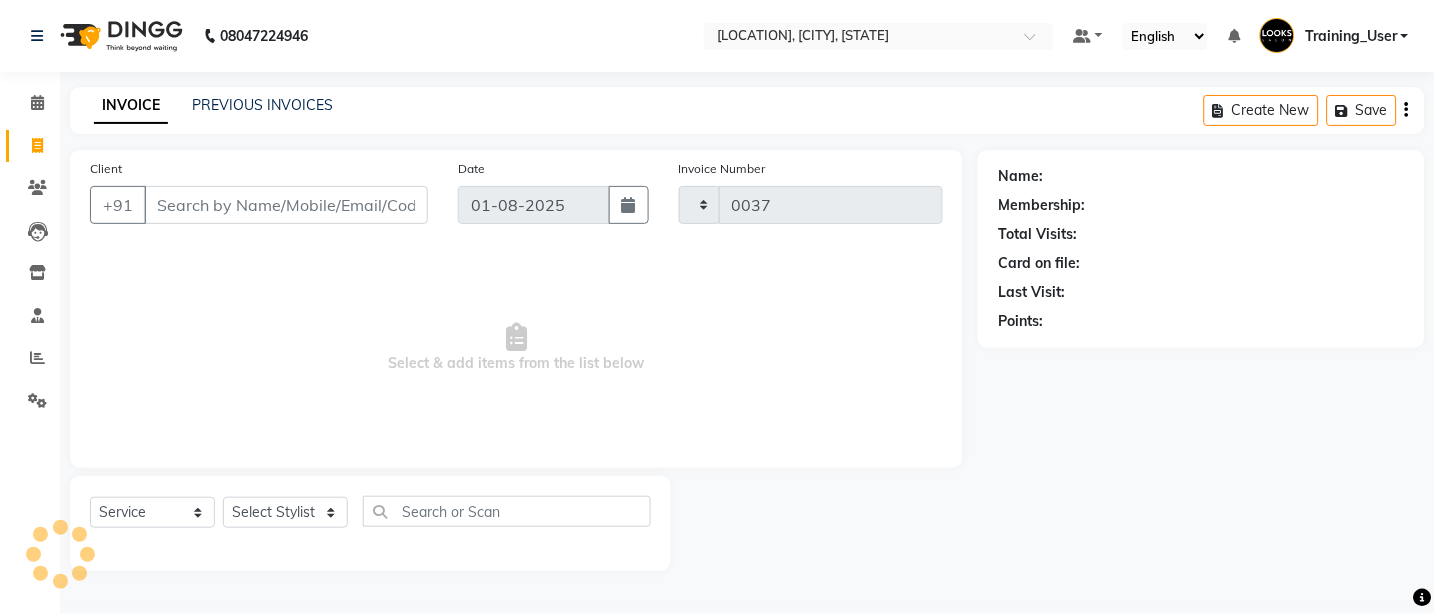 select on "4313" 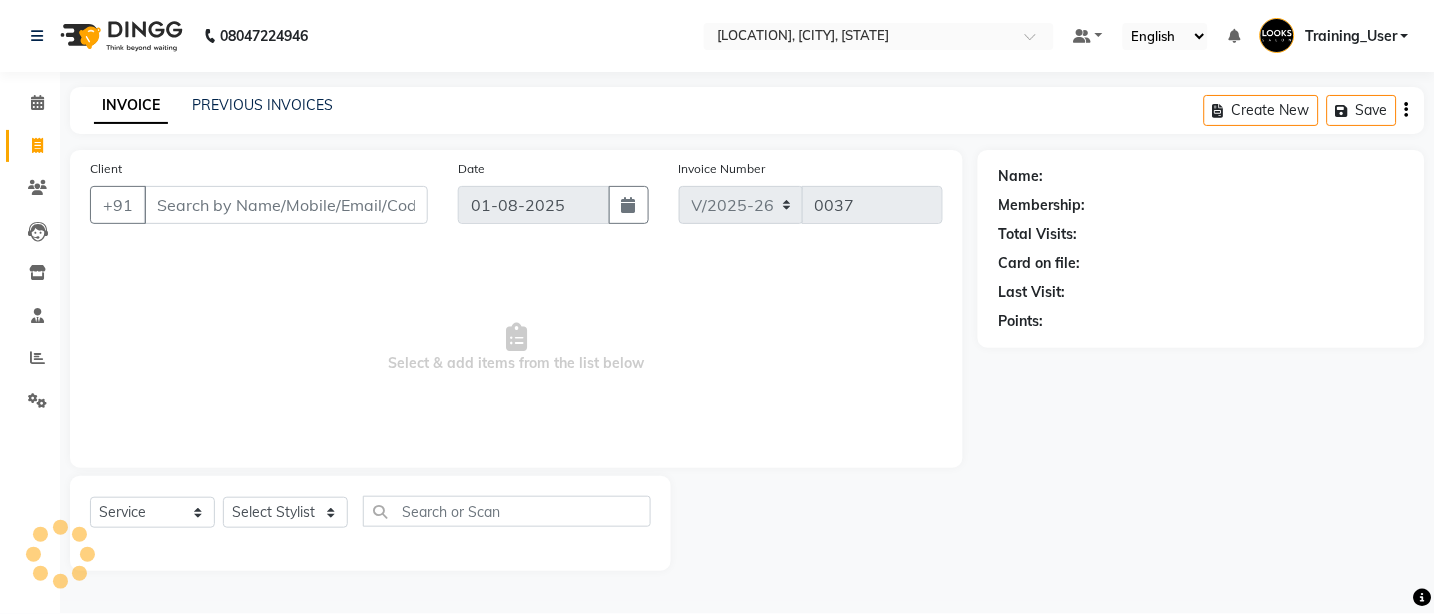 click on "Client" at bounding box center (286, 205) 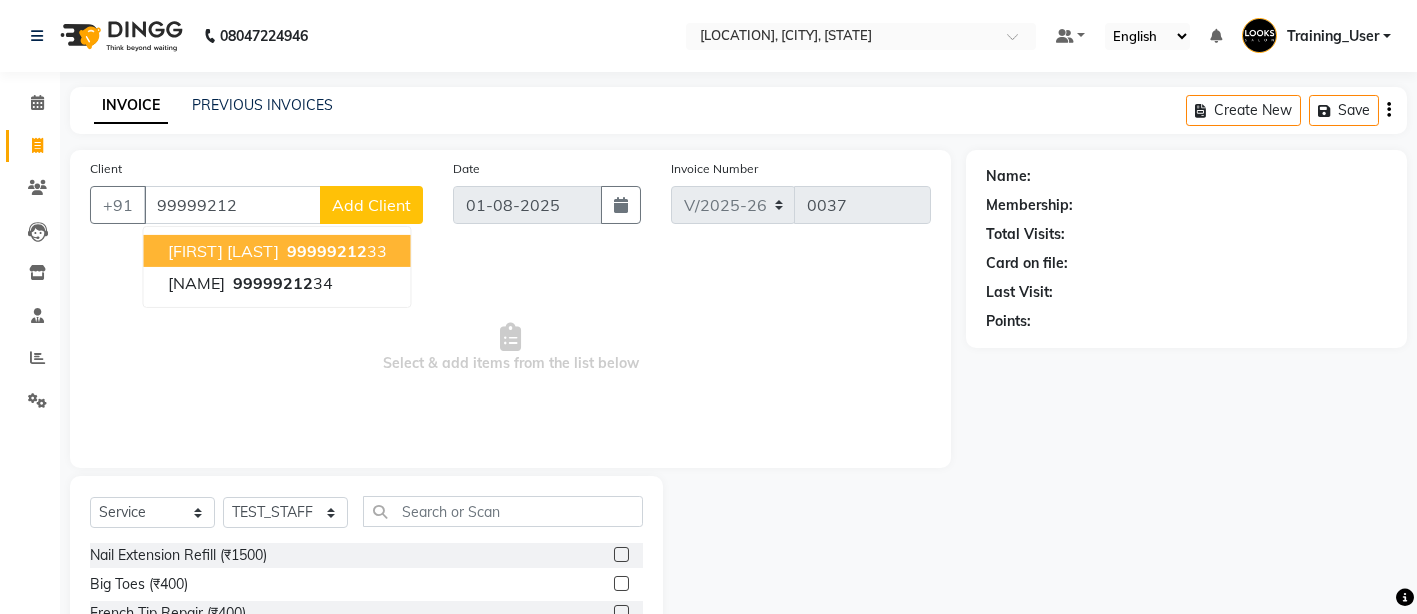 click on "[FIRST] [LAST]" at bounding box center (223, 251) 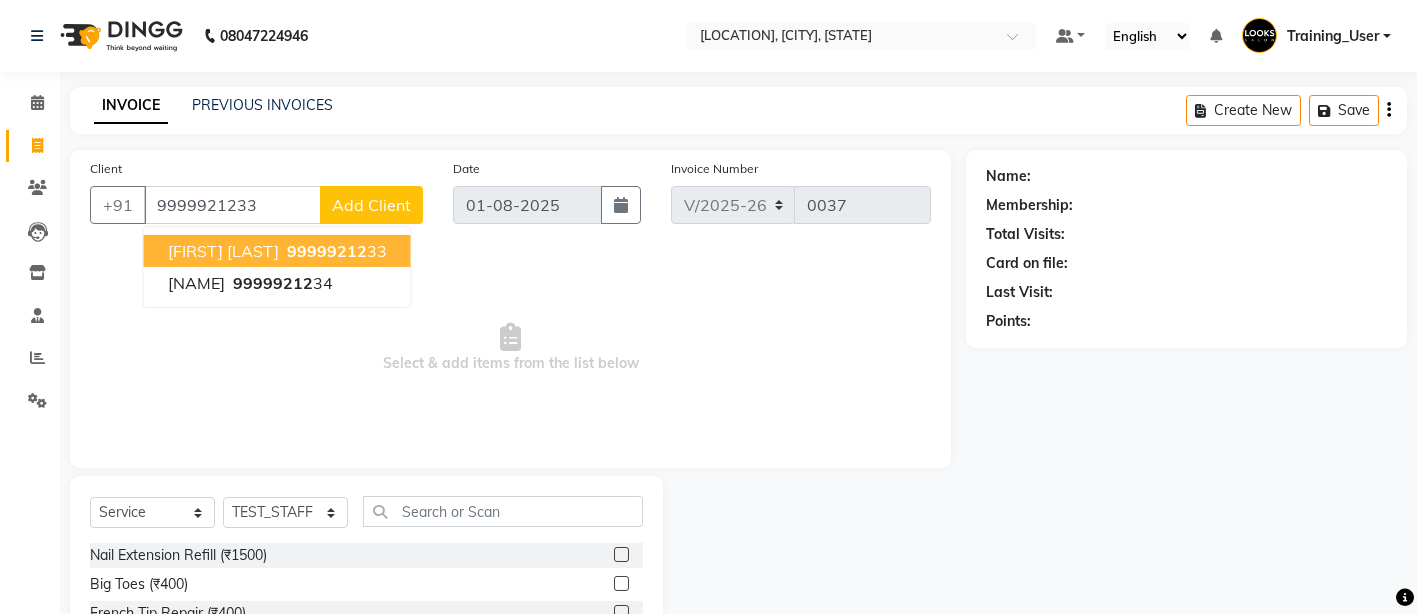 type on "9999921233" 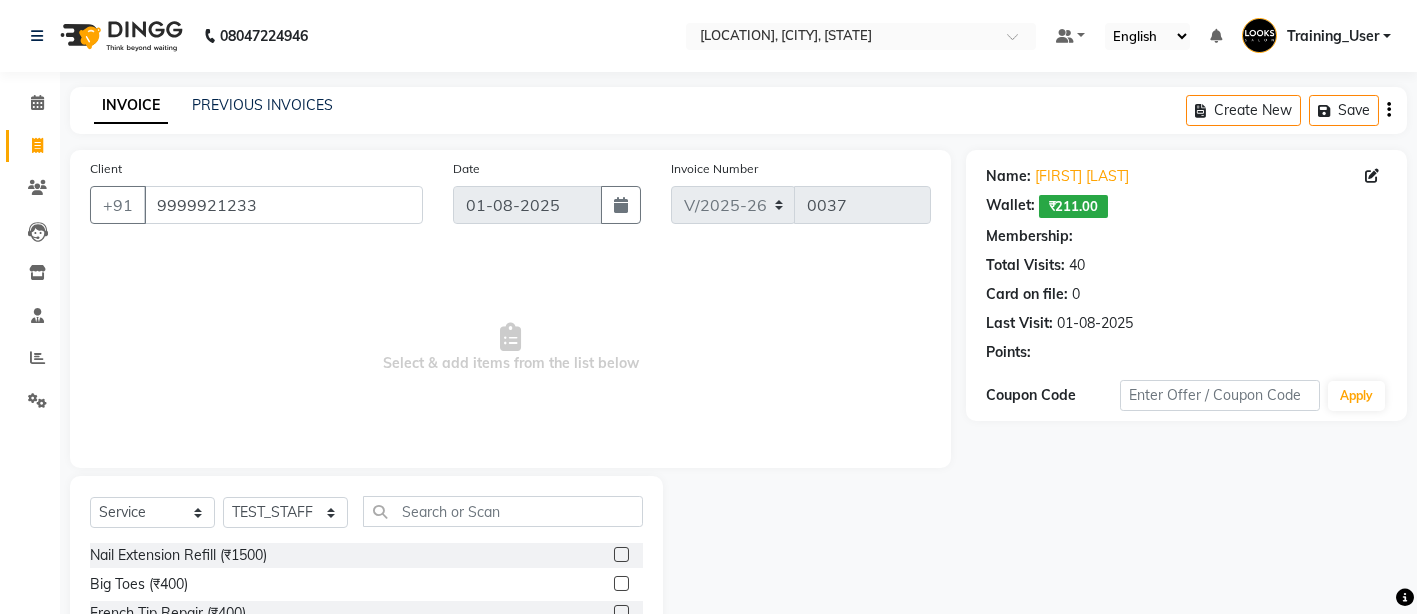 select on "1: Object" 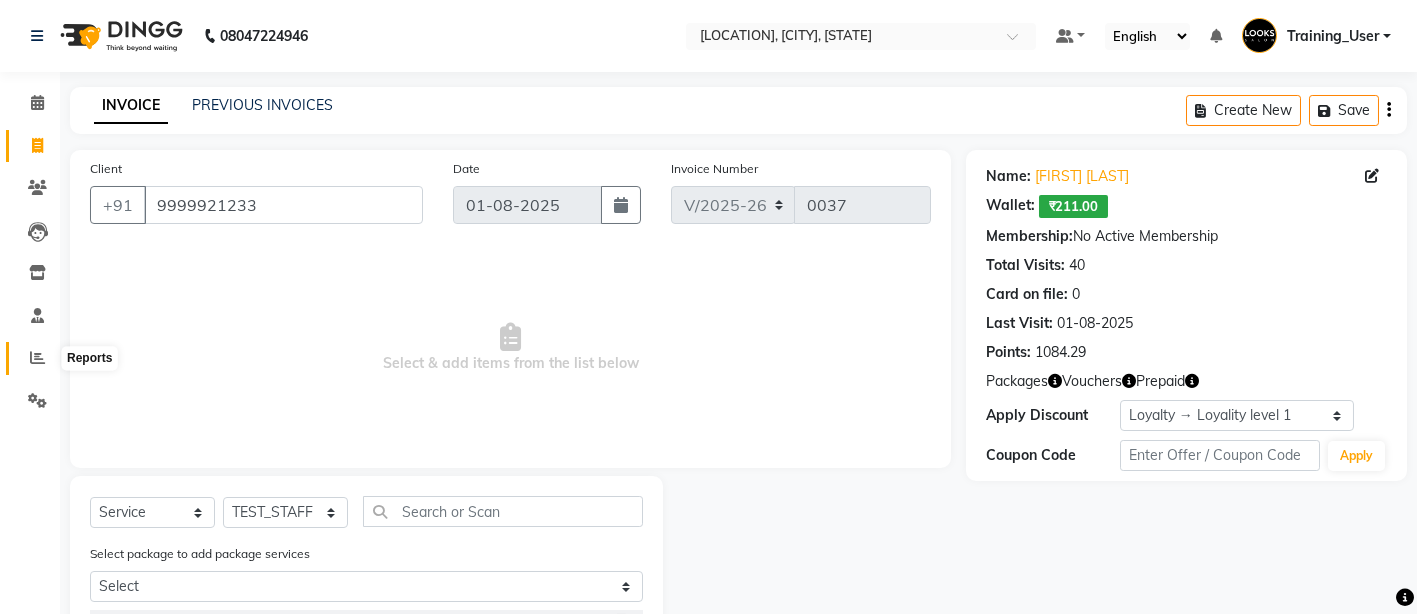 click 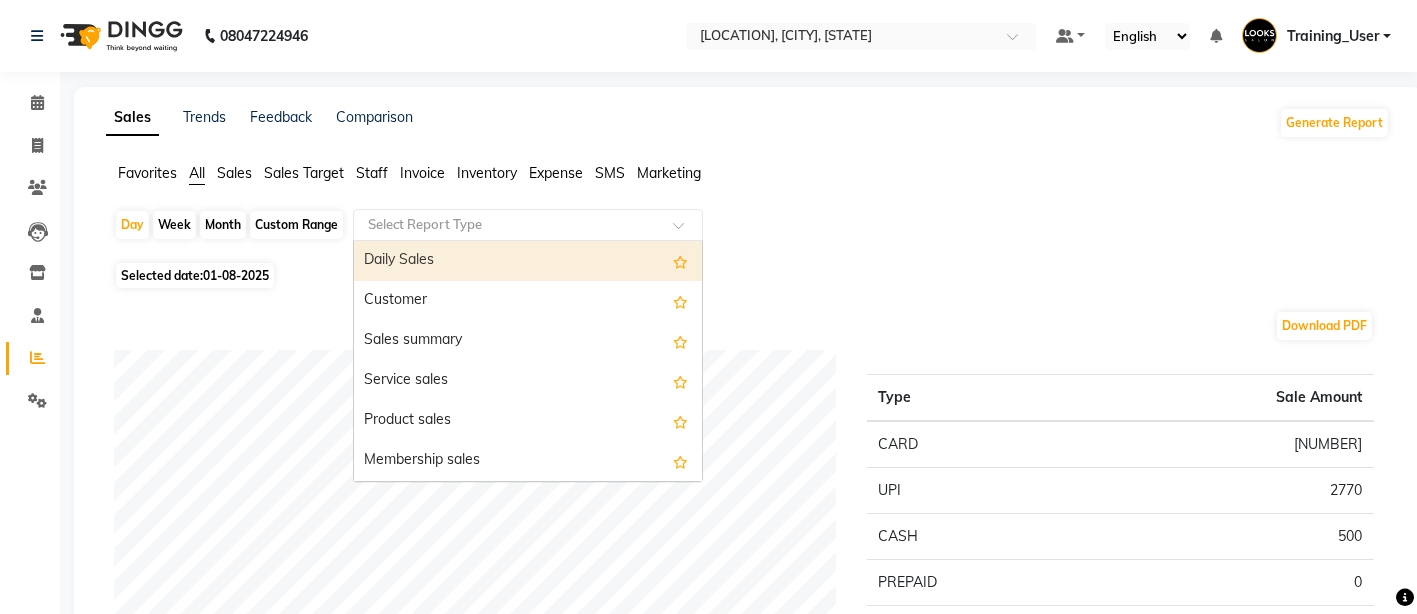 click 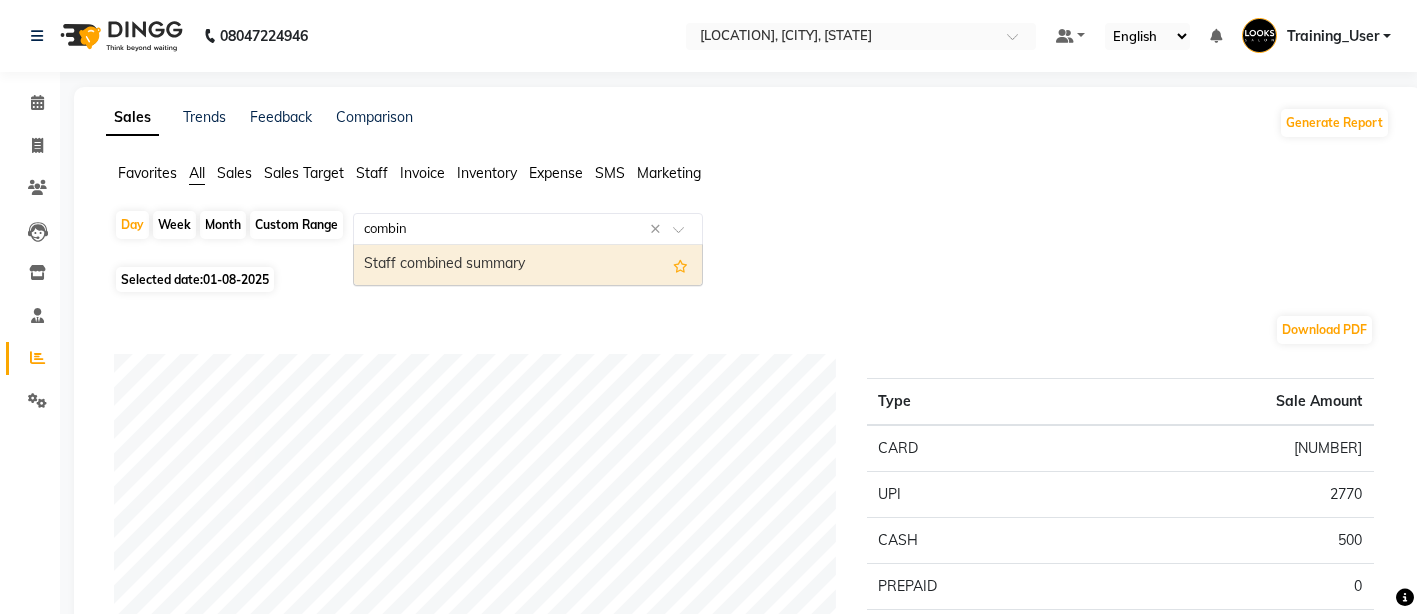type on "combine" 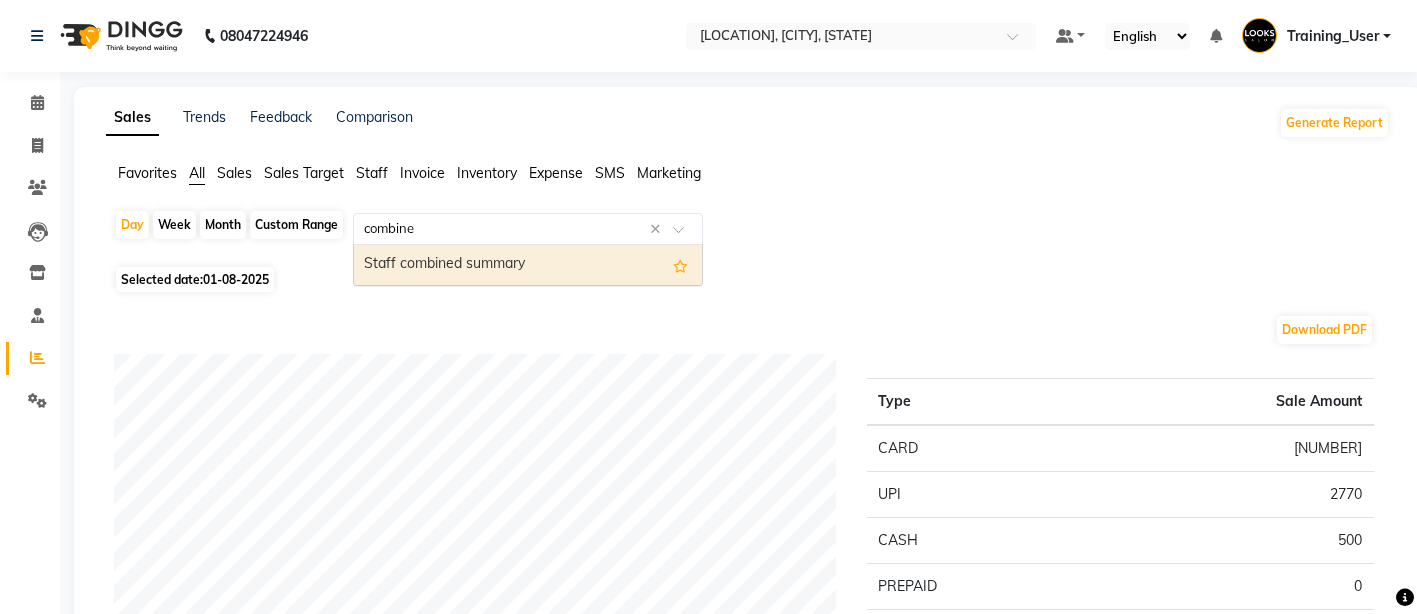 click on "Staff combined summary" at bounding box center (528, 265) 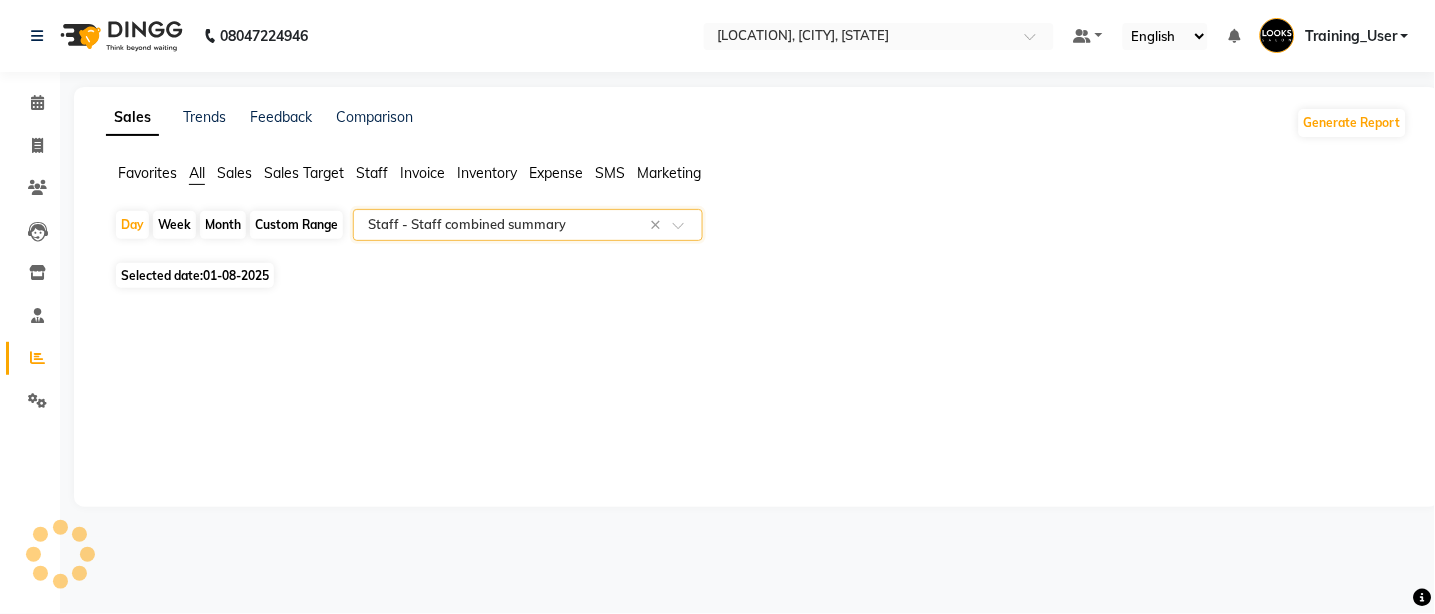 select on "full_report" 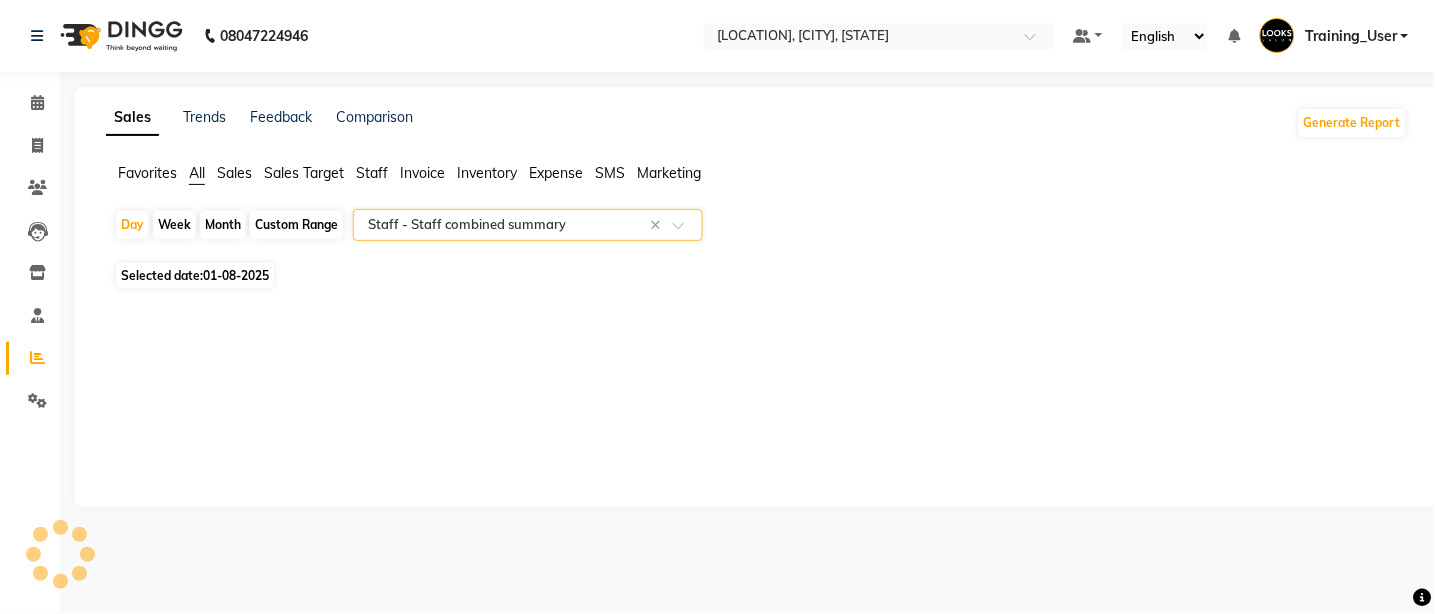 select on "pdf" 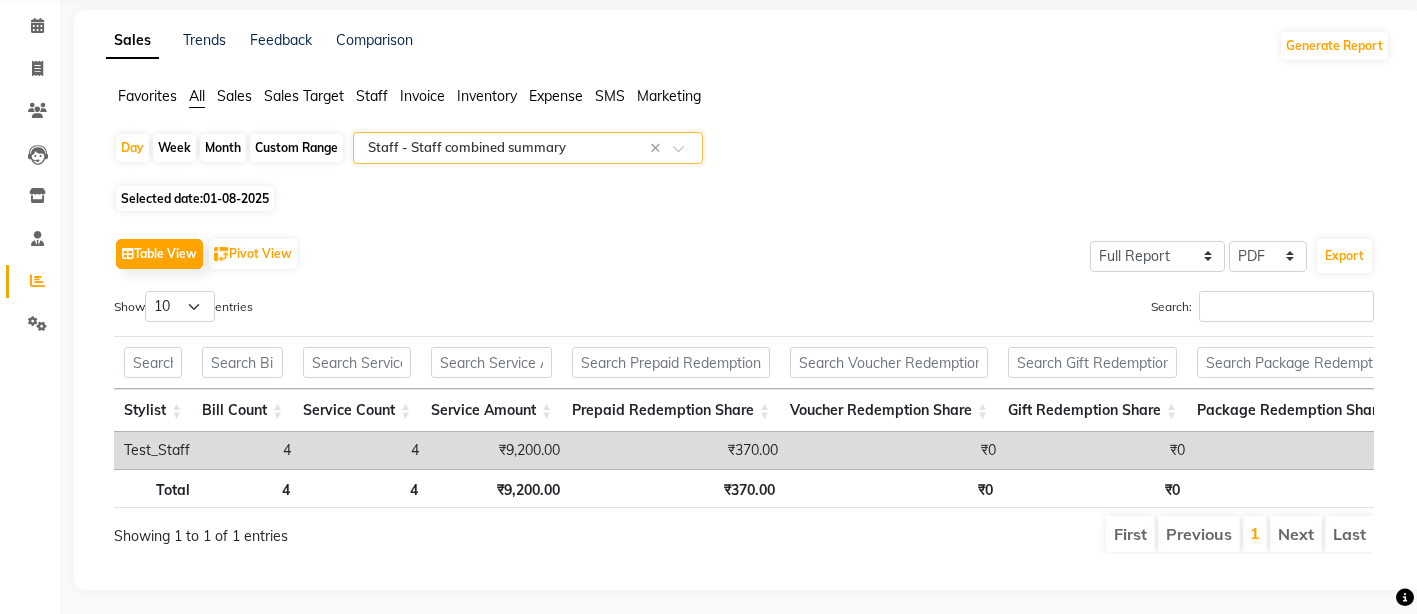 scroll, scrollTop: 120, scrollLeft: 0, axis: vertical 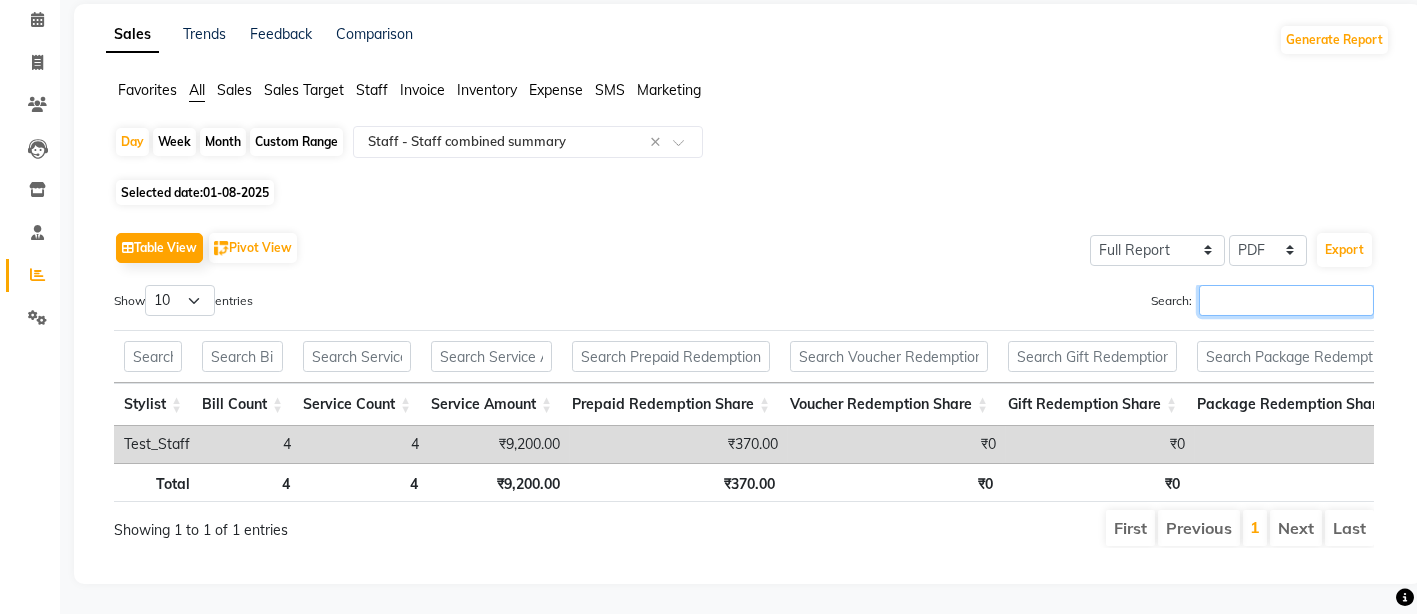 click on "Search:" at bounding box center (1286, 300) 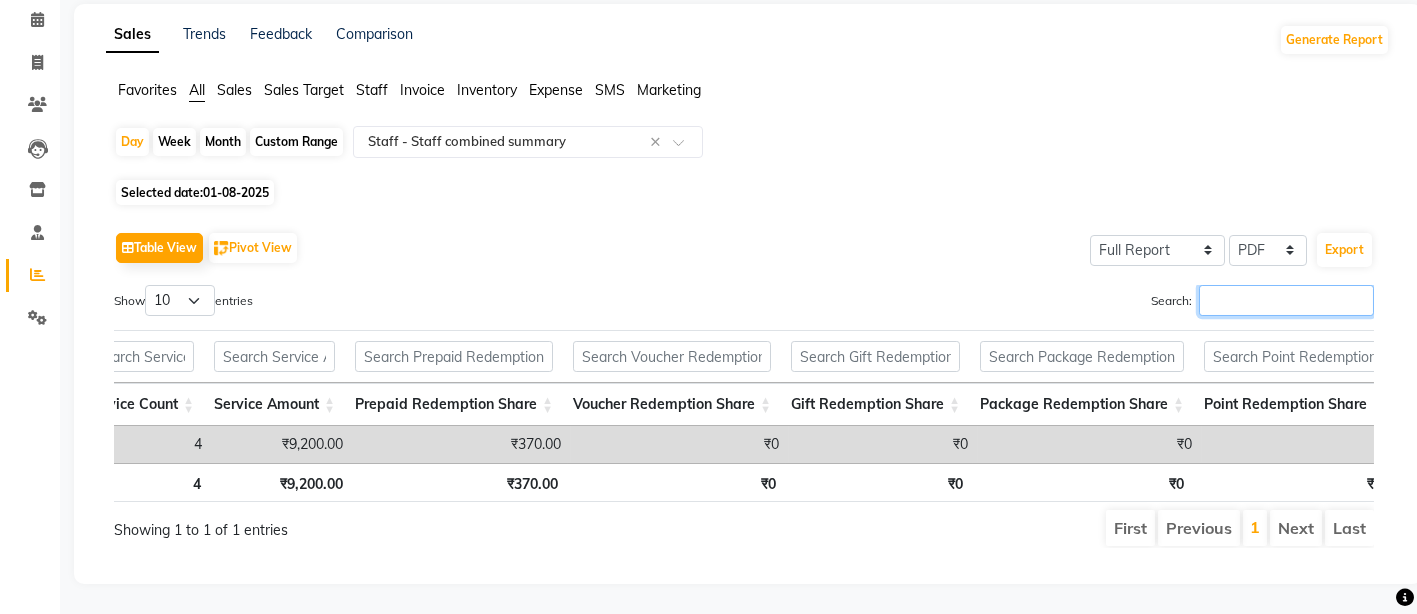 scroll, scrollTop: 0, scrollLeft: 671, axis: horizontal 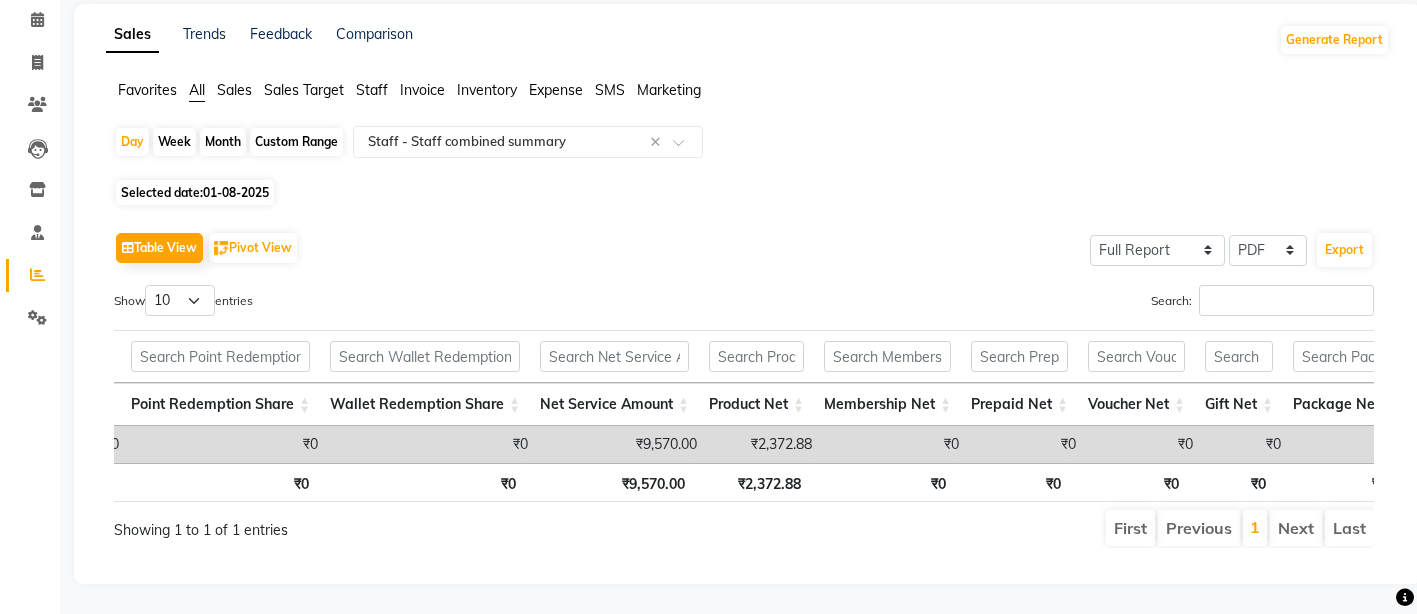 click on "₹9,570.00" at bounding box center [622, 444] 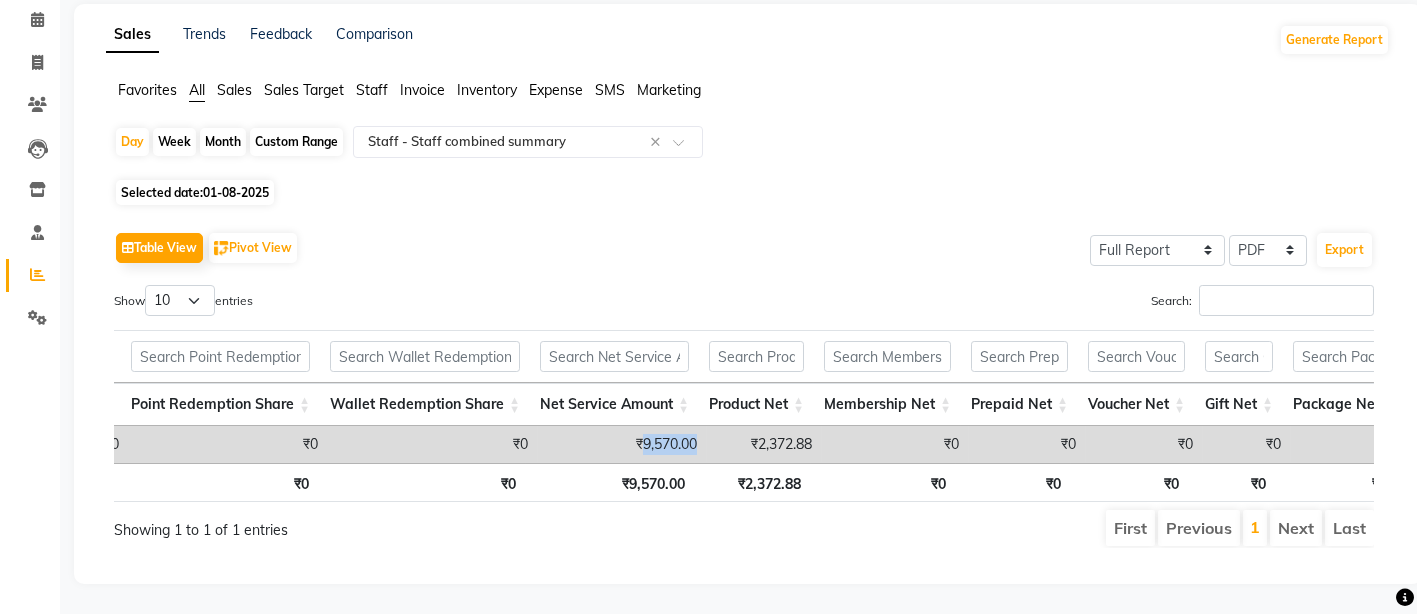 click on "₹9,570.00" at bounding box center (622, 444) 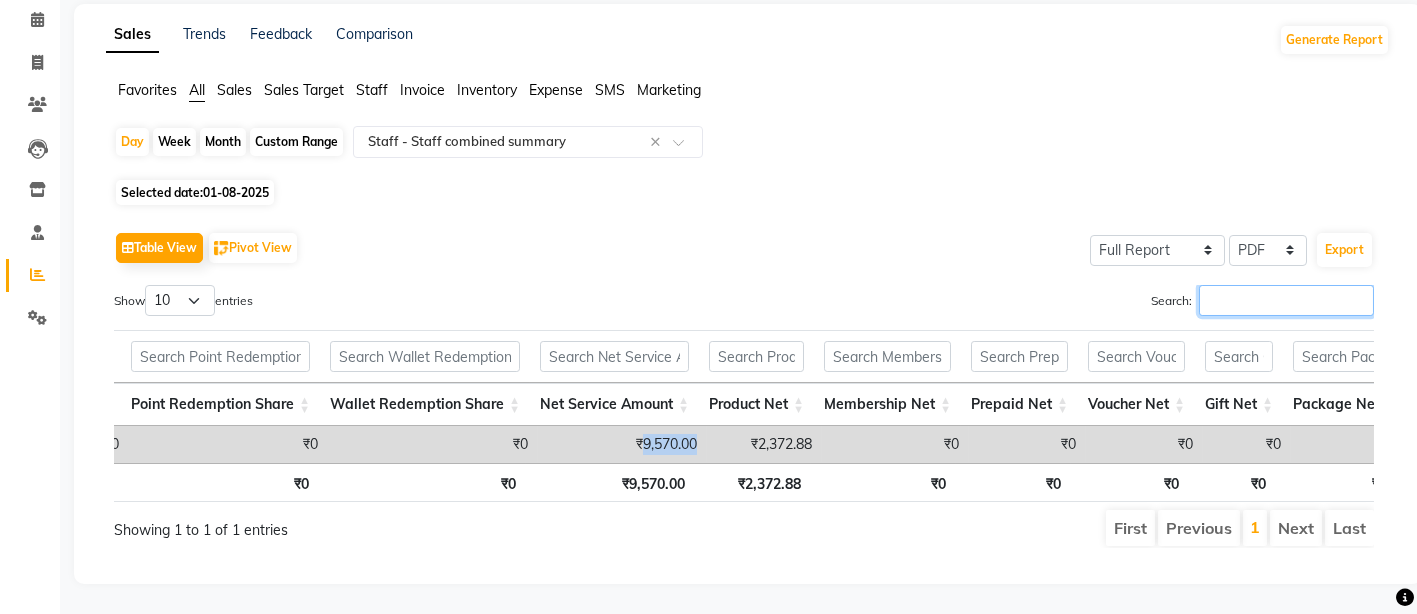 click on "Search:" at bounding box center [1286, 300] 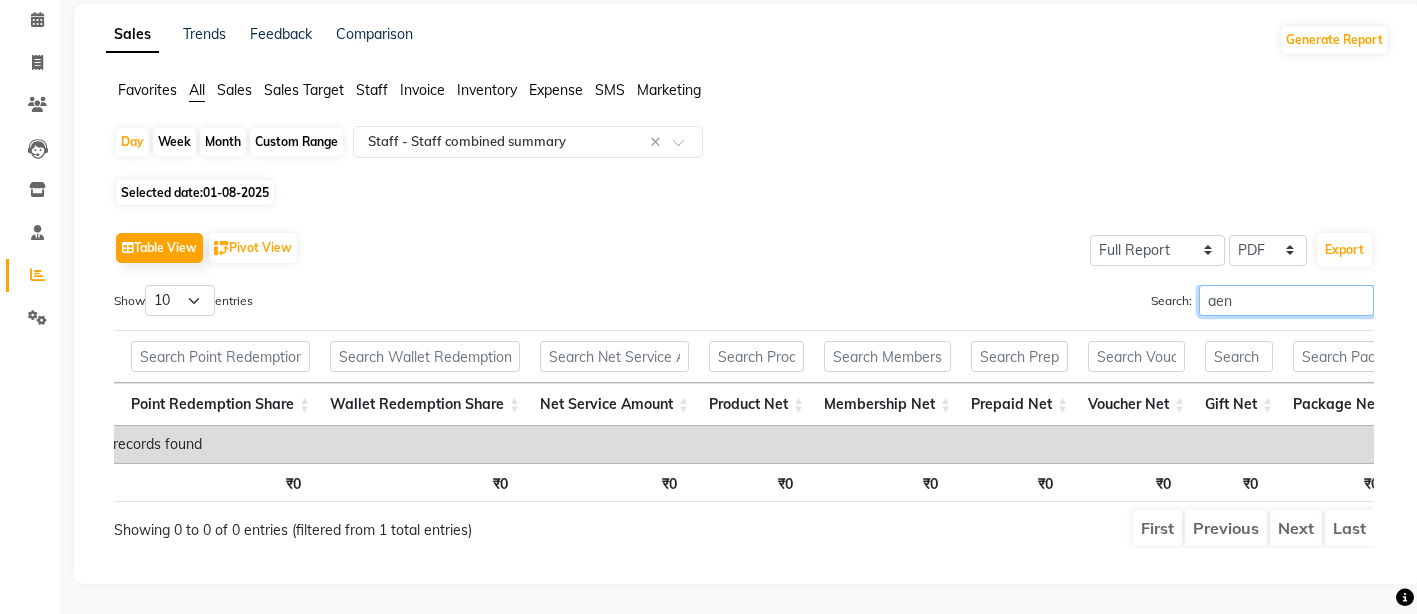 type on "aena" 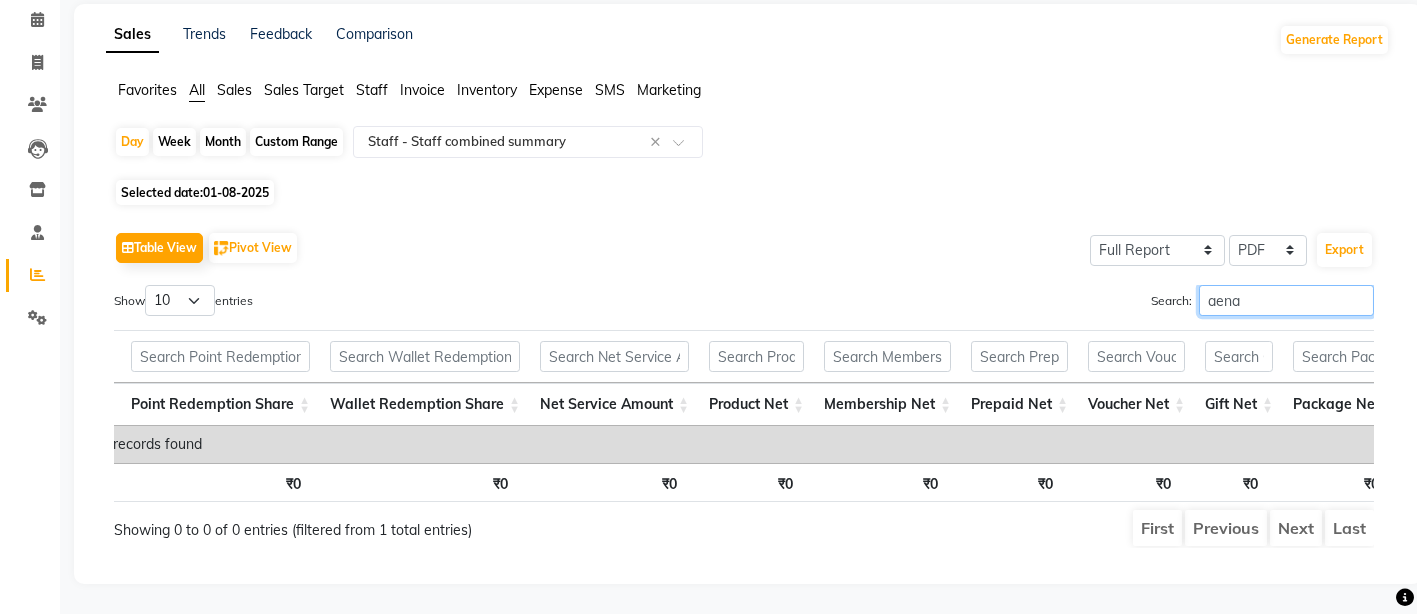 type 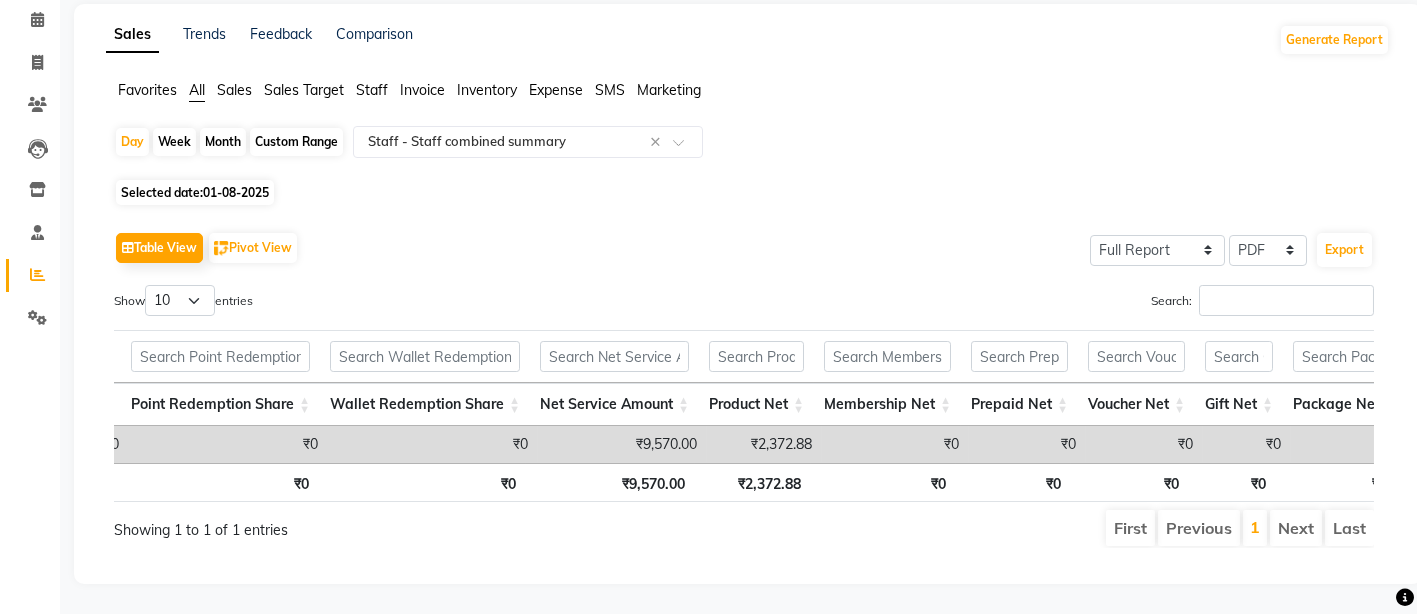 click on "₹2,372.88" at bounding box center [764, 444] 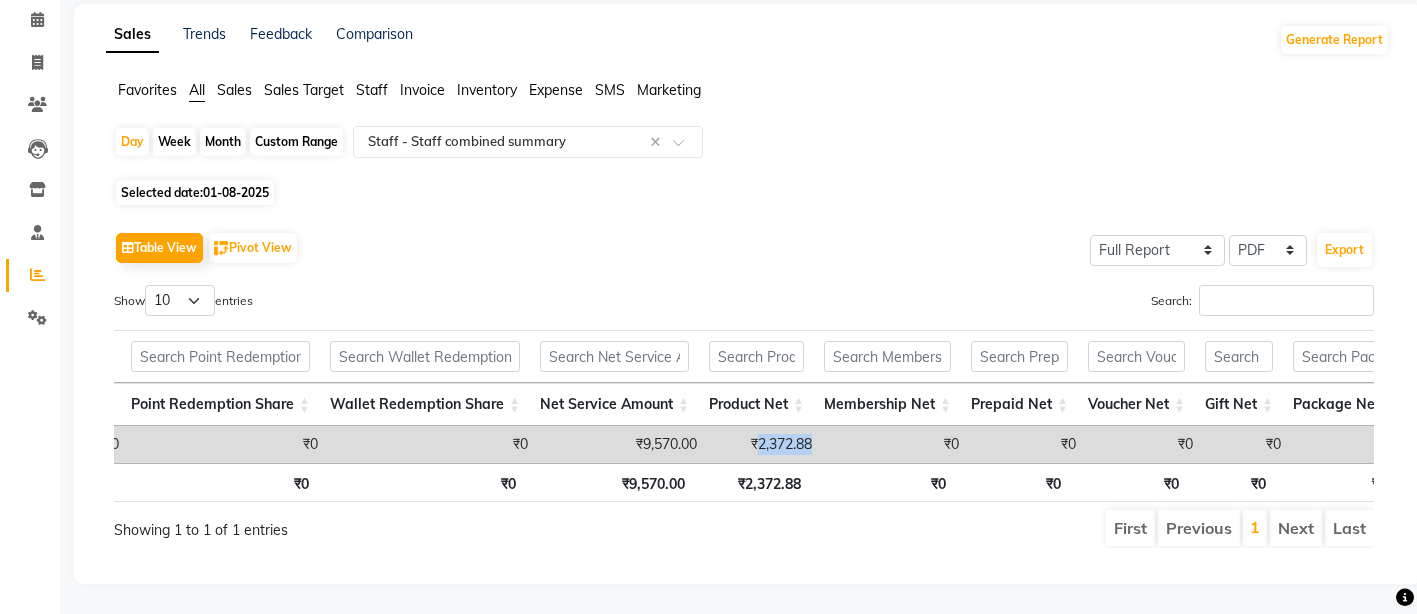 click on "₹2,372.88" at bounding box center [764, 444] 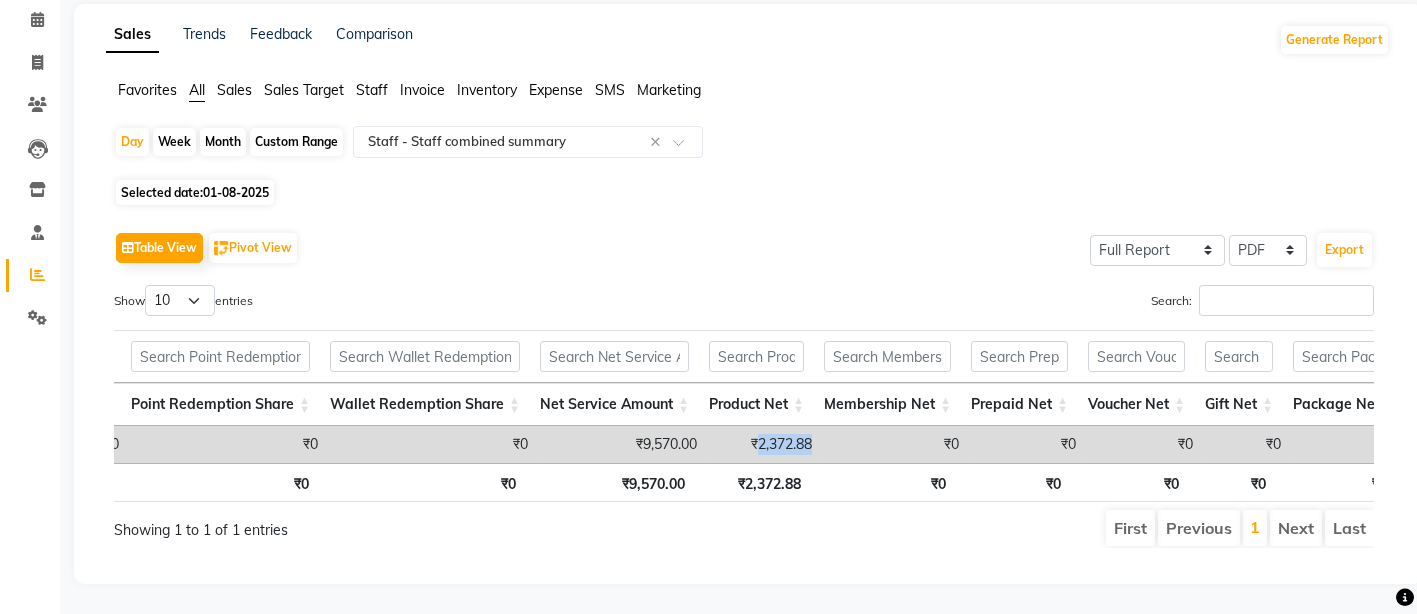 scroll, scrollTop: 0, scrollLeft: 1077, axis: horizontal 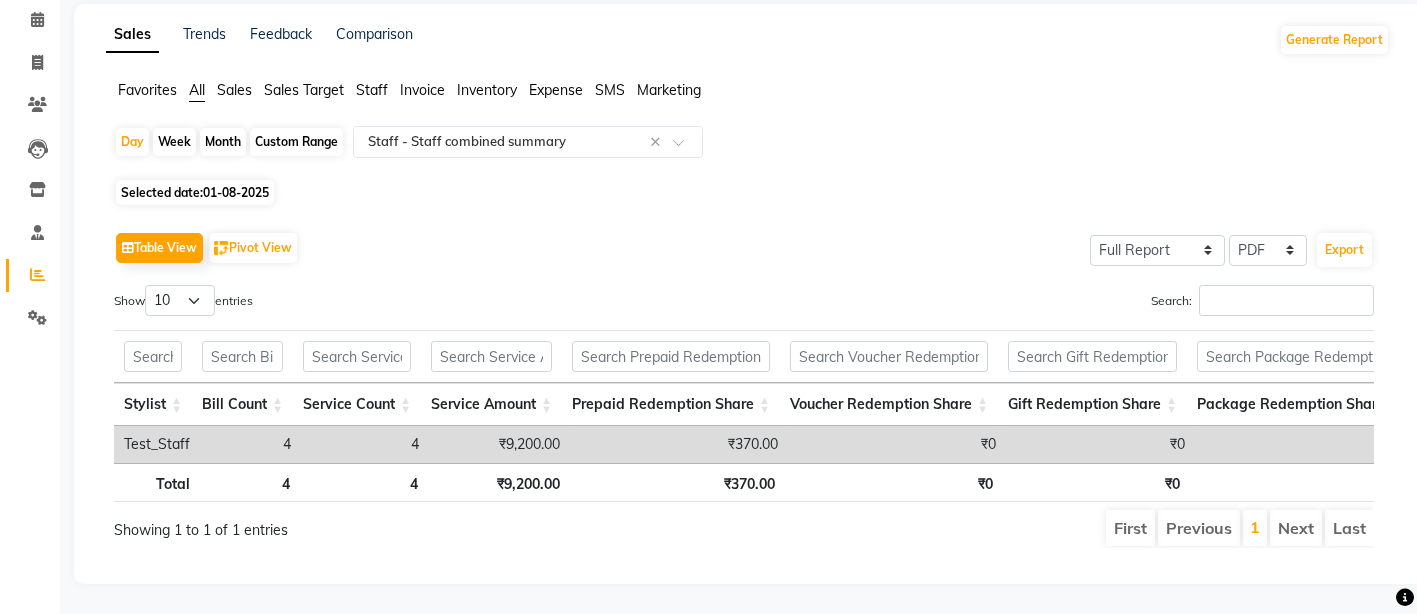 click on "Table View   Pivot View  Select Full Report Filtered Report Select CSV PDF  Export" 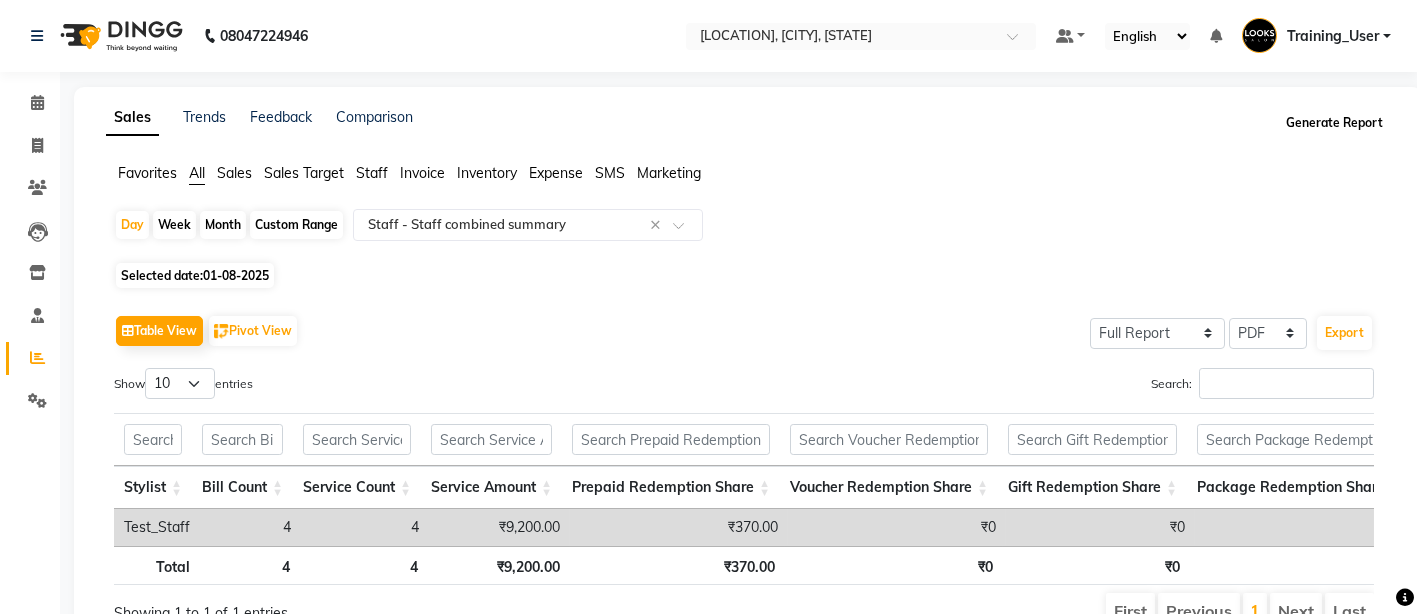 click on "Generate Report" 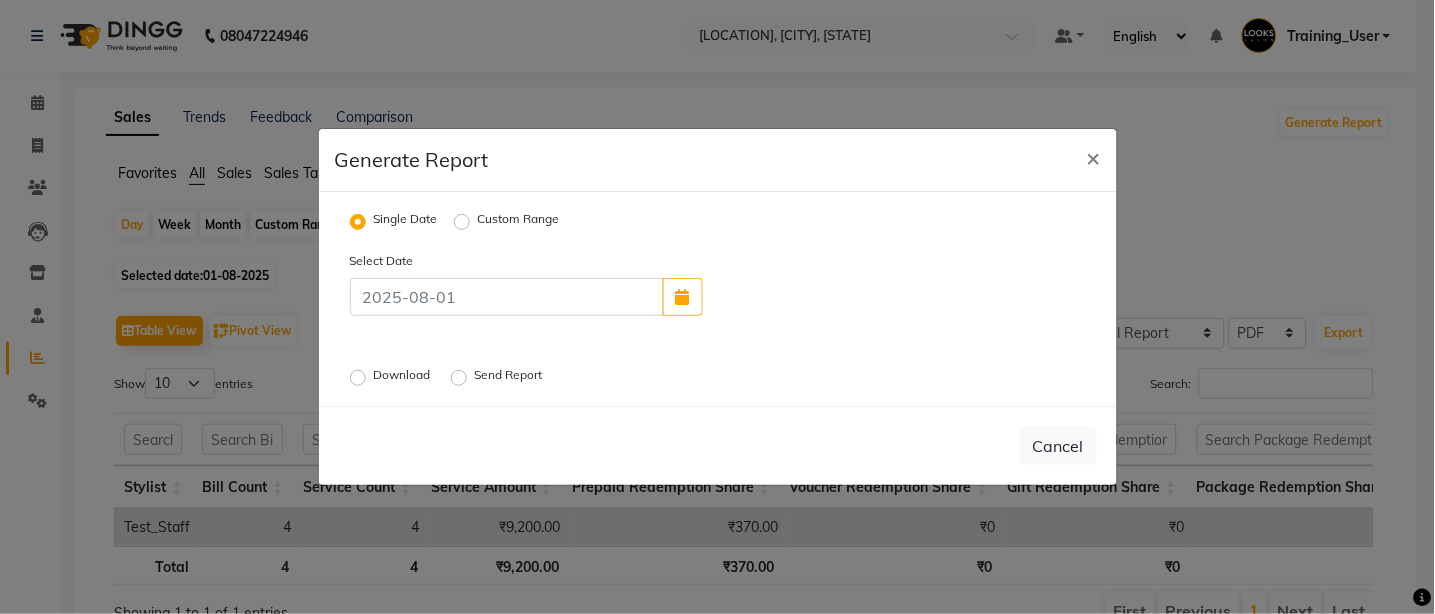 click on "Download" 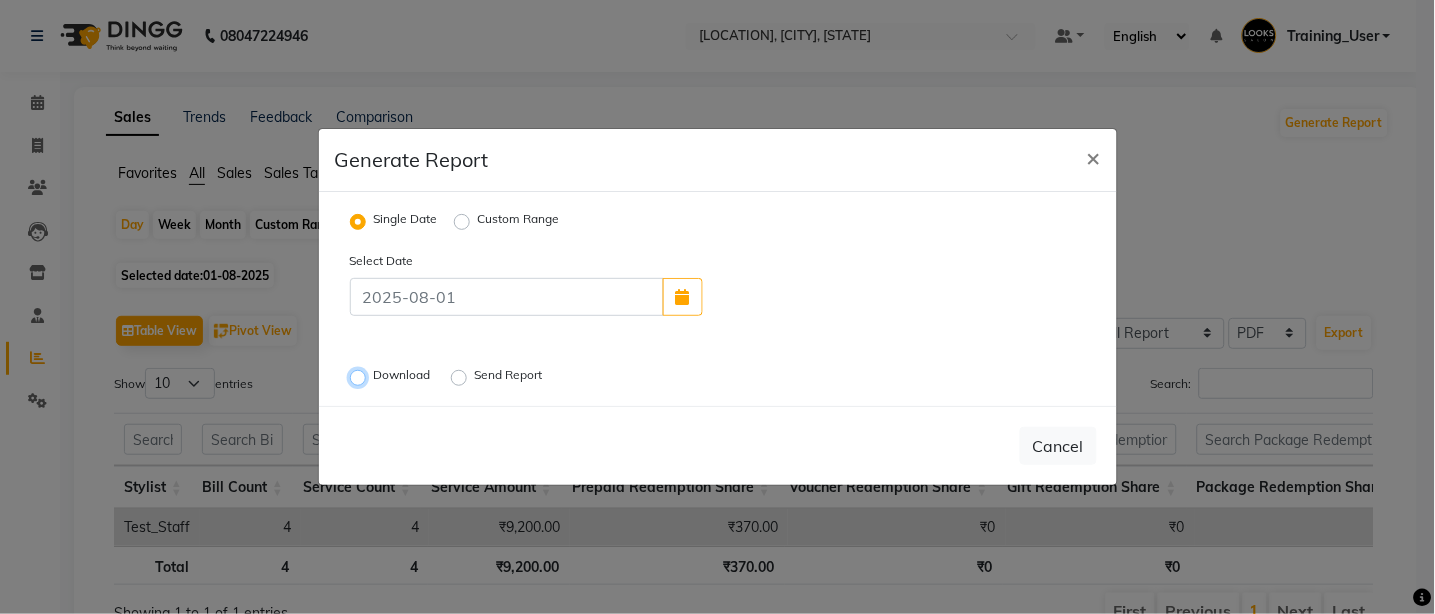click on "Download" at bounding box center [361, 378] 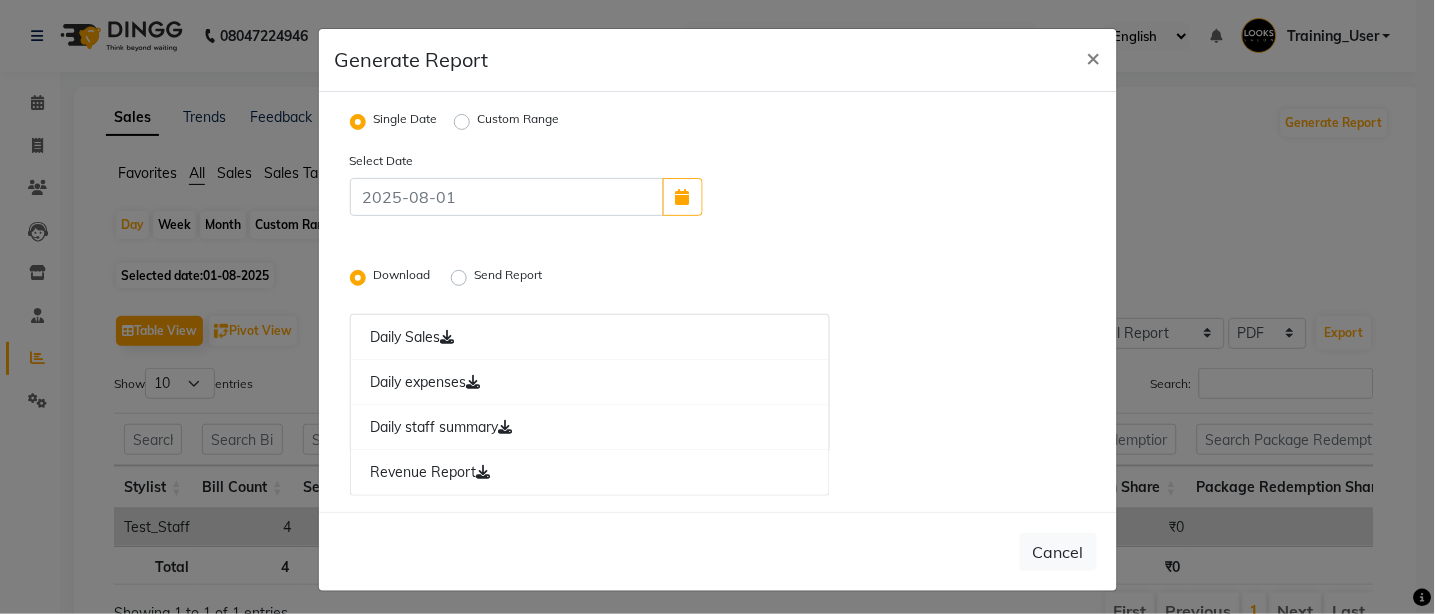 click on "Download" 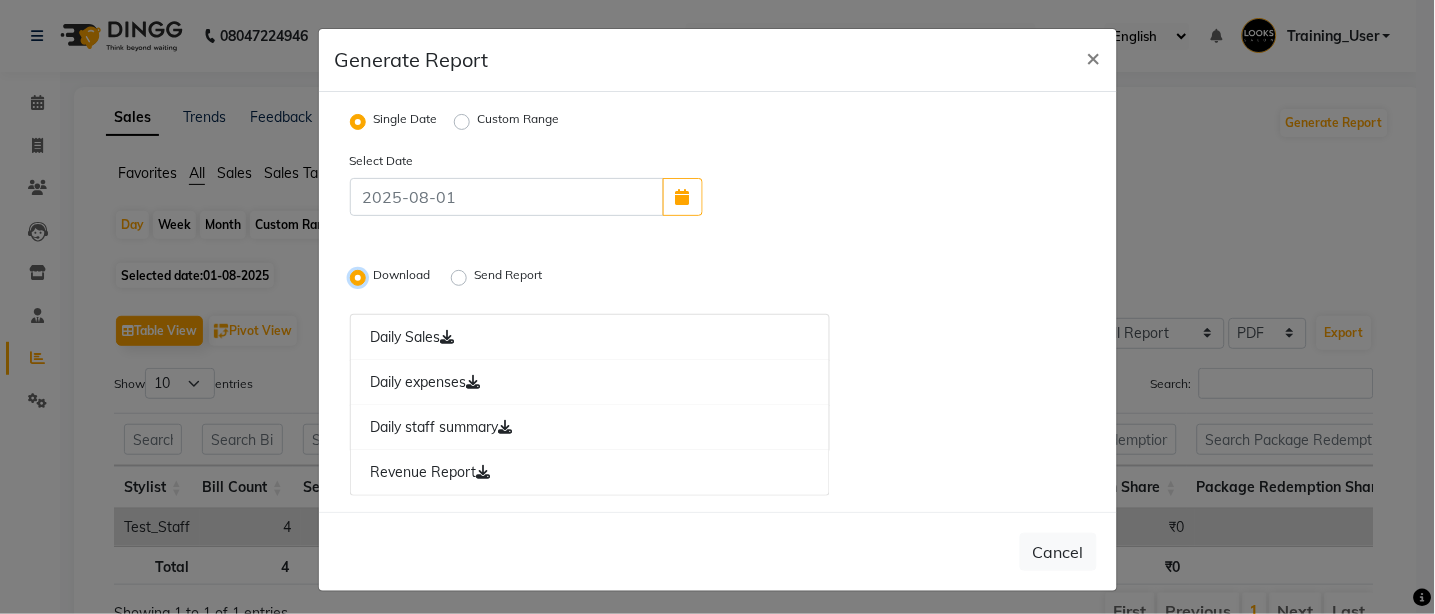 click on "Download" at bounding box center (361, 278) 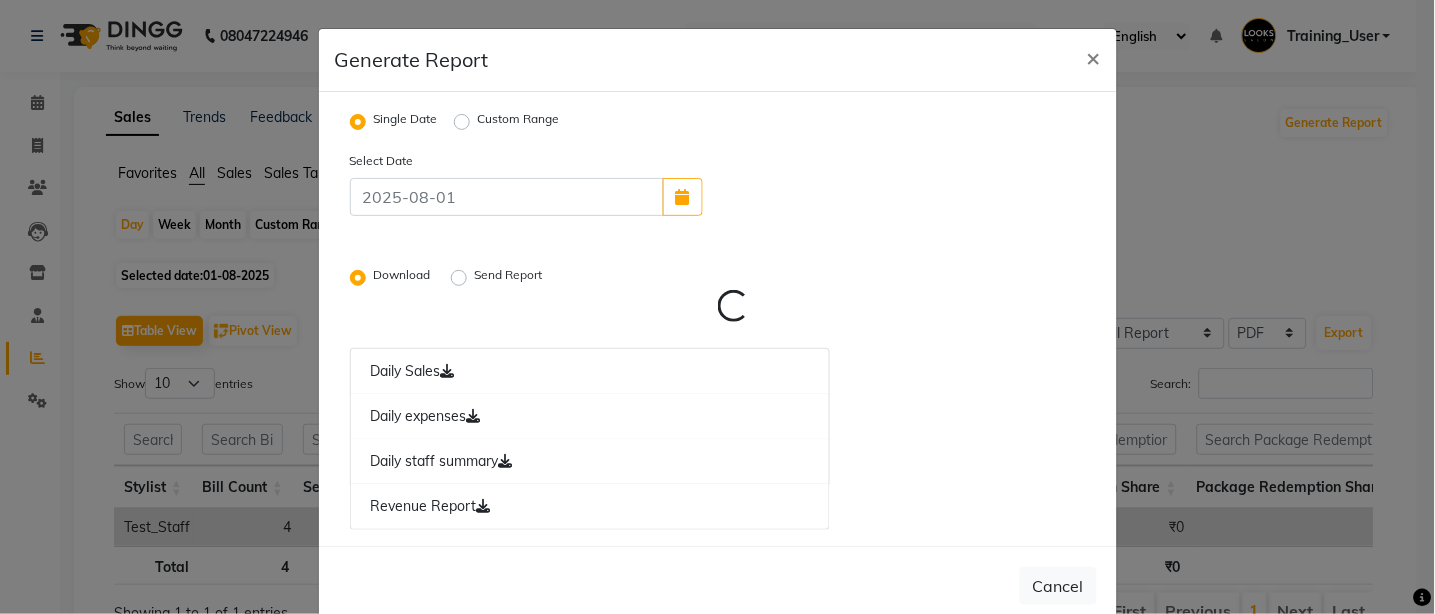 click on "Send Report" 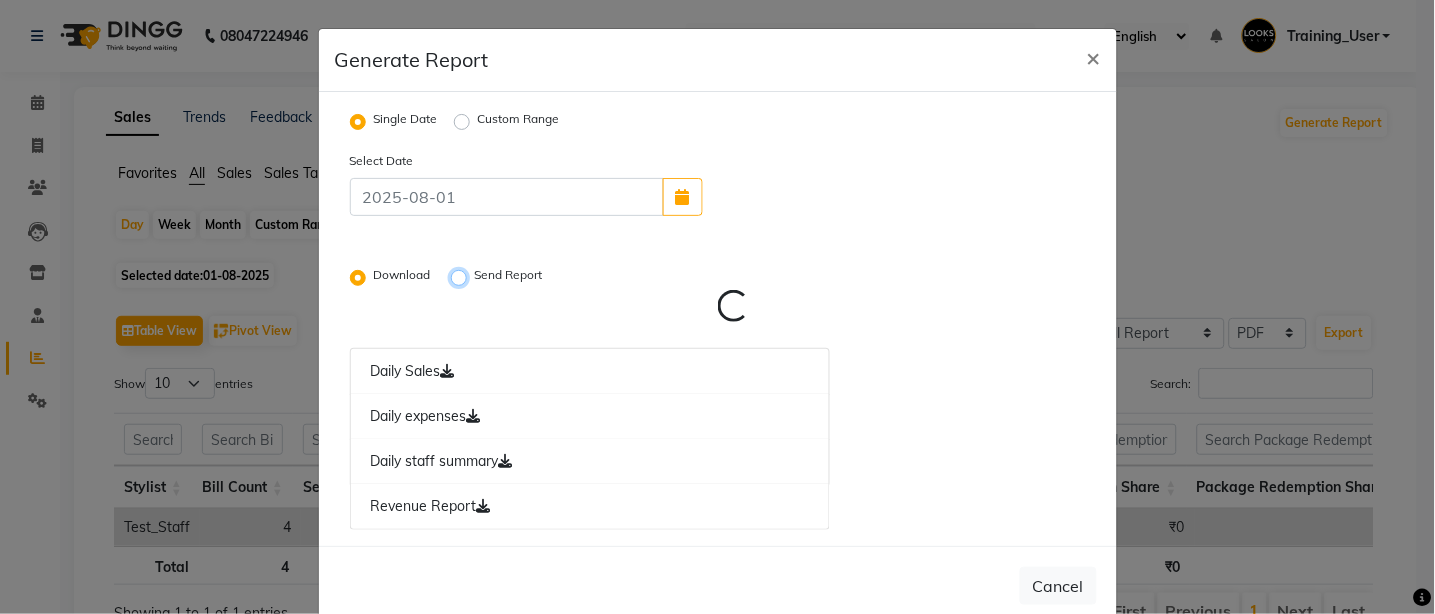 click on "Send Report" at bounding box center [462, 278] 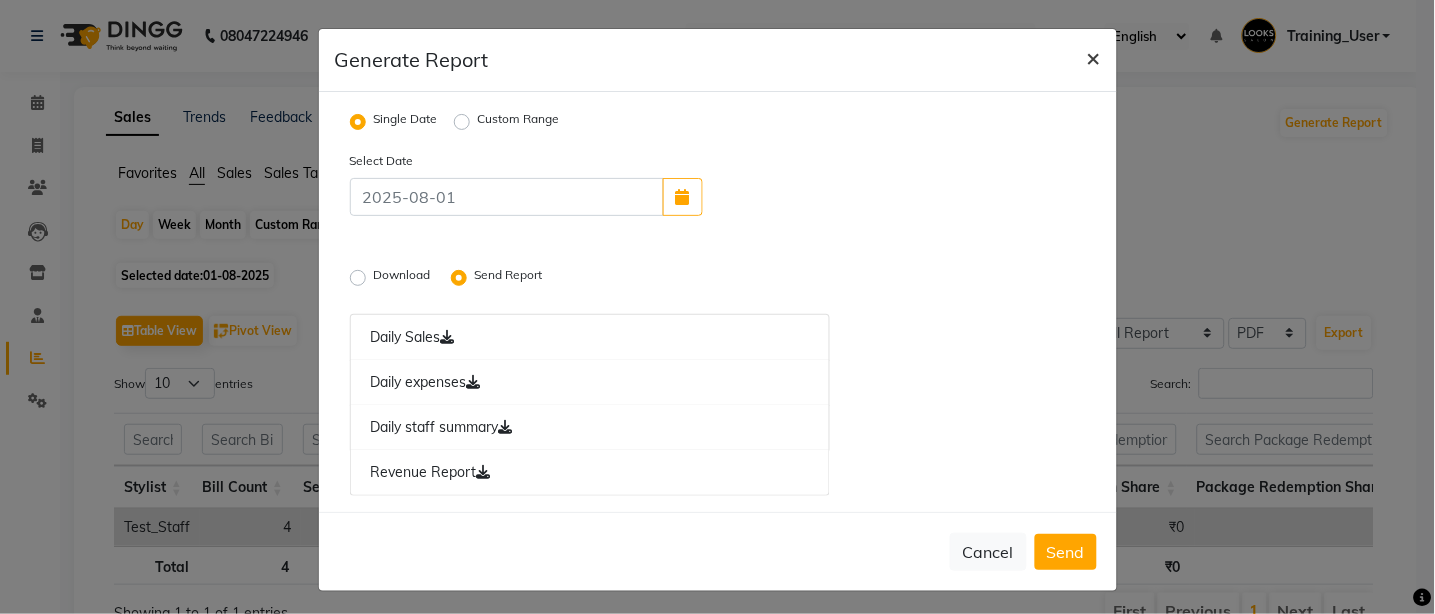 click on "×" 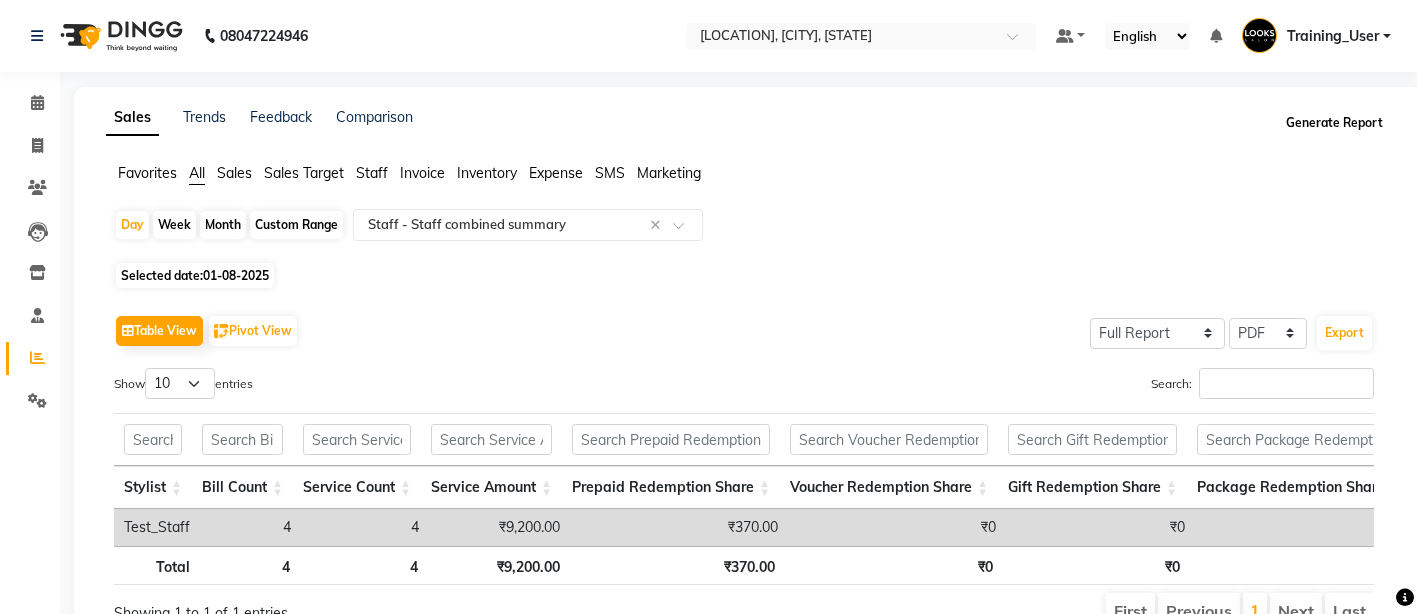 click on "Generate Report" 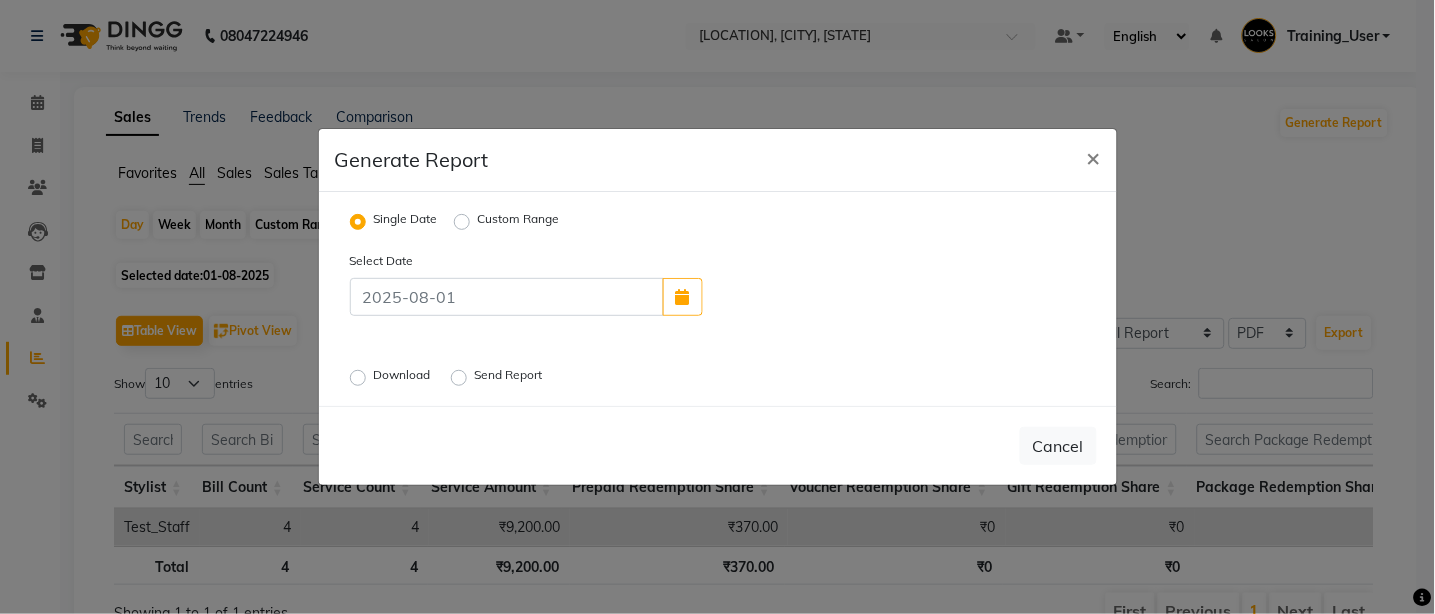 click on "Download" 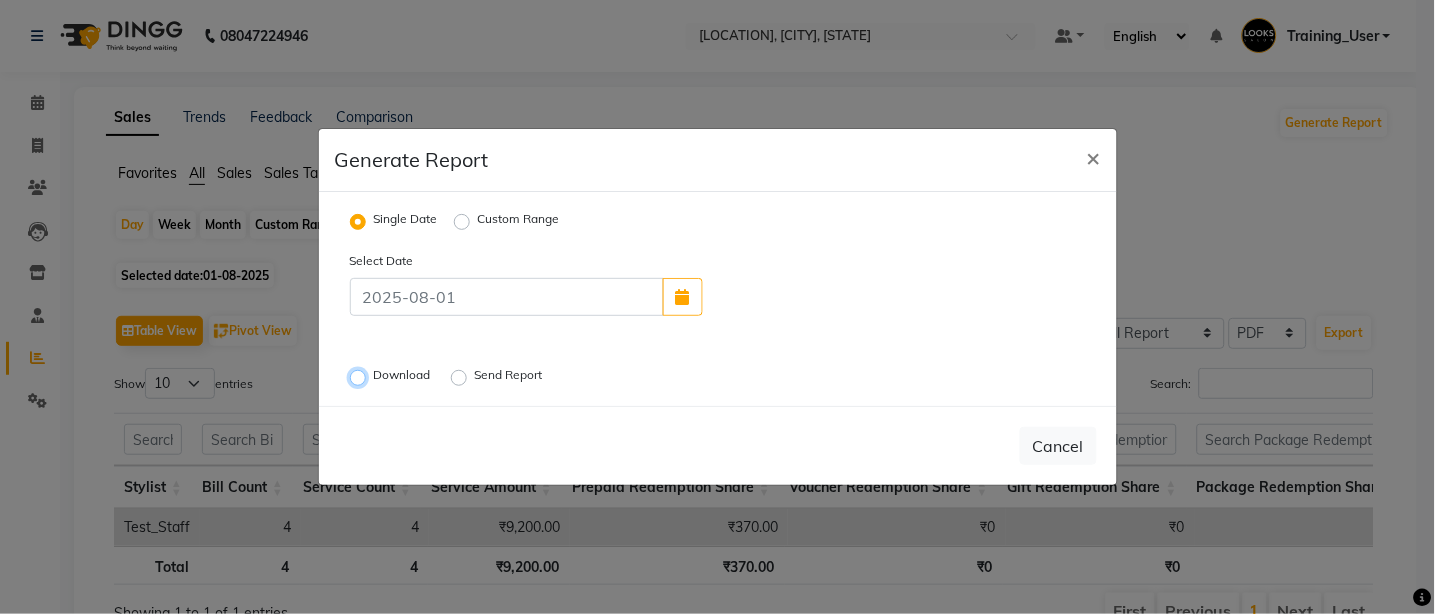 click on "Download" at bounding box center [361, 378] 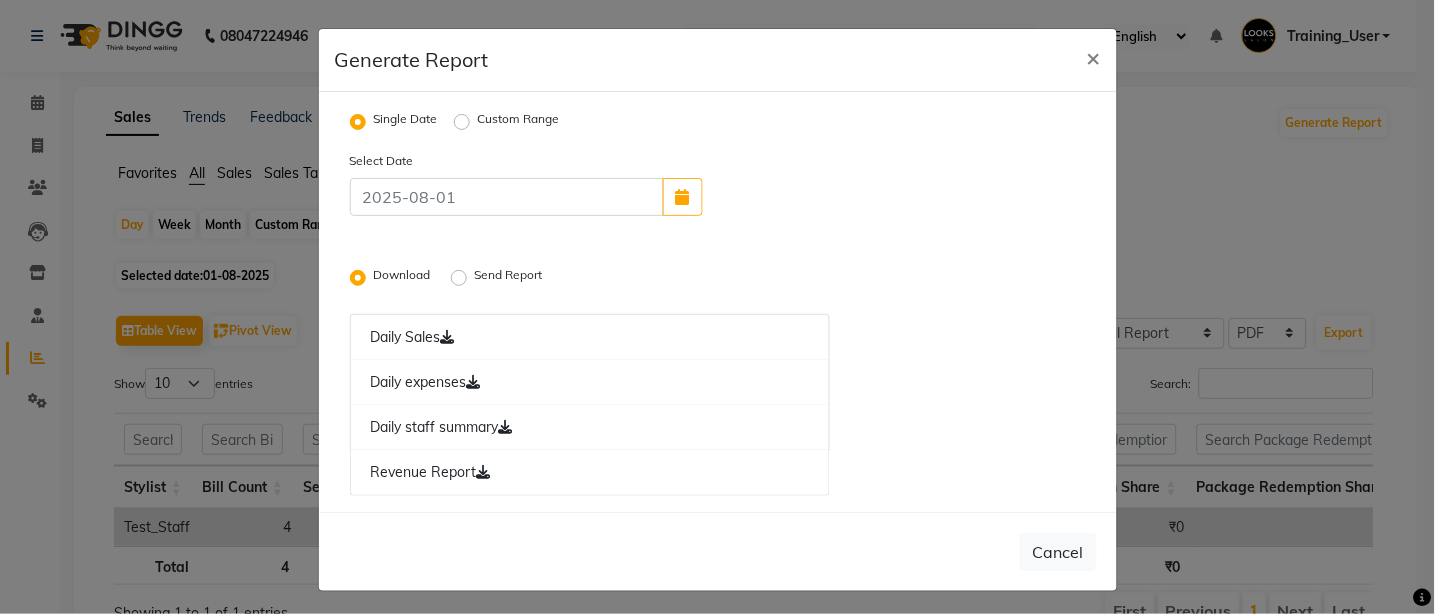 click on "Send Report" 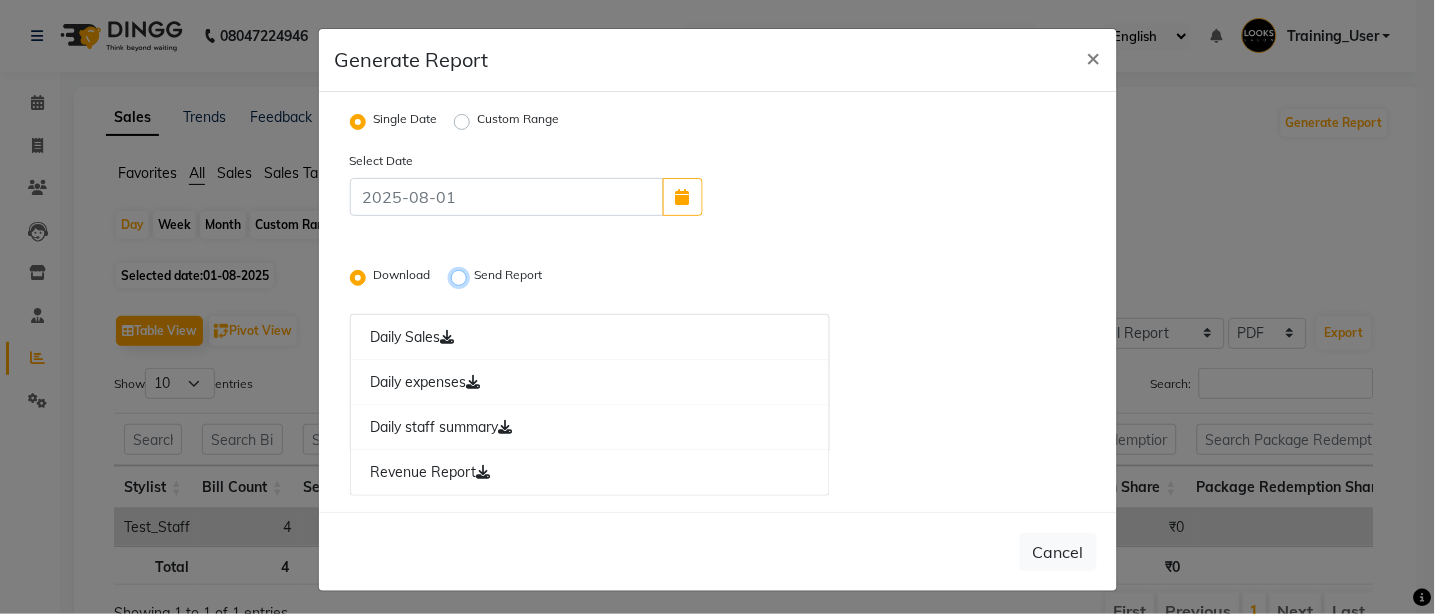 click on "Send Report" at bounding box center (462, 278) 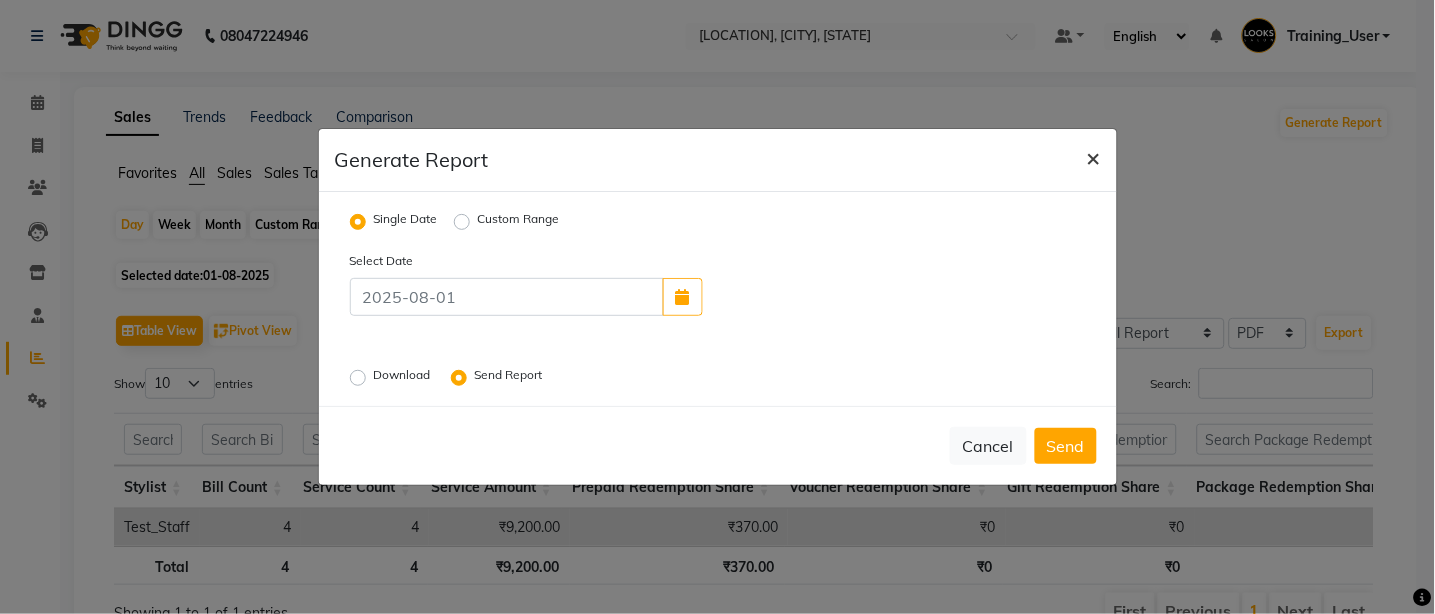 click on "×" 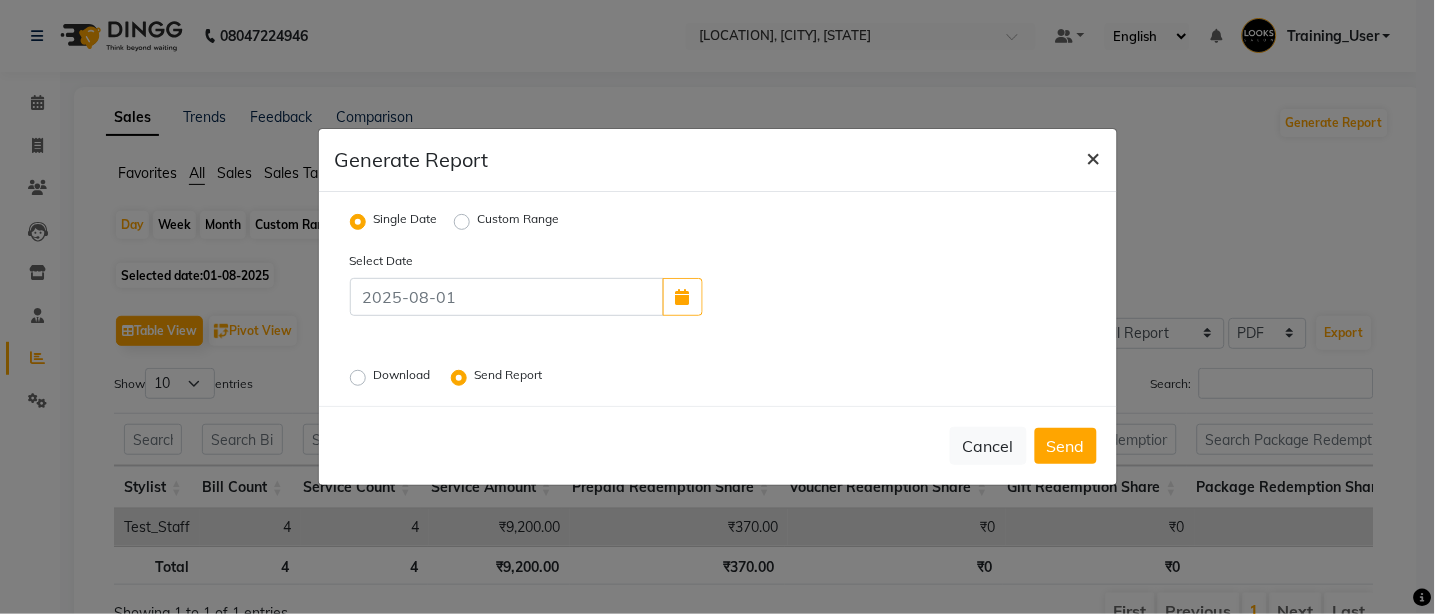 radio on "false" 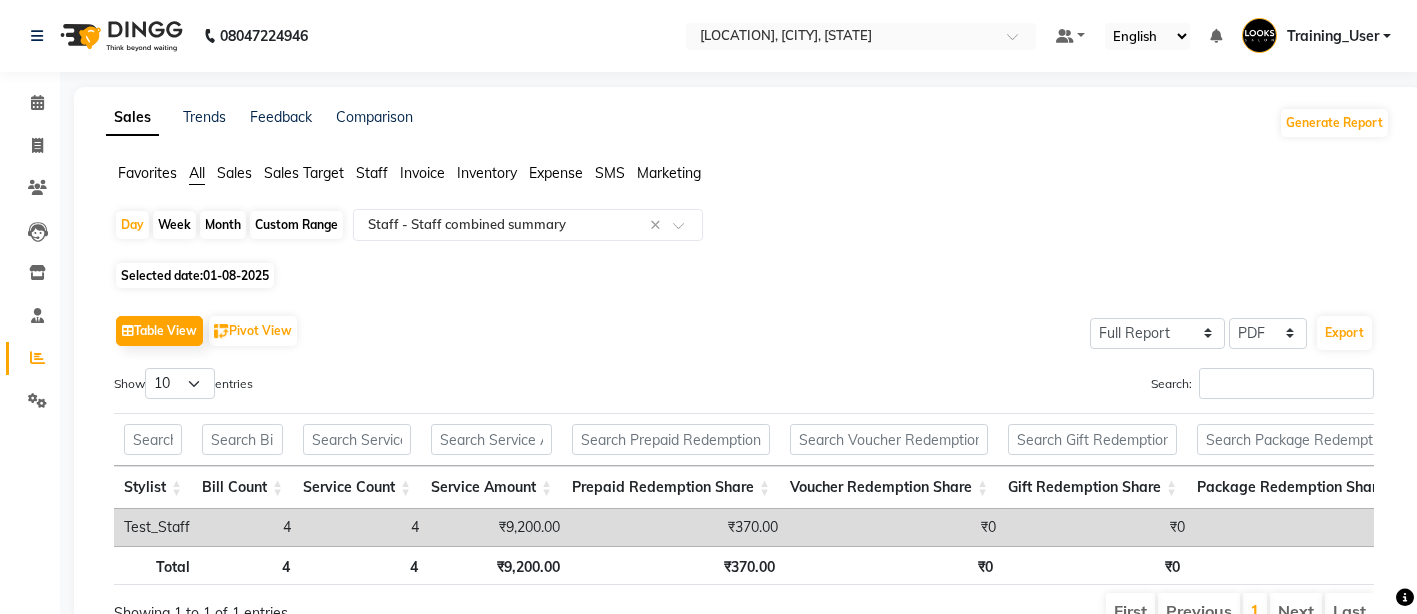 click on "Day   Week   Month   Custom Range  Select Report Type × Staff -  Staff combined summary ×" 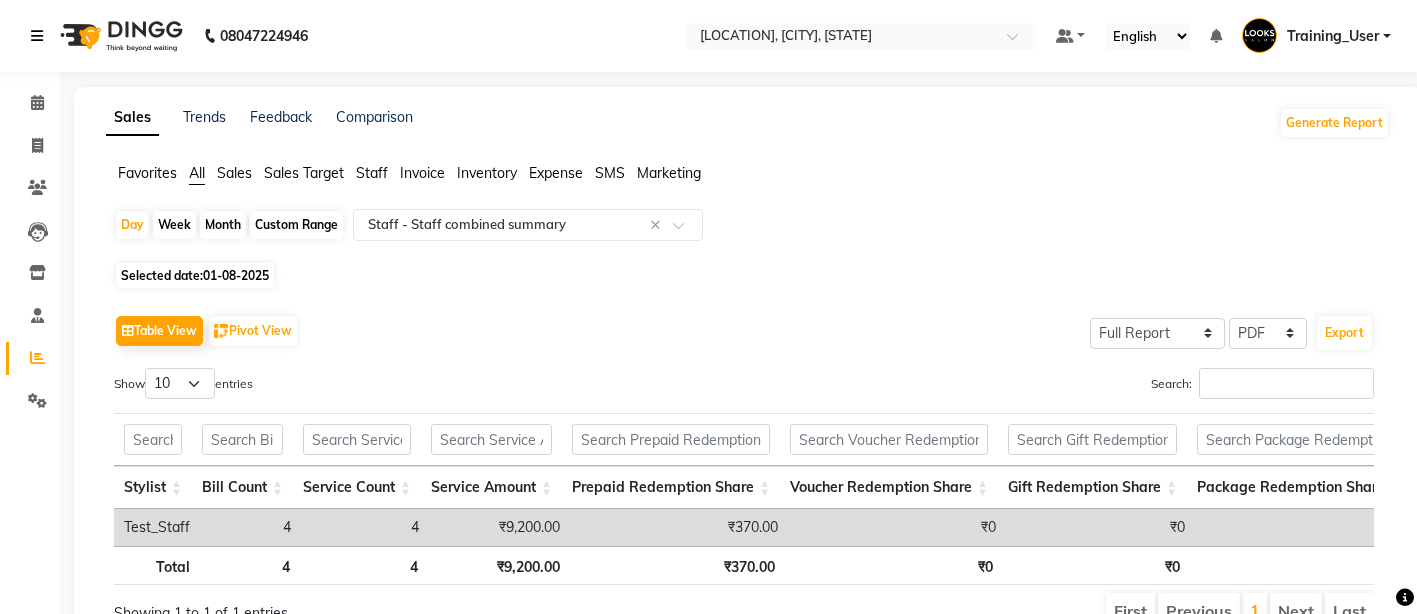 click at bounding box center [37, 36] 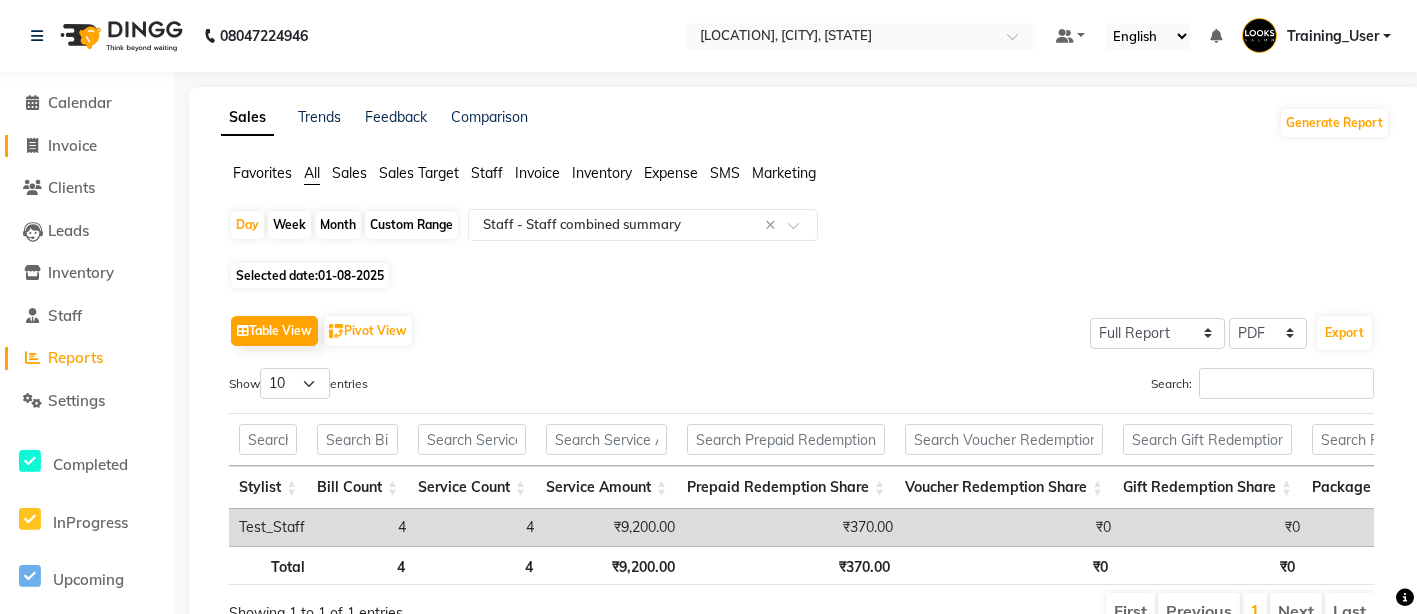click on "Invoice" 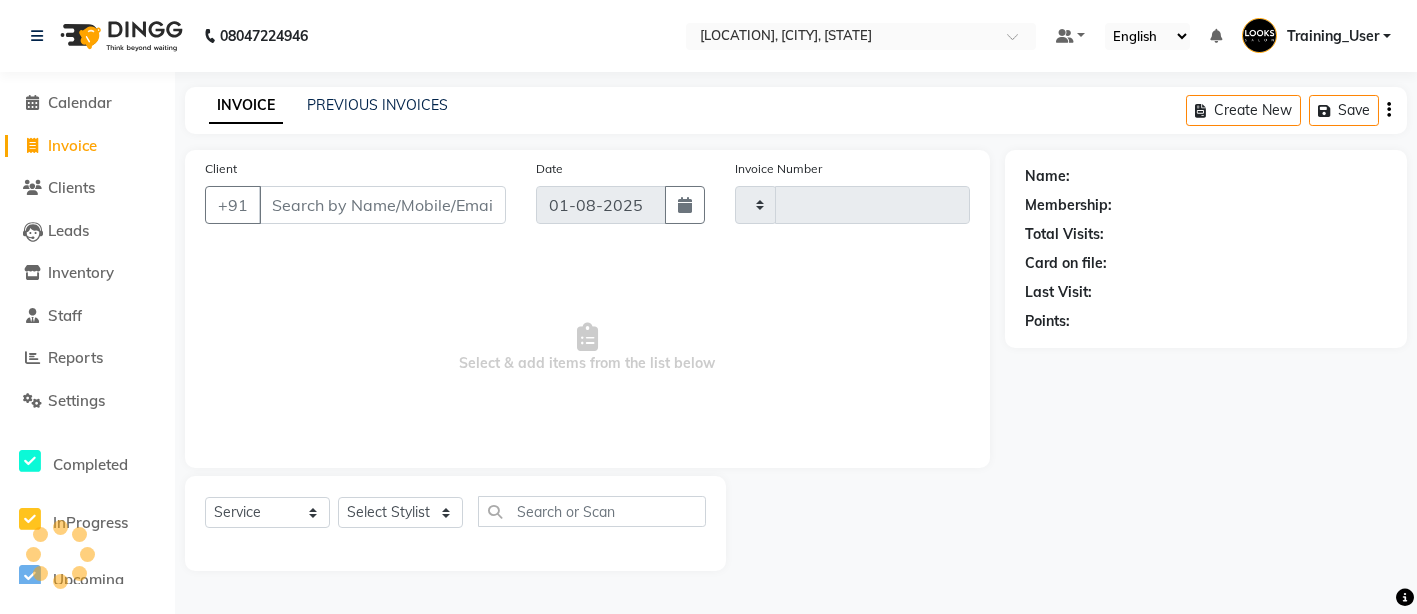 type on "0037" 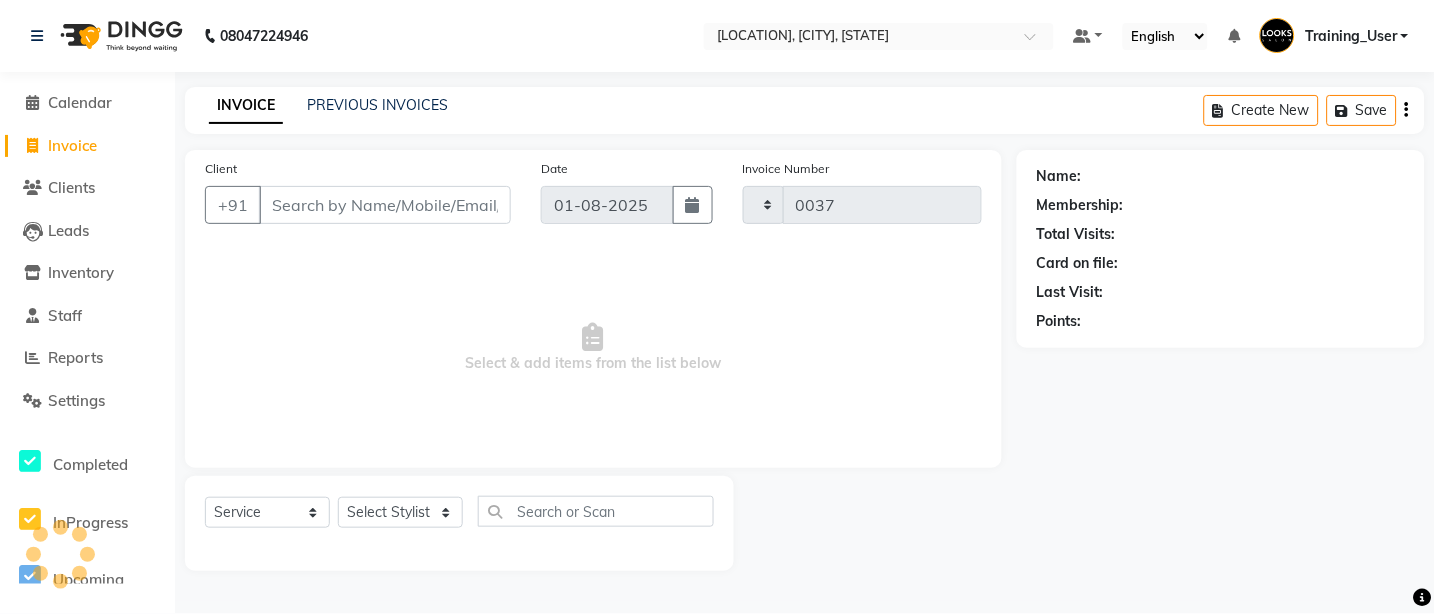 select on "4313" 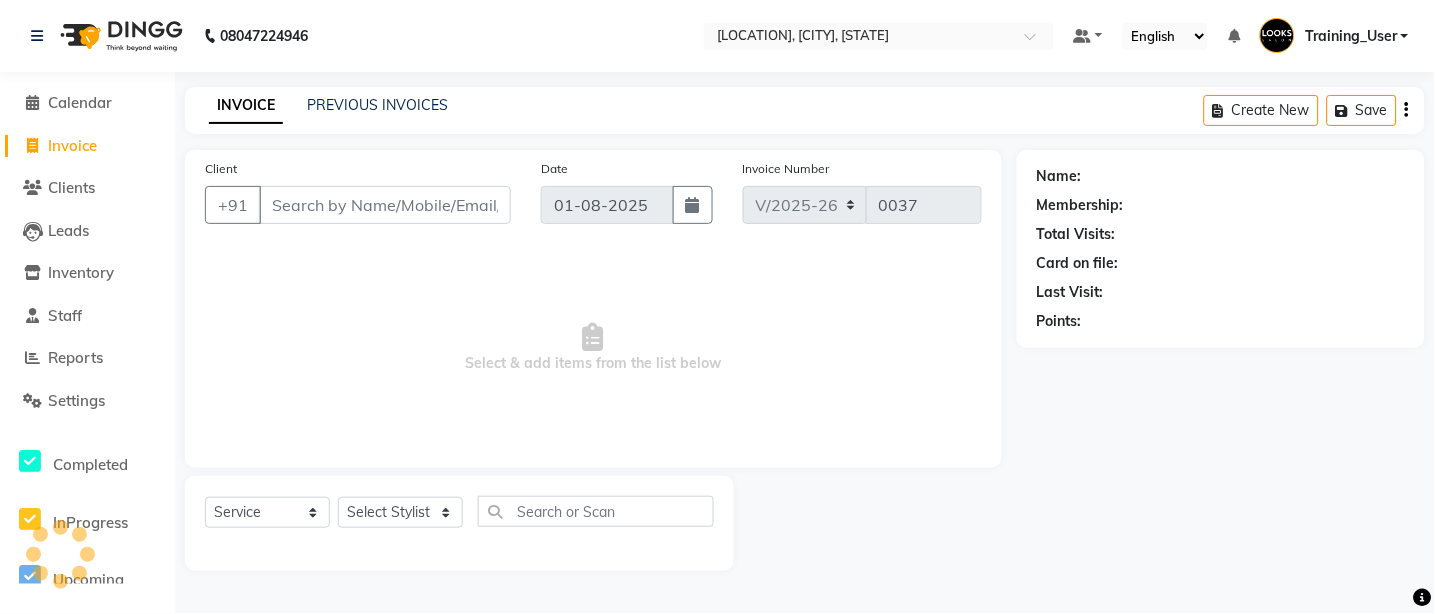 click on "Client" at bounding box center (385, 205) 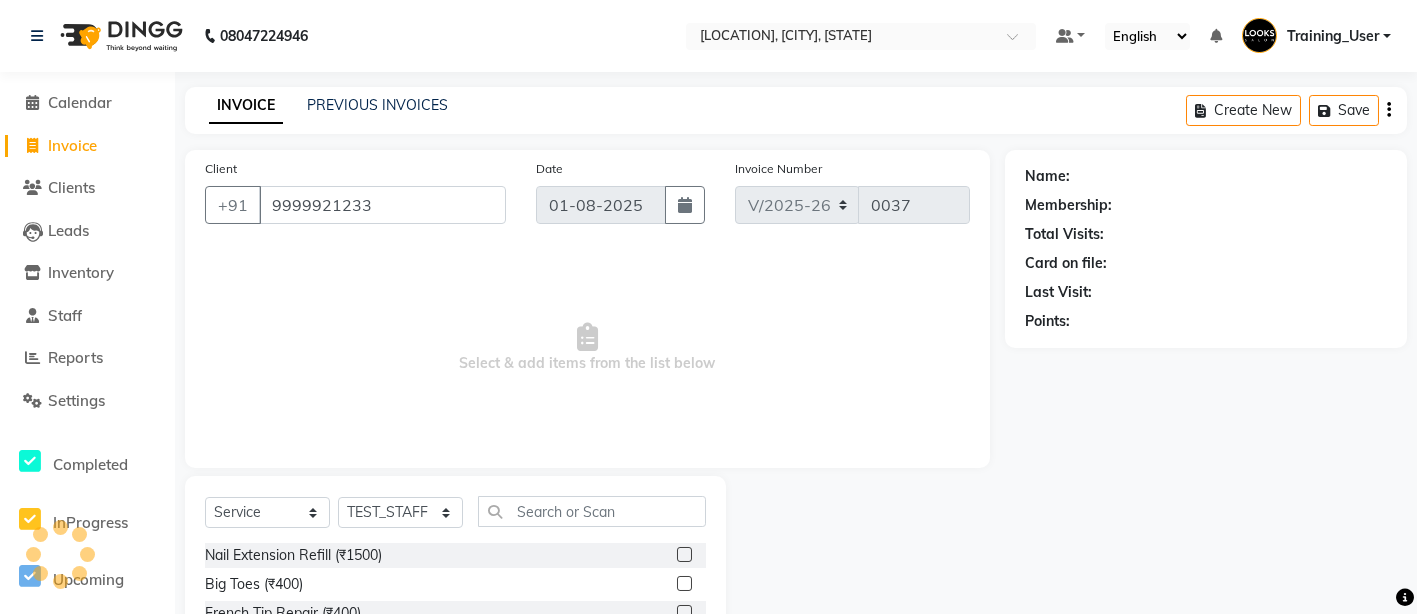 type on "9999921233" 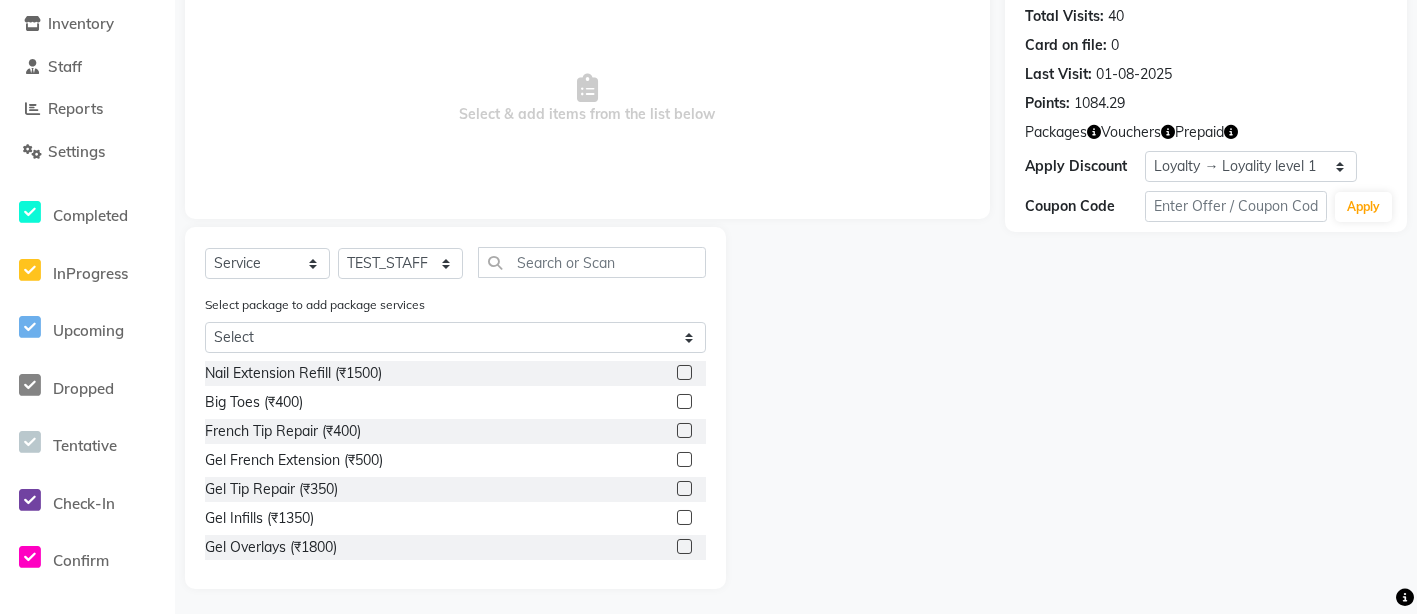 scroll, scrollTop: 253, scrollLeft: 0, axis: vertical 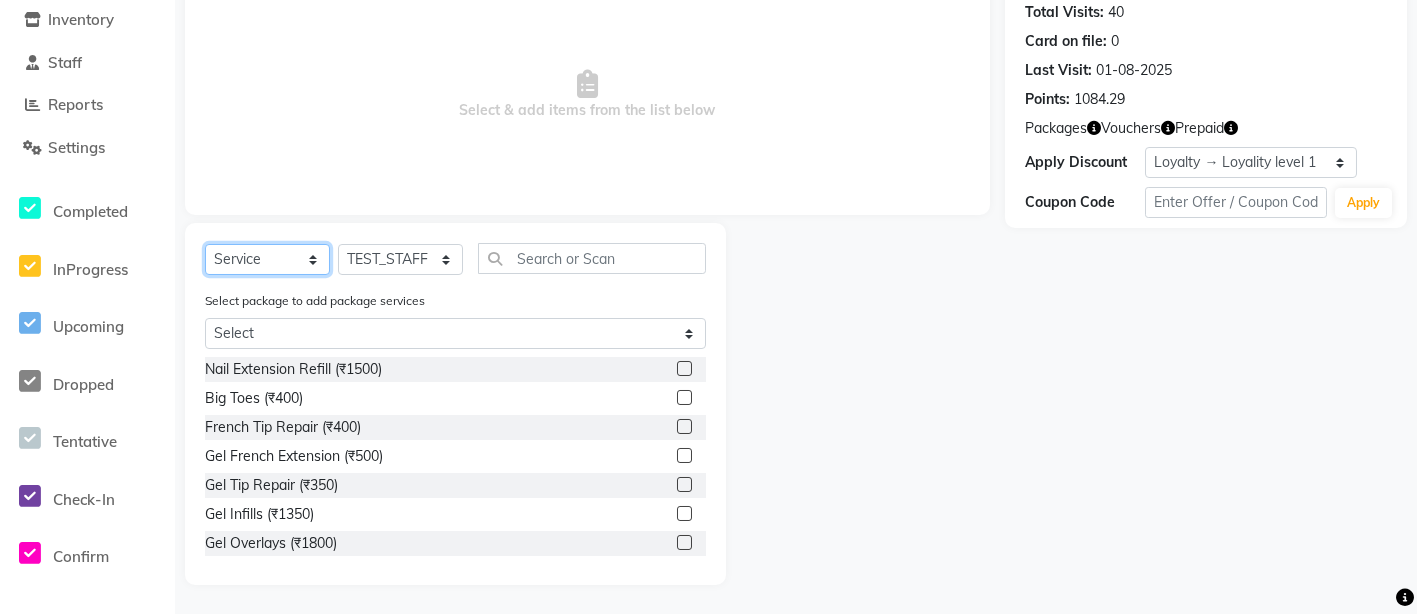 click on "Select  Service  Product  Membership  Package Voucher Prepaid Gift Card" 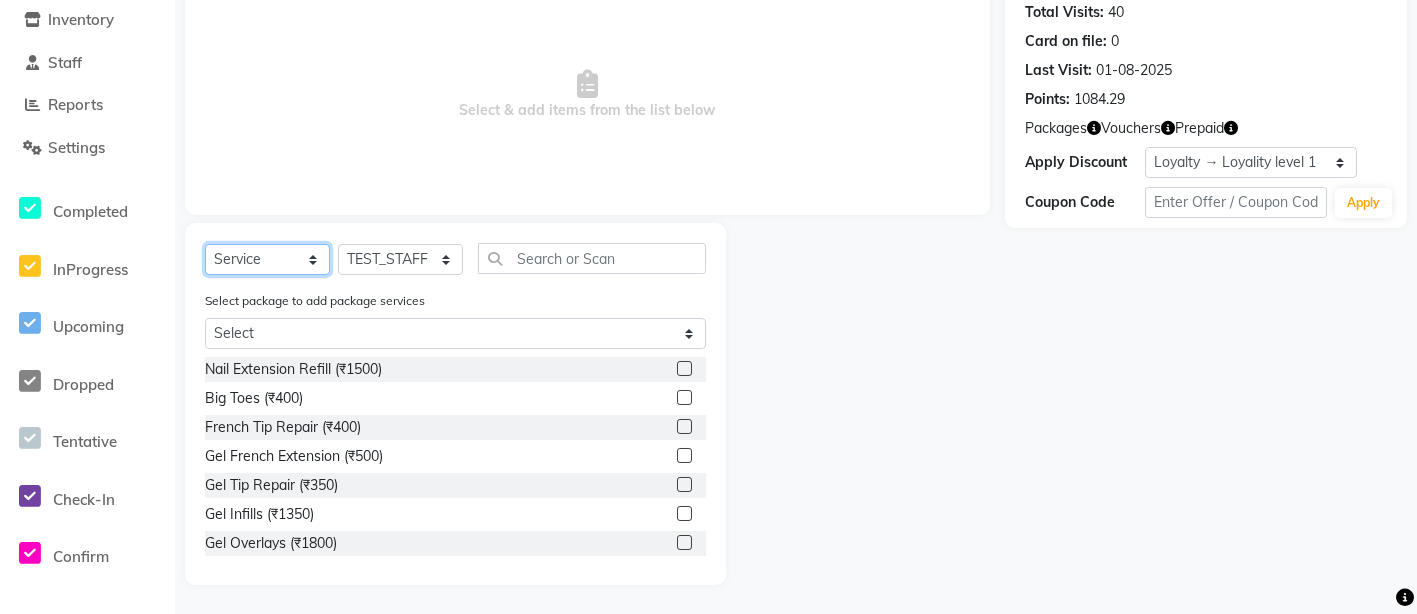 select on "V" 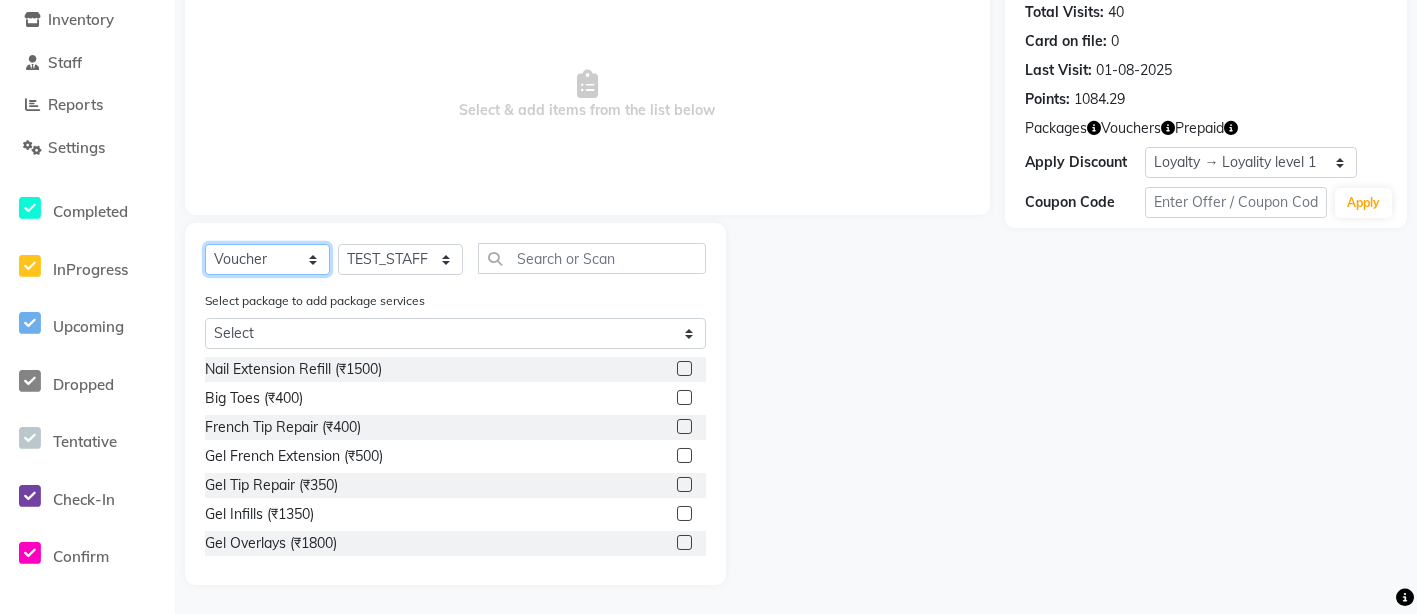 click on "Select  Service  Product  Membership  Package Voucher Prepaid Gift Card" 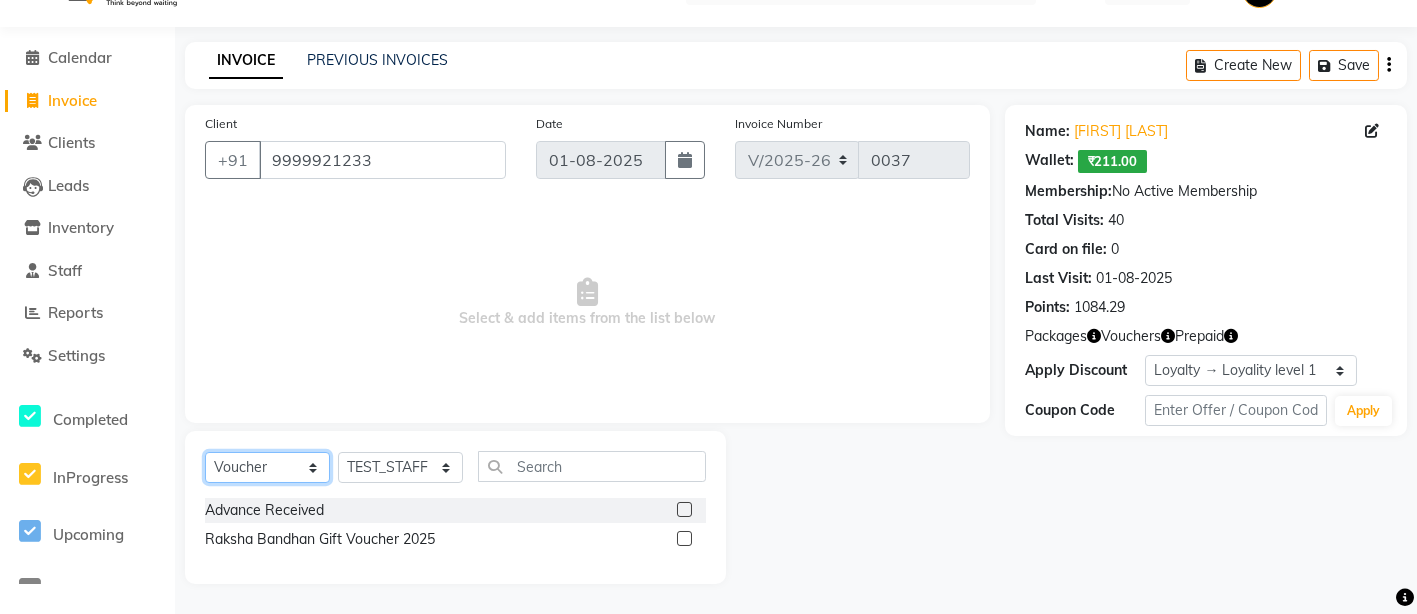 scroll, scrollTop: 44, scrollLeft: 0, axis: vertical 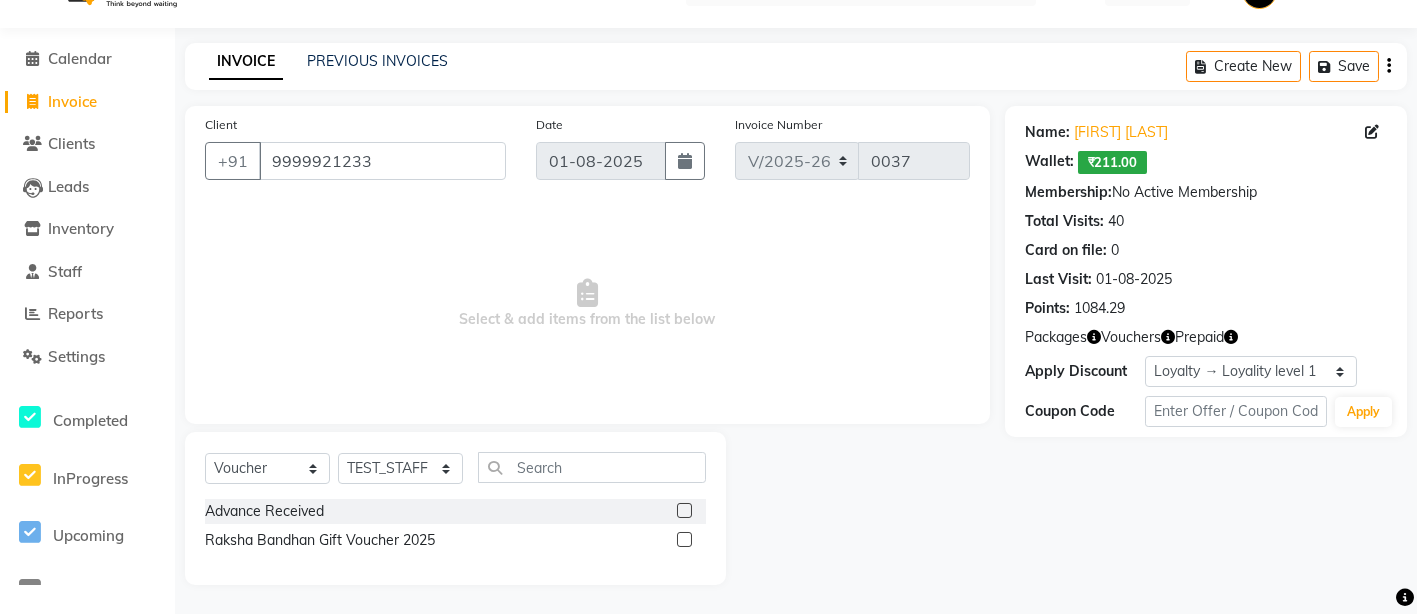 click 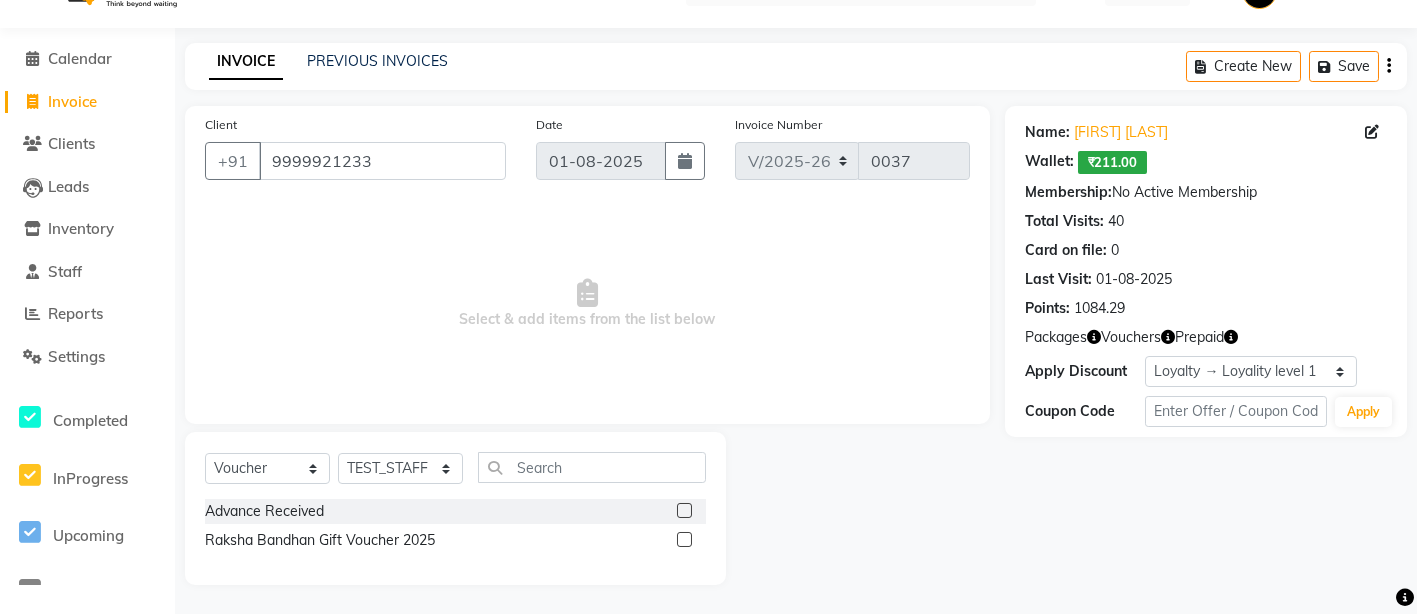 click 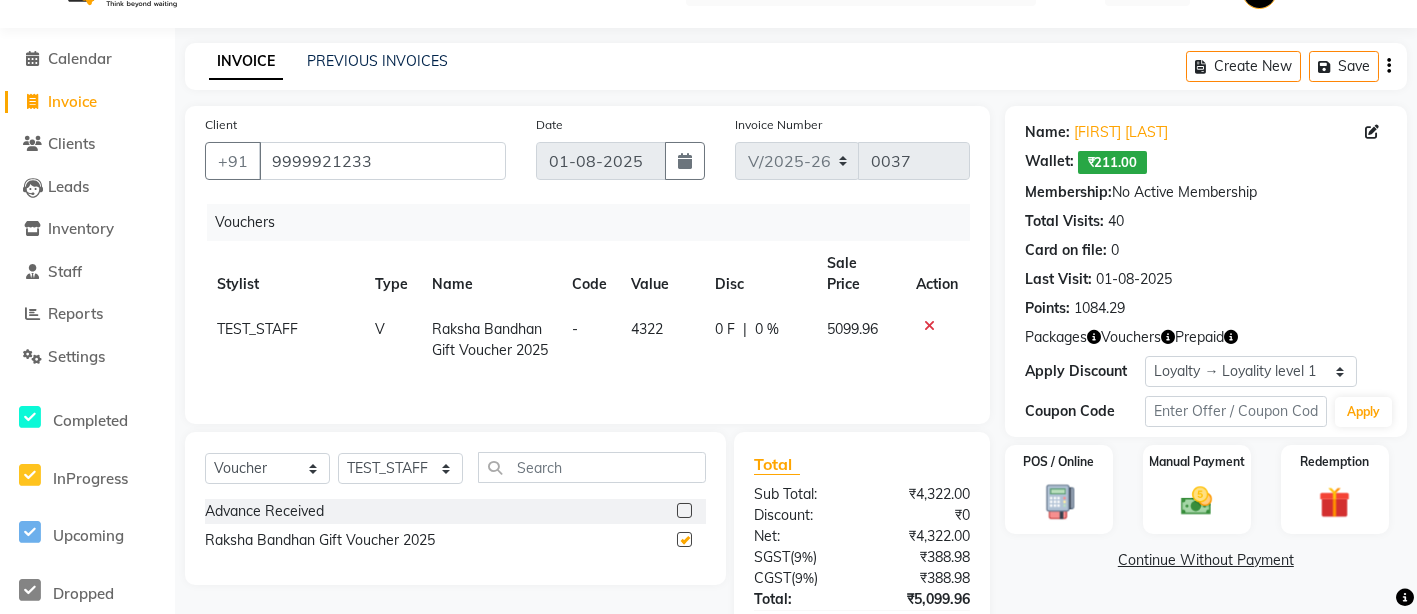 checkbox on "false" 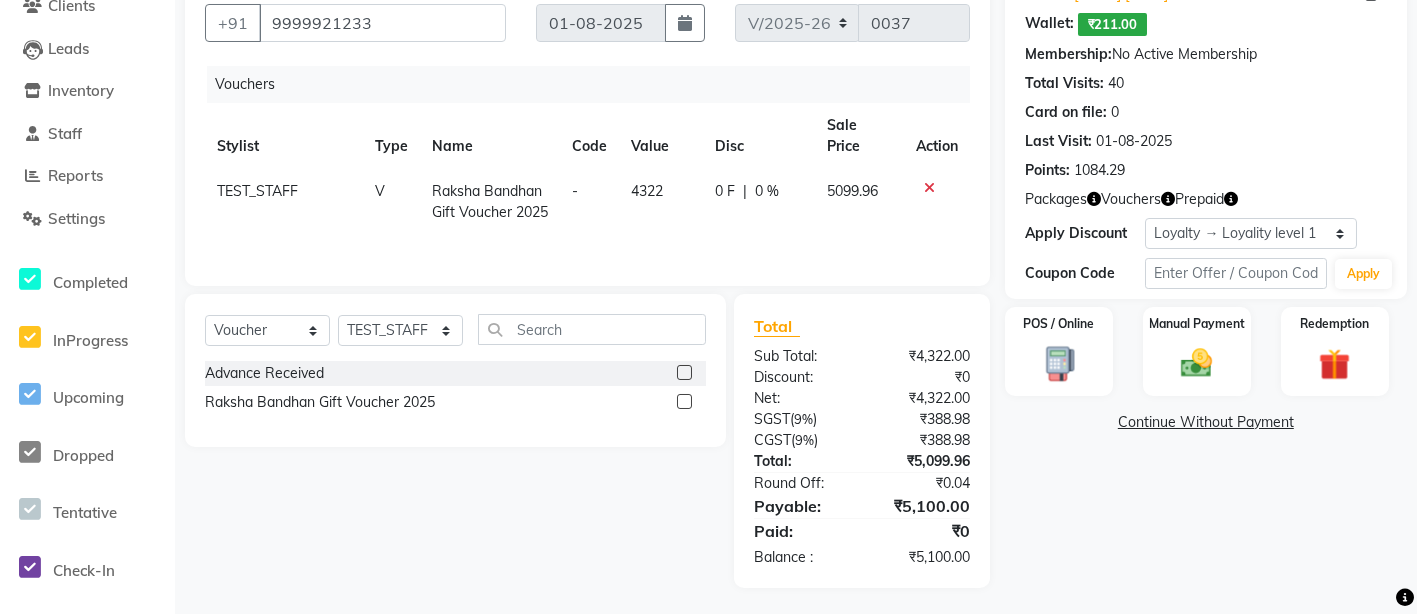 scroll, scrollTop: 189, scrollLeft: 0, axis: vertical 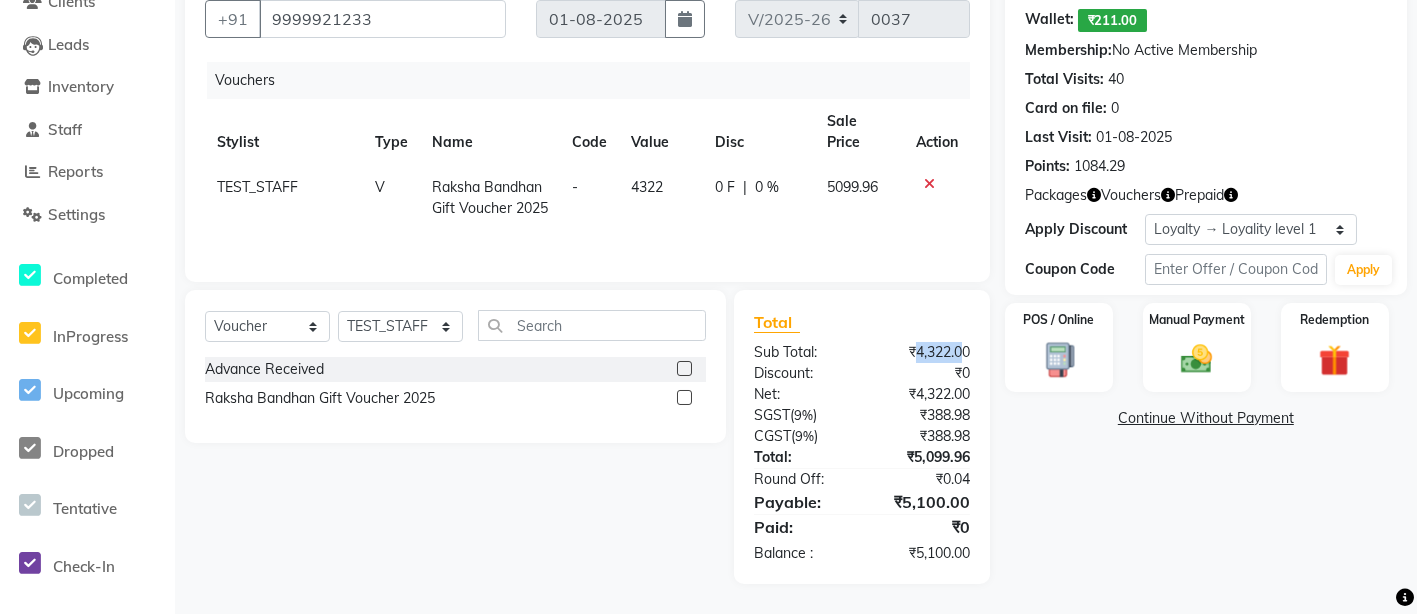 drag, startPoint x: 965, startPoint y: 347, endPoint x: 910, endPoint y: 348, distance: 55.00909 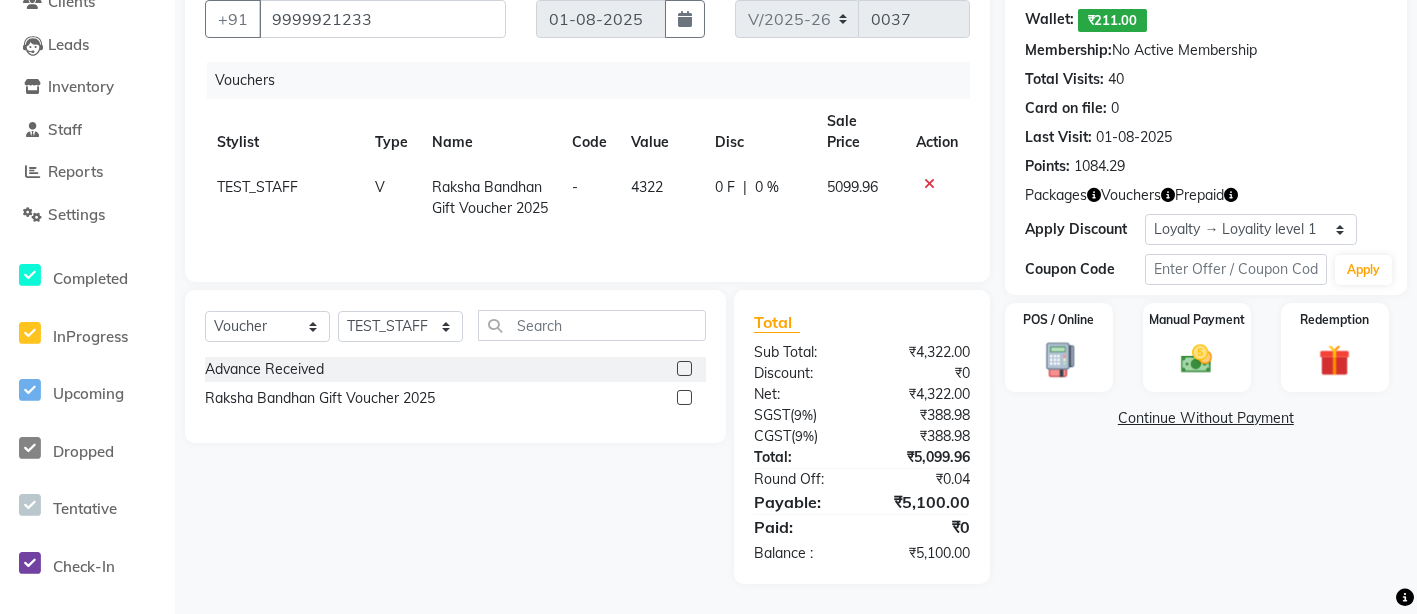click on "Select  Service  Product  Membership  Package Voucher Prepaid Gift Card  Select Stylist Accounts Reports Ajay Choudhary Amrendra Singh Ashish Chaurasia Dingg Support Employee1 Kamal Sir Manager_User_Testing Mangesh Mishra Naveendra Prasad Owner Punam Sharma Samay Dutta SAMIR SRIVASTAVA Satish Shivam Dutta stylist TEST_STAFF Training Training_User Advance Received  Raksha Bandhan Gift Voucher 2025" 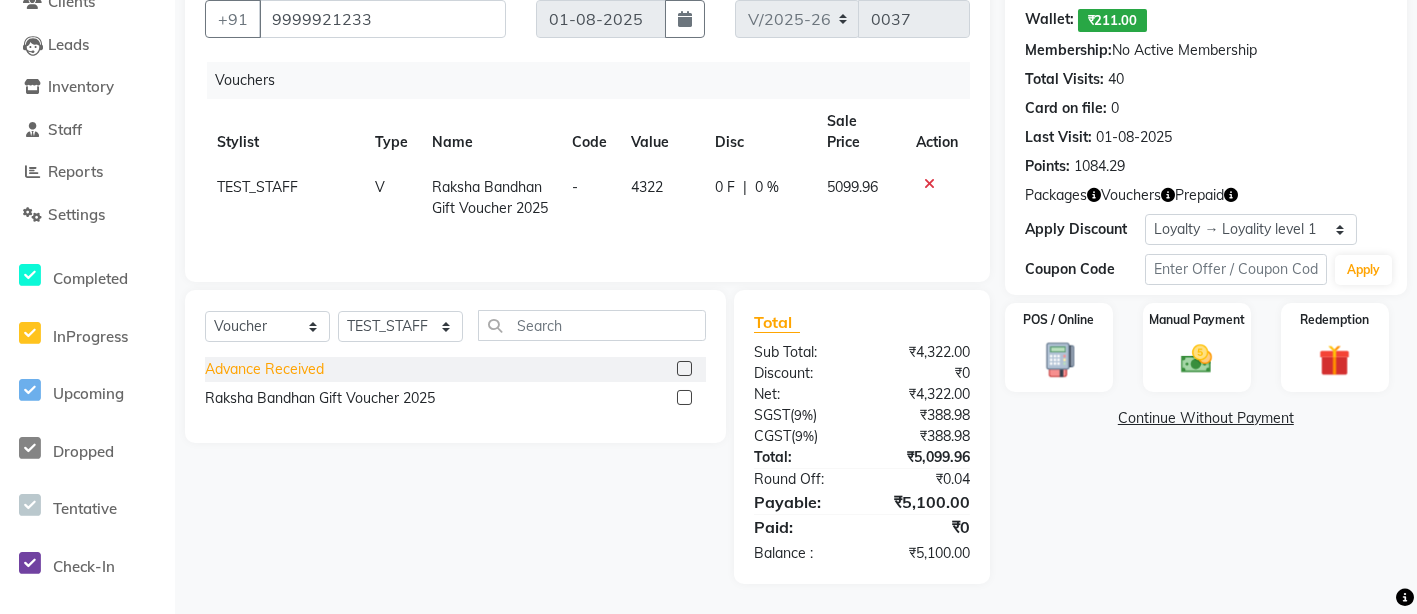 click on "Advance Received" 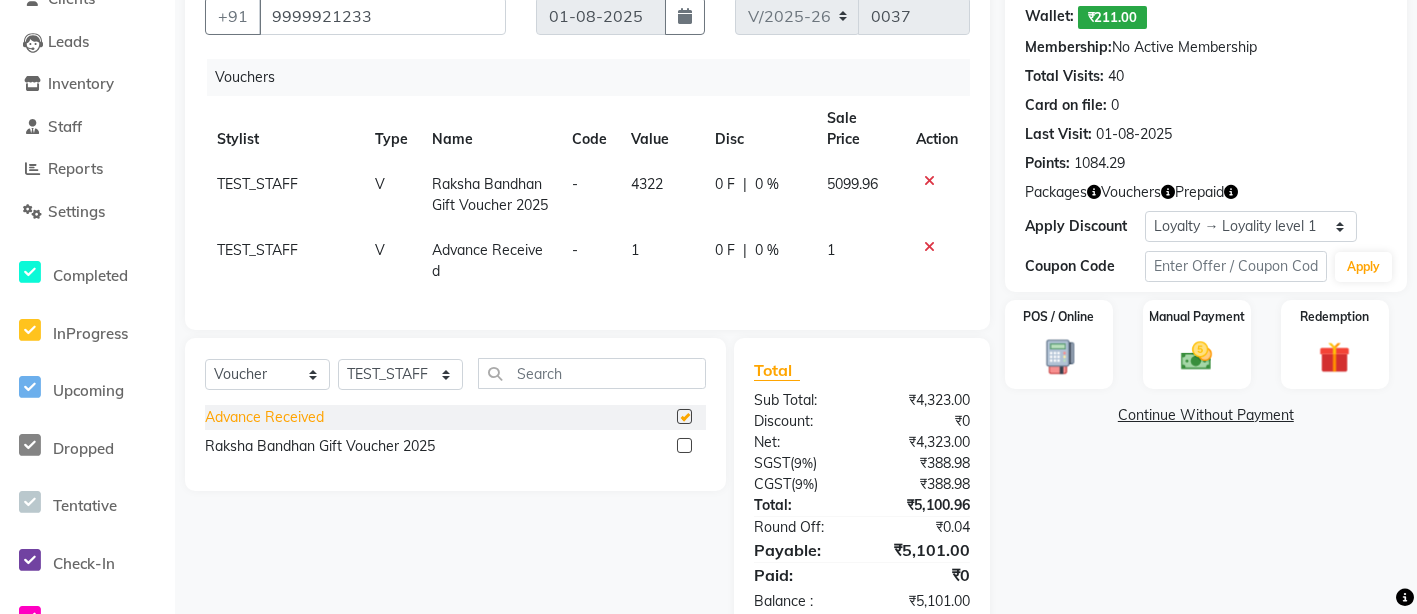 checkbox on "false" 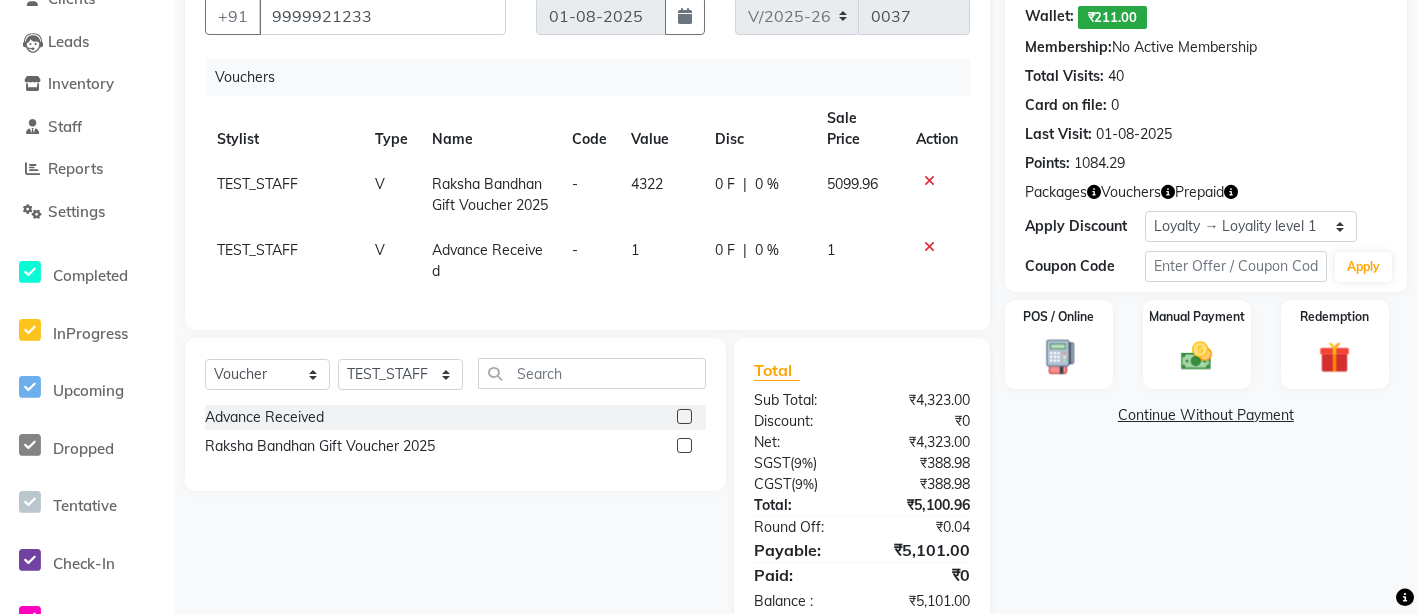 click 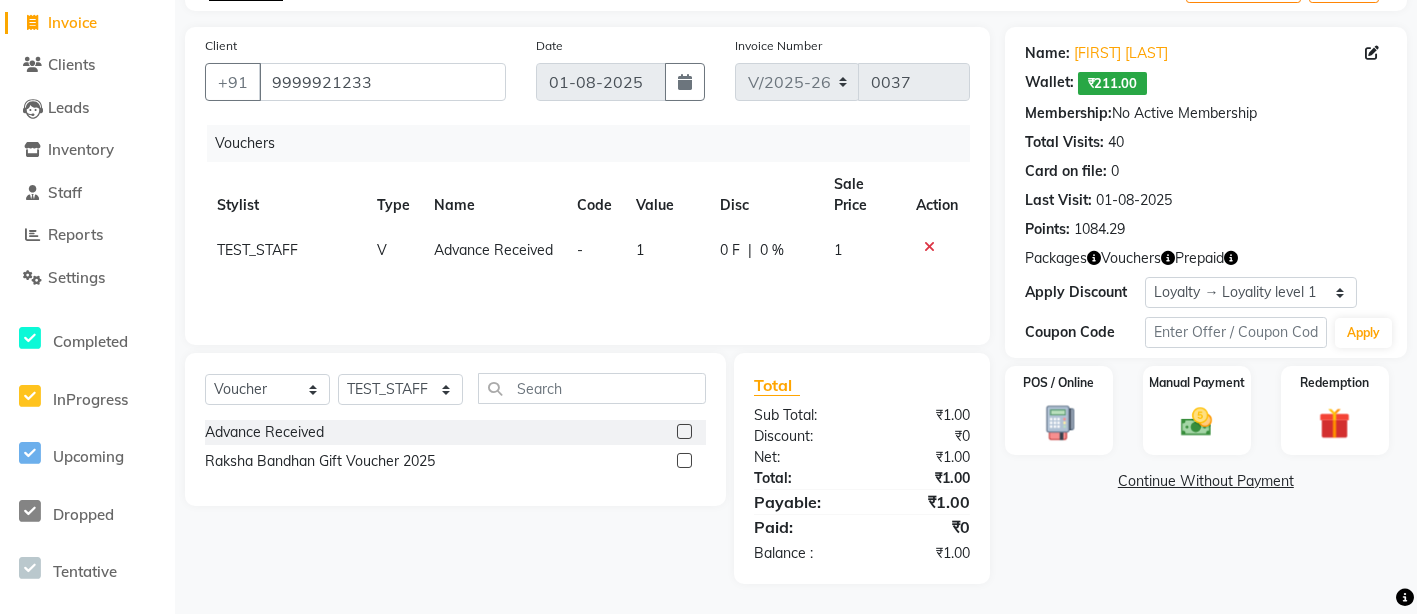 click on "1" 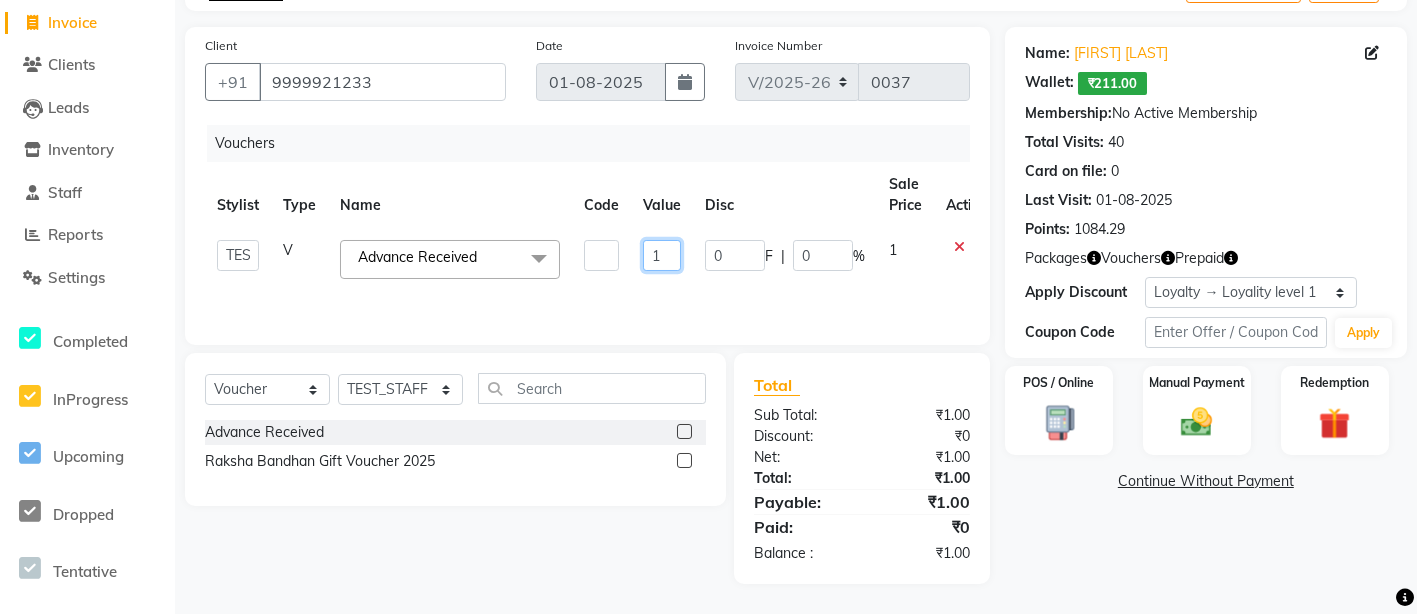 drag, startPoint x: 670, startPoint y: 251, endPoint x: 638, endPoint y: 244, distance: 32.75668 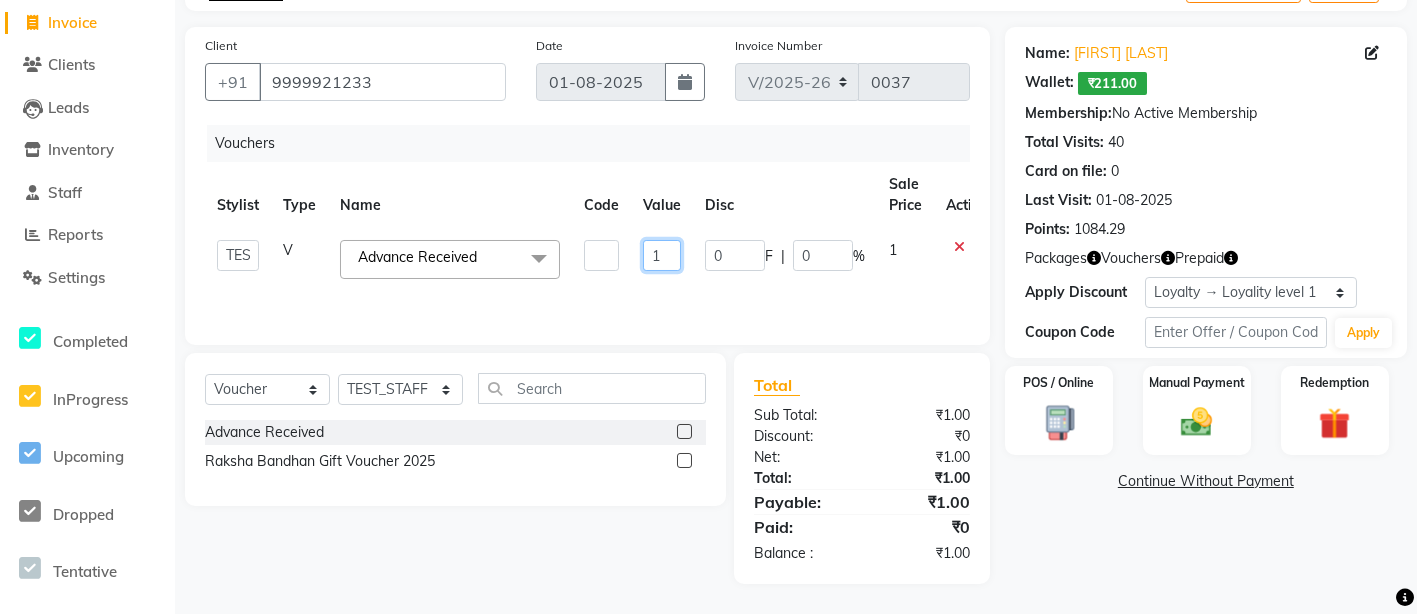 click on "1" 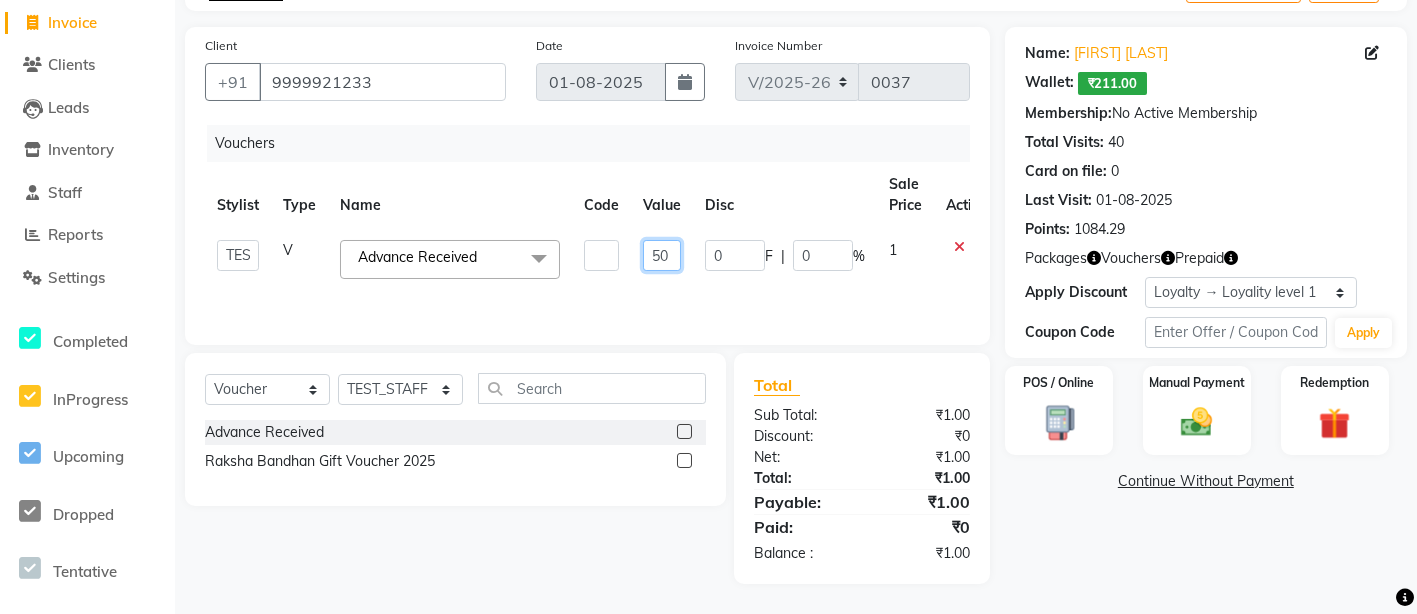 type on "500" 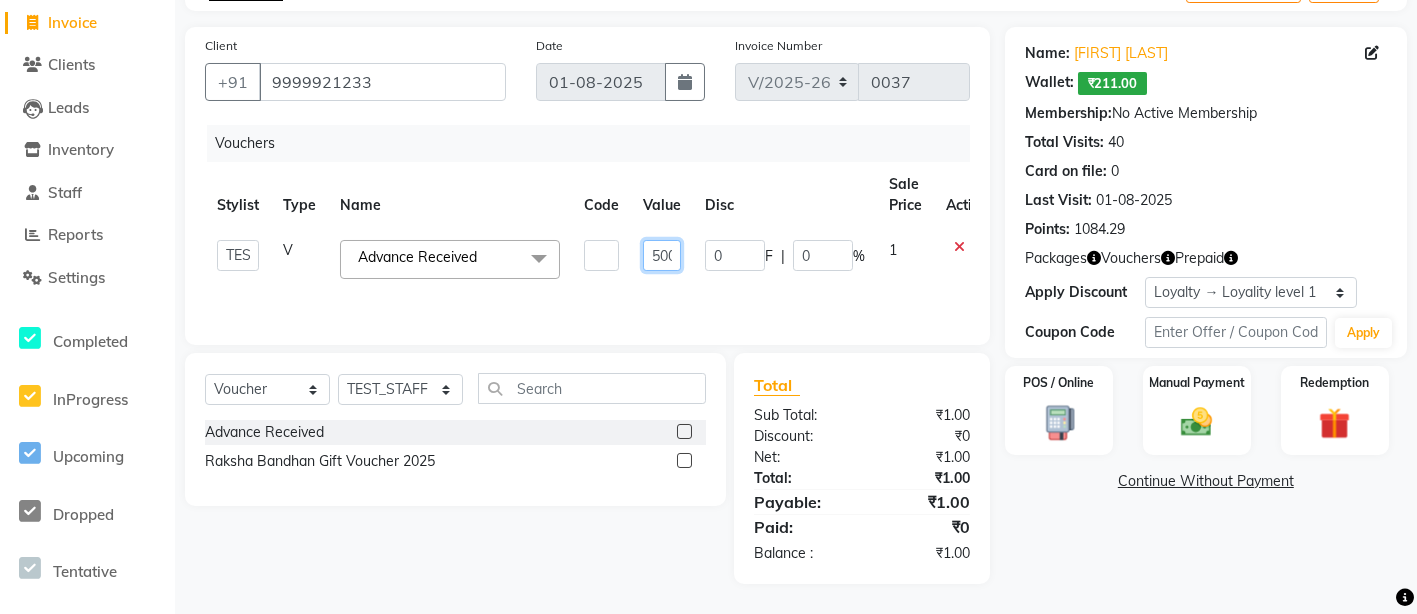 scroll, scrollTop: 0, scrollLeft: 5, axis: horizontal 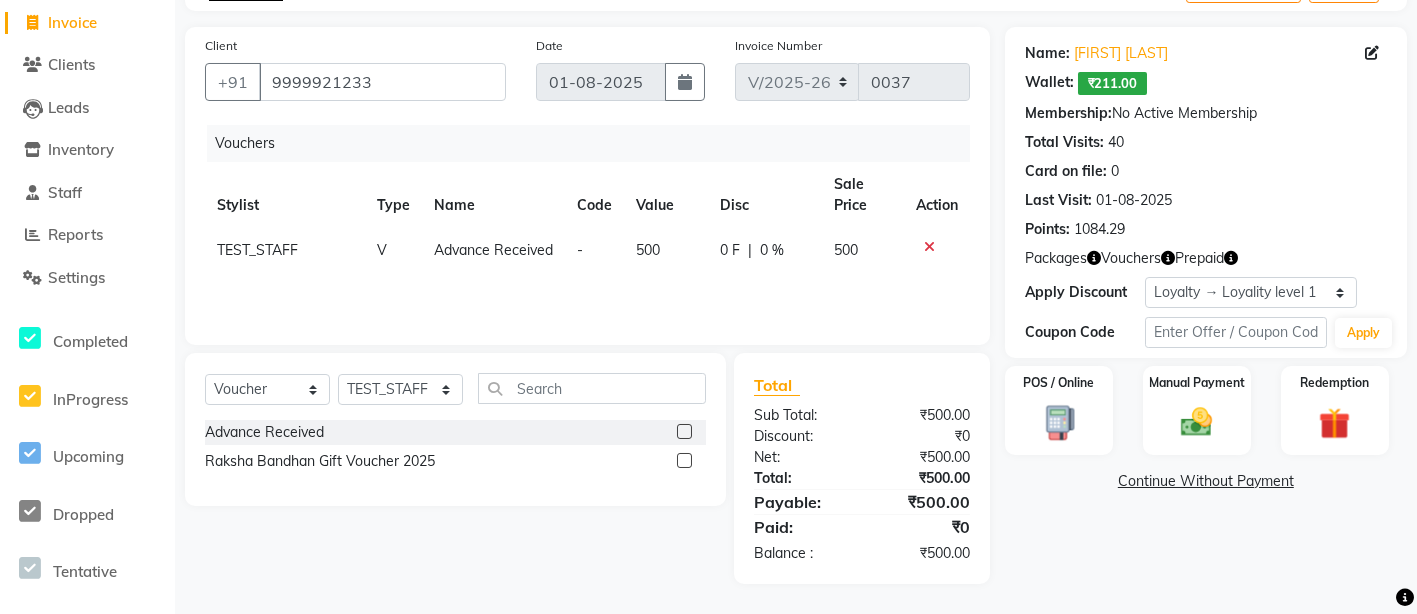 click on "Vouchers Stylist Type Name Code Value Disc Sale Price Action TEST_STAFF V Advance Received - 500 0 F | 0 % 500" 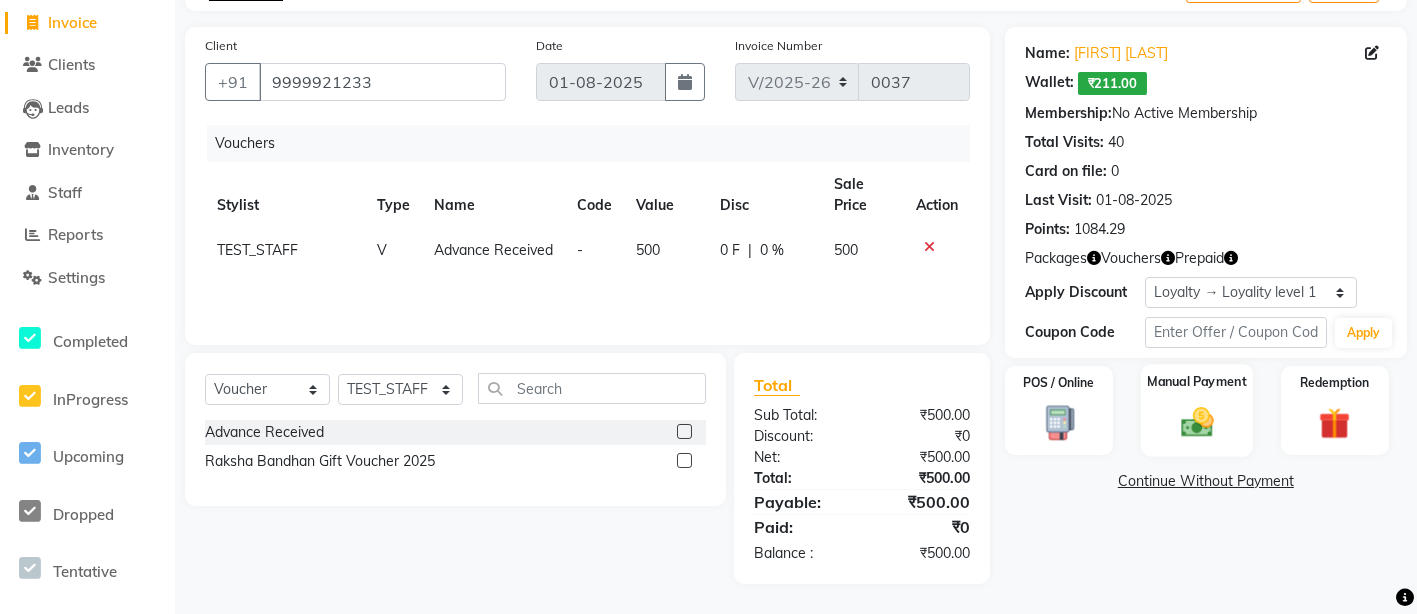 click 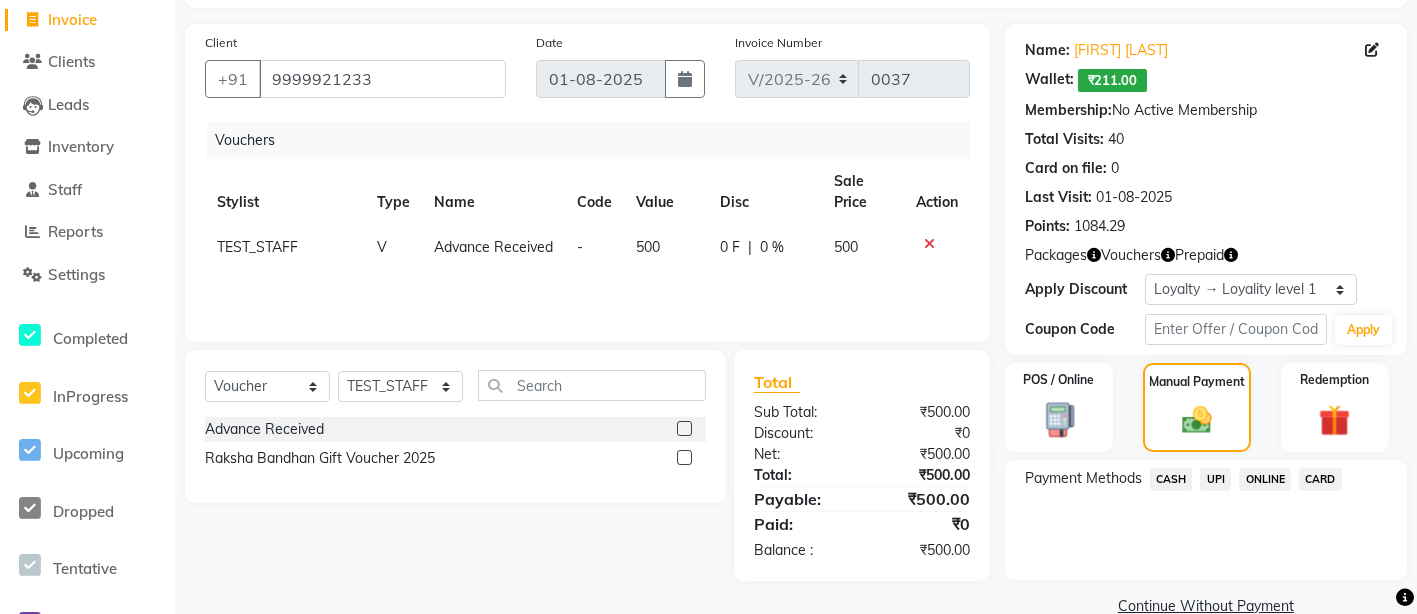 click on "UPI" 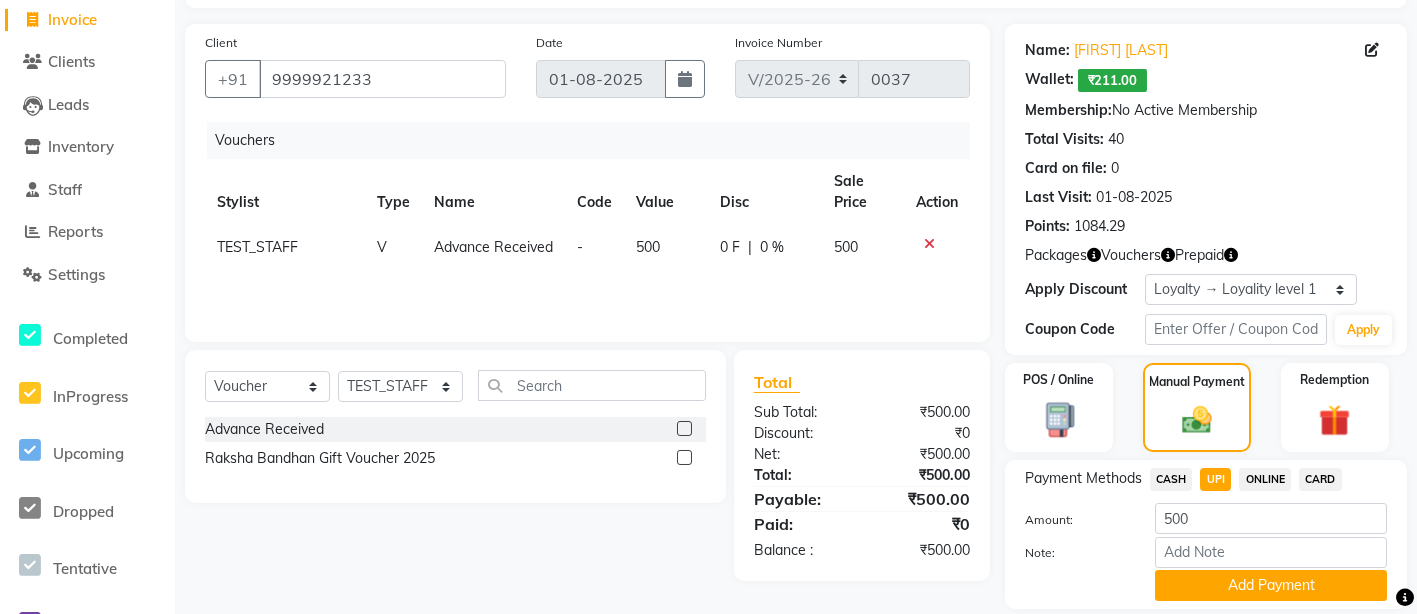 scroll, scrollTop: 192, scrollLeft: 0, axis: vertical 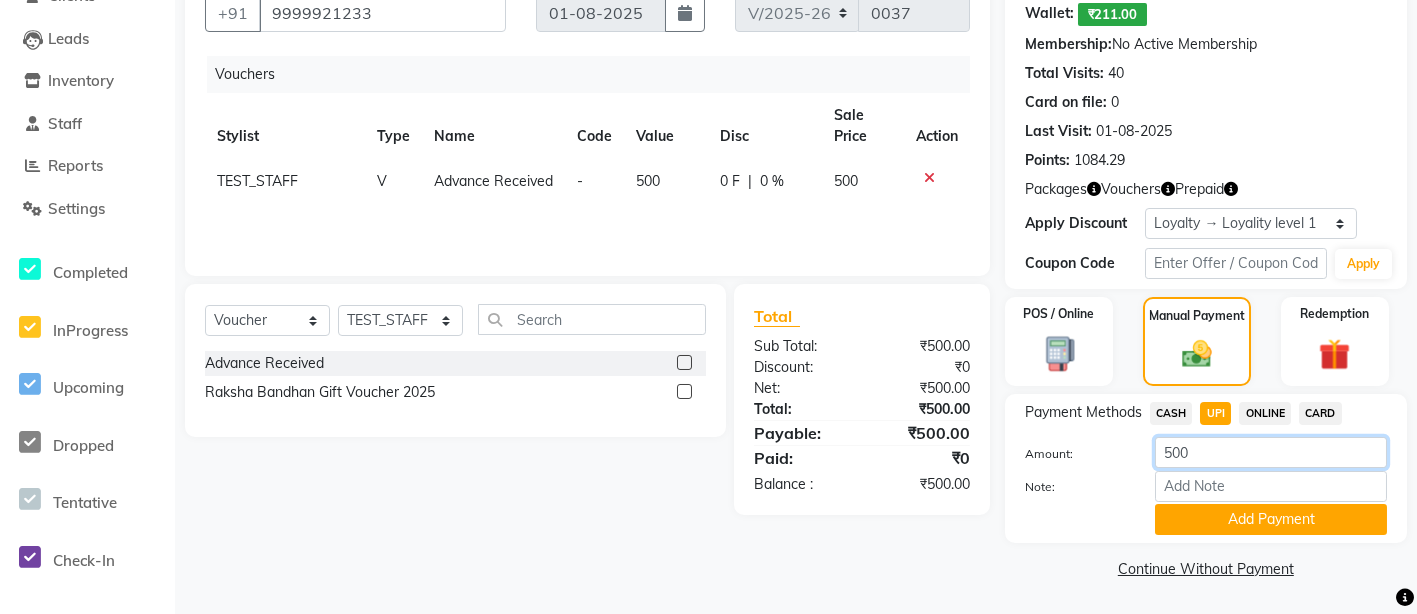 drag, startPoint x: 1203, startPoint y: 456, endPoint x: 1079, endPoint y: 450, distance: 124.14507 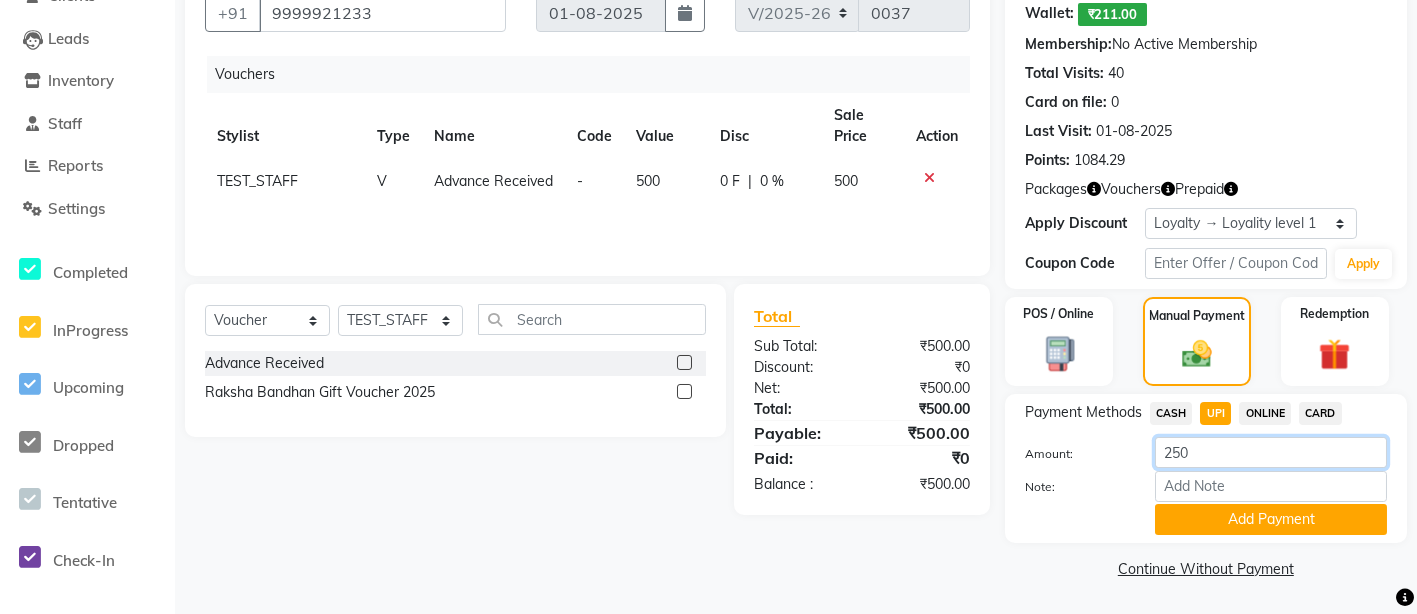 type on "250" 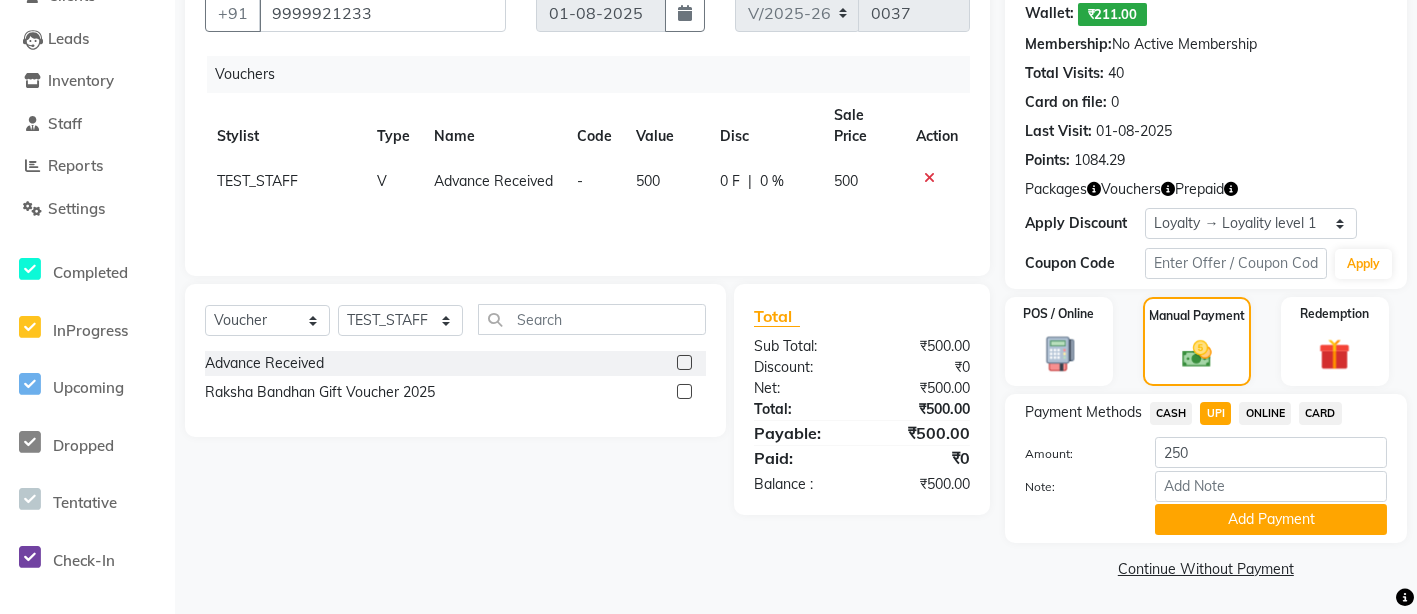 click on "Add Payment" 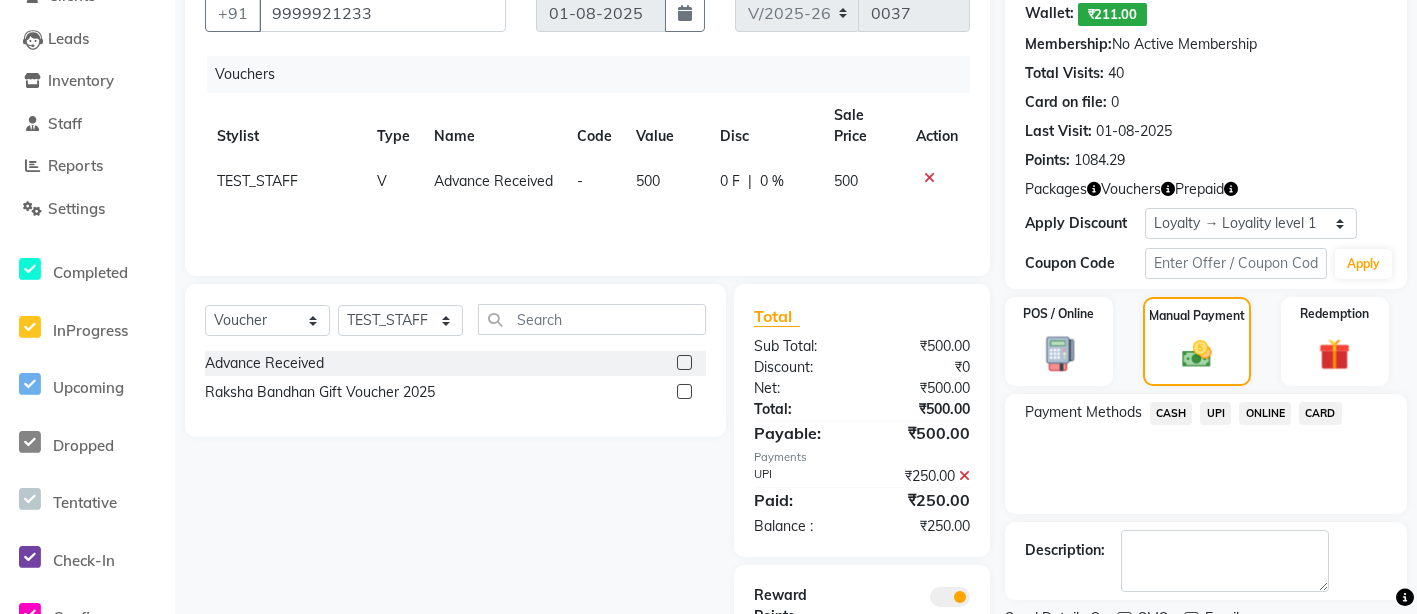 click on "CARD" 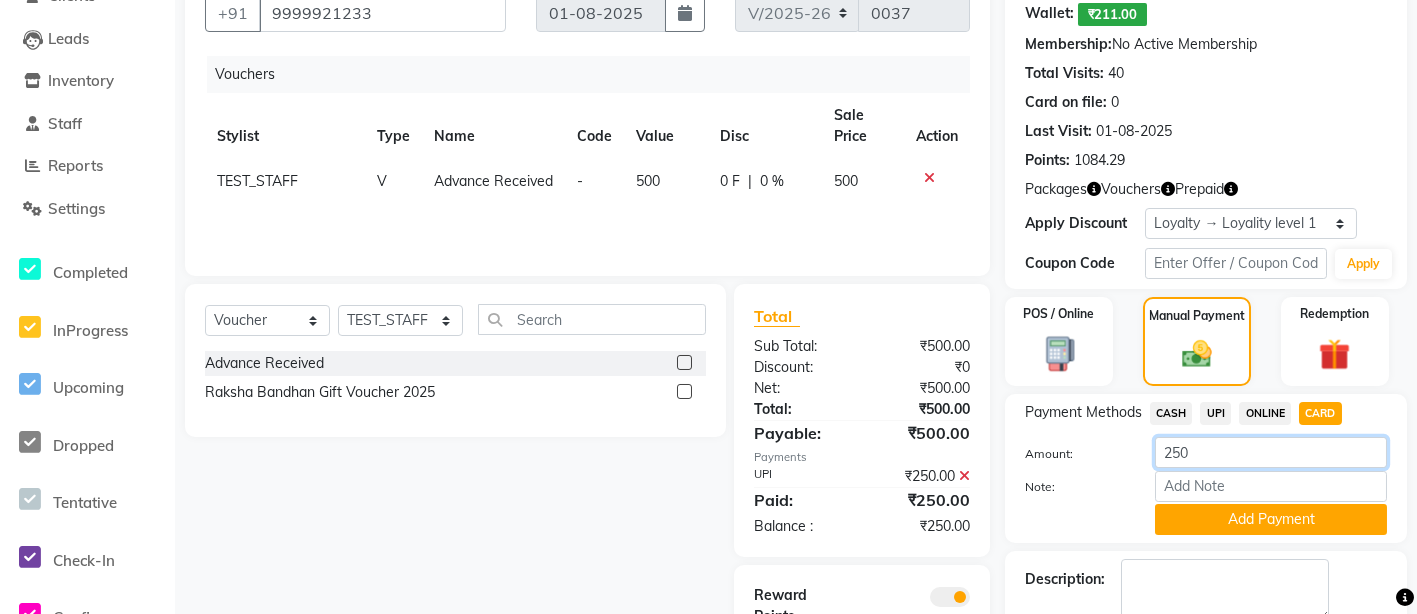 drag, startPoint x: 1227, startPoint y: 450, endPoint x: 1116, endPoint y: 450, distance: 111 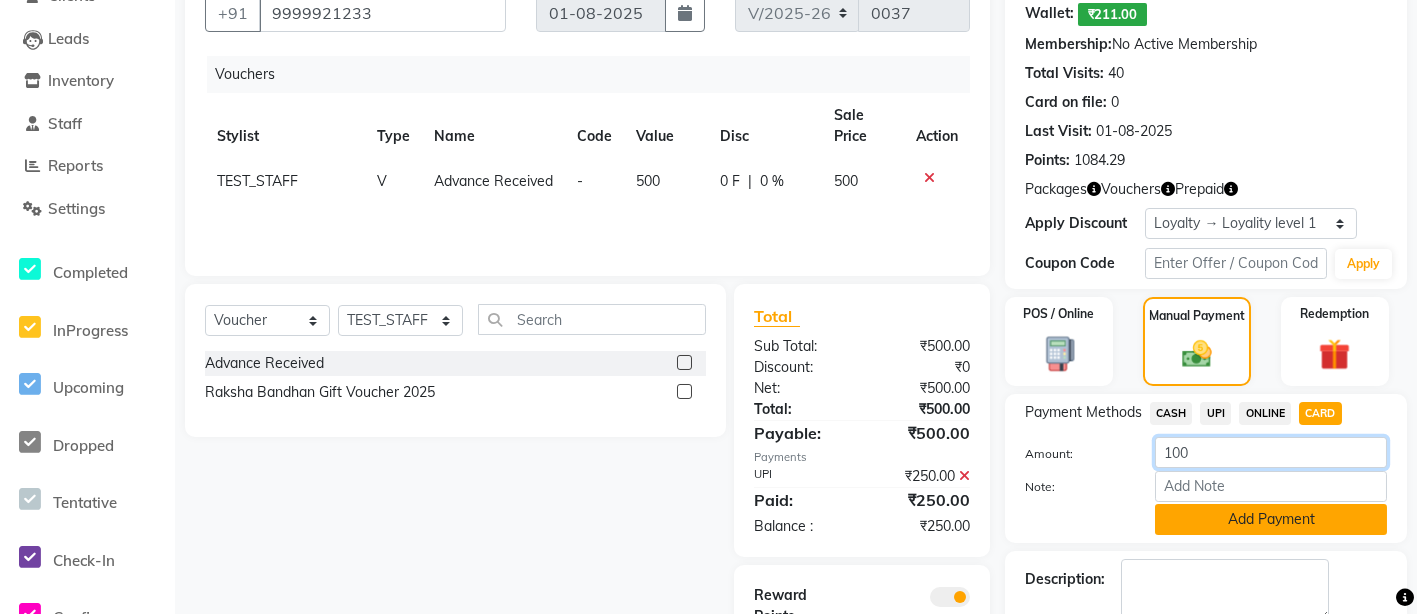 type on "100" 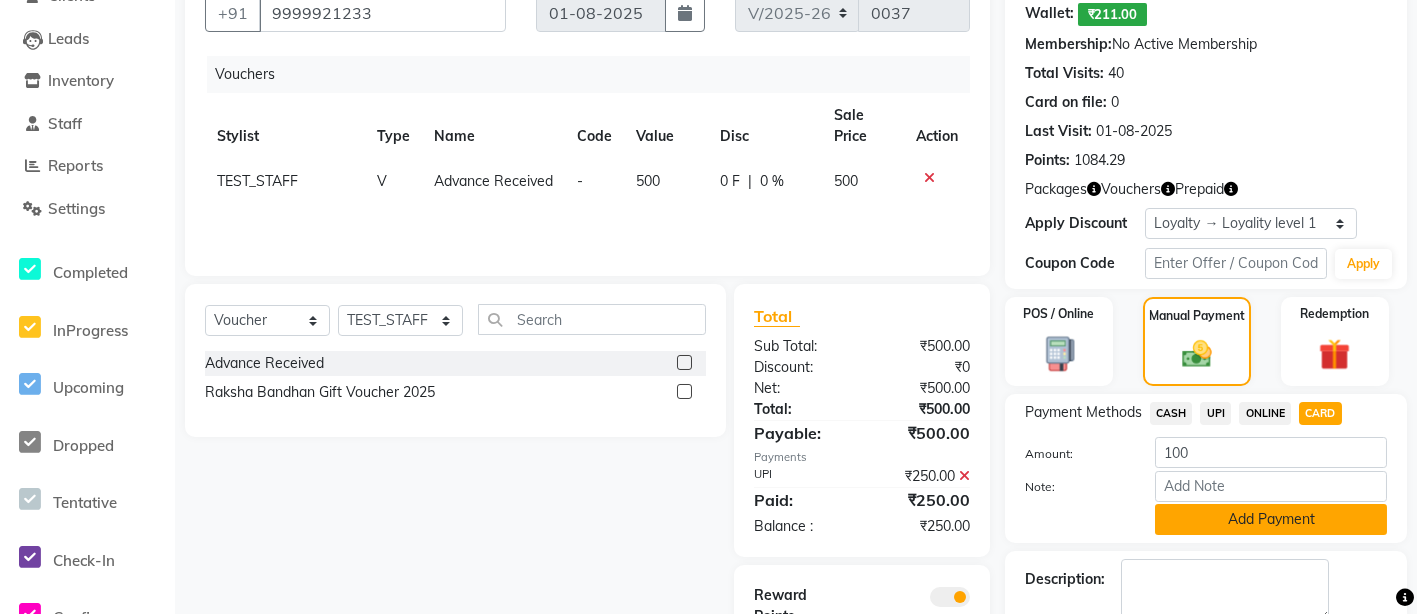 click on "Add Payment" 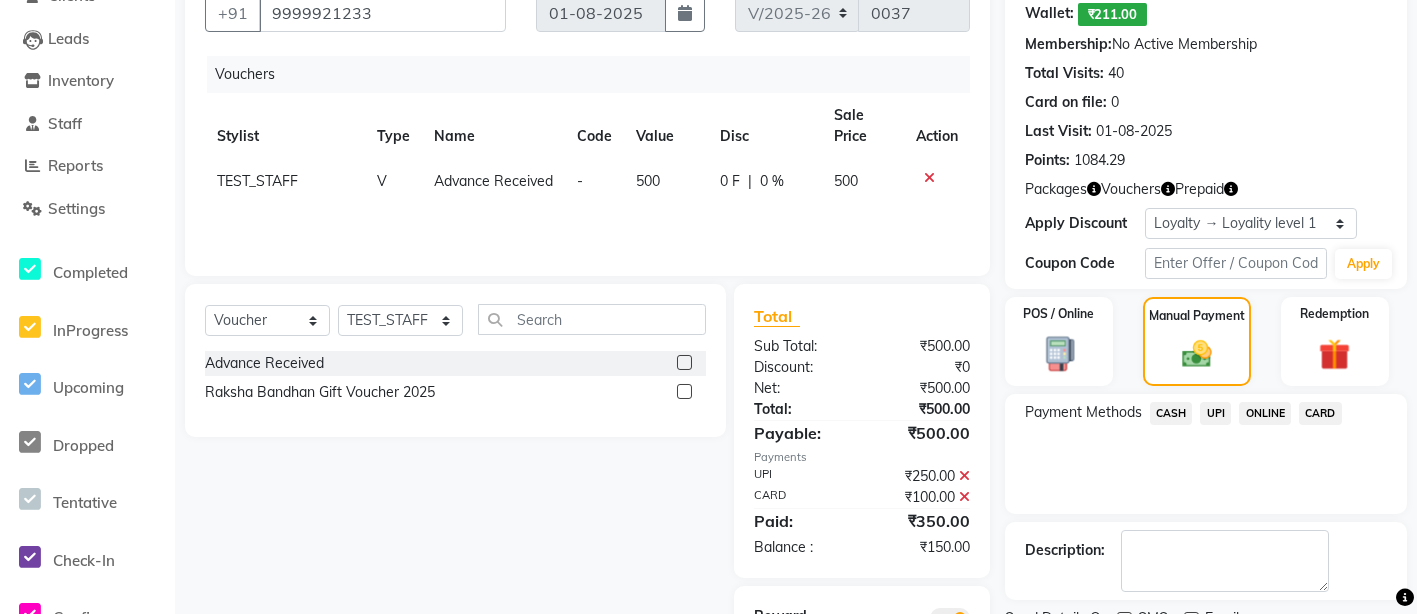 click on "CASH" 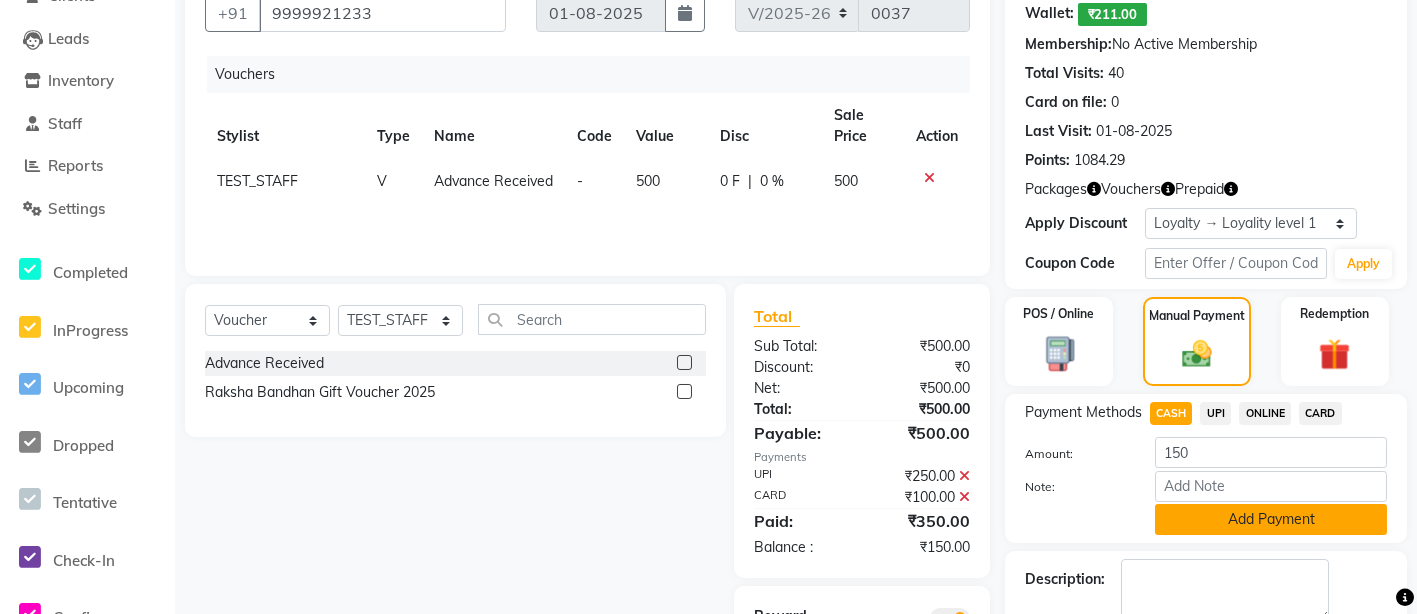 click on "Add Payment" 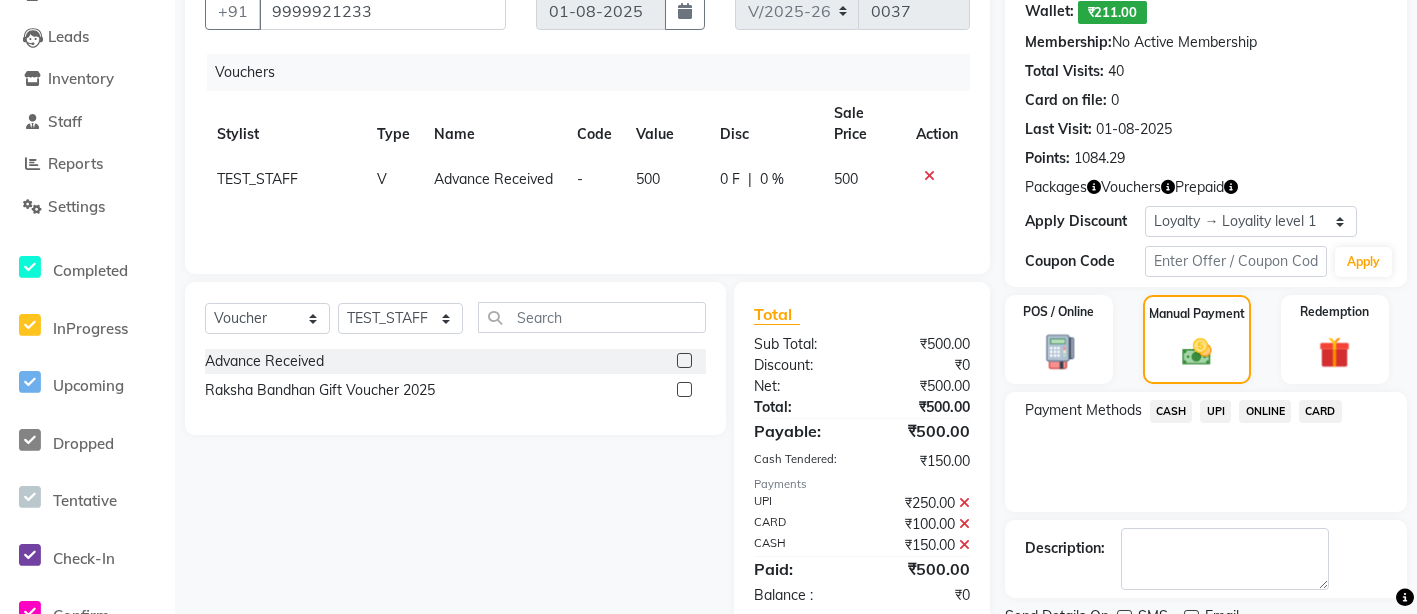 scroll, scrollTop: 379, scrollLeft: 0, axis: vertical 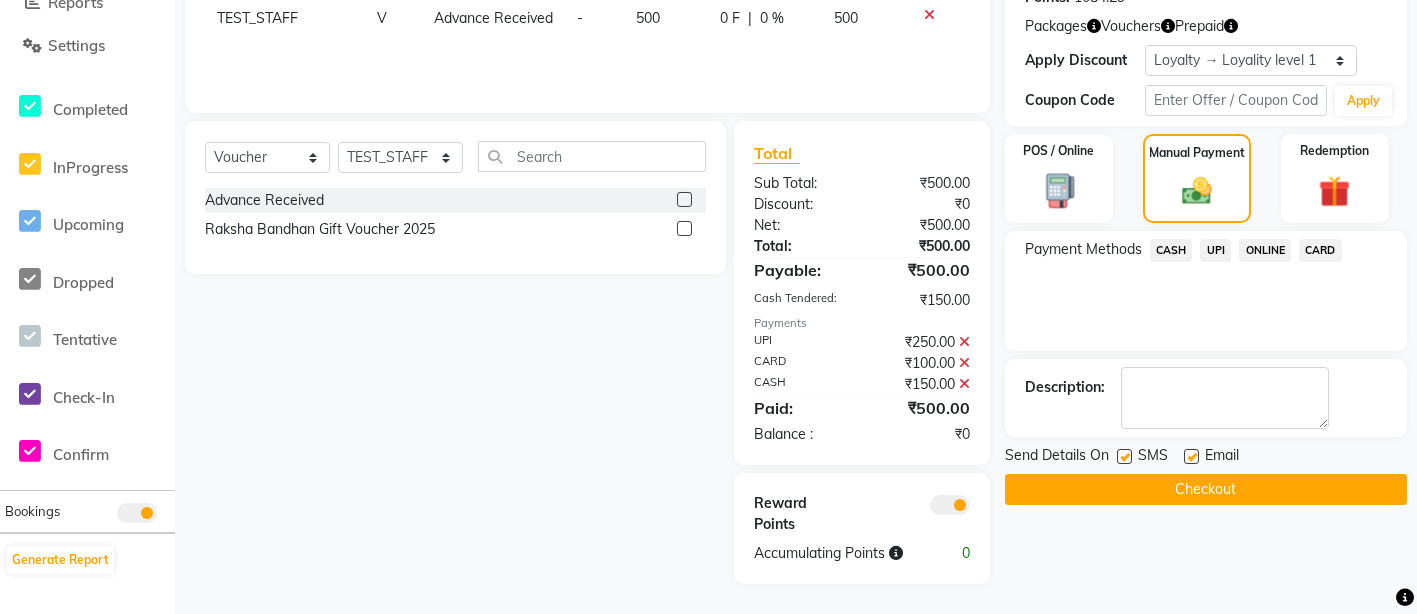 click 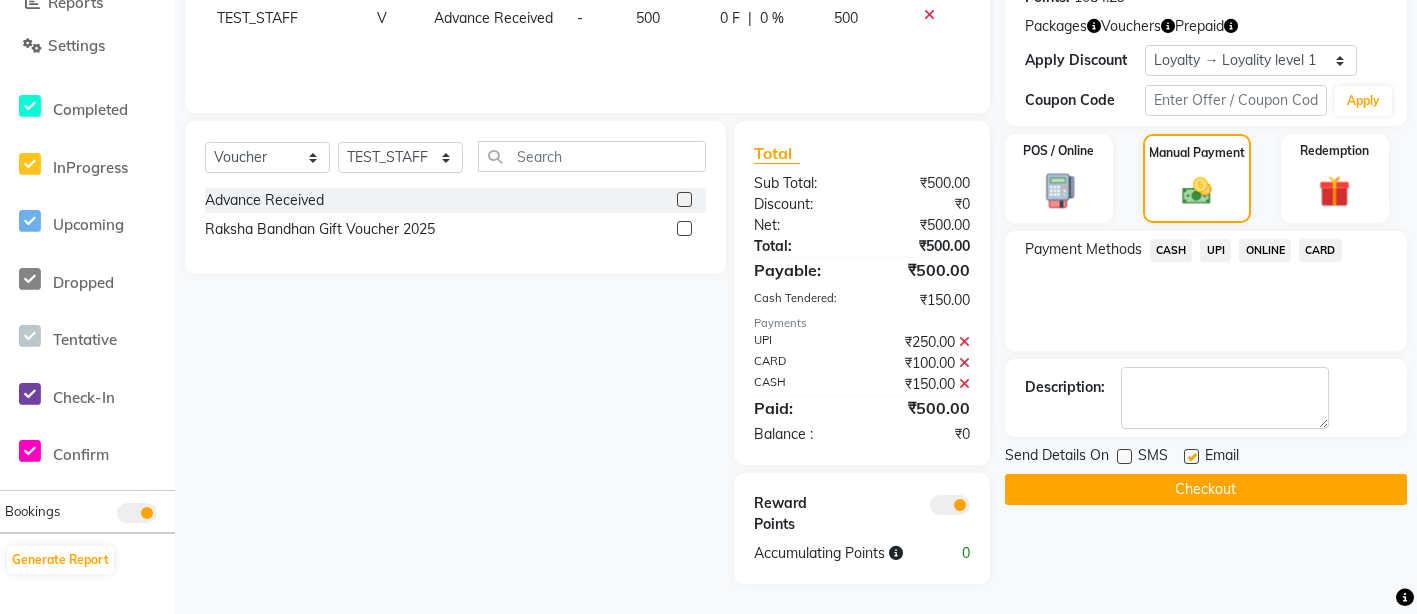 click 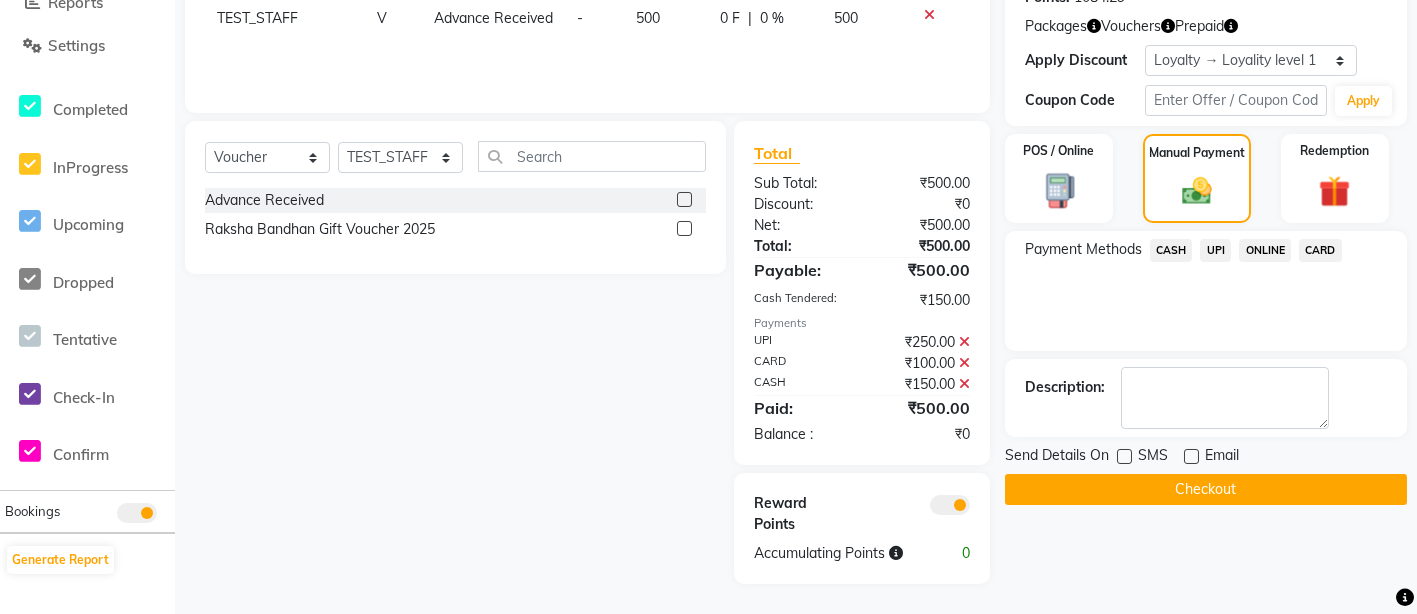 click 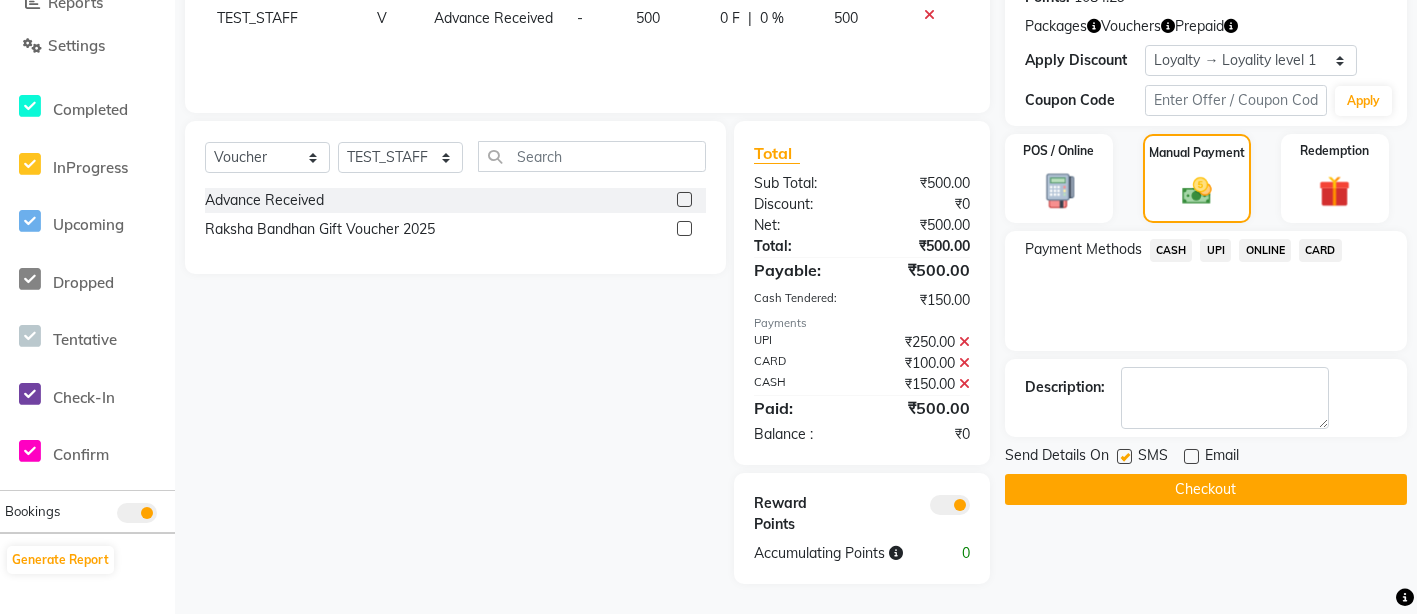 click 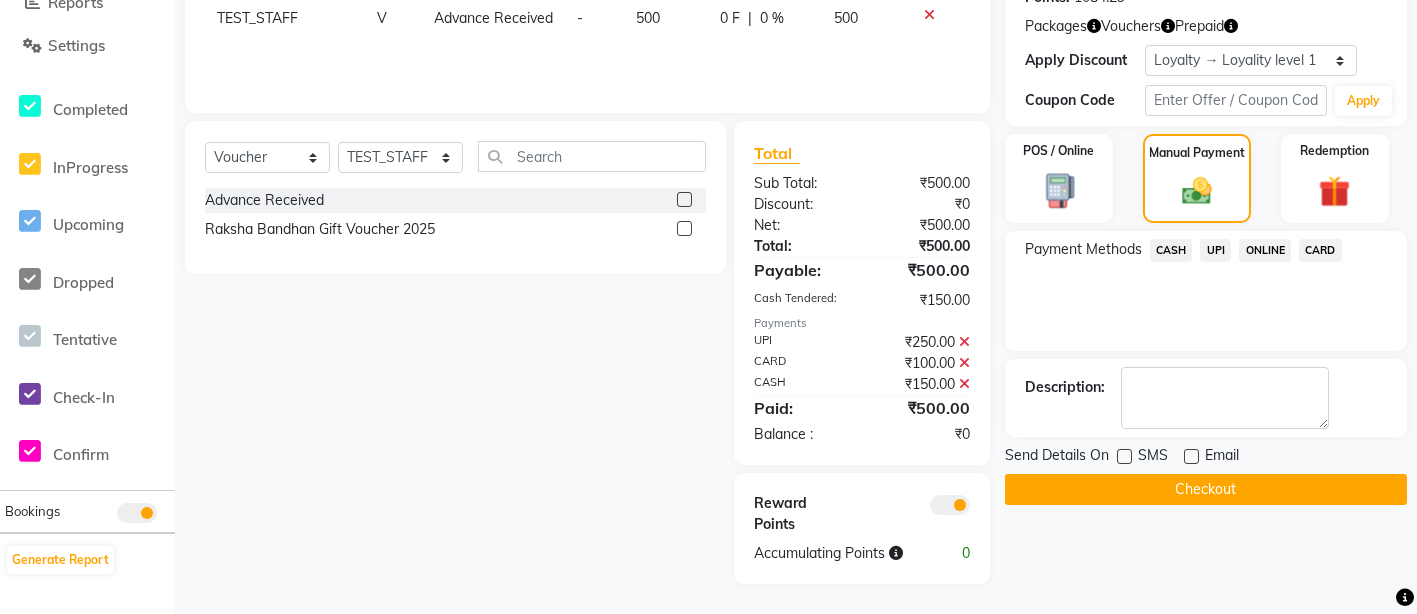 click on "Checkout" 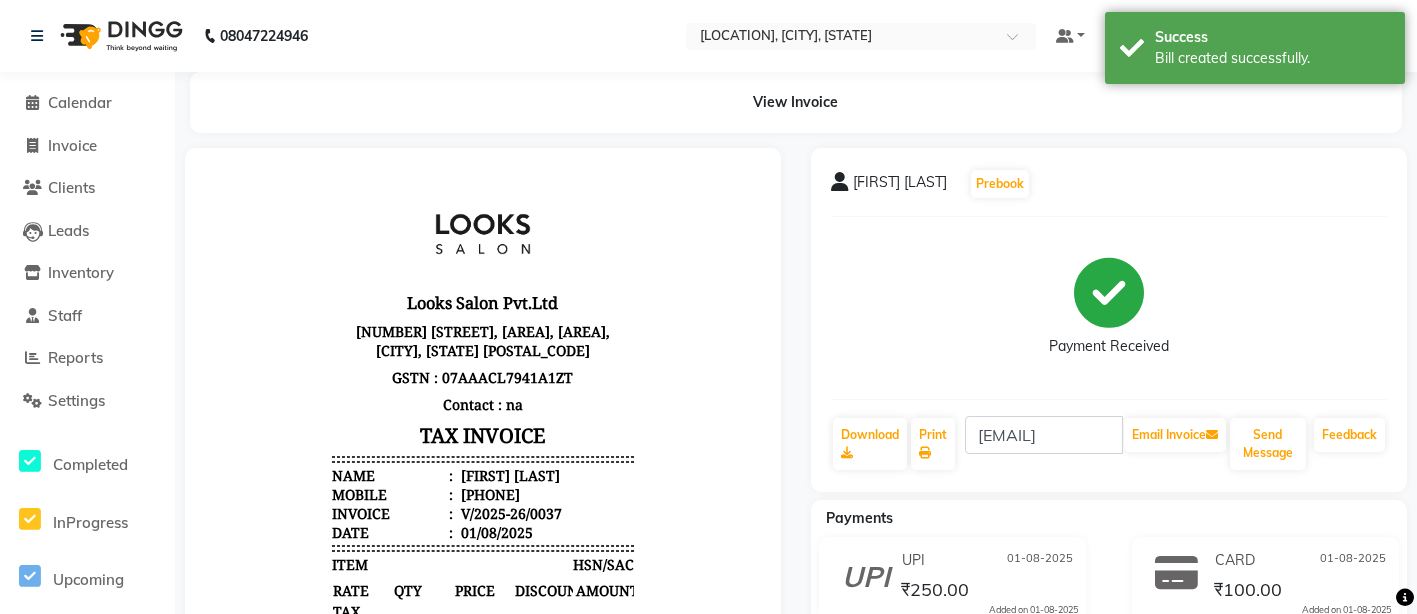 scroll, scrollTop: 0, scrollLeft: 0, axis: both 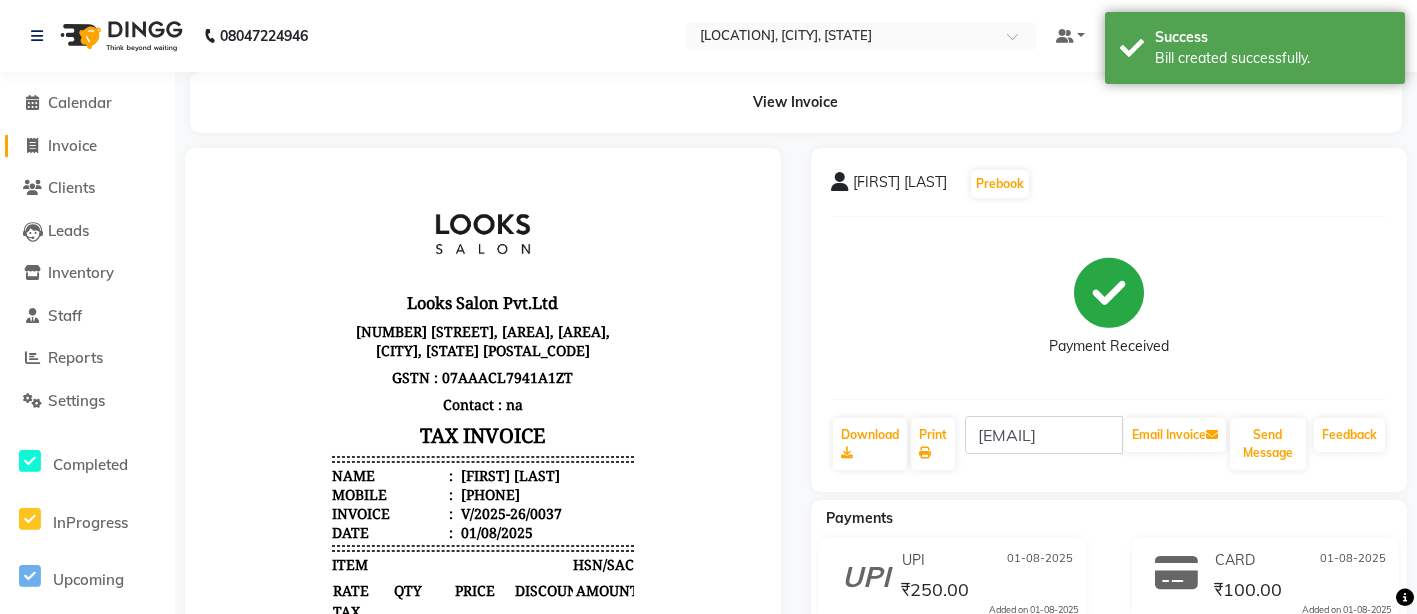click on "Invoice" 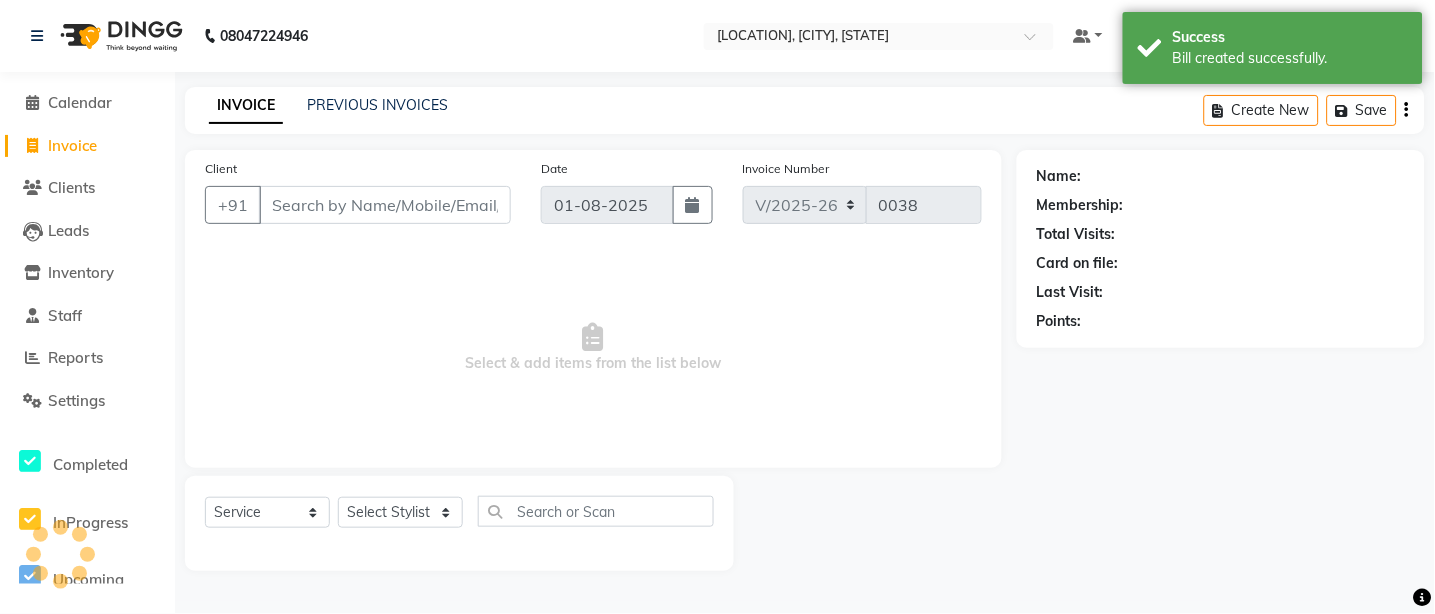 click on "Client" at bounding box center [385, 205] 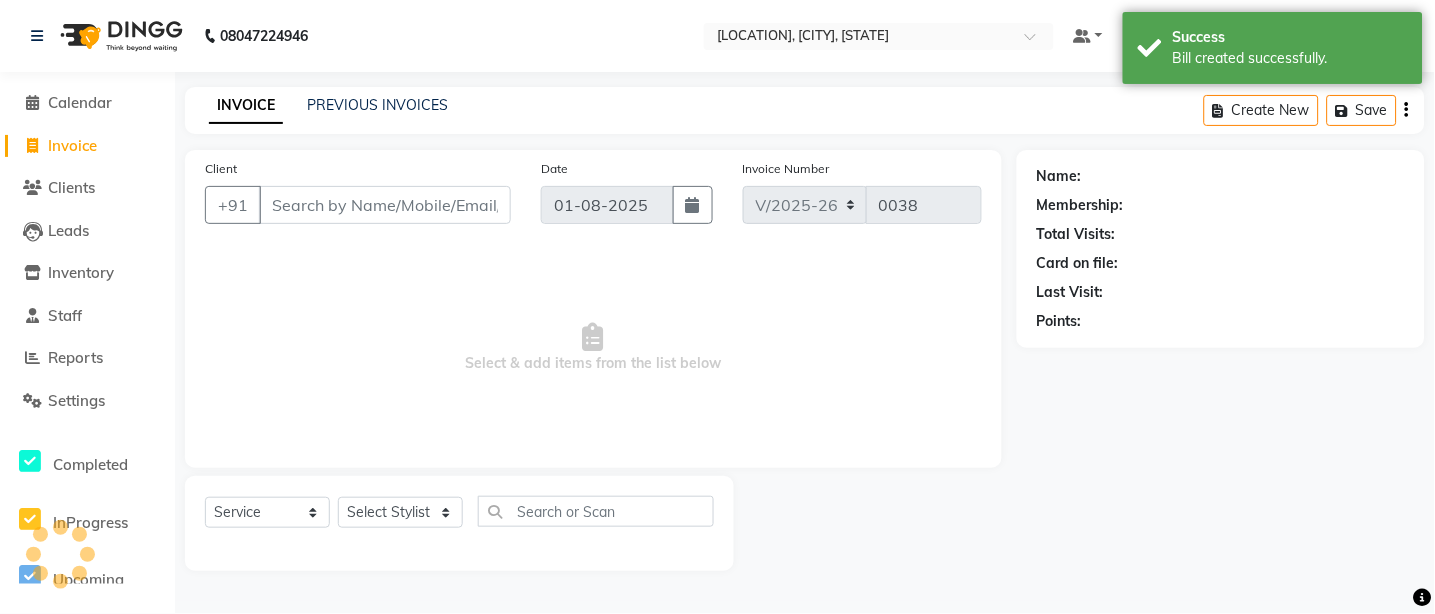 select on "35844" 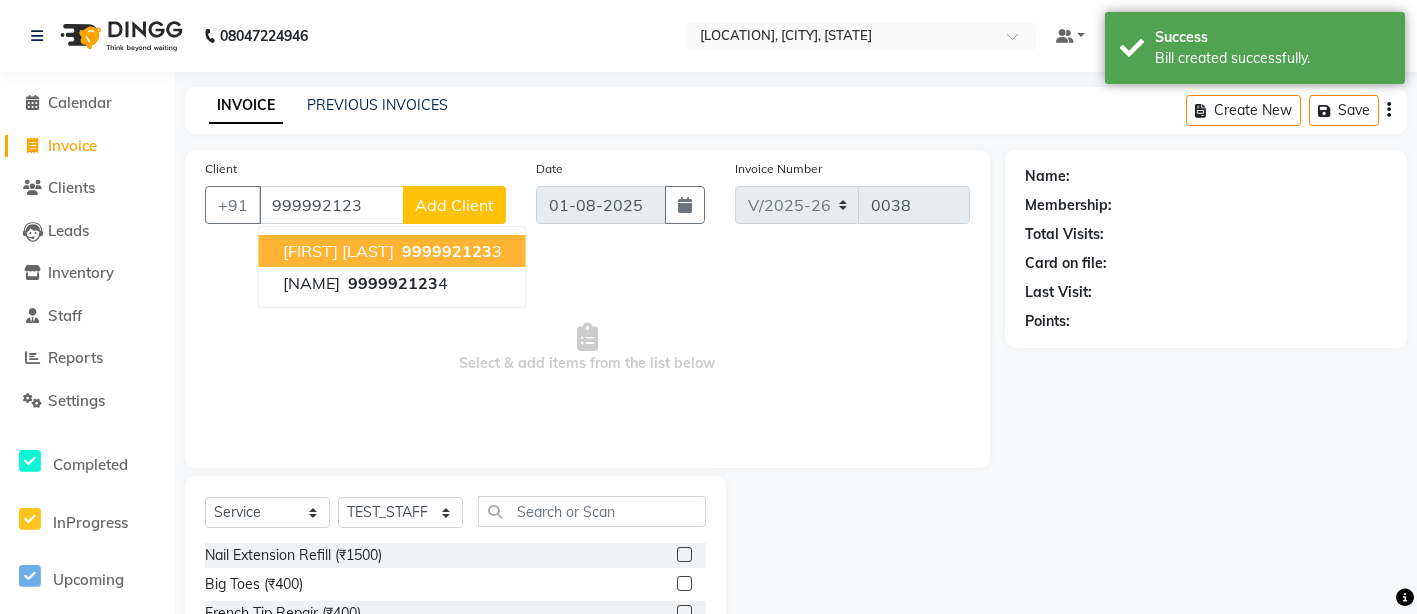 click on "[FIRST] [LAST]" at bounding box center (338, 251) 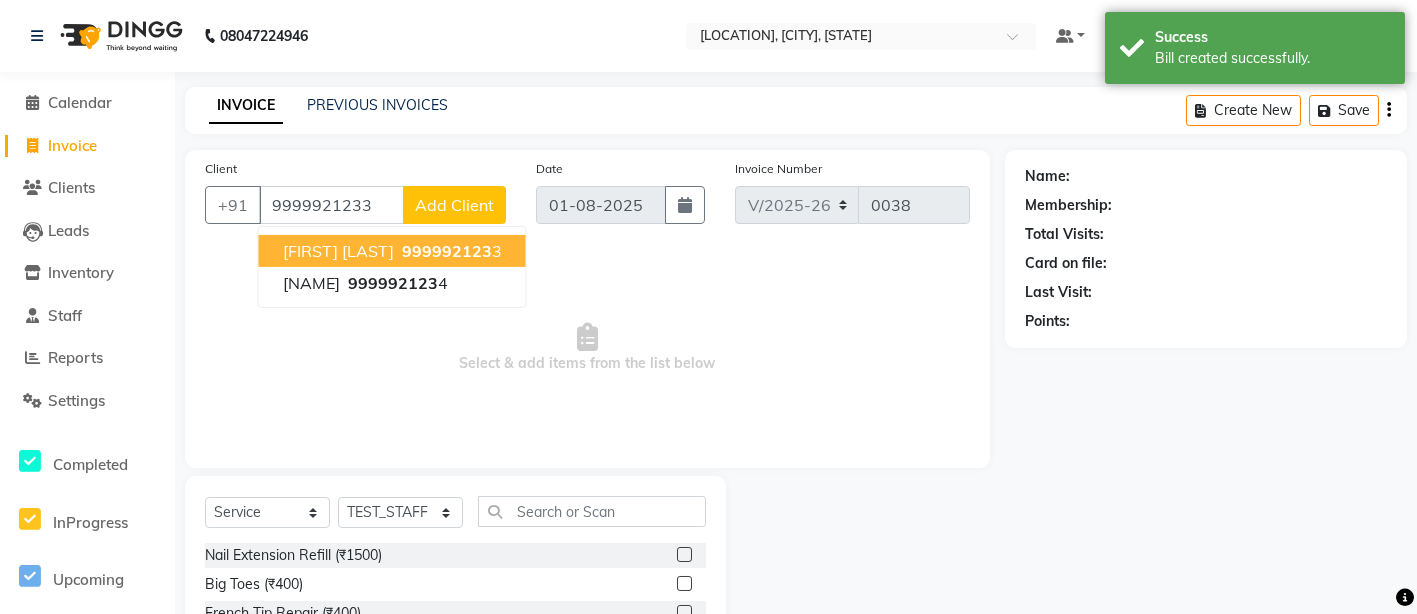 type on "9999921233" 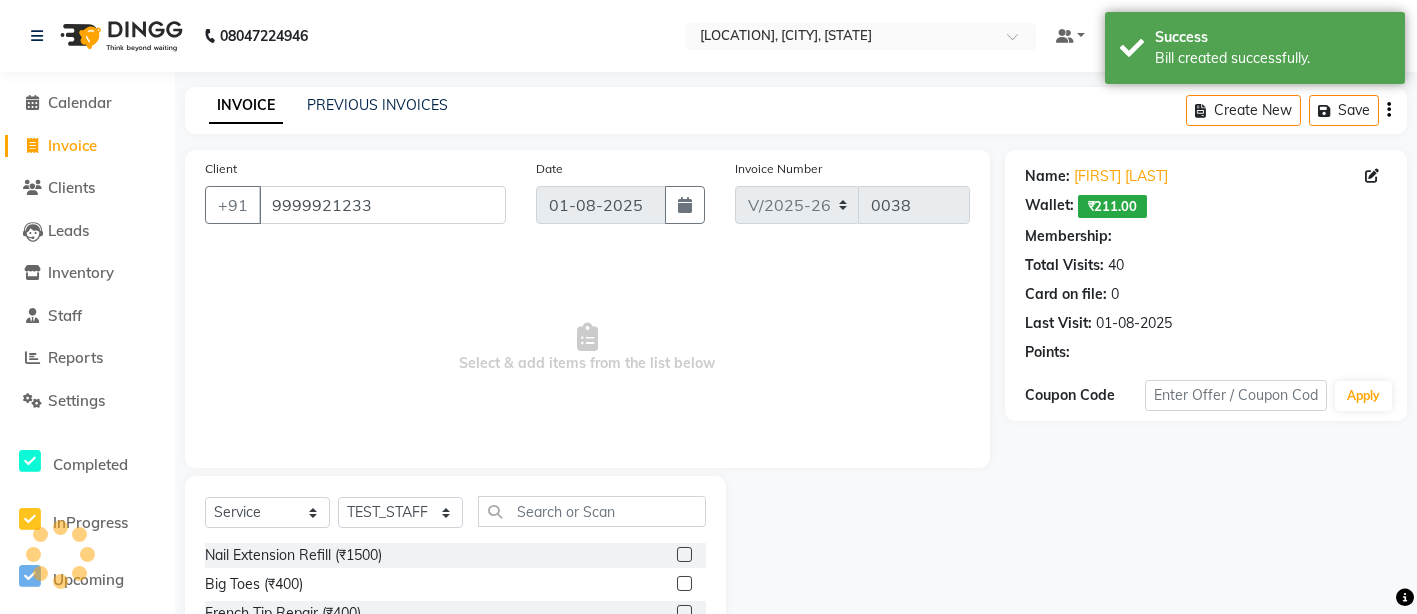 select on "1: Object" 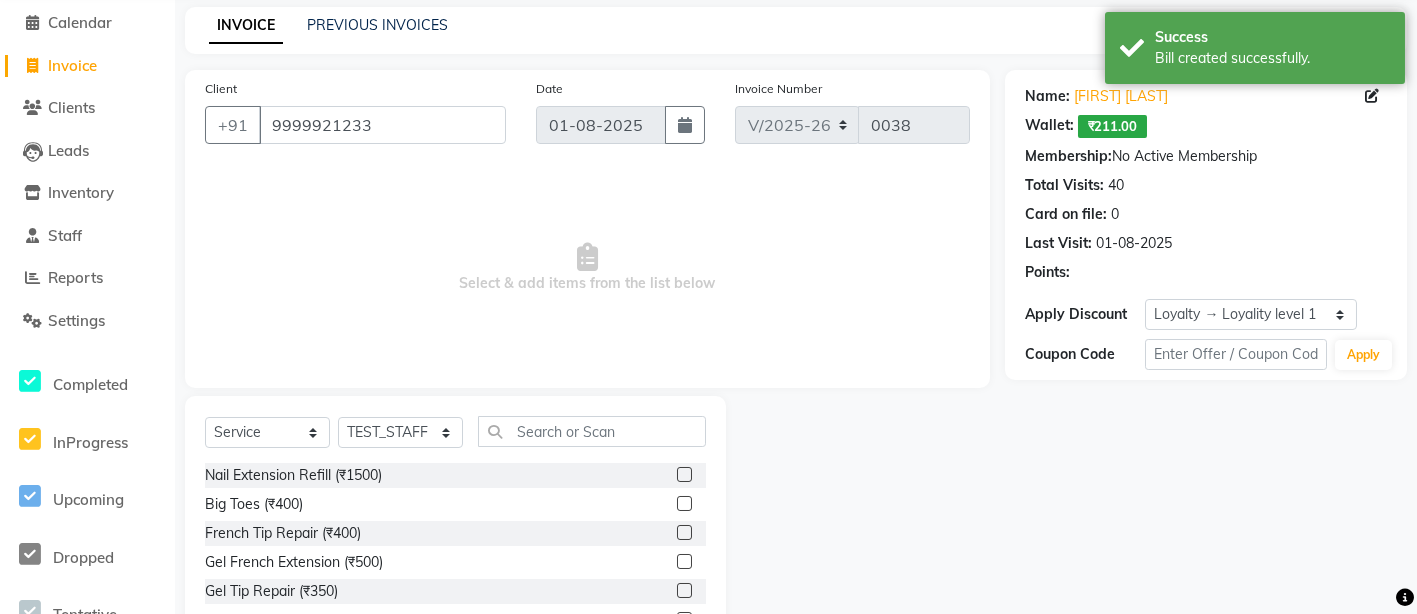 scroll, scrollTop: 124, scrollLeft: 0, axis: vertical 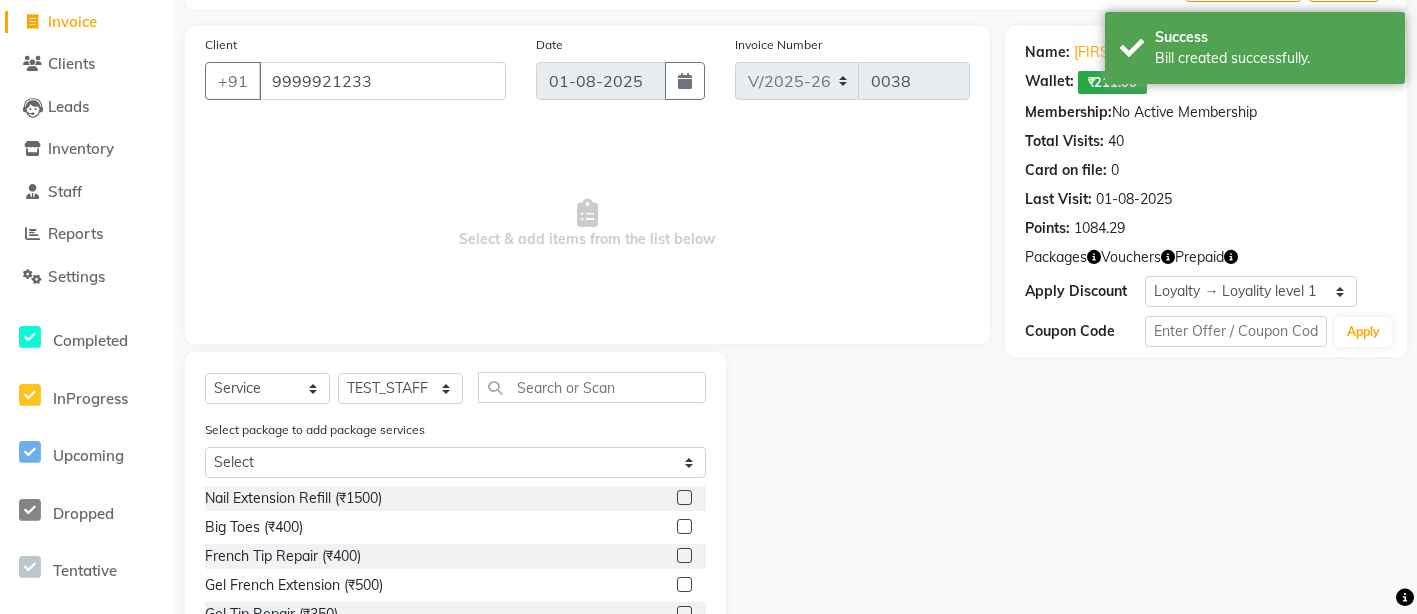 click 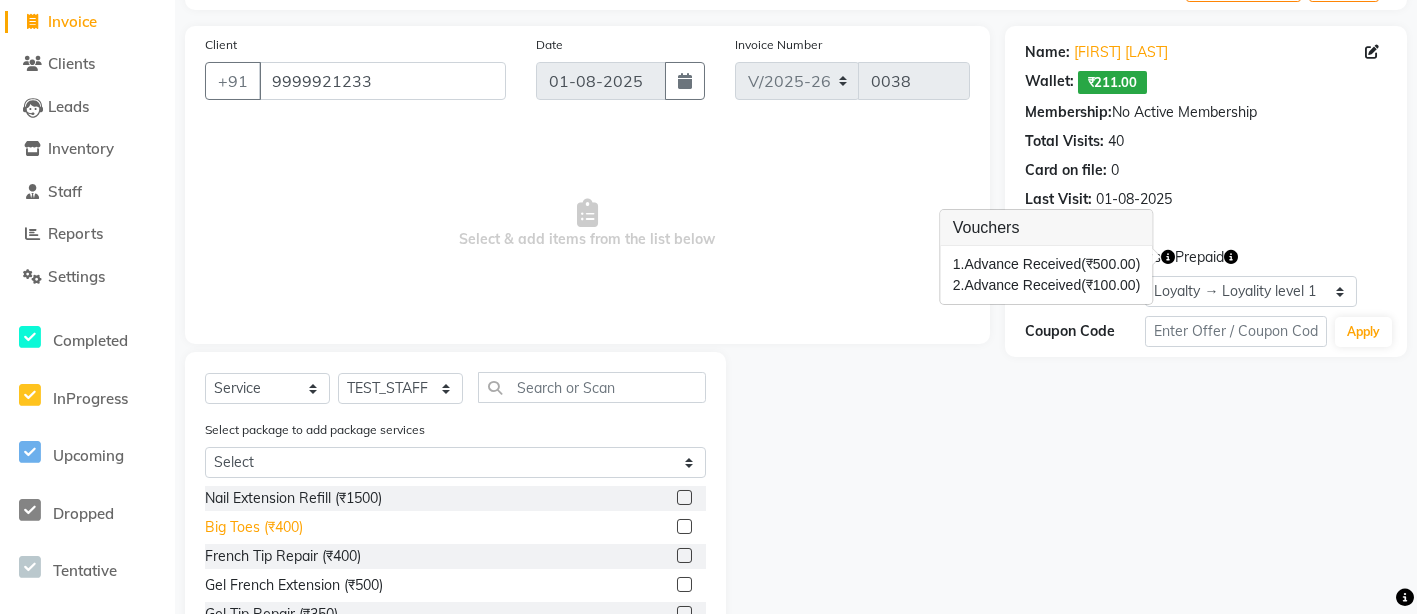 click on "Big Toes (₹400)" 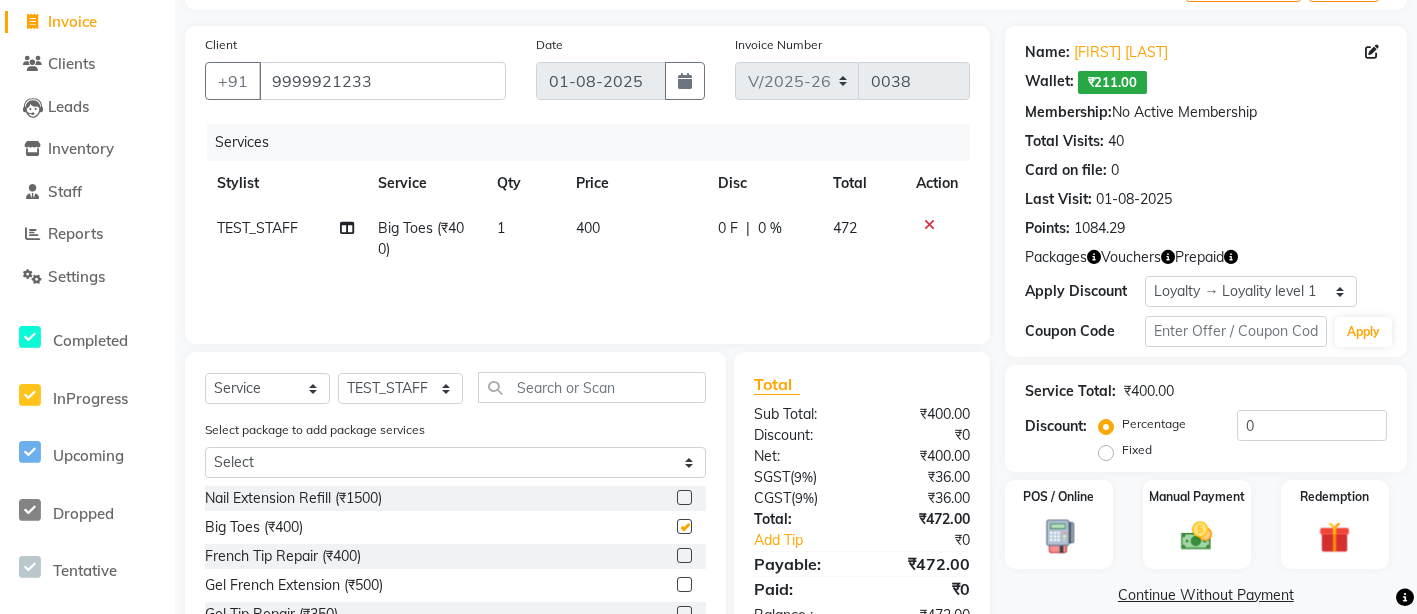 checkbox on "false" 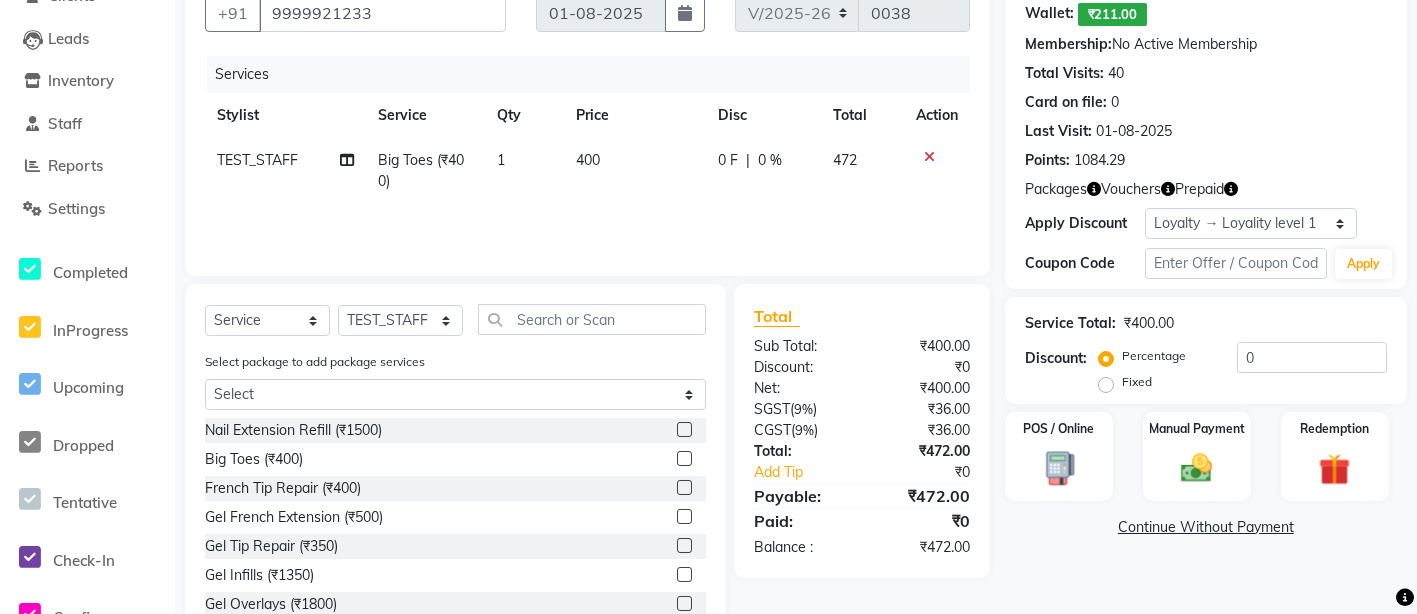scroll, scrollTop: 253, scrollLeft: 0, axis: vertical 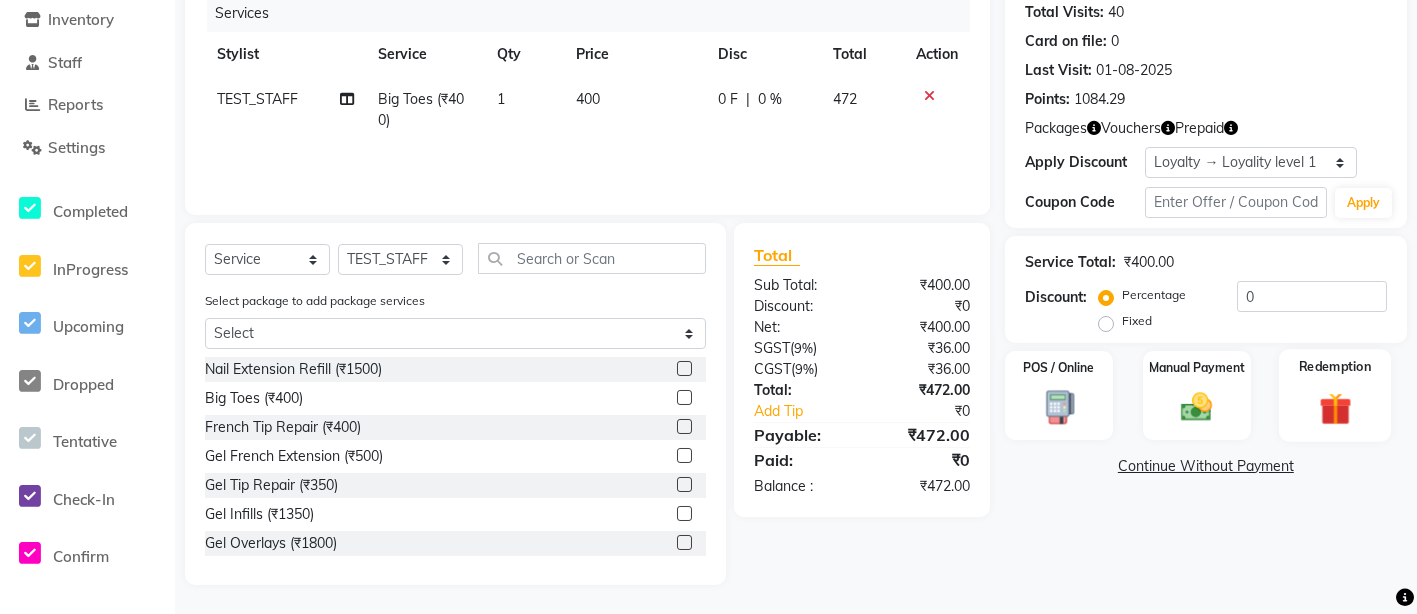 click on "Redemption" 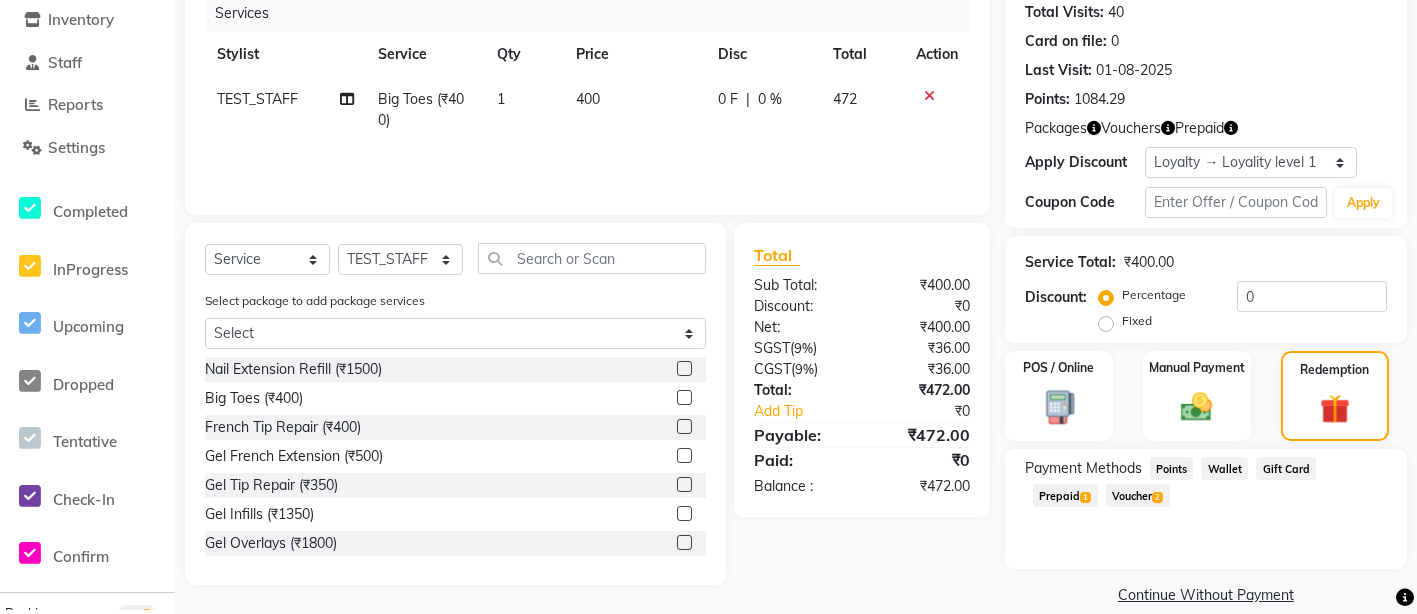 click on "2" 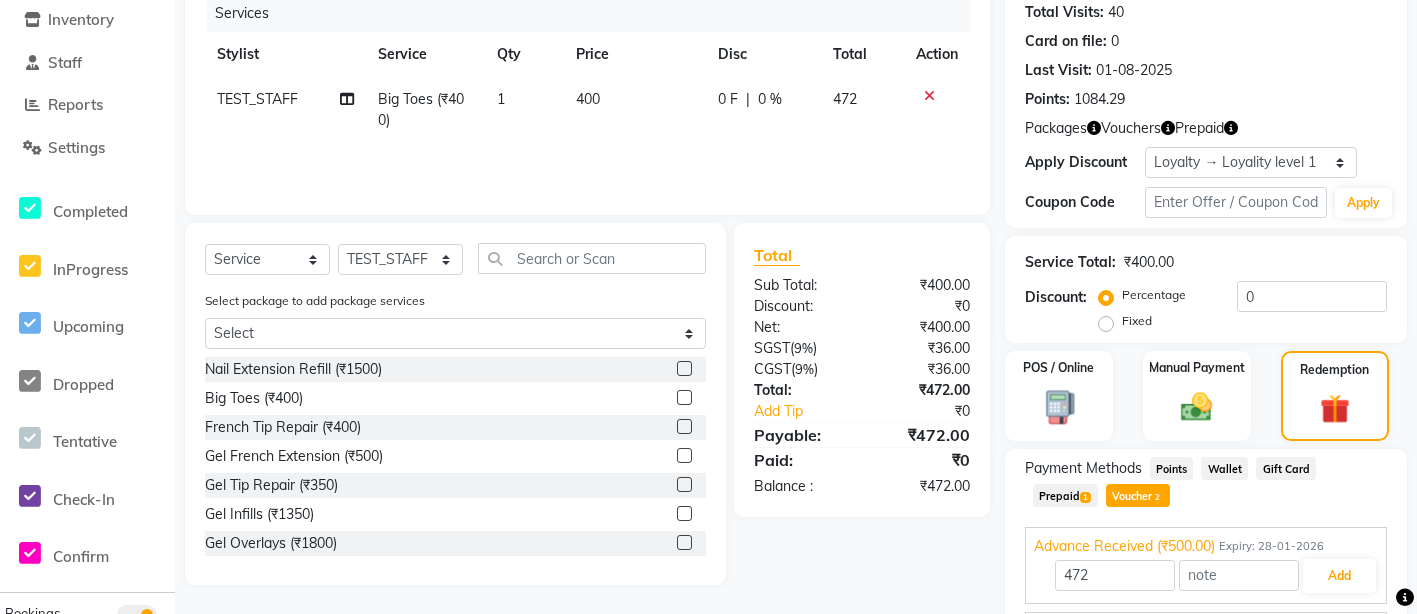 scroll, scrollTop: 367, scrollLeft: 0, axis: vertical 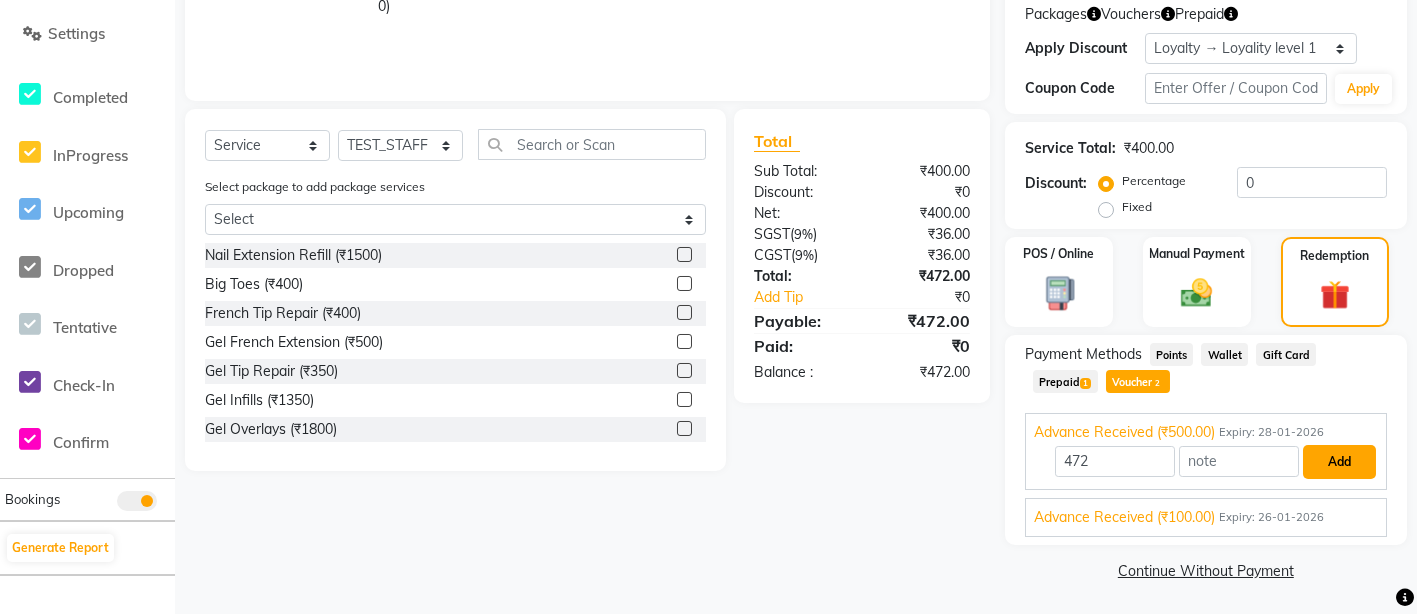 click on "Add" at bounding box center [1339, 462] 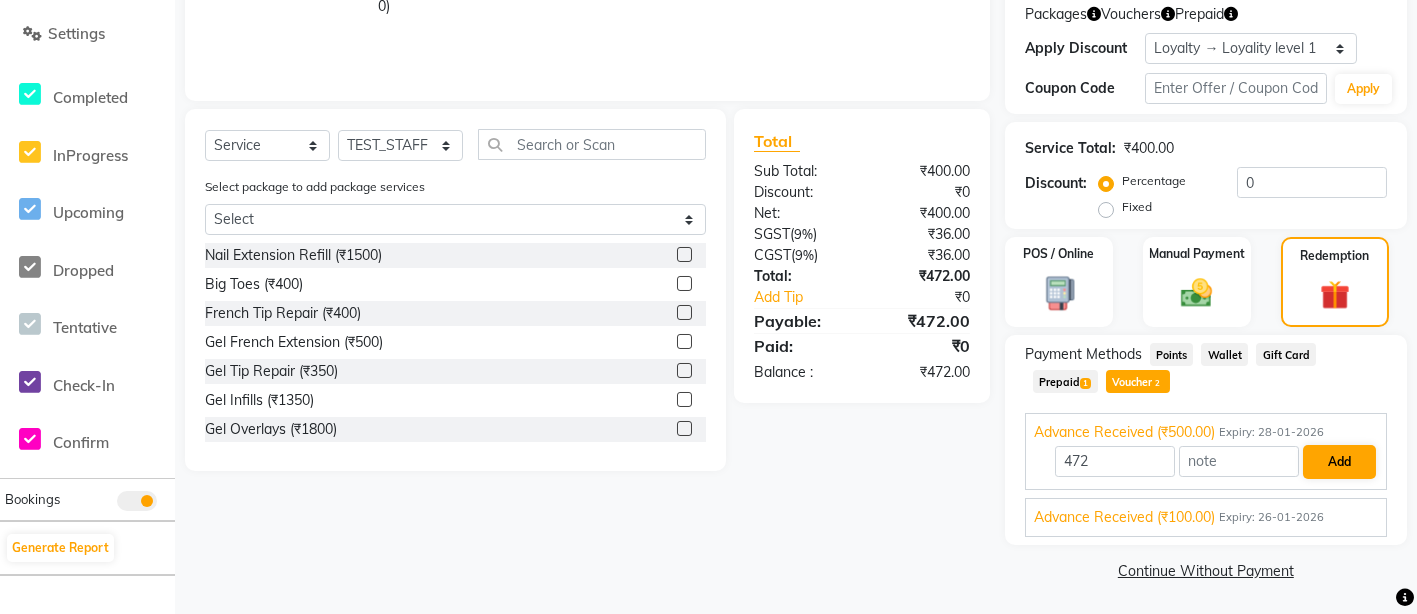 scroll, scrollTop: 295, scrollLeft: 0, axis: vertical 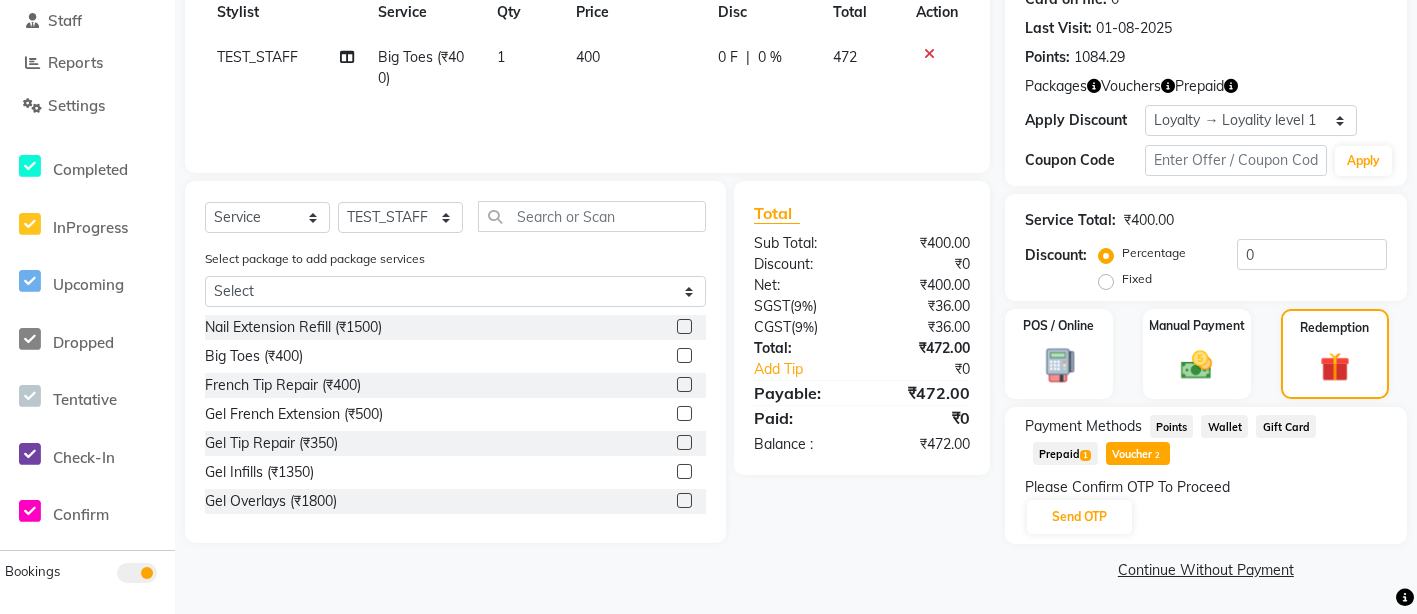 click on "Voucher  2" 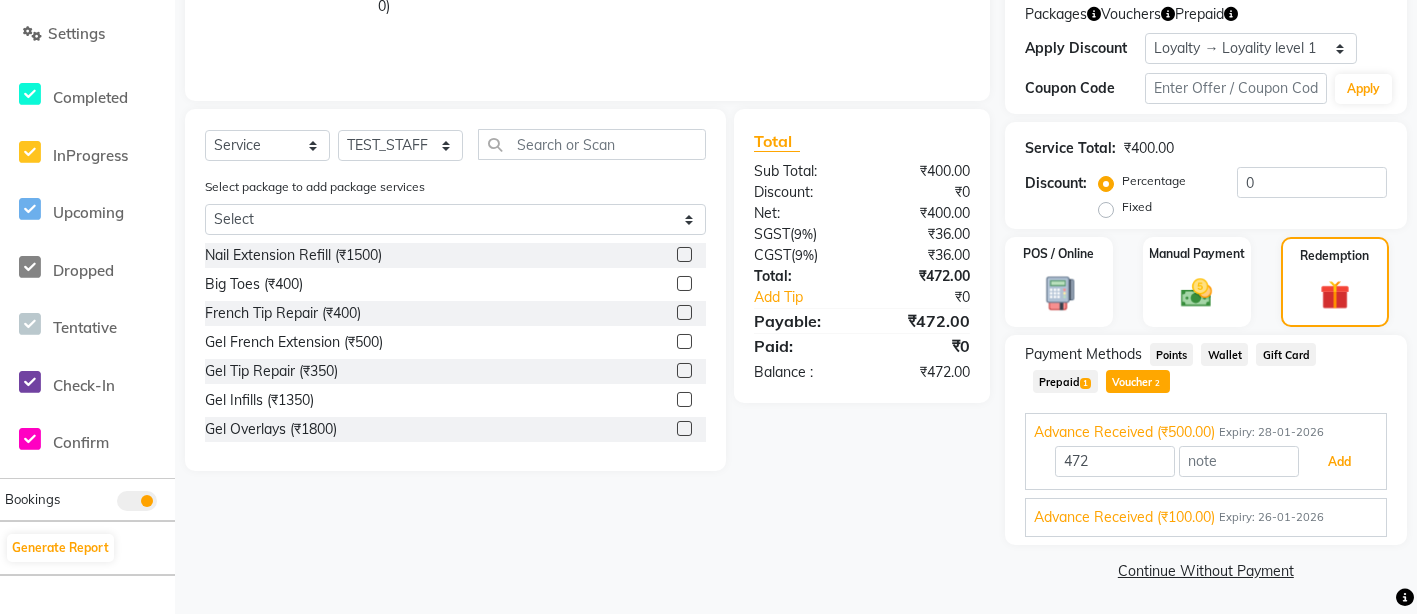 click on "Add" at bounding box center [1339, 462] 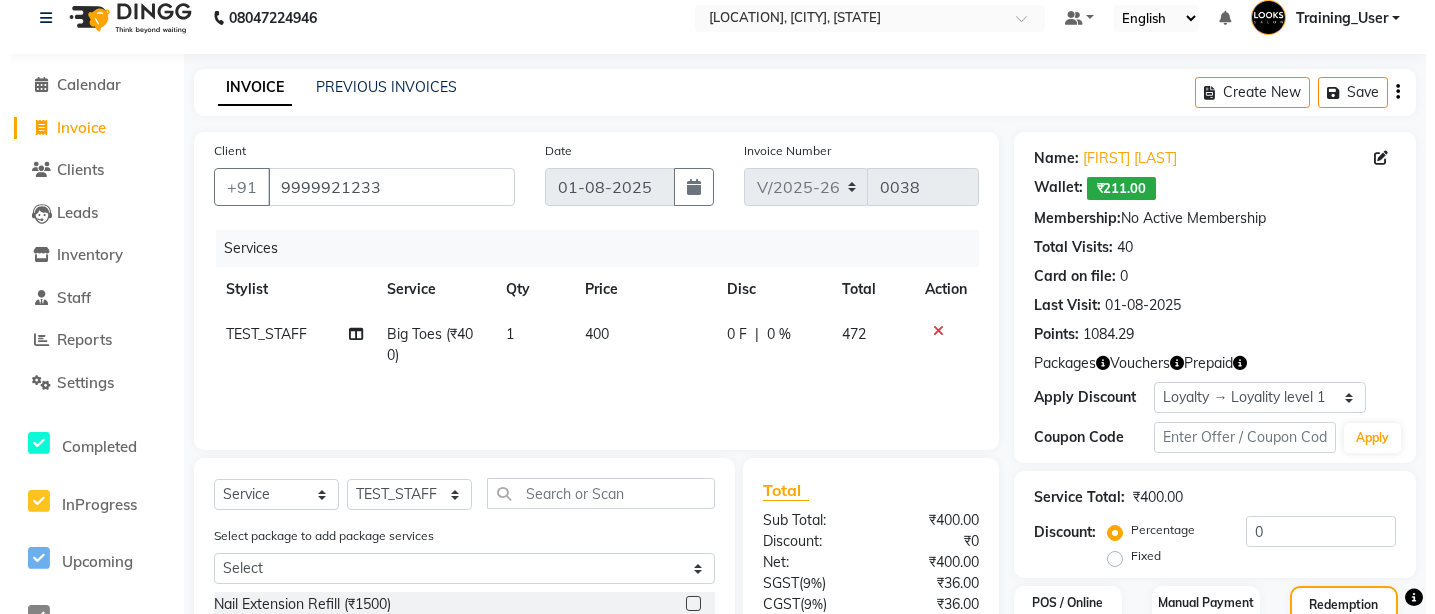 scroll, scrollTop: 0, scrollLeft: 0, axis: both 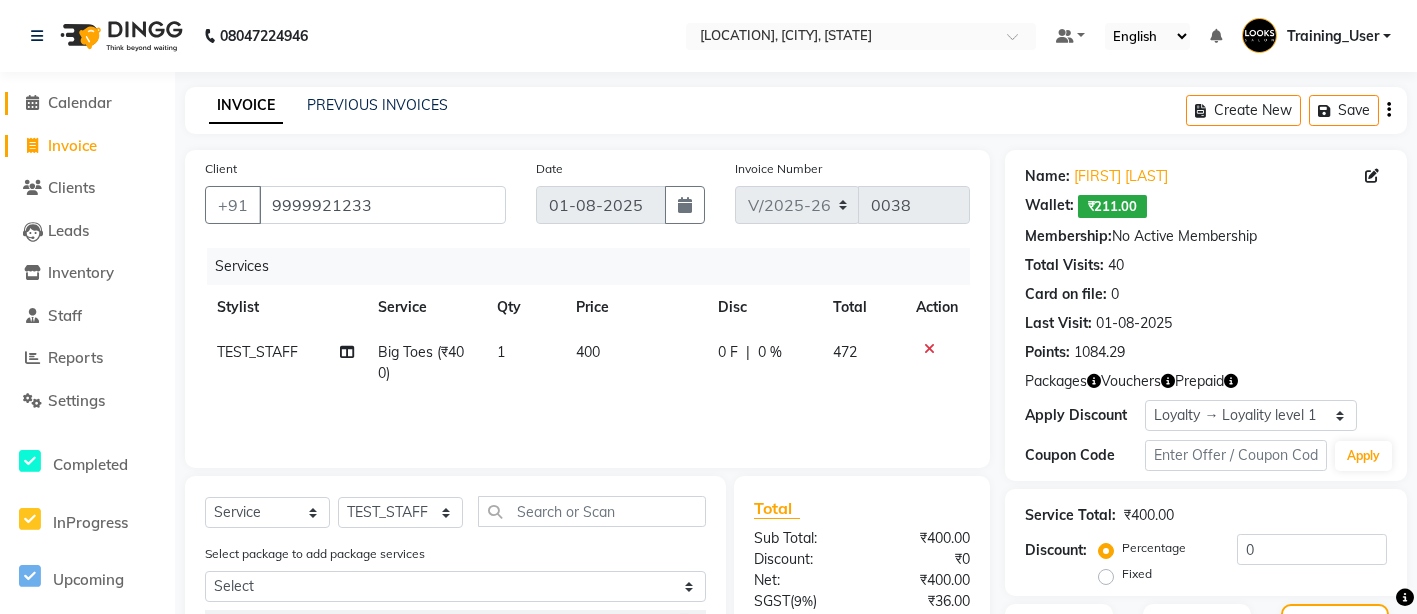 click on "Calendar" 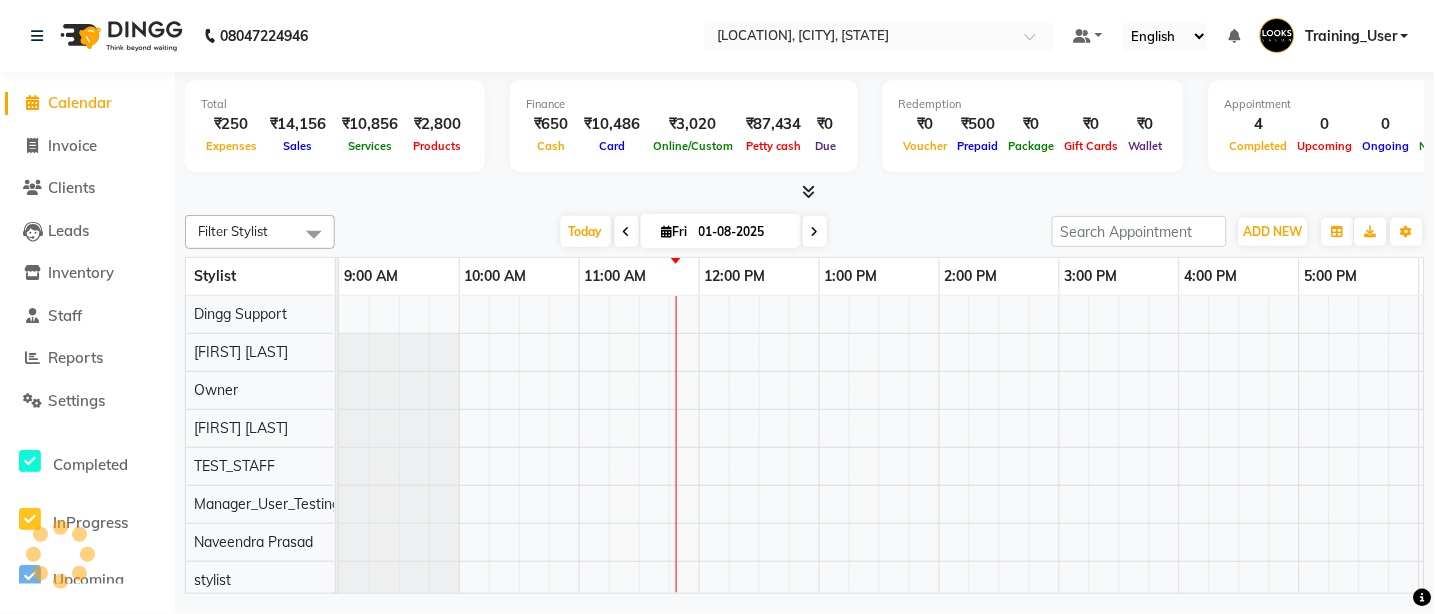 scroll, scrollTop: 0, scrollLeft: 0, axis: both 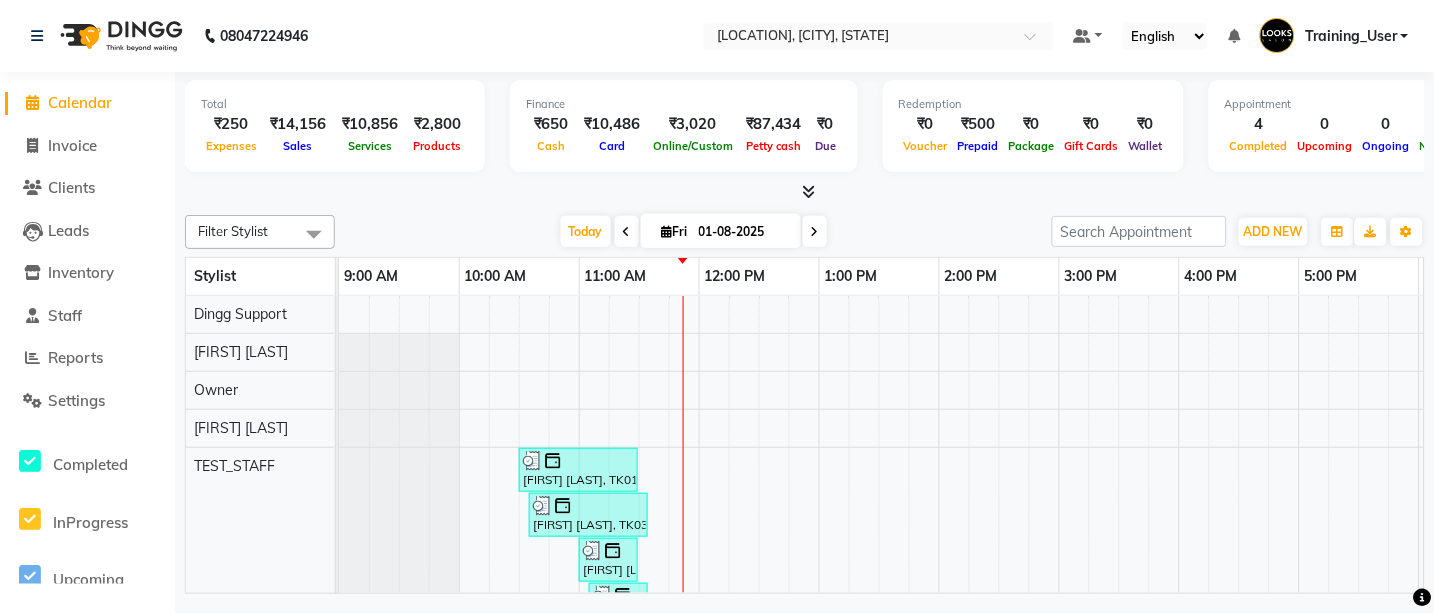 click on "Training_User" at bounding box center [1351, 36] 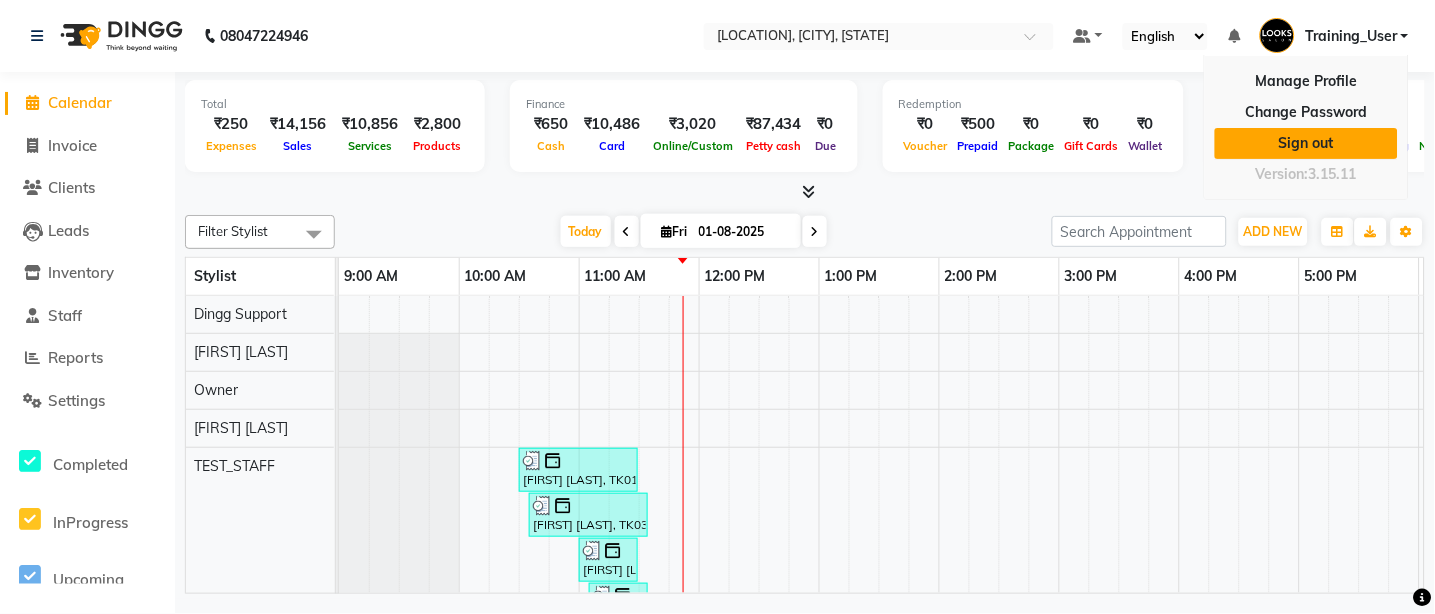 click on "Sign out" at bounding box center [1306, 143] 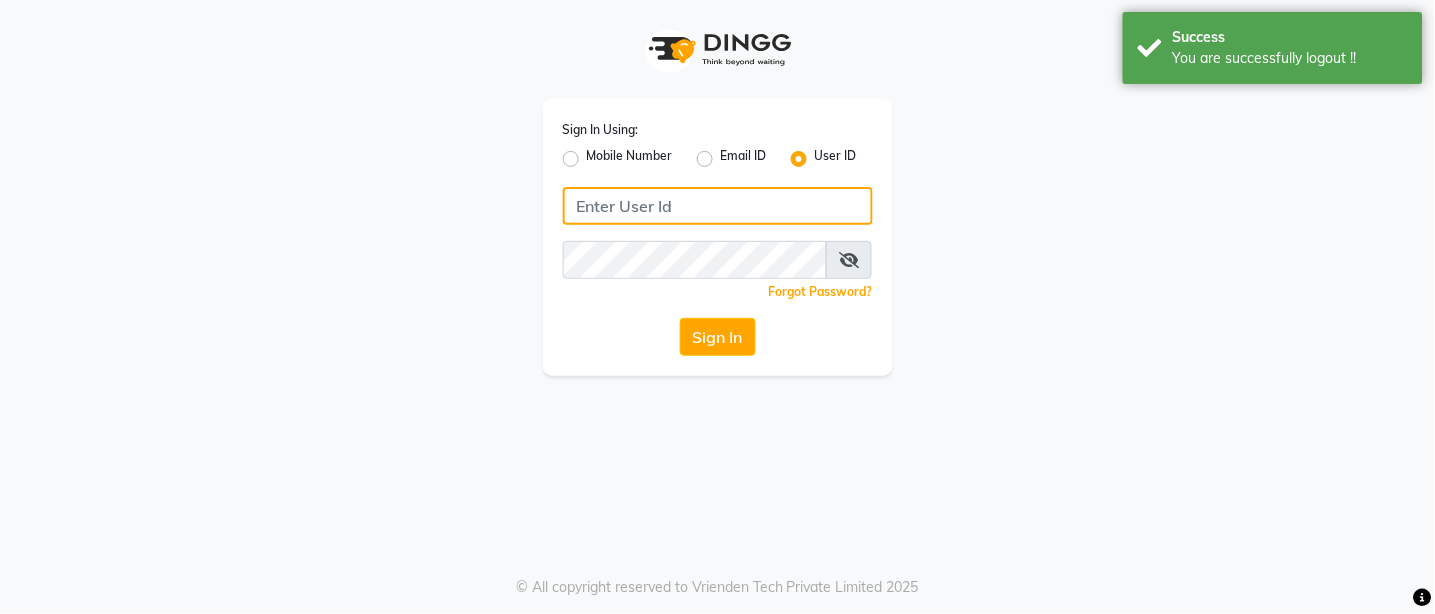 type on "e3843-01" 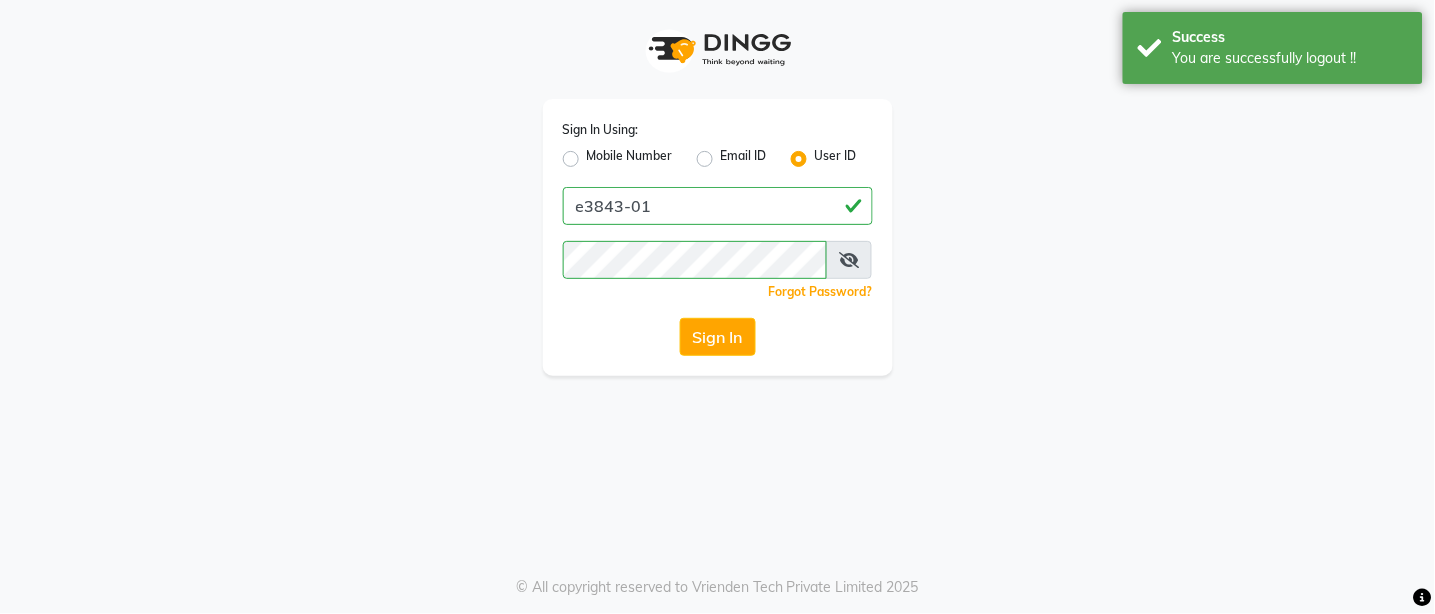 click on "Mobile Number" 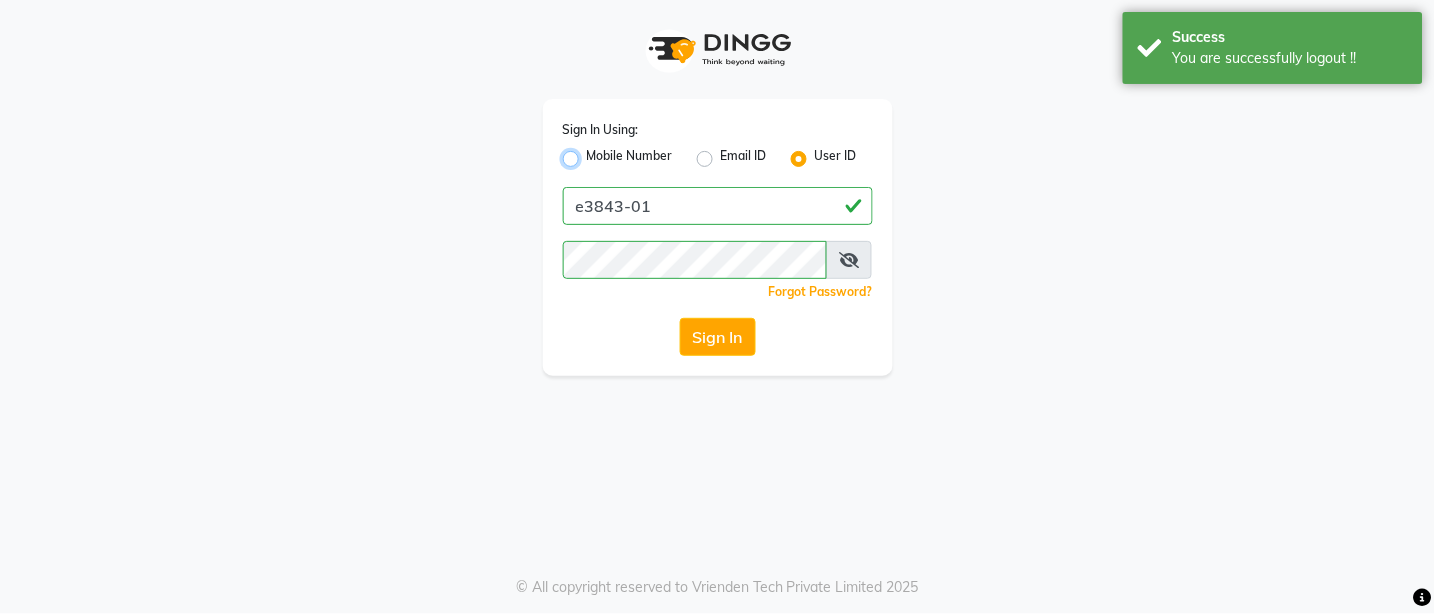 click on "Mobile Number" at bounding box center (593, 153) 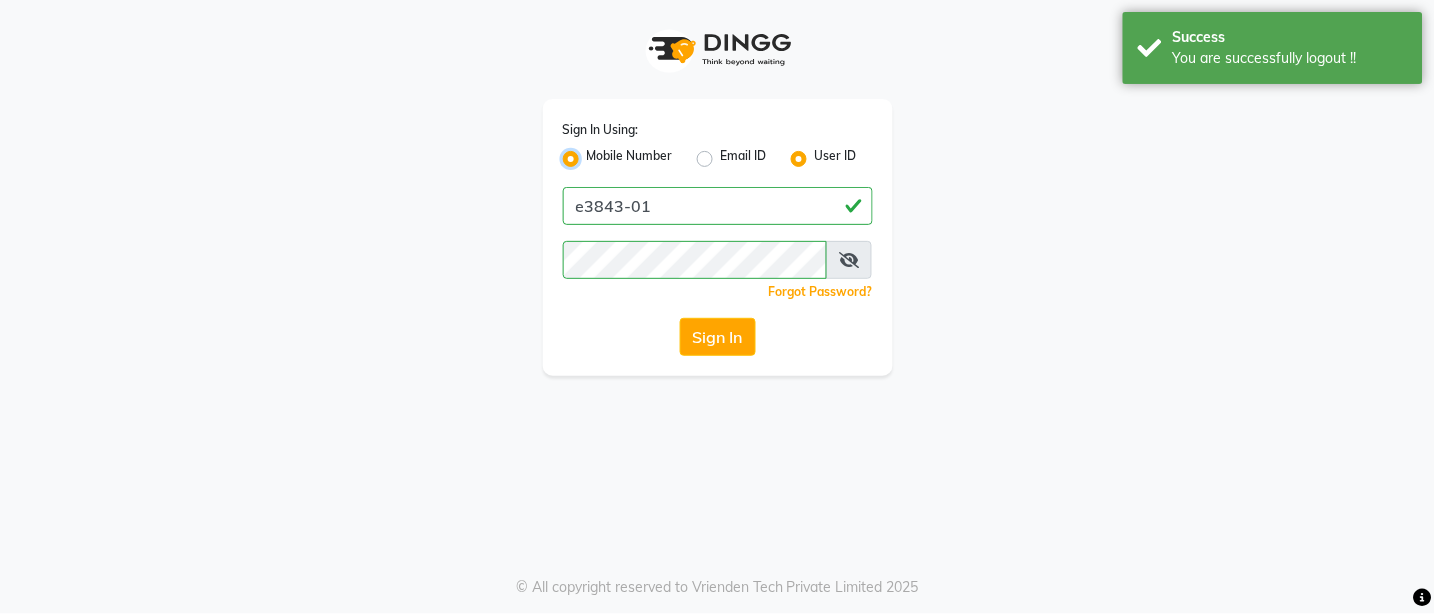 radio on "false" 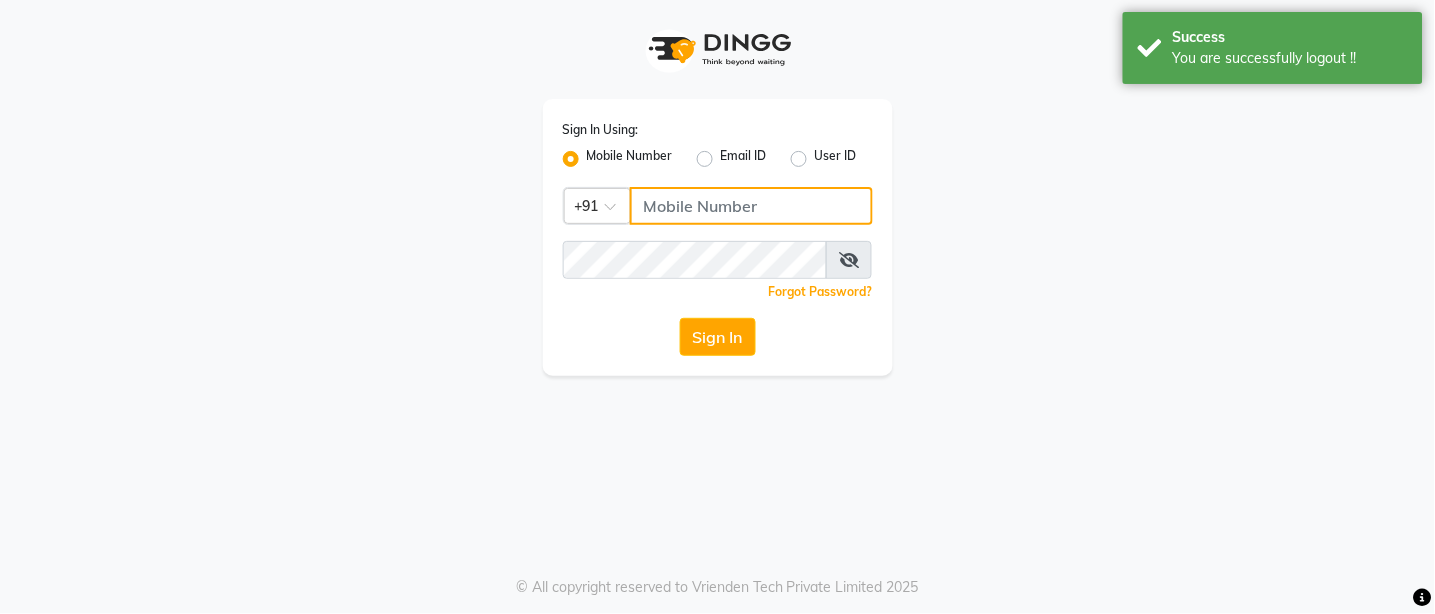 click 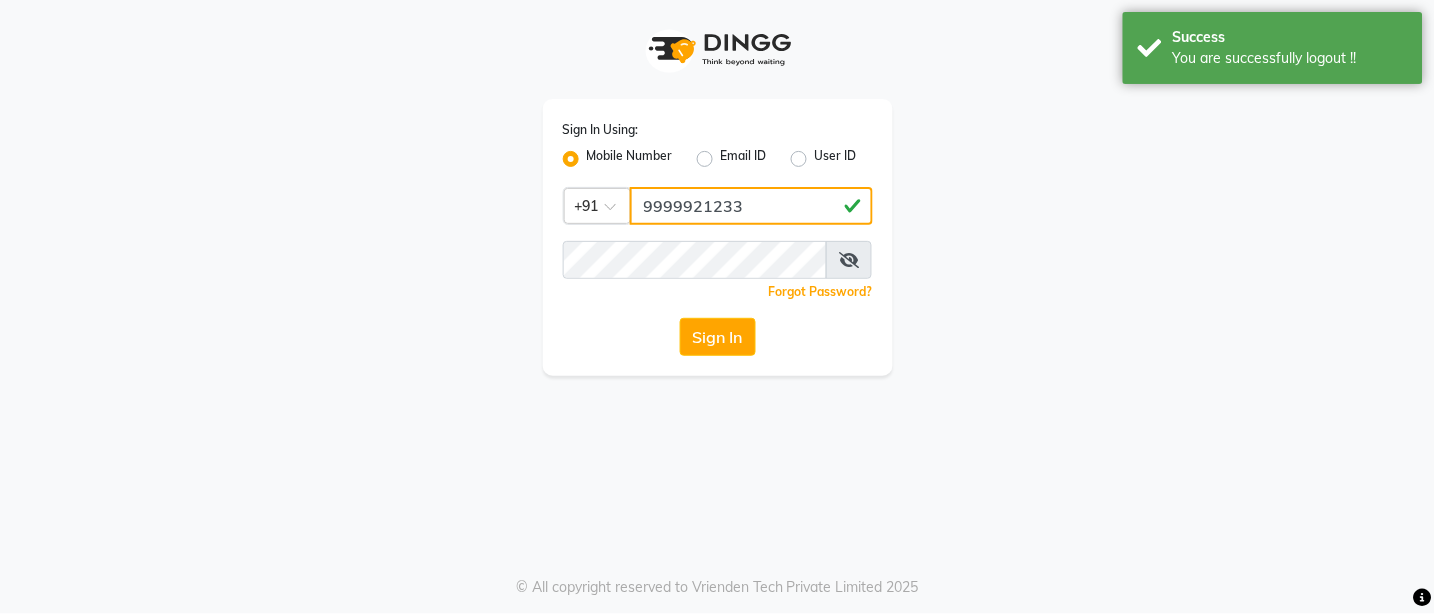type on "9999921233" 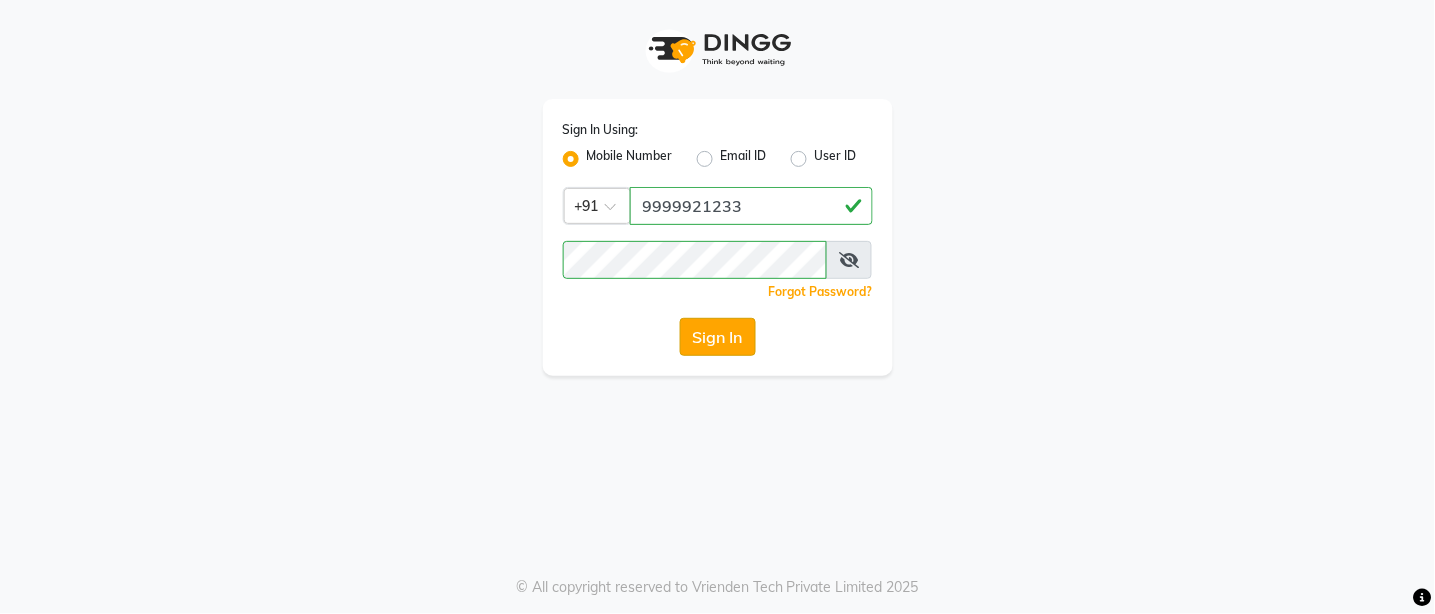 click on "Sign In" 